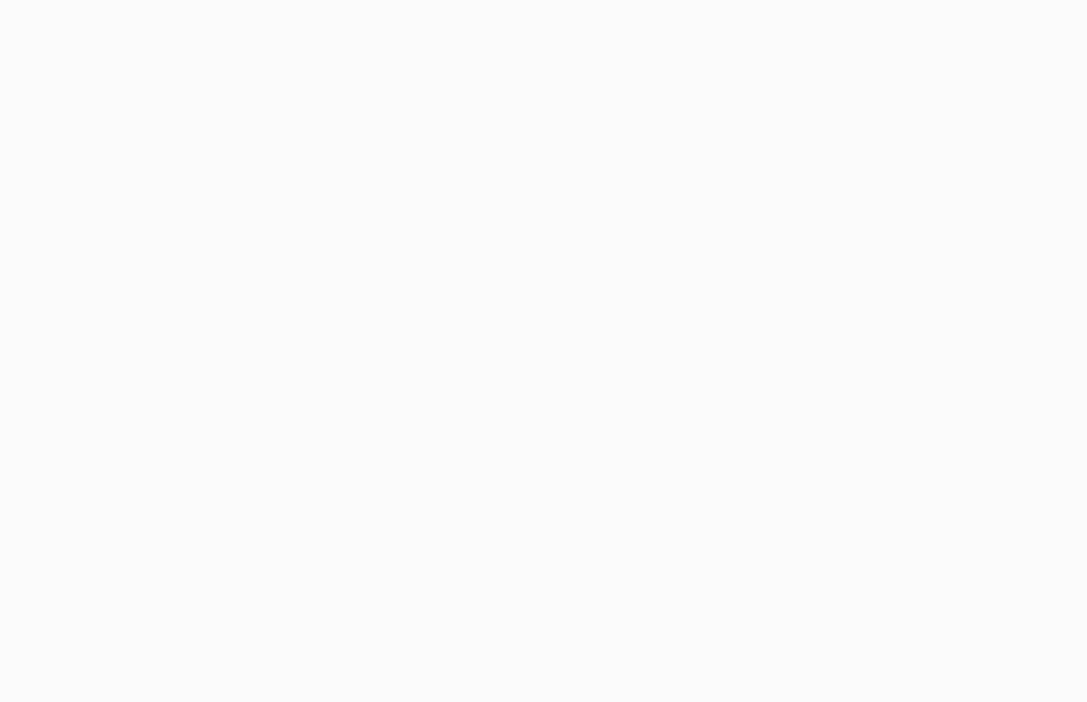 scroll, scrollTop: 0, scrollLeft: 0, axis: both 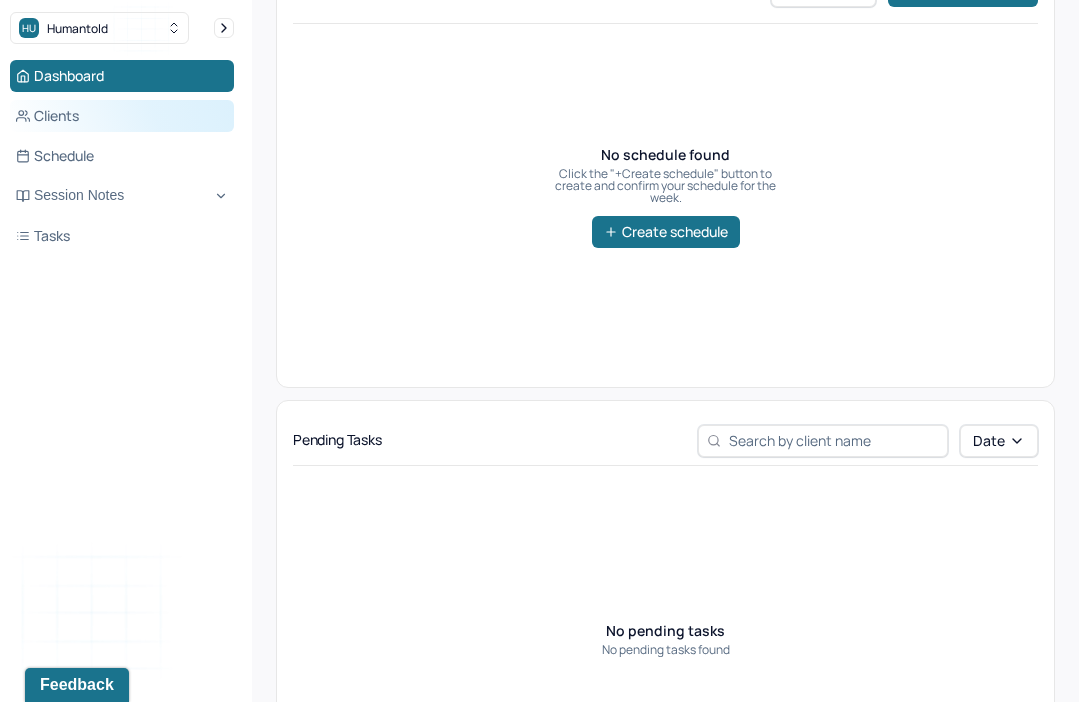 click on "Clients" at bounding box center [122, 116] 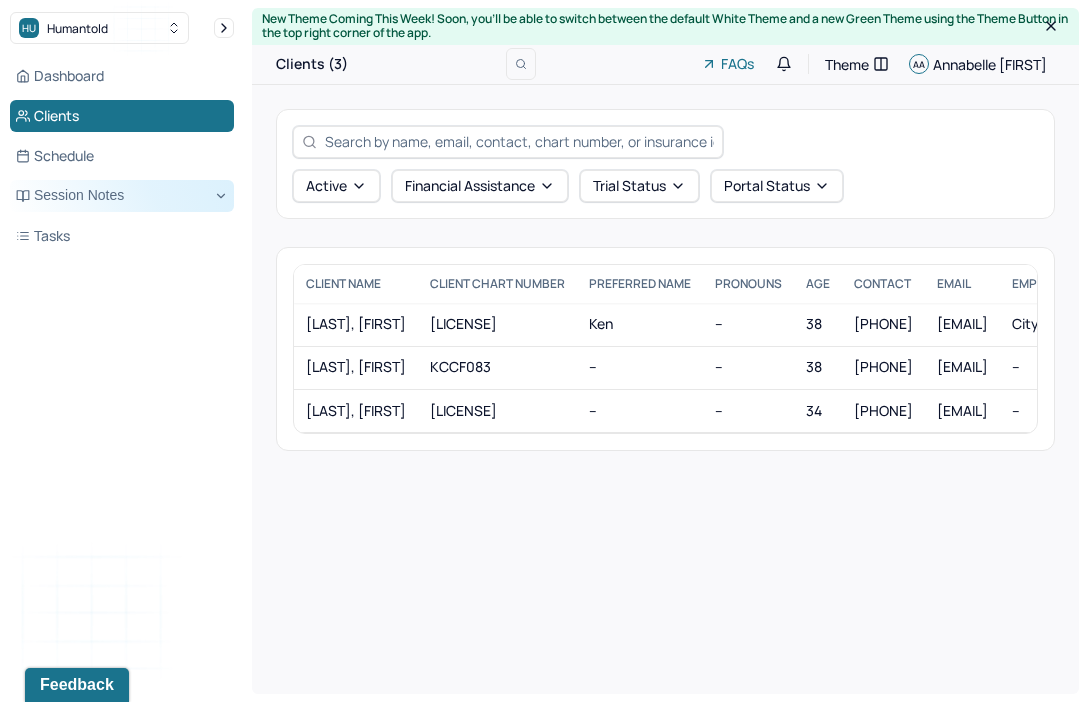 click on "Session Notes" at bounding box center (122, 196) 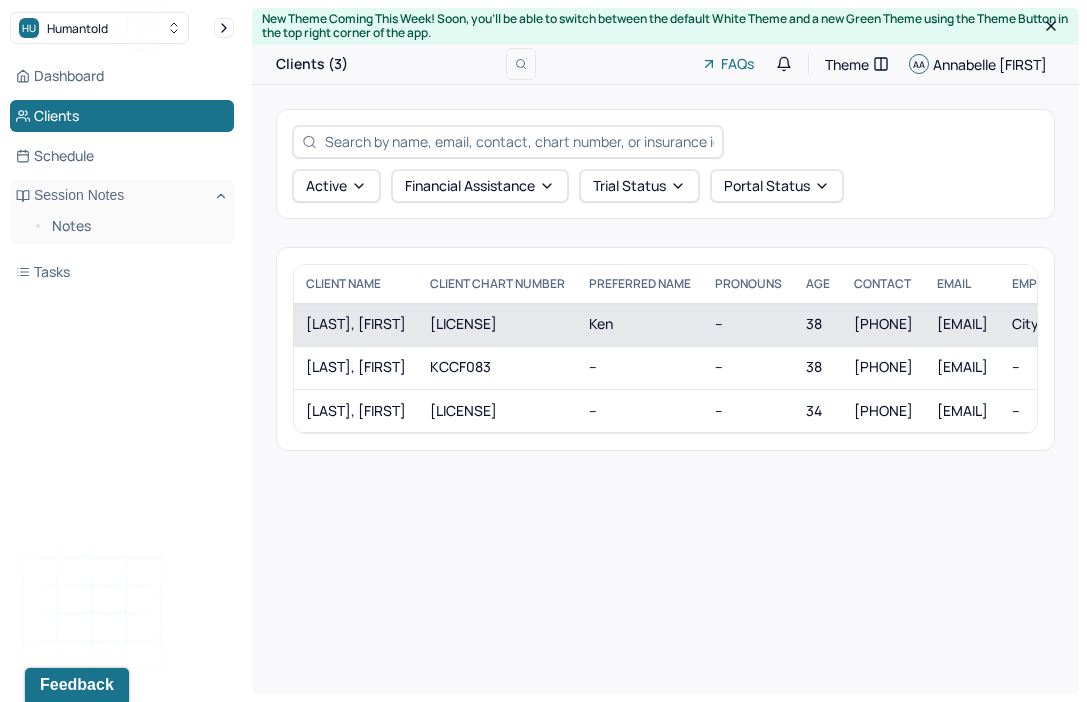 click on "DOUGLAS, KENNETH" at bounding box center (356, 324) 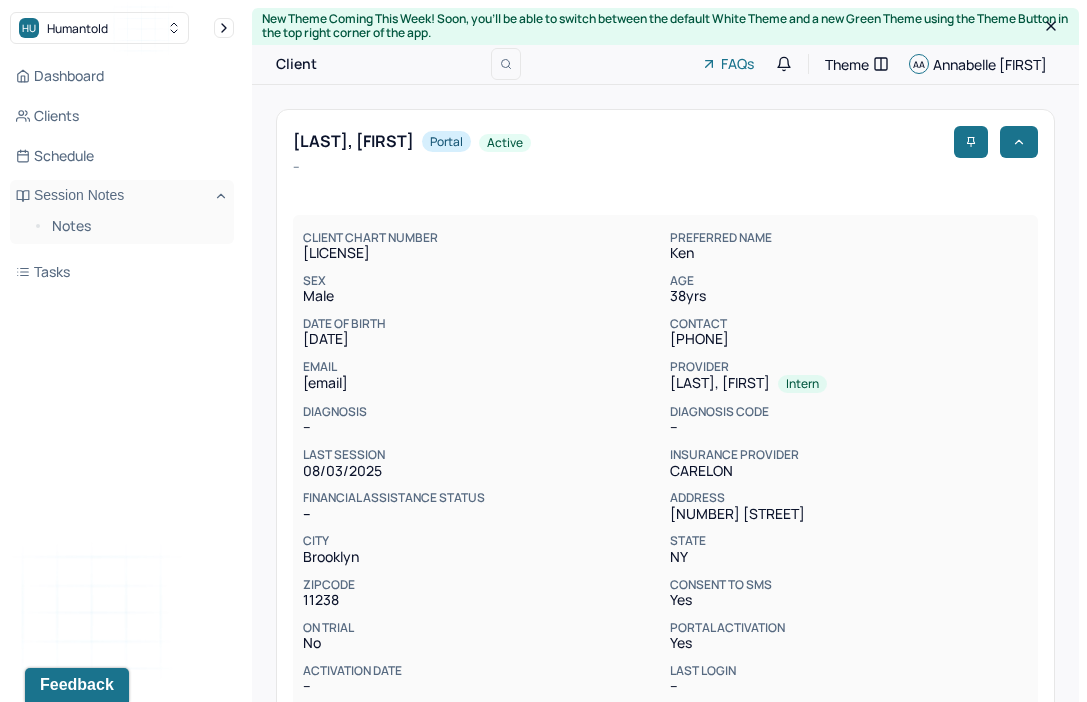 scroll, scrollTop: 0, scrollLeft: 0, axis: both 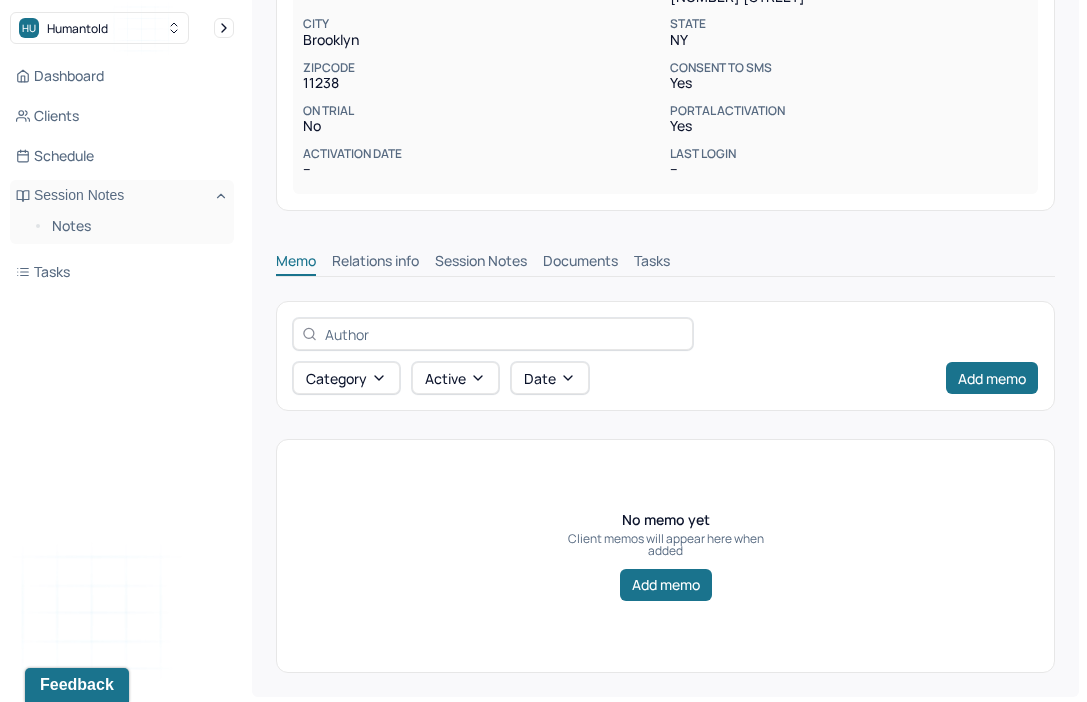 click on "Session Notes" at bounding box center (481, 263) 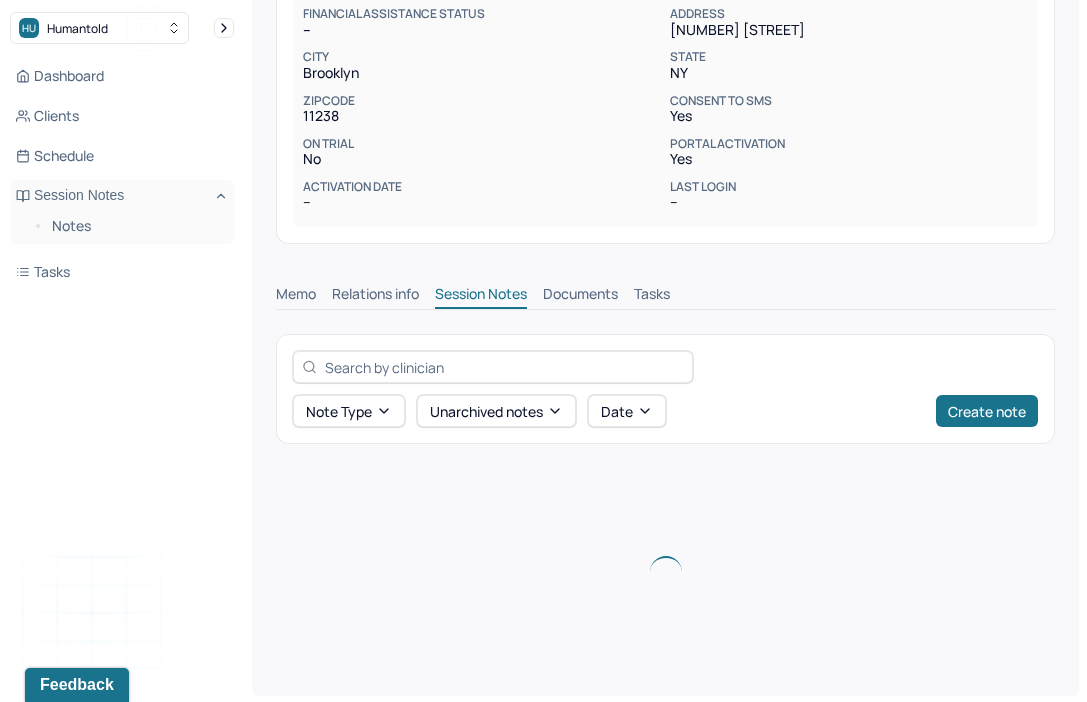 scroll, scrollTop: 370, scrollLeft: 0, axis: vertical 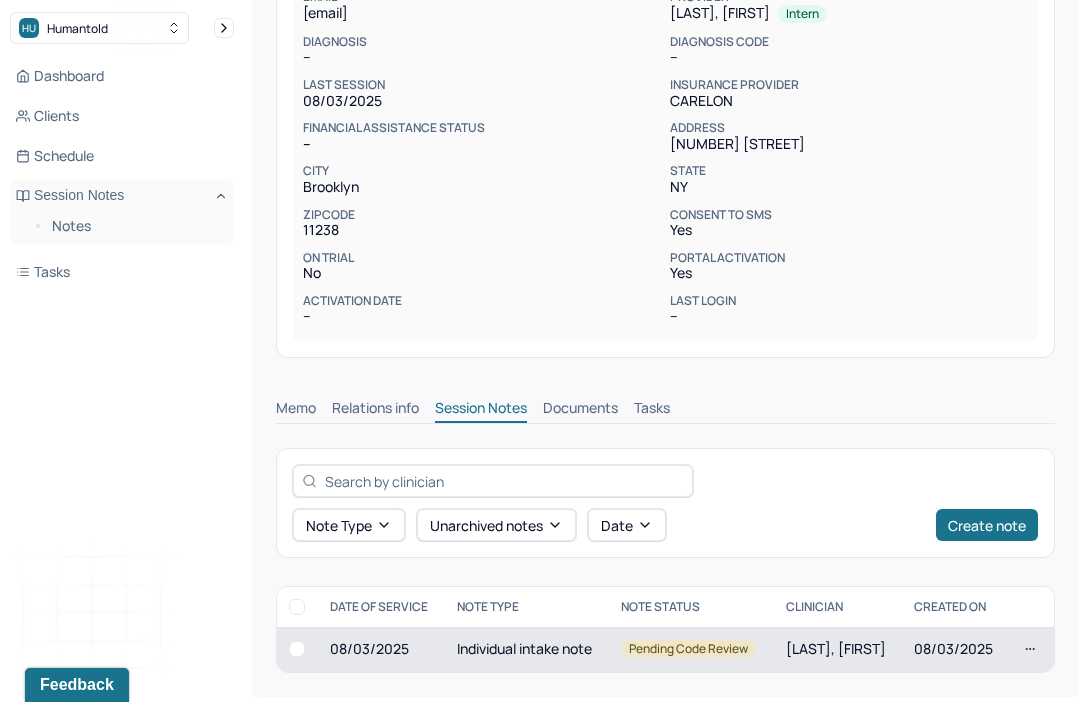click on "Individual intake note" at bounding box center [527, 649] 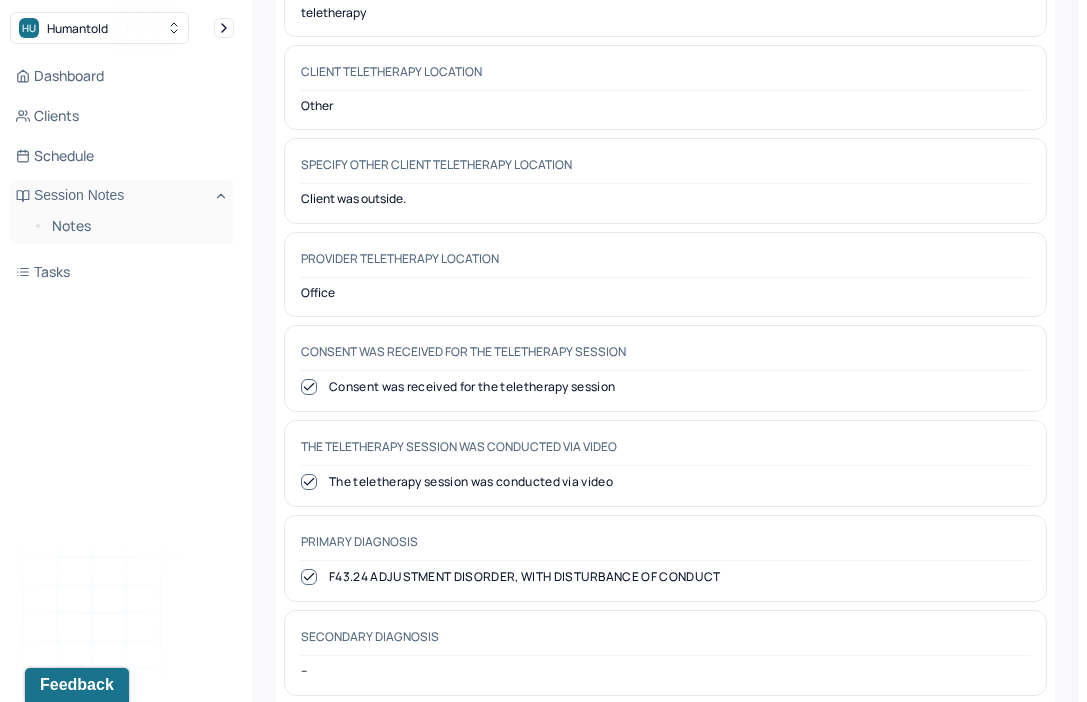 scroll, scrollTop: 0, scrollLeft: 0, axis: both 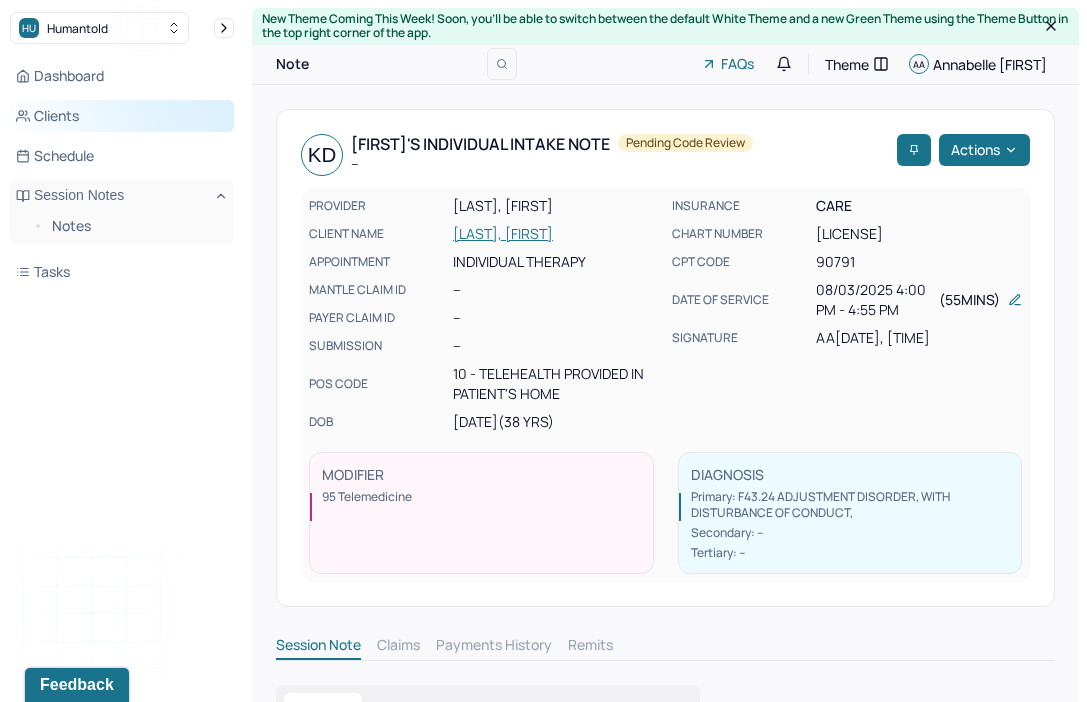 click on "Clients" at bounding box center (122, 116) 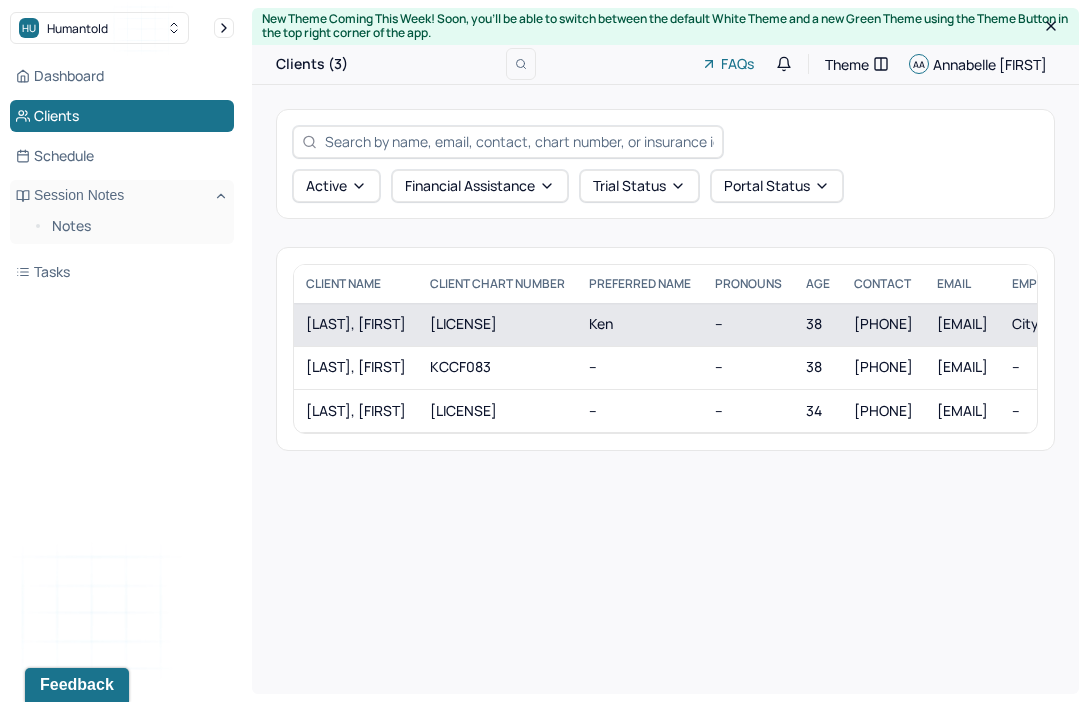 click on "DOUGLAS, KENNETH" at bounding box center [356, 324] 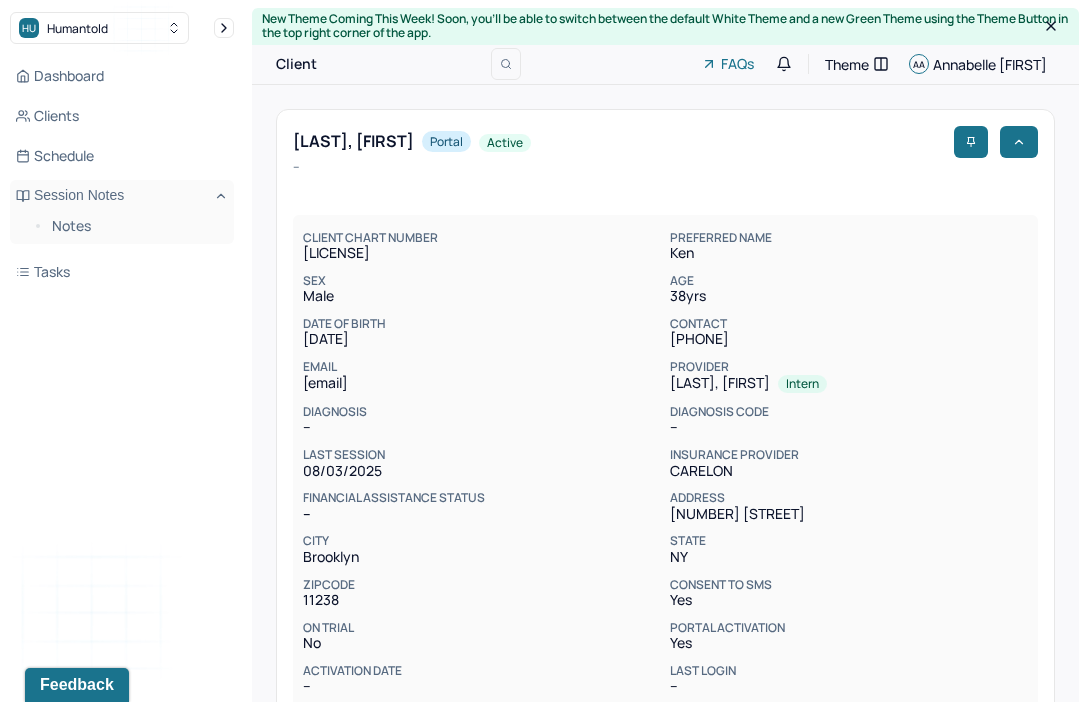 scroll, scrollTop: 0, scrollLeft: 0, axis: both 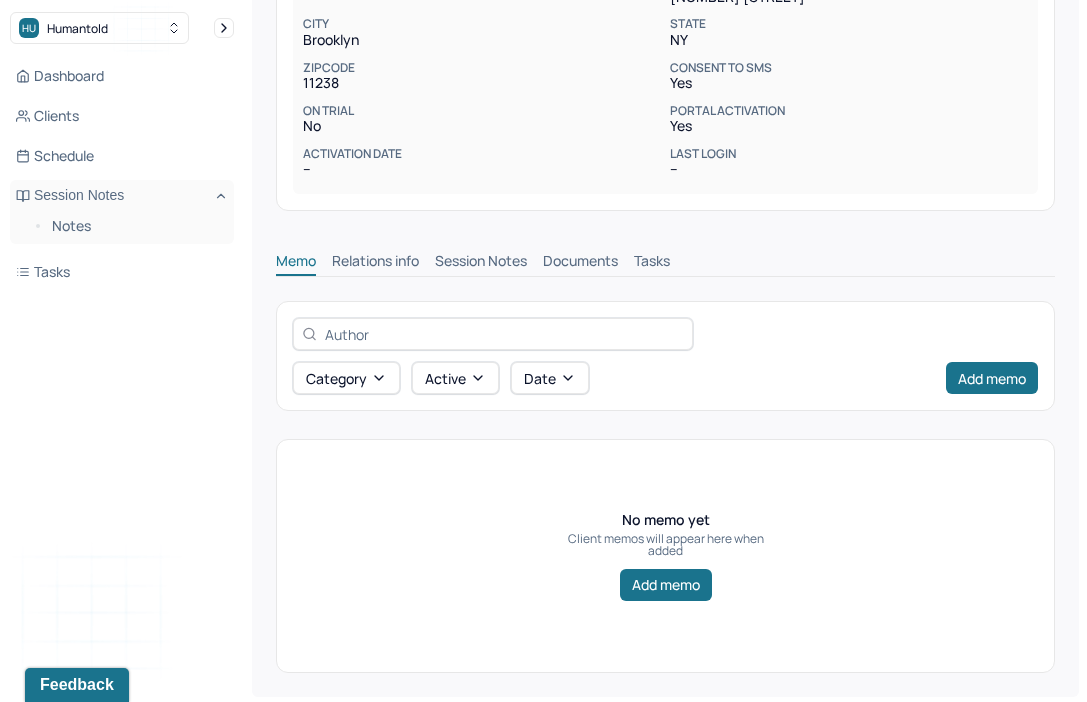 click on "Session Notes" at bounding box center [481, 263] 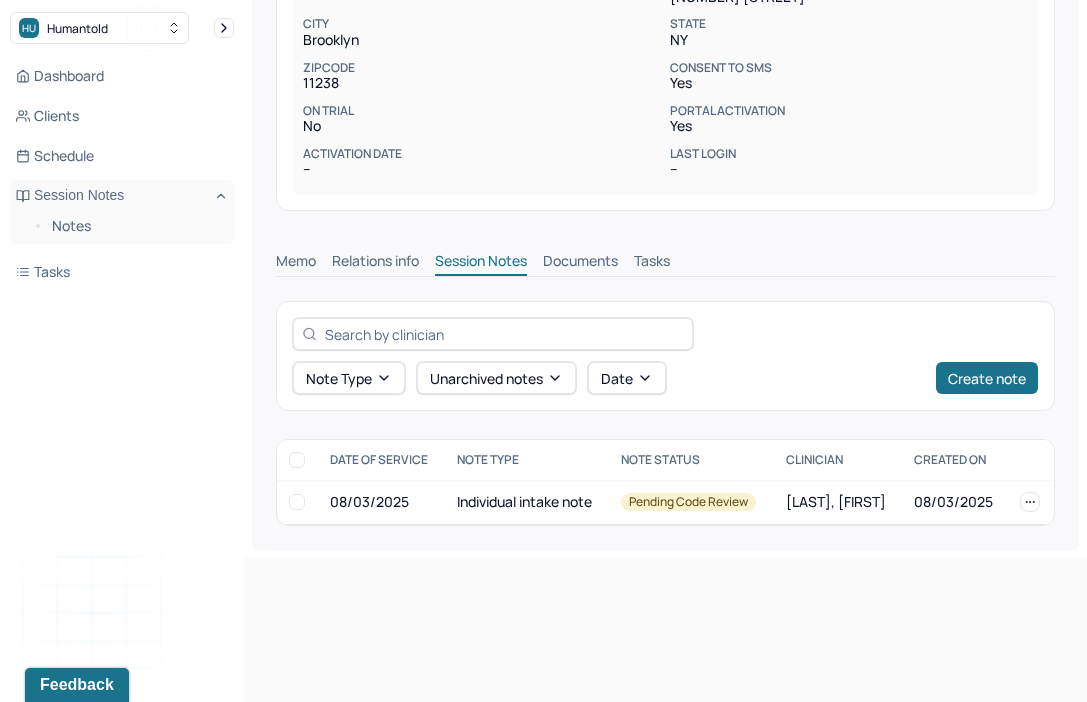 scroll, scrollTop: 370, scrollLeft: 0, axis: vertical 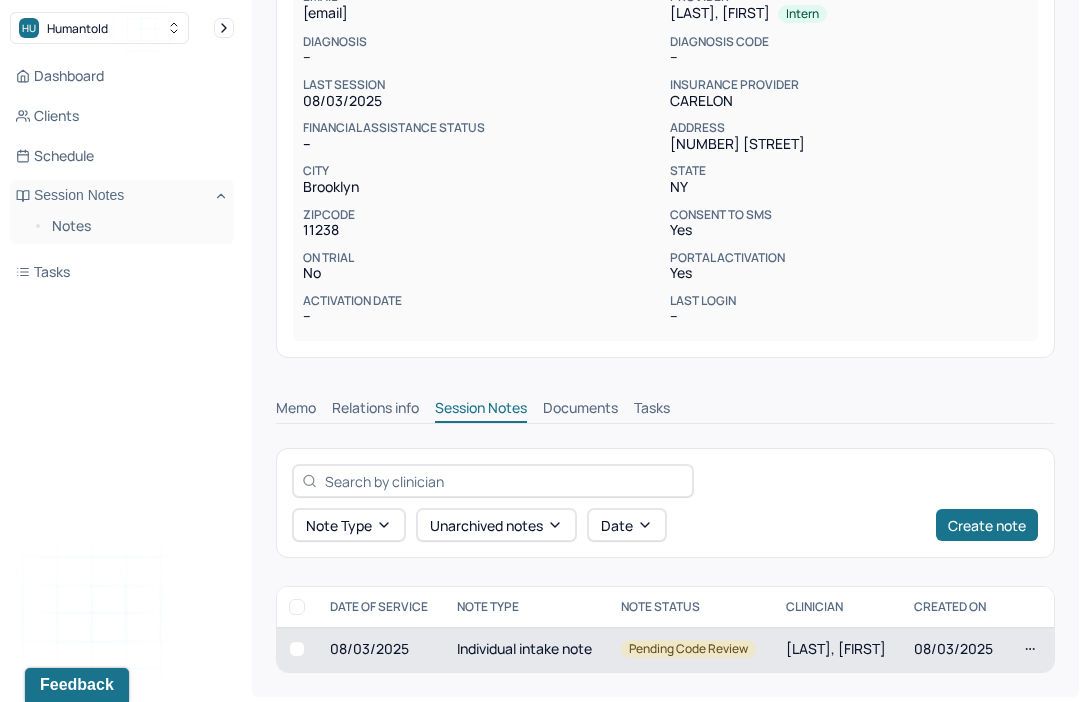 click on "Individual intake note" at bounding box center [527, 649] 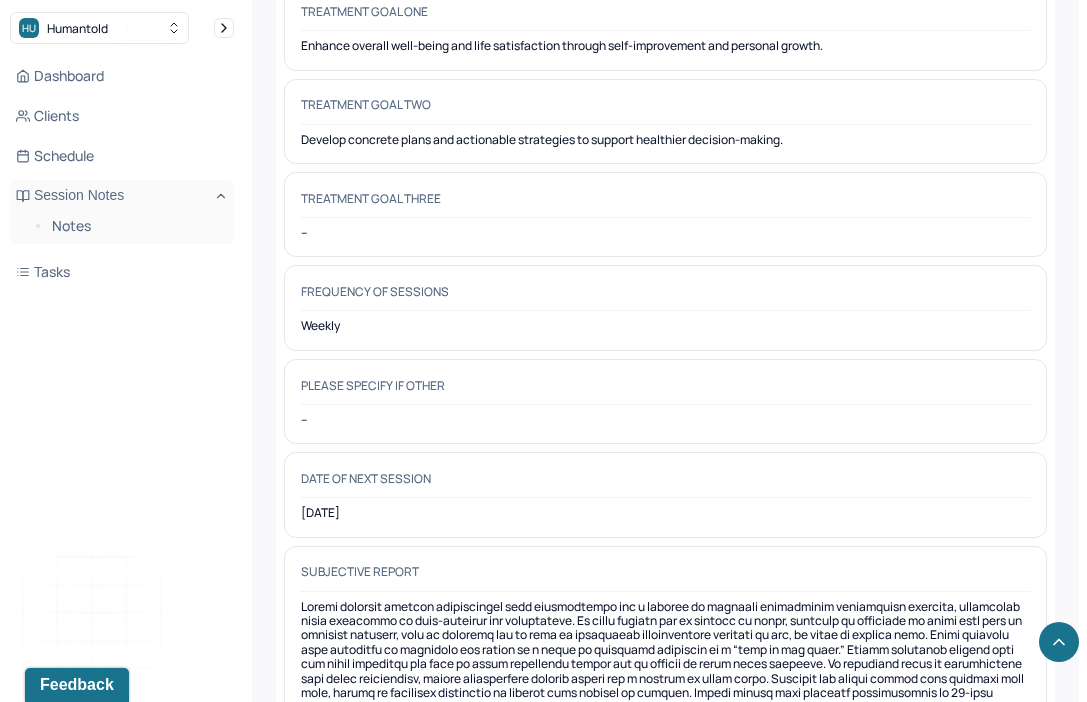 scroll, scrollTop: 10593, scrollLeft: 0, axis: vertical 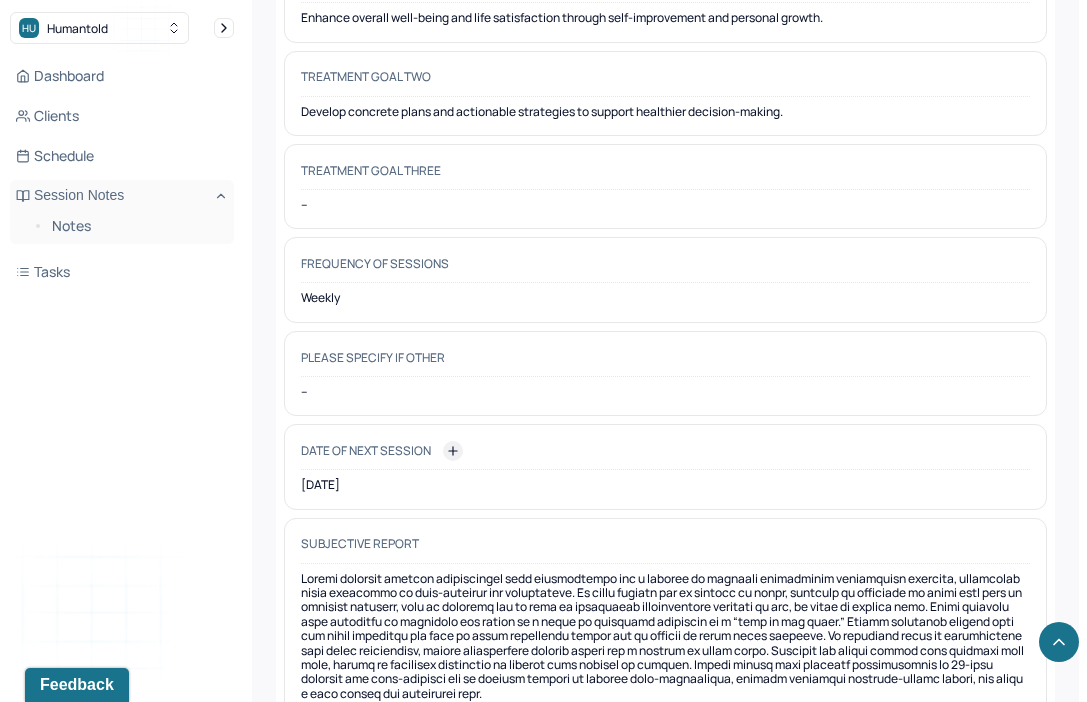 click 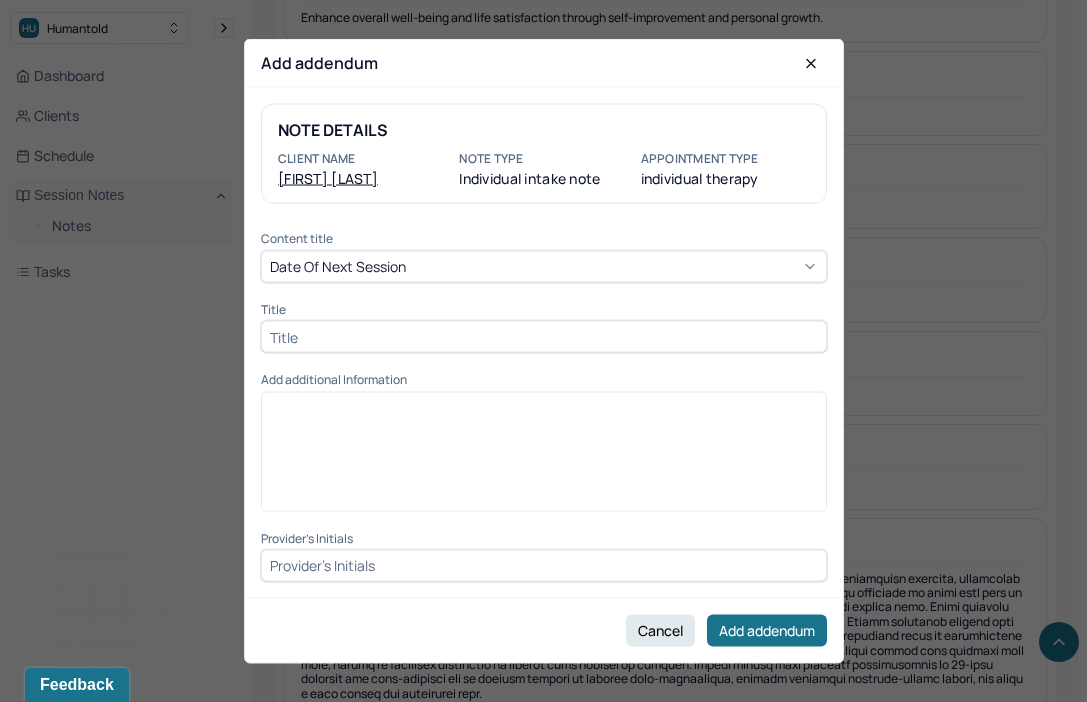 click at bounding box center [544, 337] 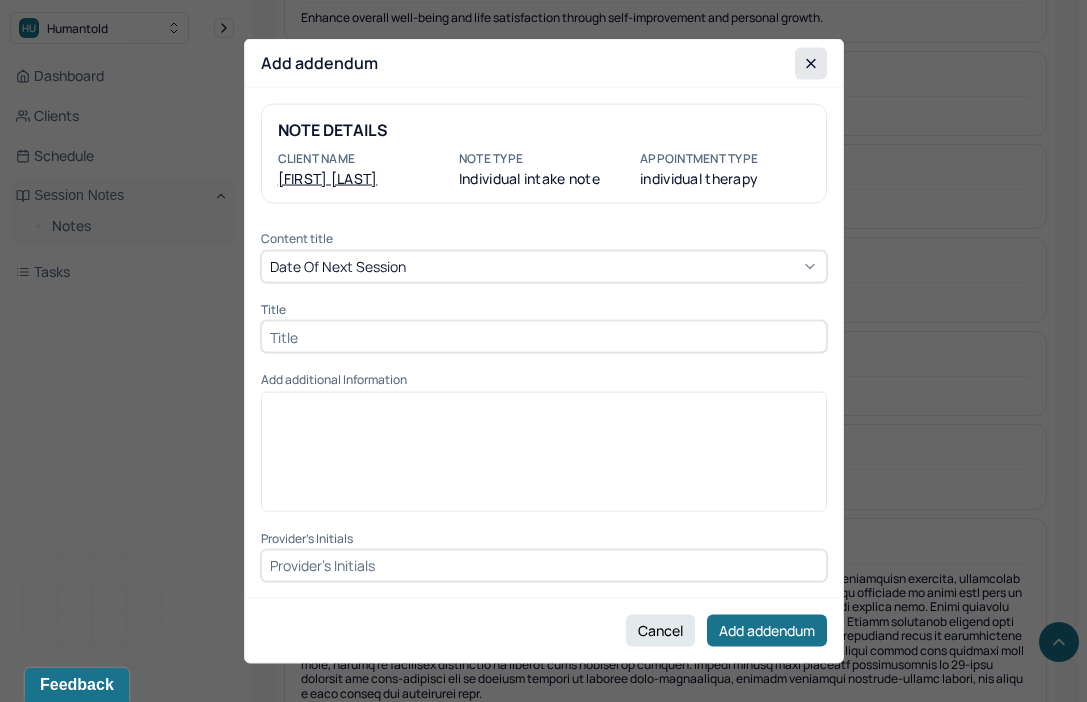 click at bounding box center (811, 63) 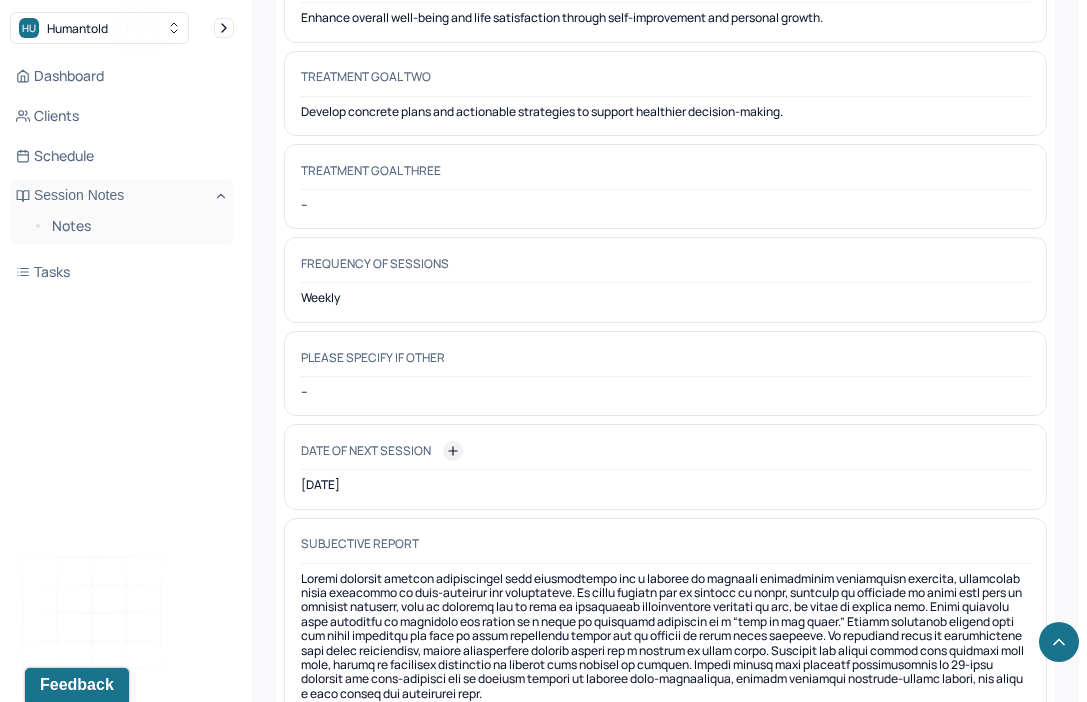 click 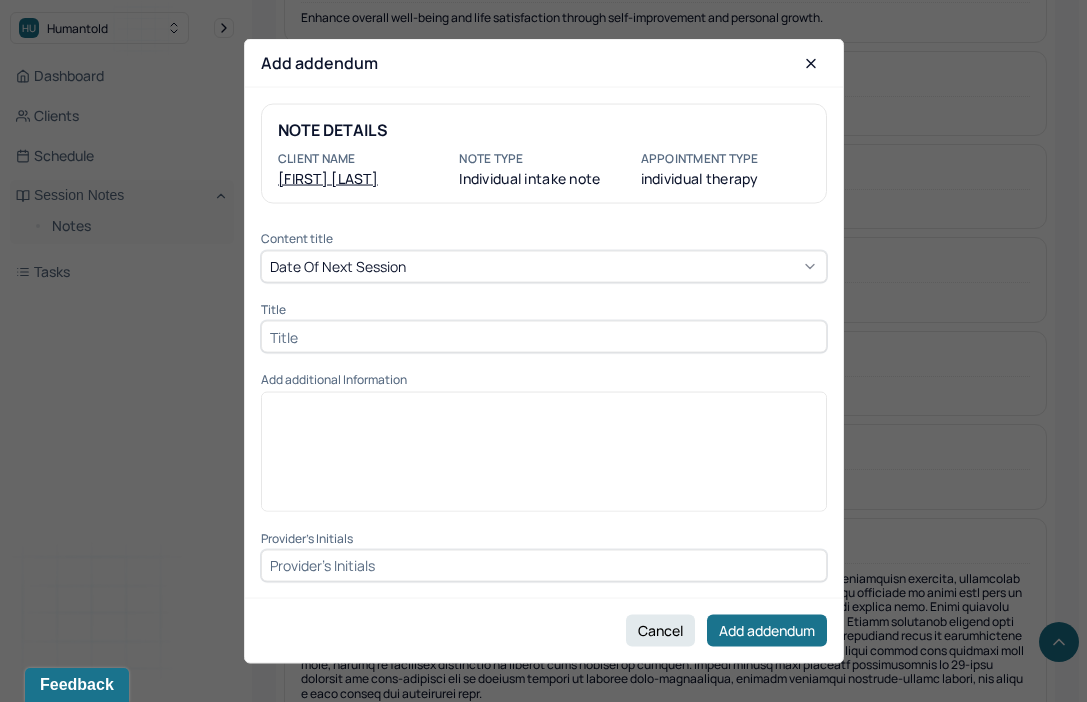 click at bounding box center [544, 337] 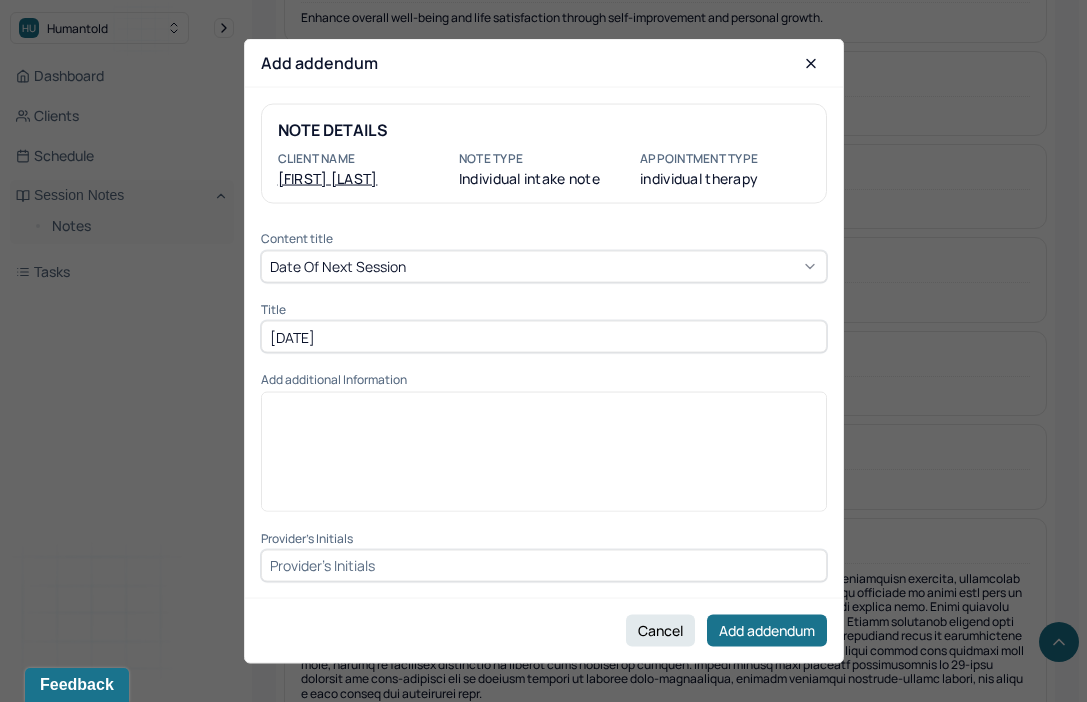 type on "08/11/2025" 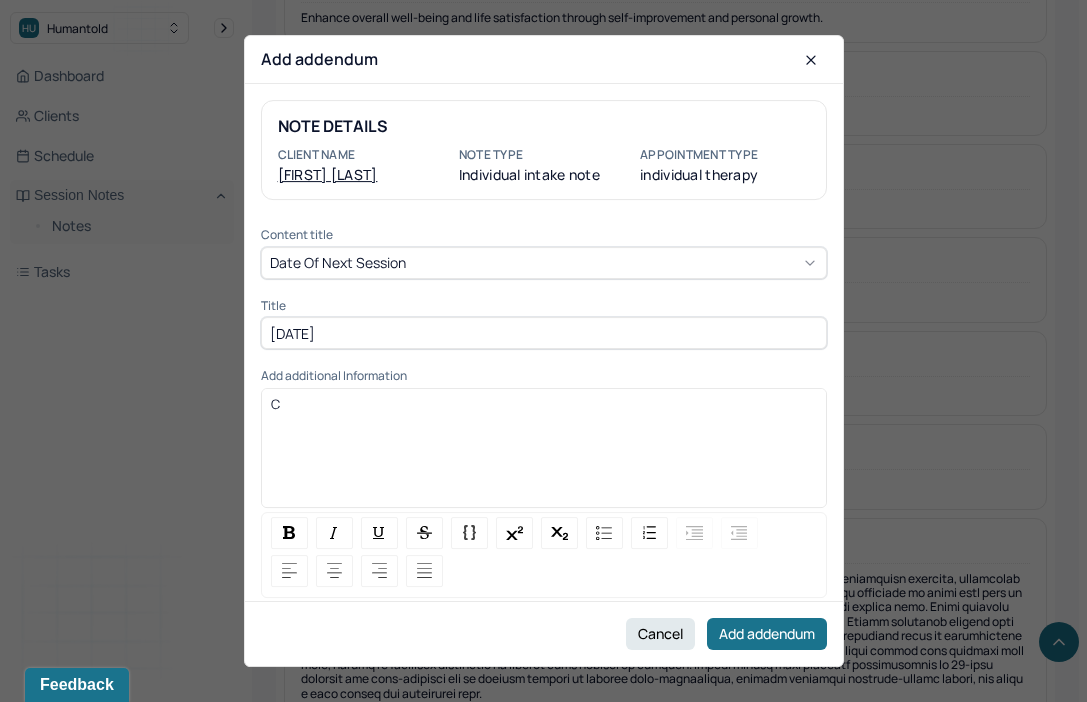 type 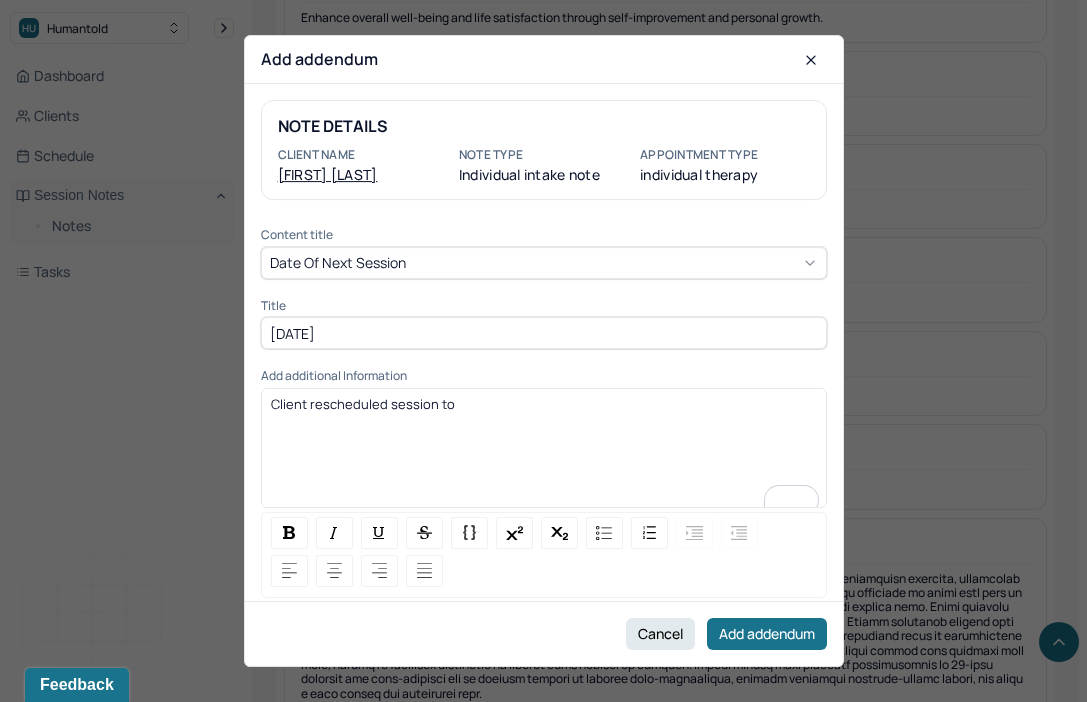 click on "Client rescheduled session to" at bounding box center [363, 404] 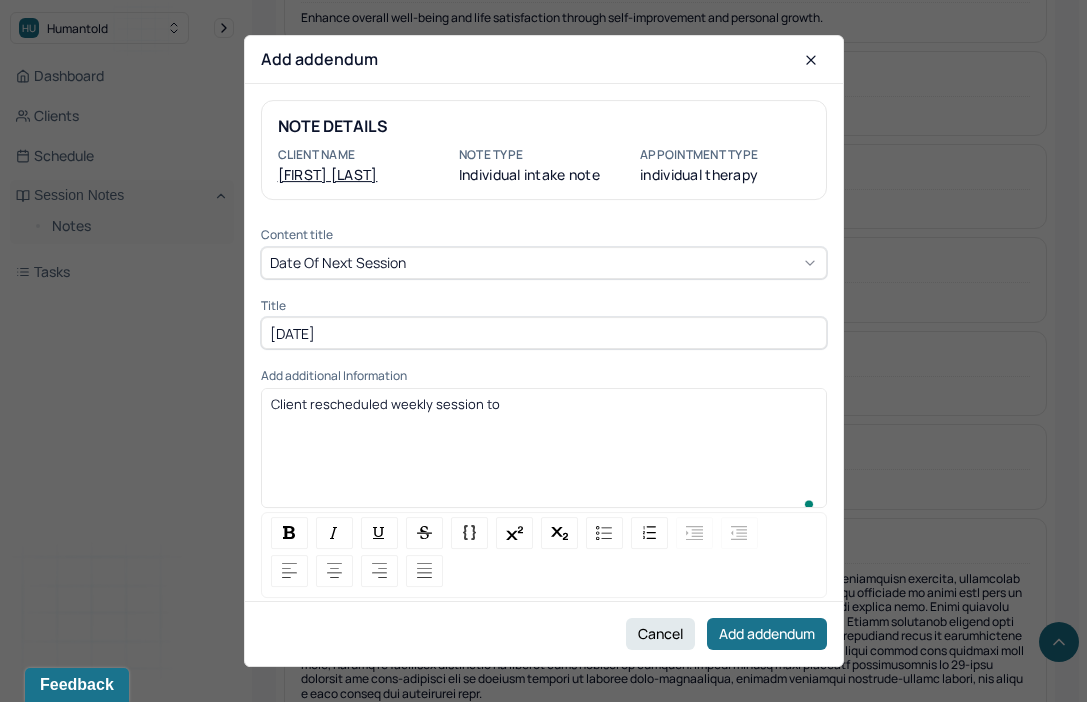 click on "Client rescheduled weekly session to" at bounding box center (385, 404) 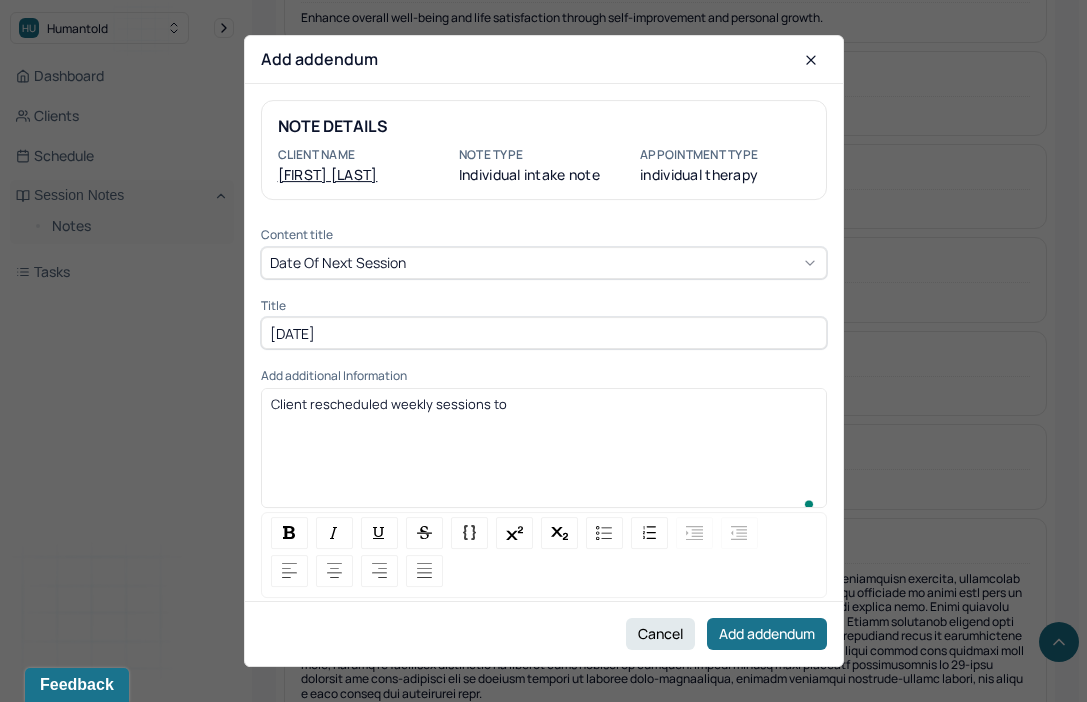 click on "Client rescheduled weekly sessions to" at bounding box center [544, 404] 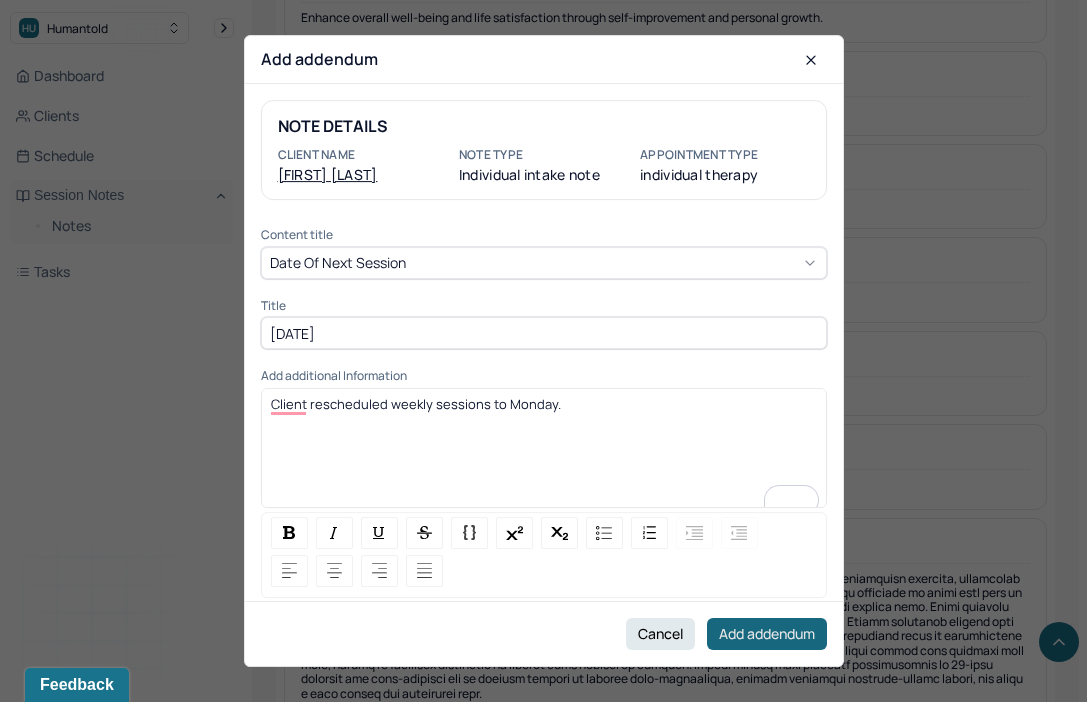 click on "Add addendum" at bounding box center [767, 634] 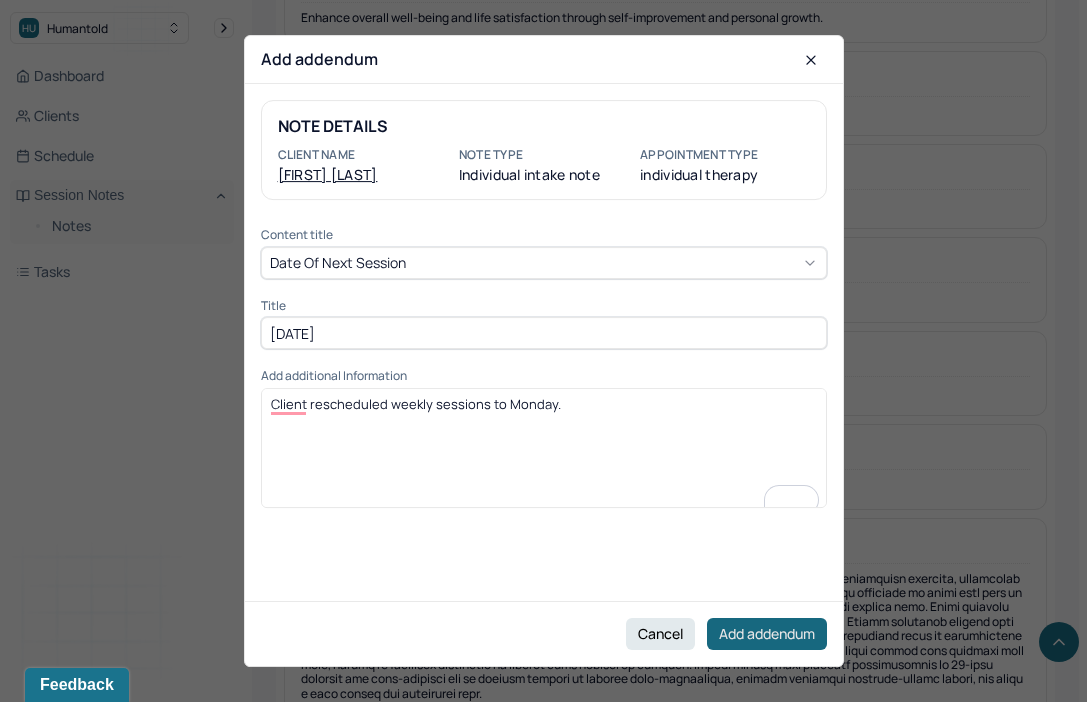 scroll, scrollTop: 86, scrollLeft: 0, axis: vertical 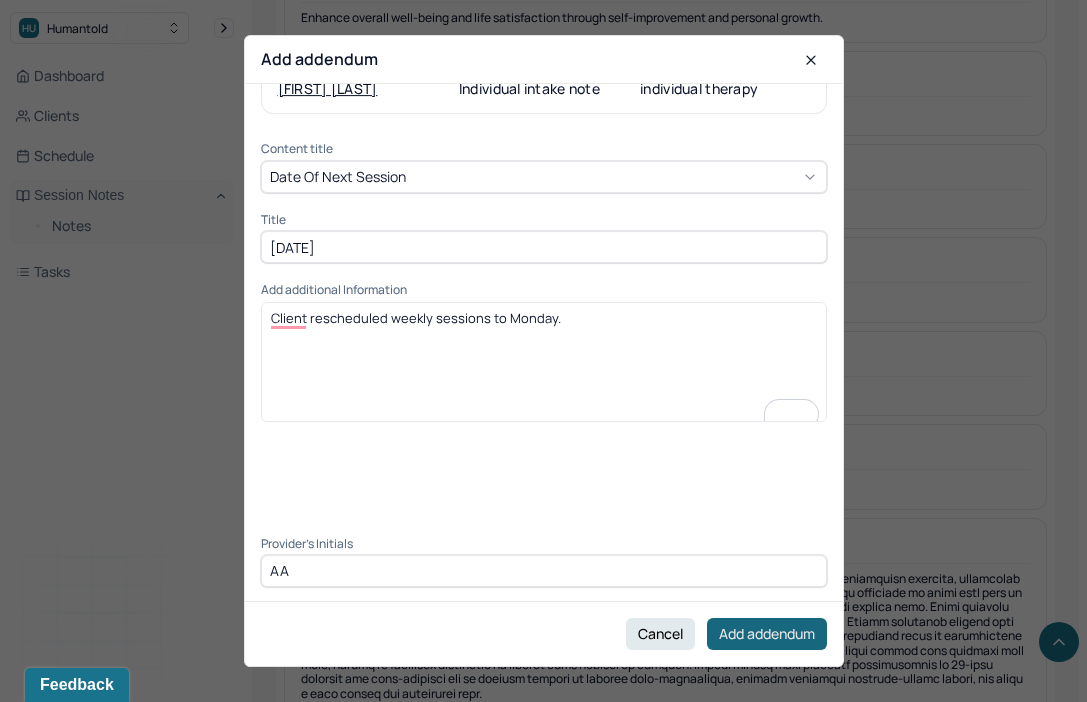 type on "AA" 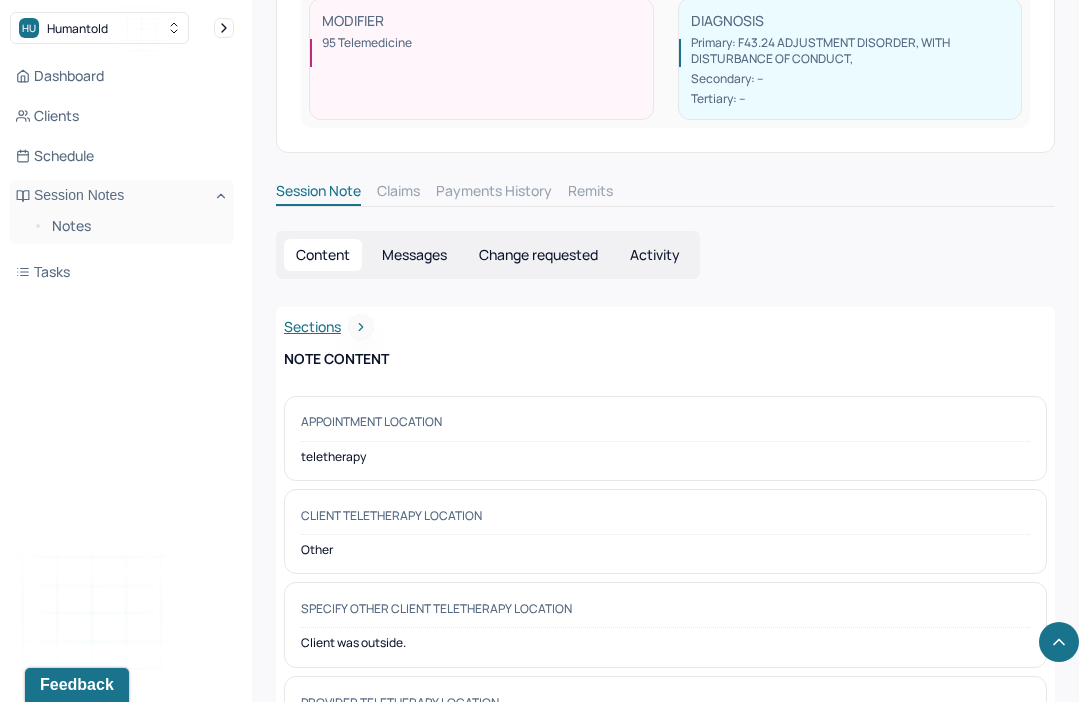 scroll, scrollTop: 0, scrollLeft: 0, axis: both 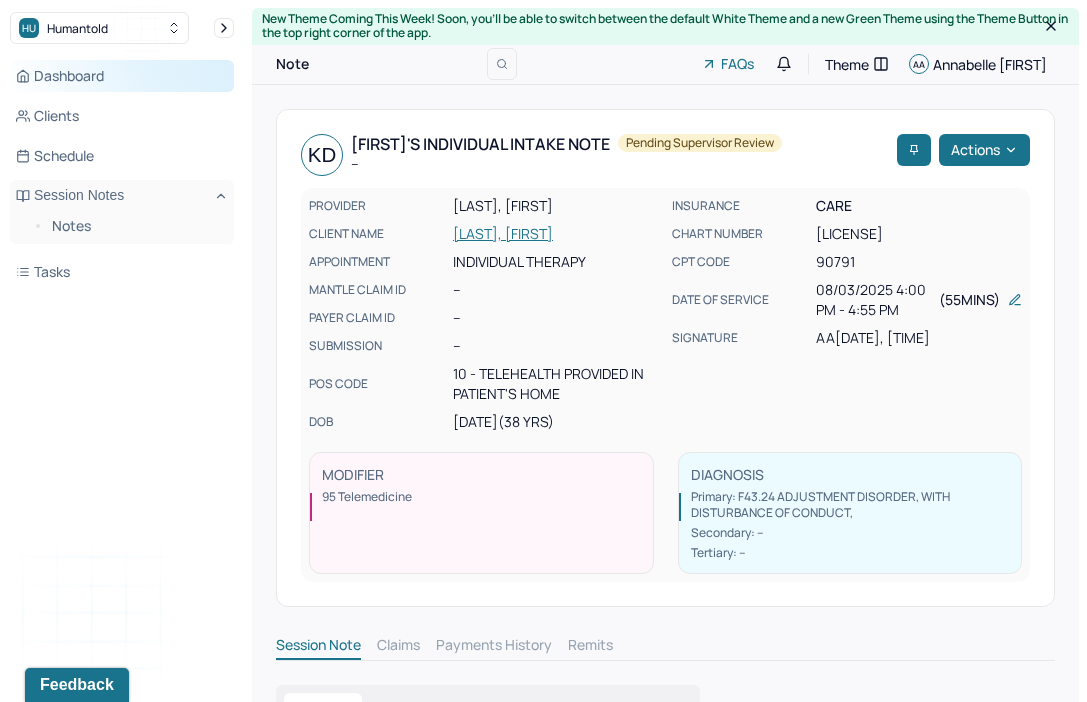 click on "Dashboard" at bounding box center (122, 76) 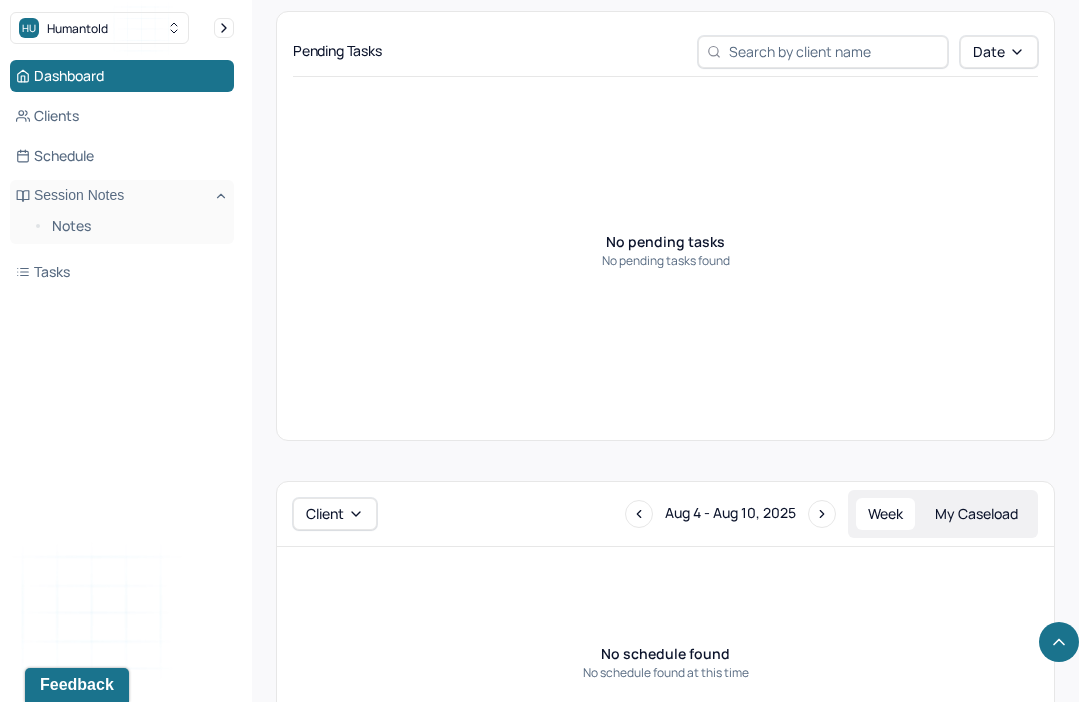 scroll, scrollTop: 719, scrollLeft: 0, axis: vertical 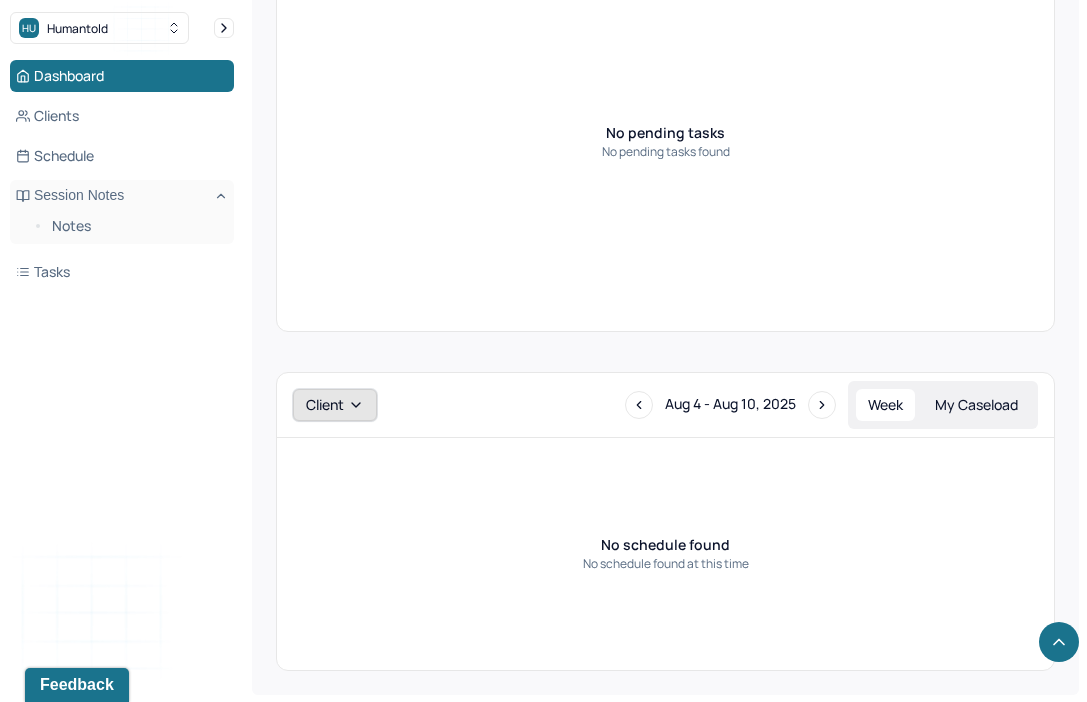 click 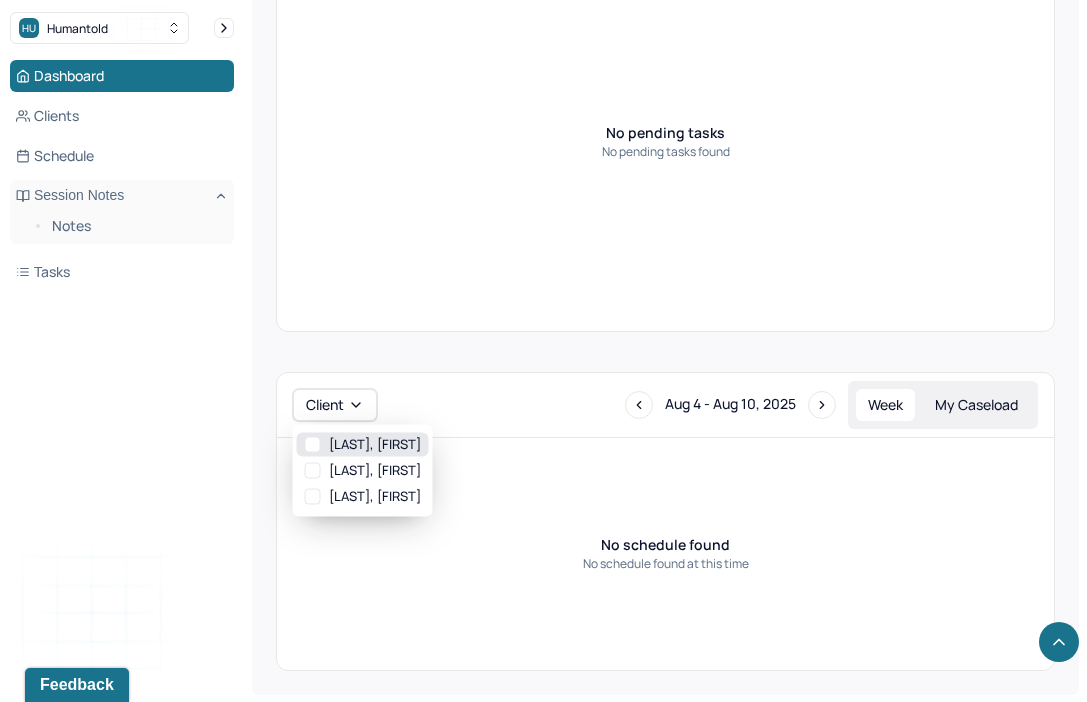 click on "DOUGLAS, KENNETH" at bounding box center (363, 445) 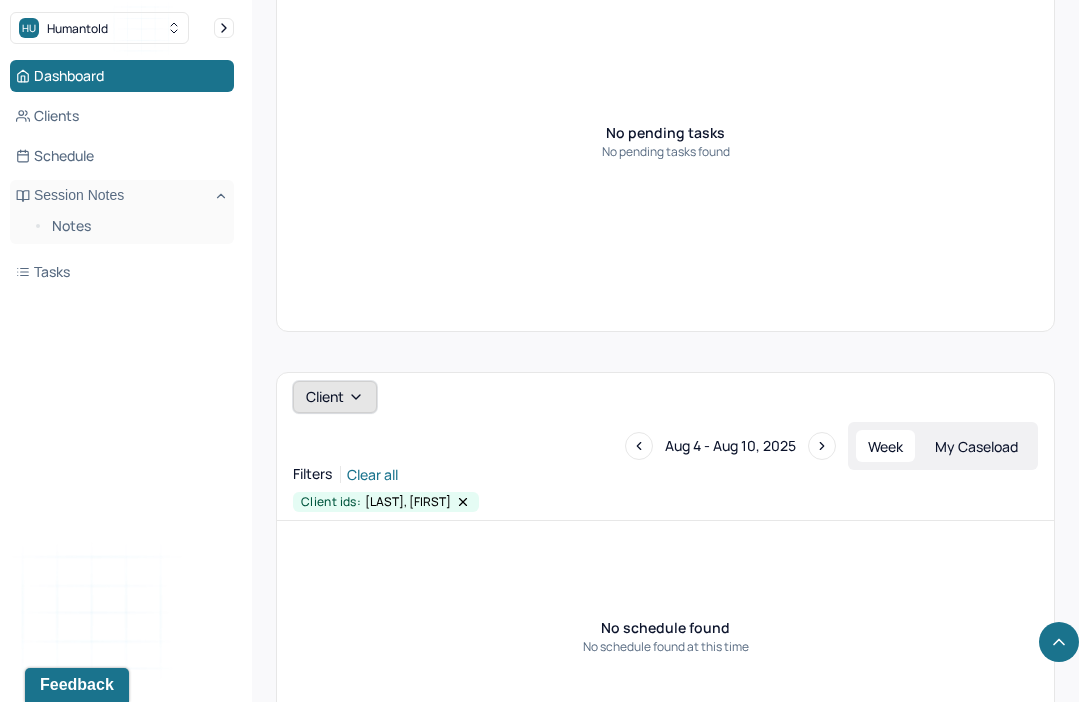 click on "Client" at bounding box center [335, 397] 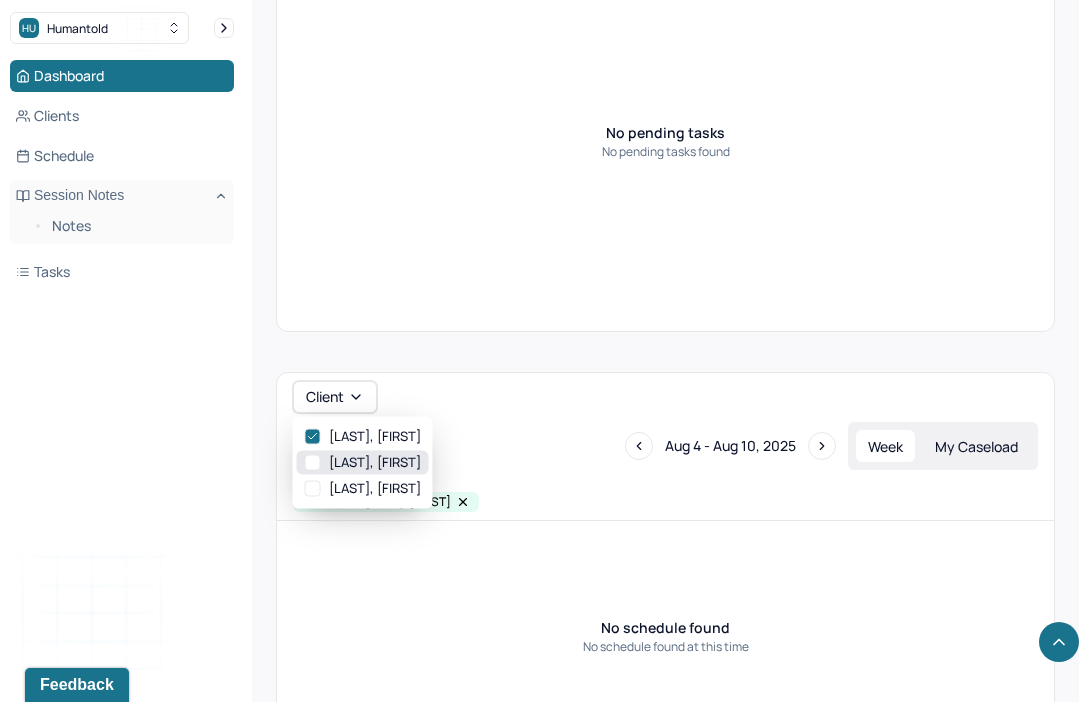 click 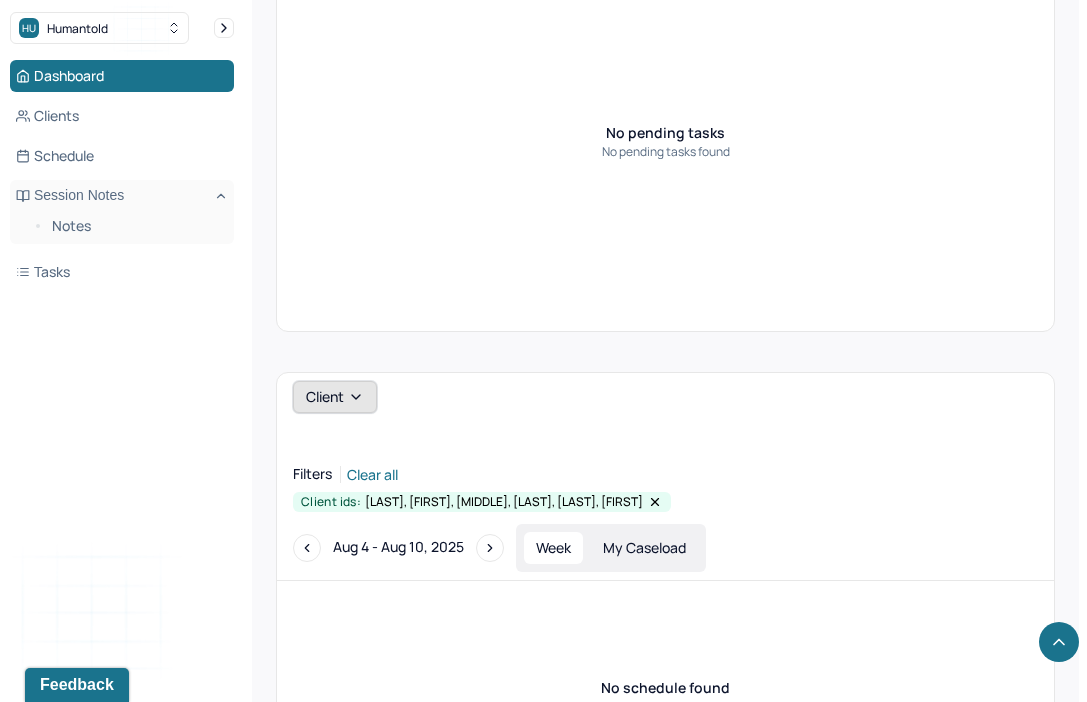 click on "Client" at bounding box center (335, 397) 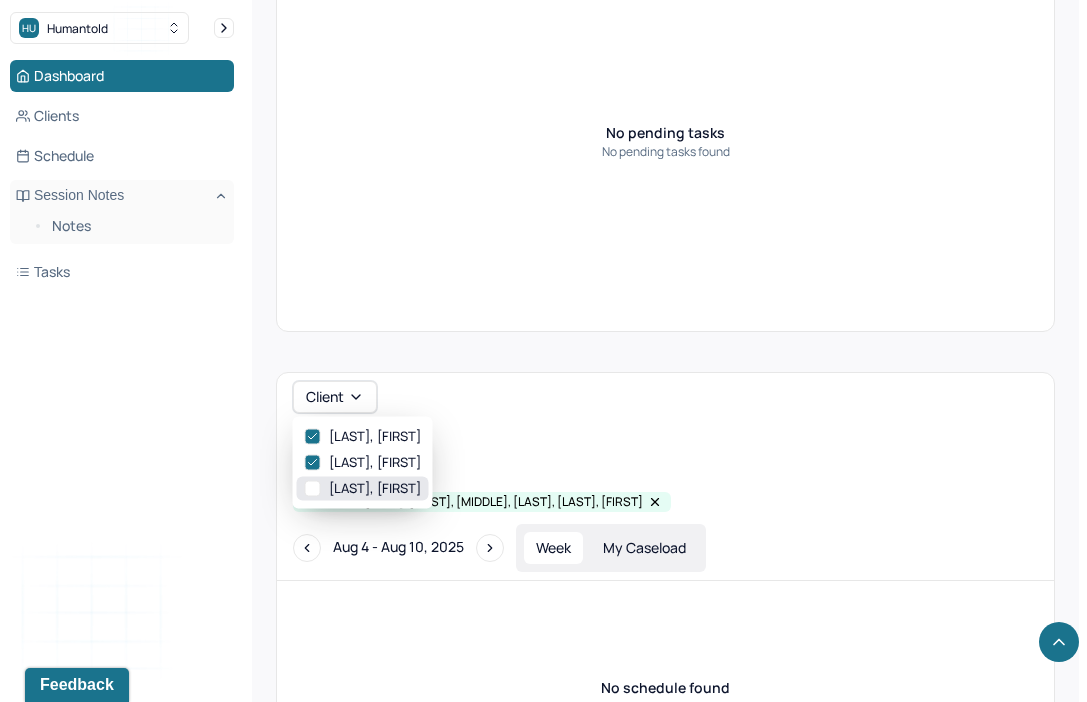 click 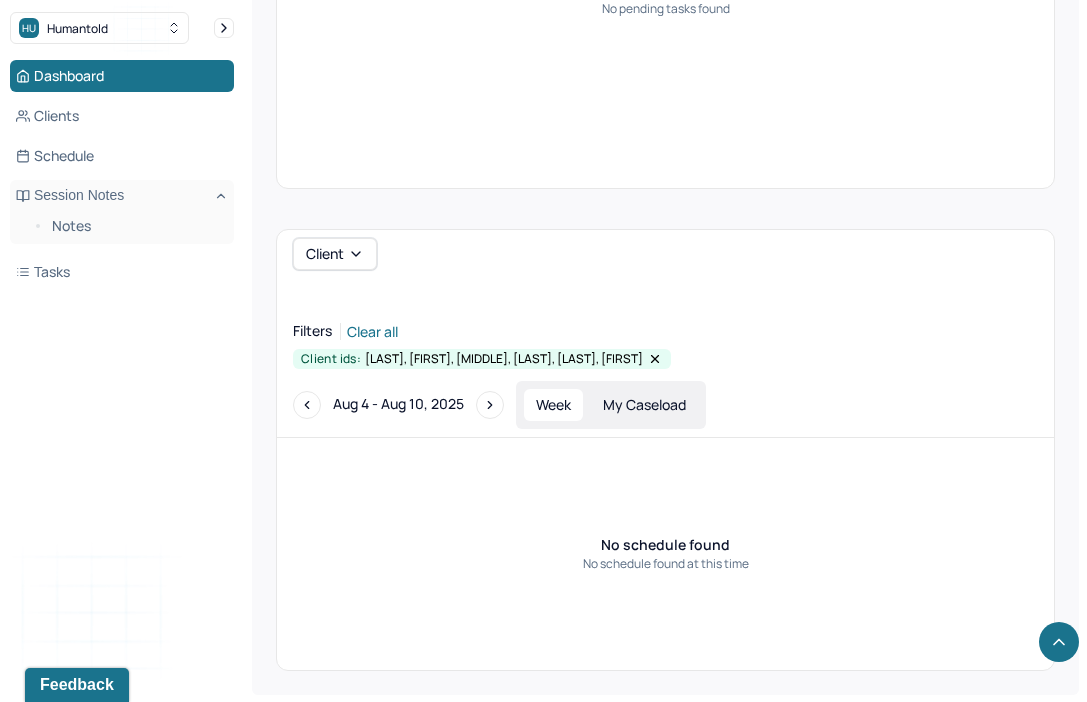 click on "My Caseload" at bounding box center (644, 405) 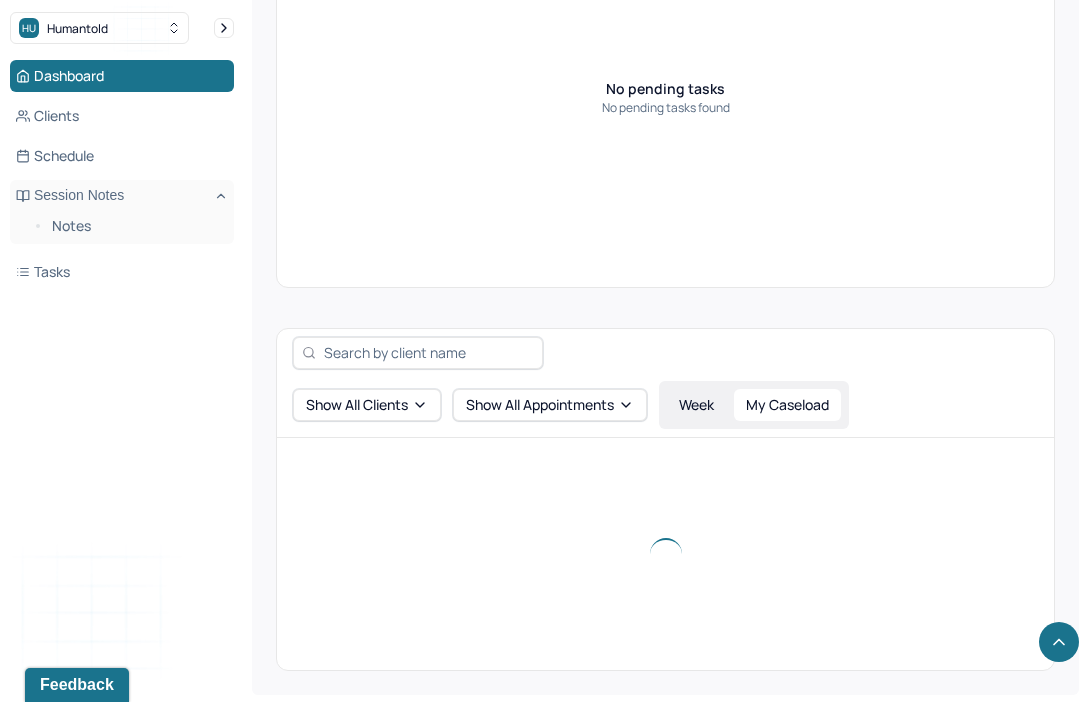 scroll, scrollTop: 788, scrollLeft: 0, axis: vertical 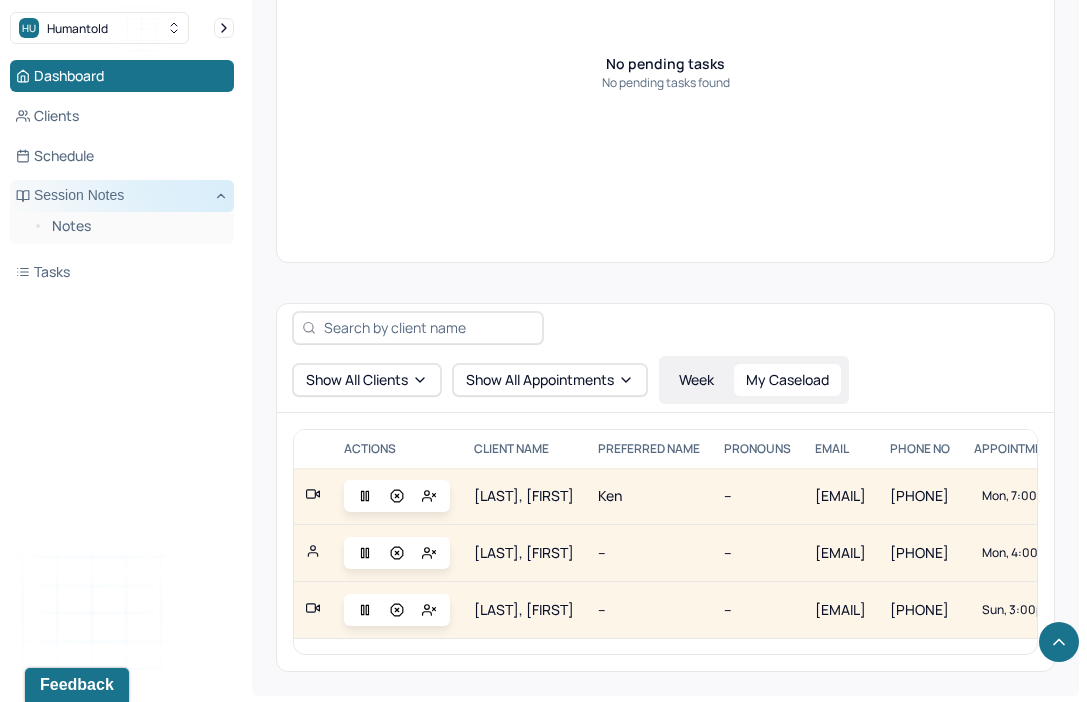 click on "Session Notes" at bounding box center [122, 196] 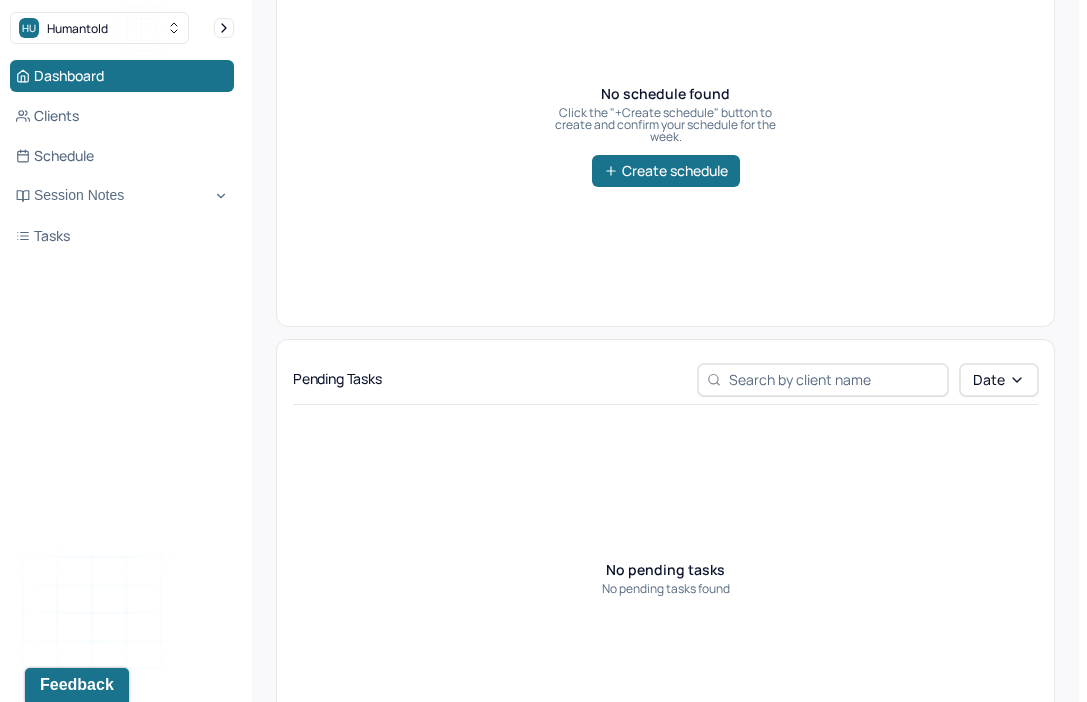 scroll, scrollTop: 788, scrollLeft: 0, axis: vertical 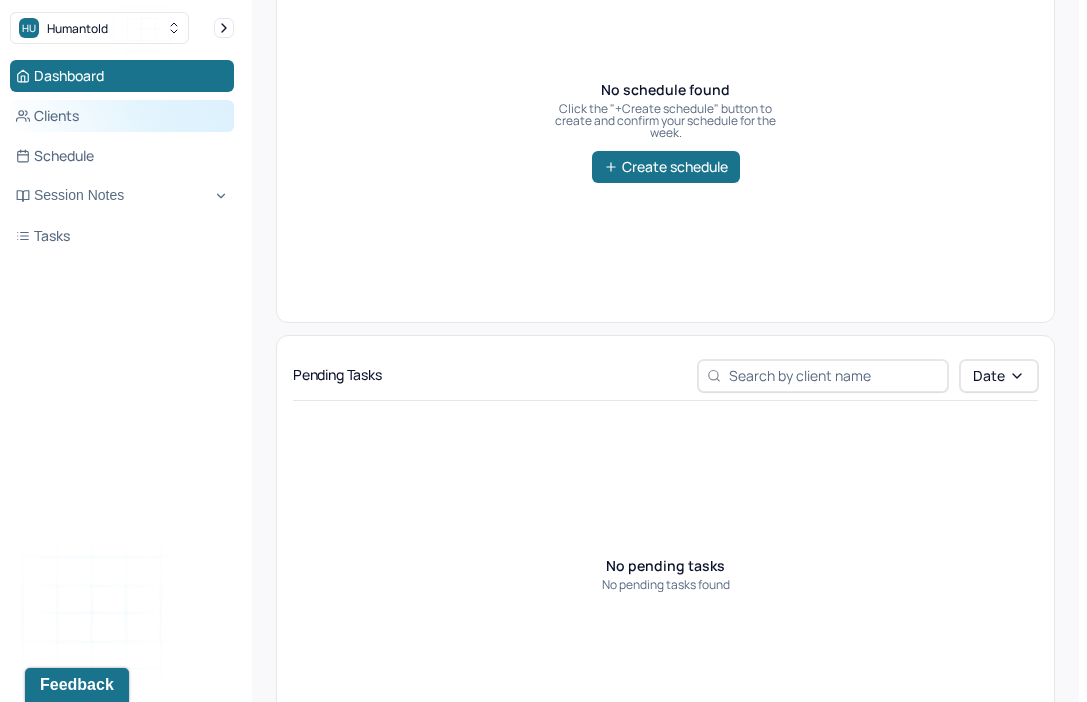 click on "Clients" at bounding box center [122, 116] 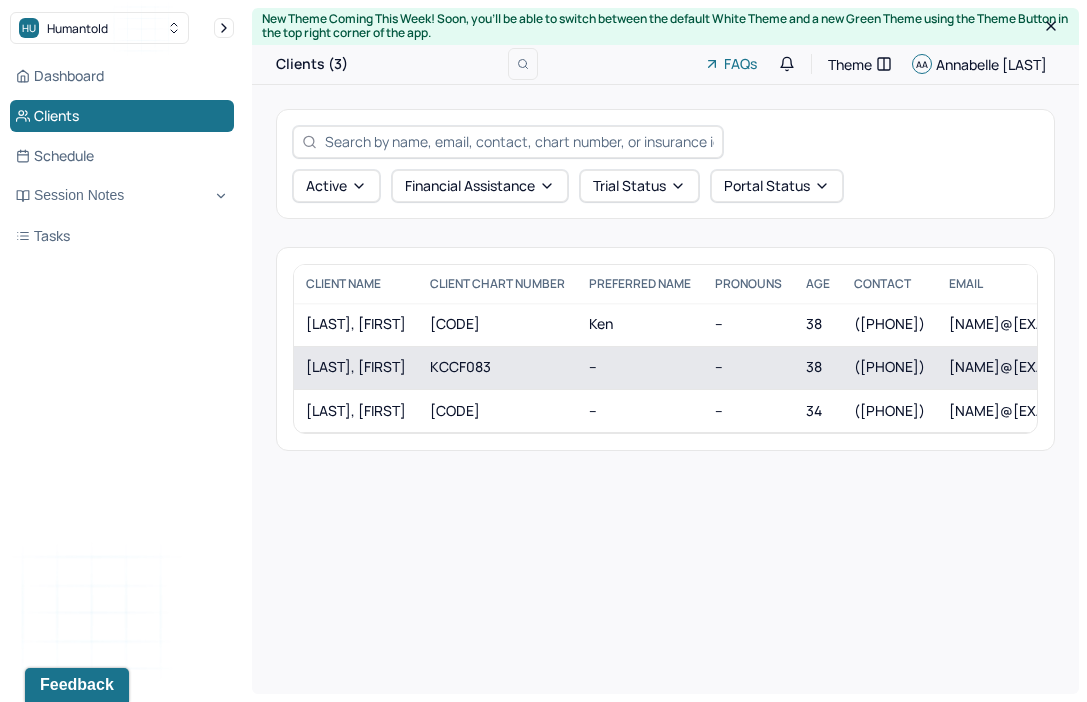 click on "[LAST], [FIRST]" at bounding box center [356, 367] 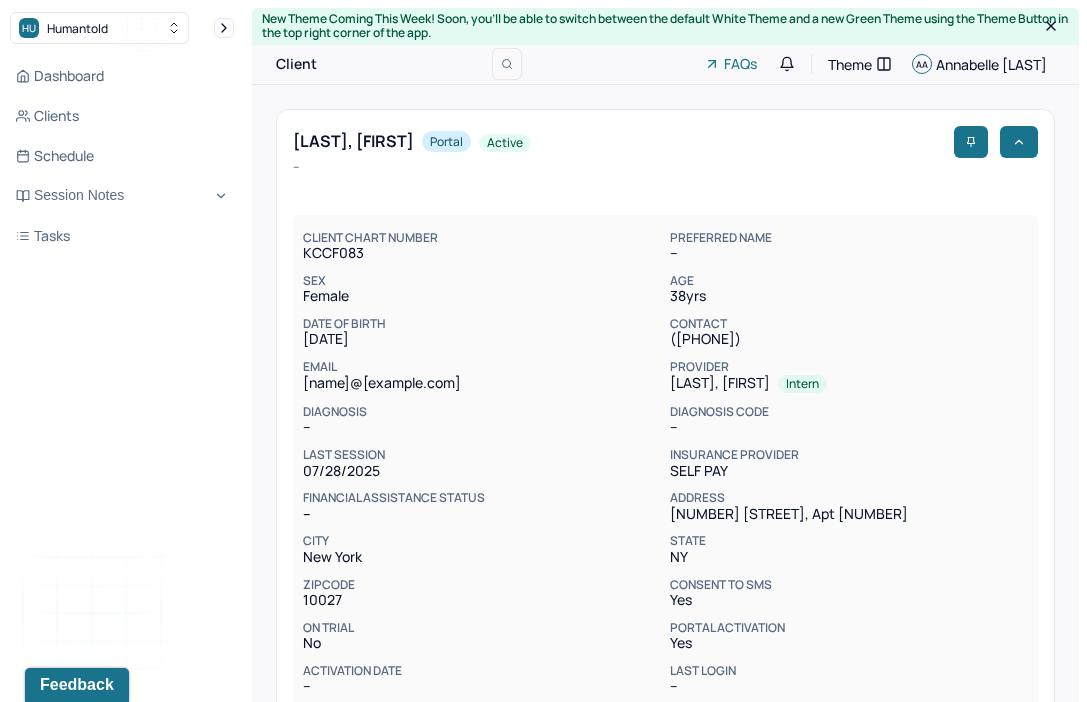 scroll, scrollTop: 0, scrollLeft: 0, axis: both 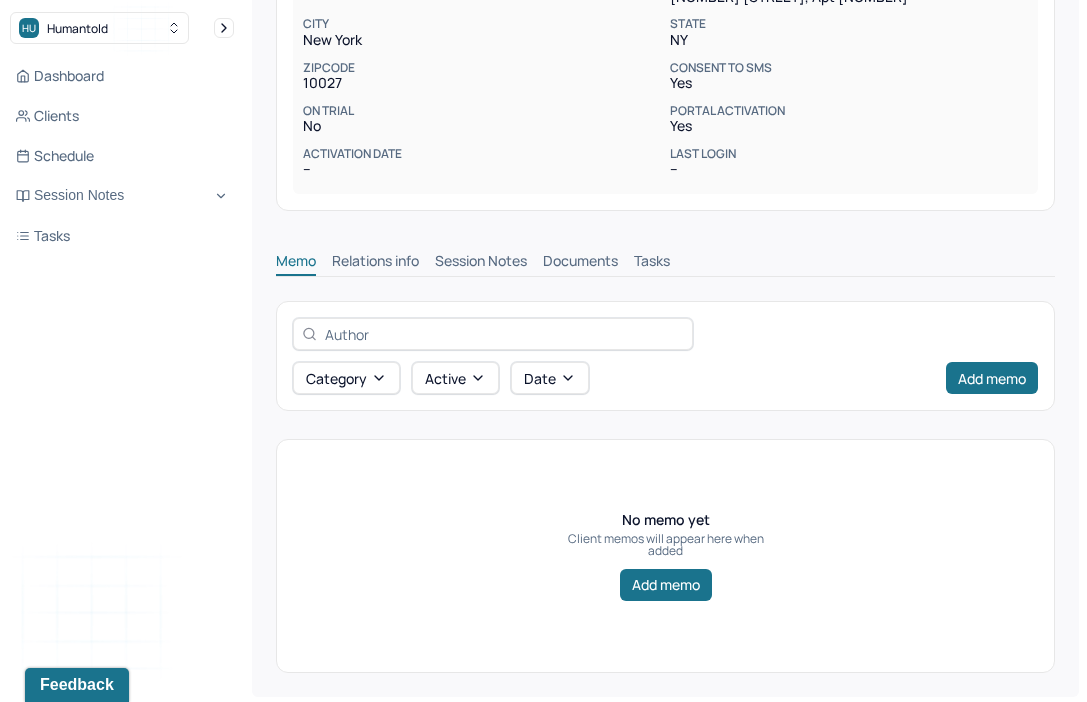 click on "Session Notes" at bounding box center (481, 263) 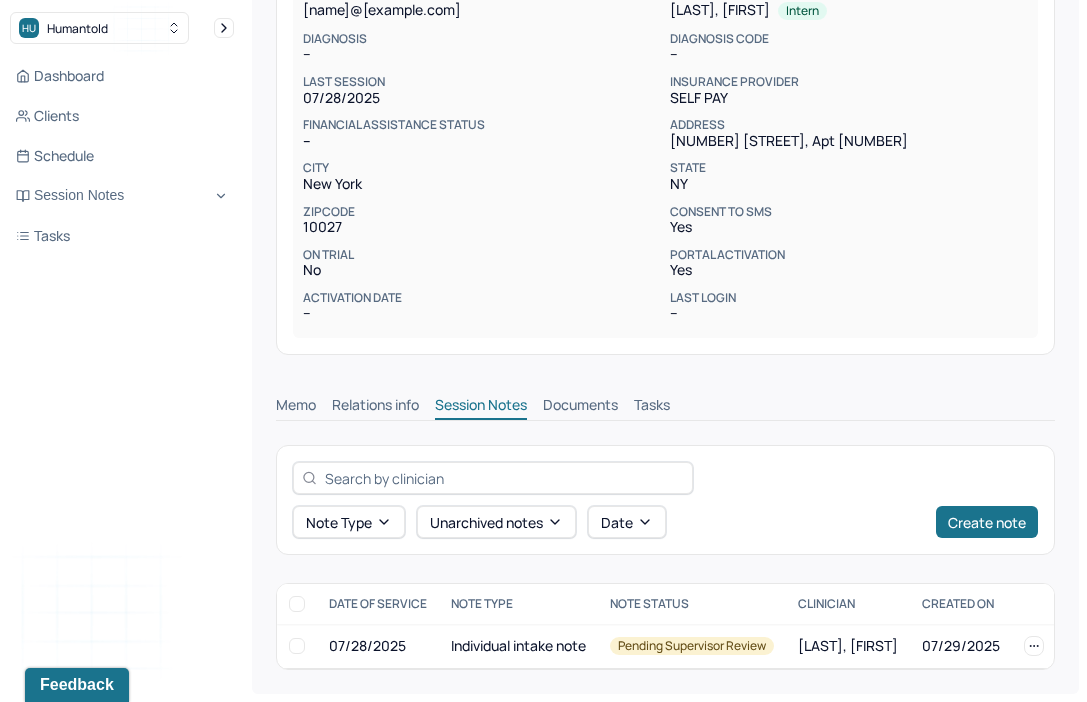 scroll, scrollTop: 370, scrollLeft: 0, axis: vertical 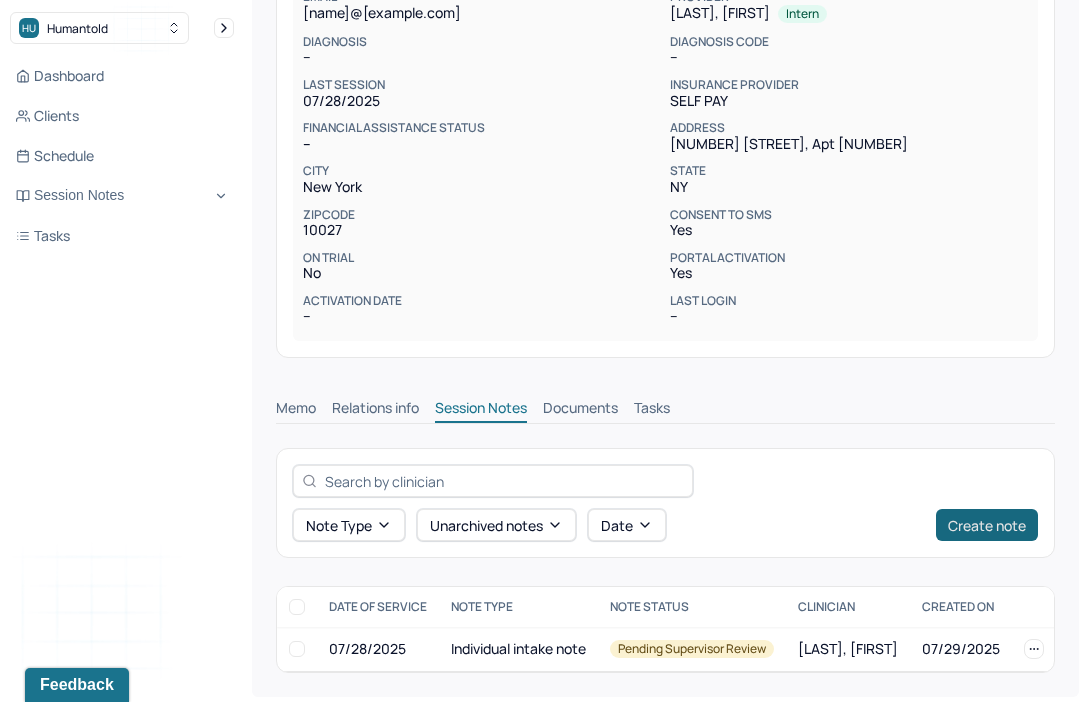 click on "Create note" at bounding box center (987, 525) 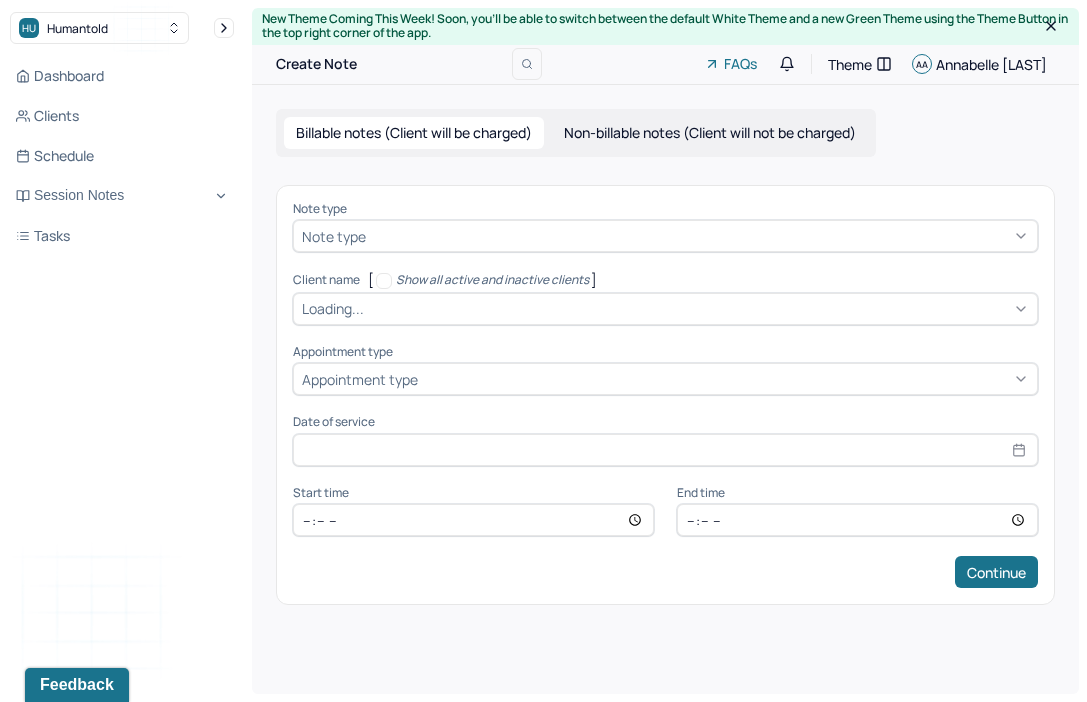 scroll, scrollTop: 0, scrollLeft: 0, axis: both 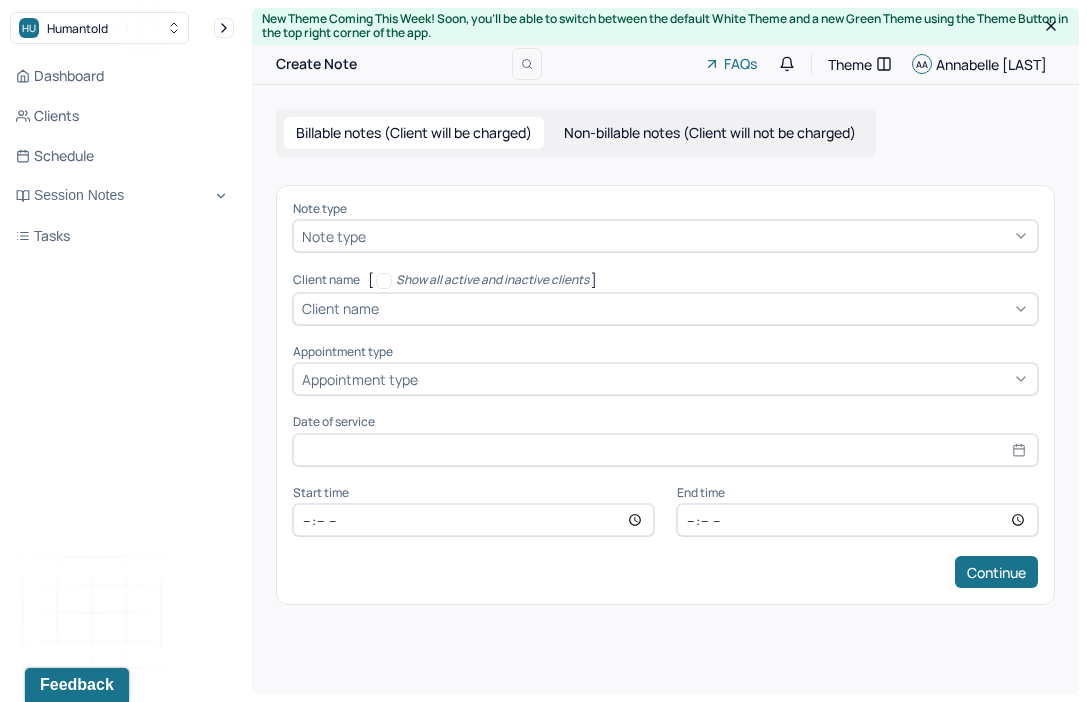 click at bounding box center (699, 236) 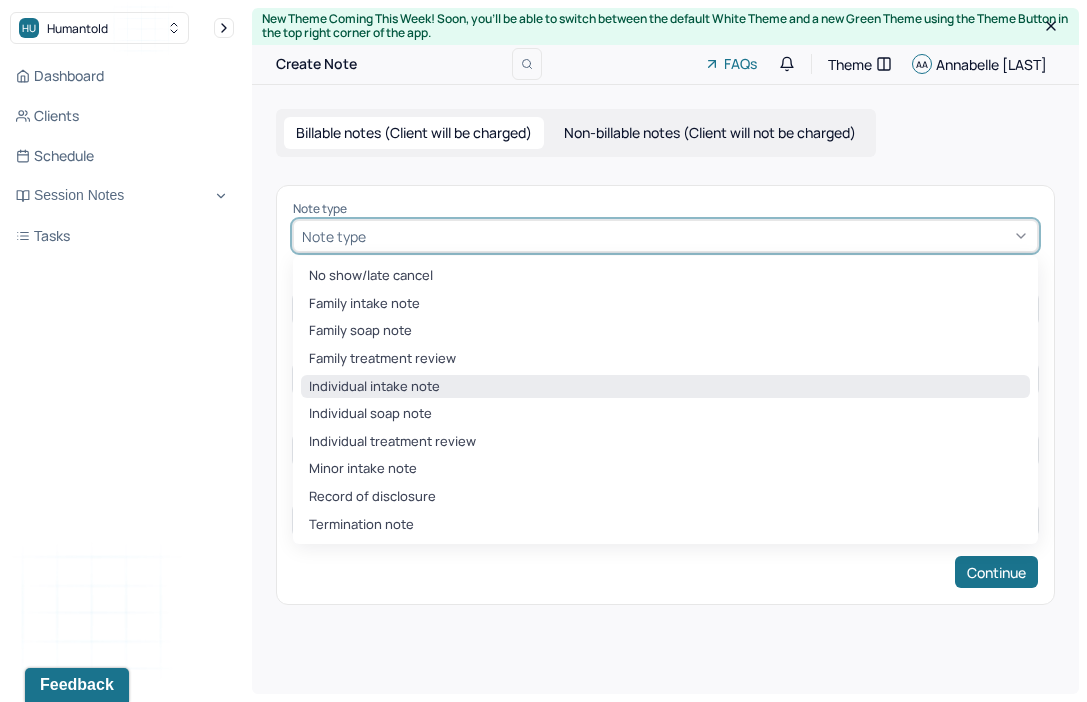 click on "Individual intake note" at bounding box center (665, 387) 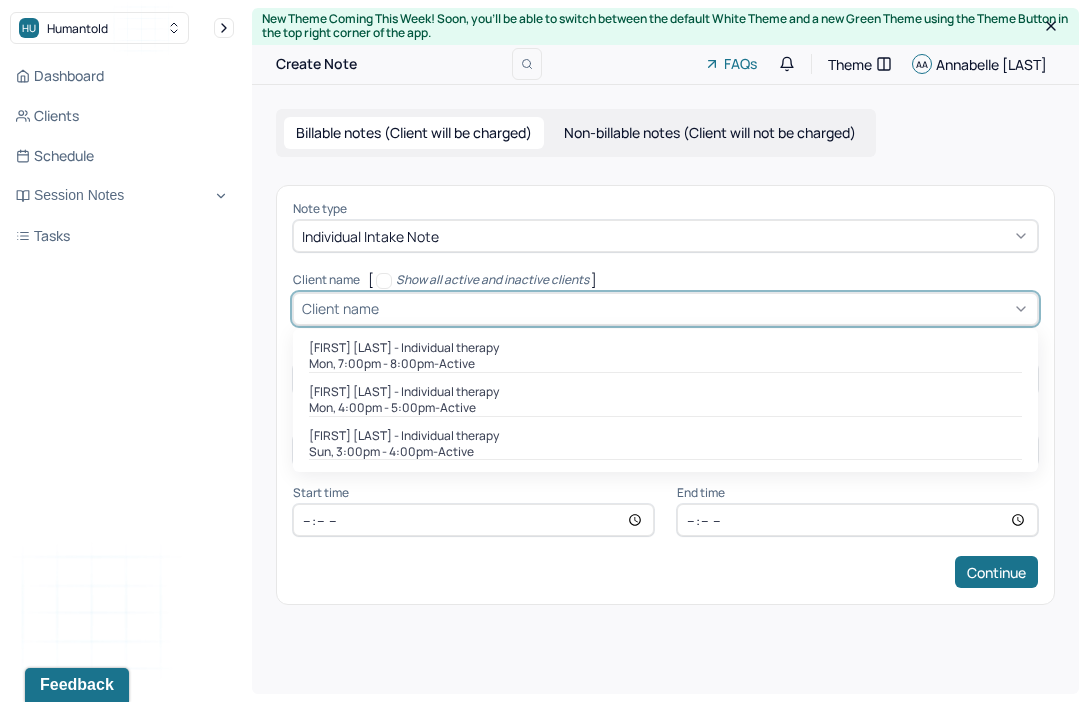 click at bounding box center (706, 308) 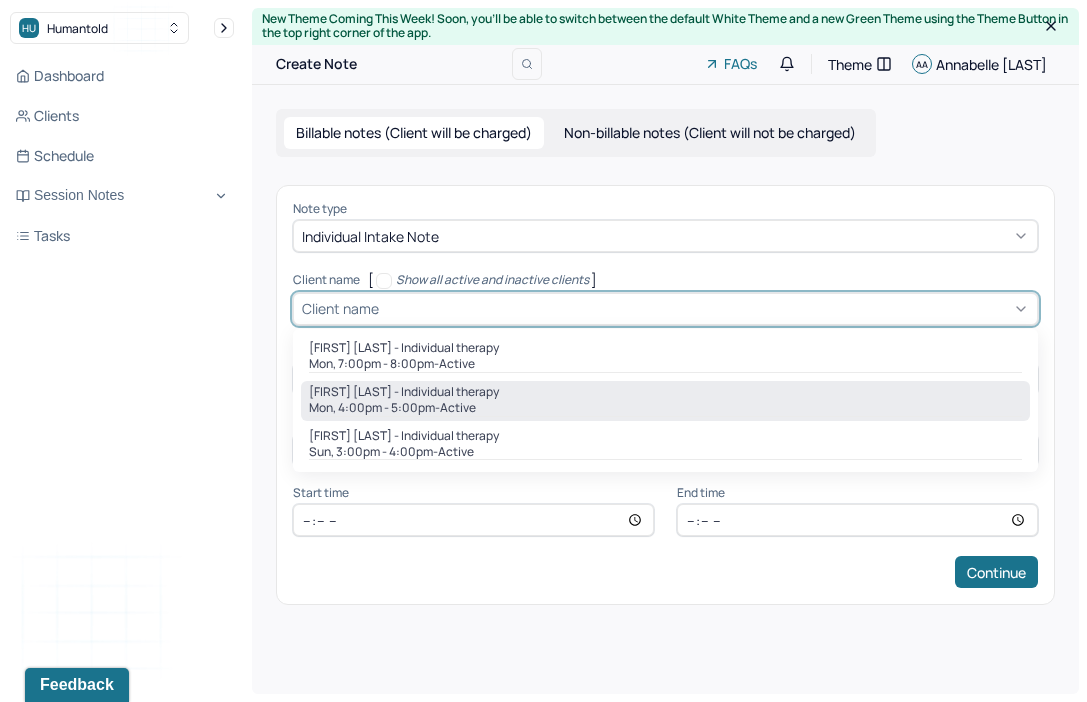 click on "Mon, 4:00pm - 5:00pm  -  active" at bounding box center [665, 408] 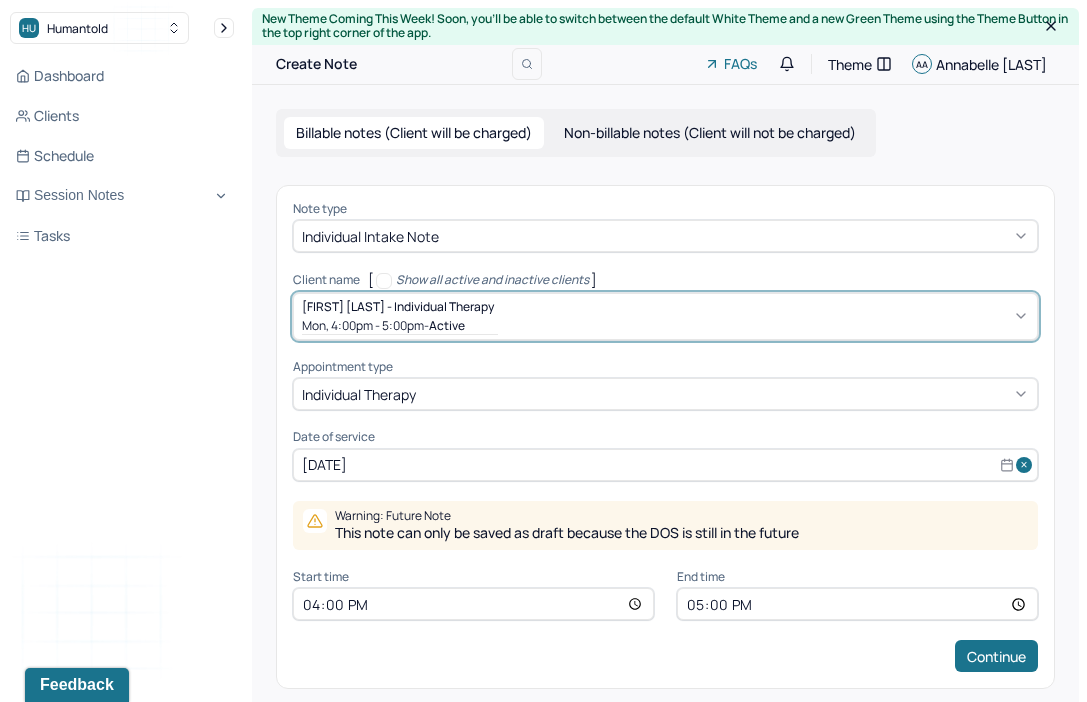 scroll, scrollTop: 16, scrollLeft: 0, axis: vertical 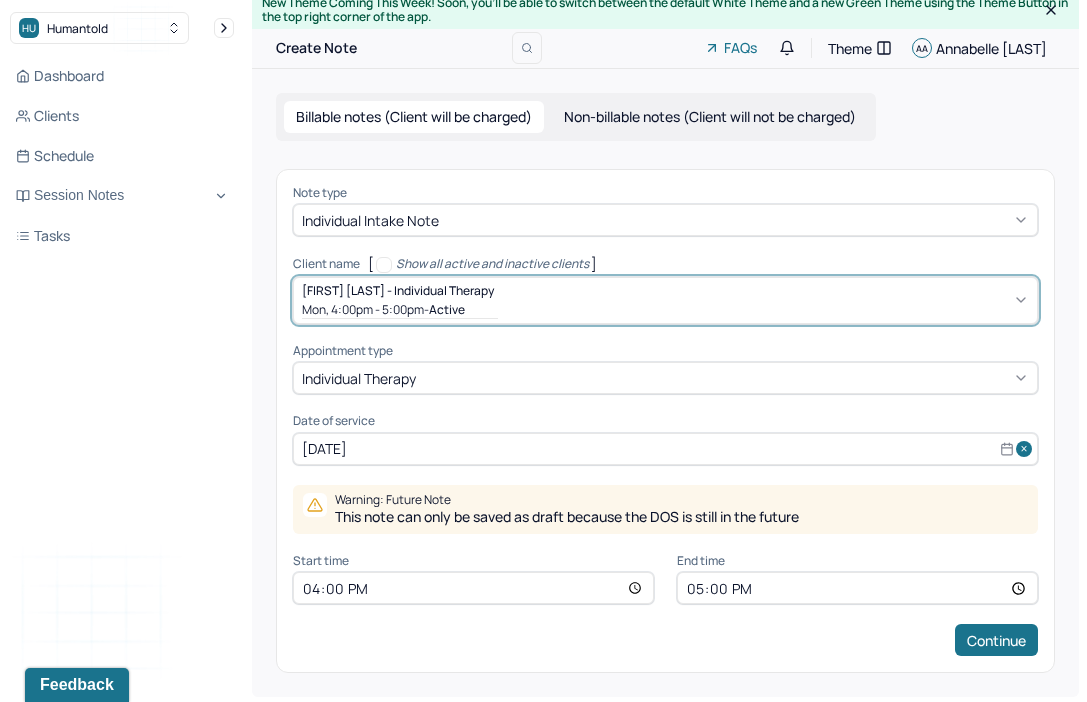 select on "10" 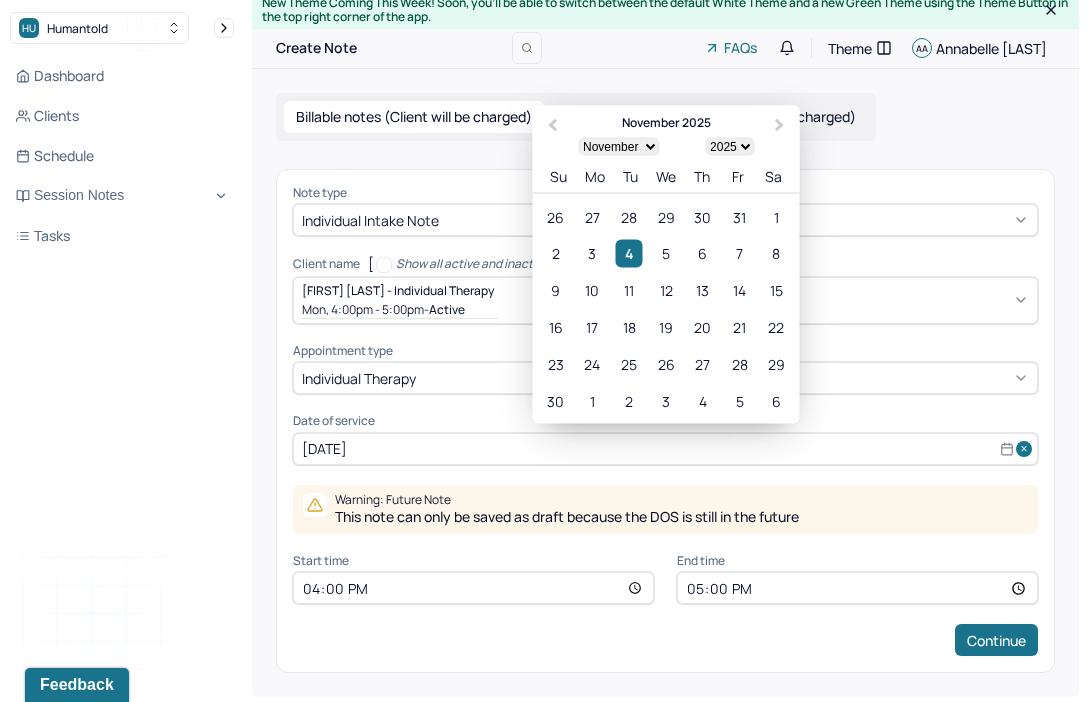 click on "Nov 4, 2025" at bounding box center [665, 449] 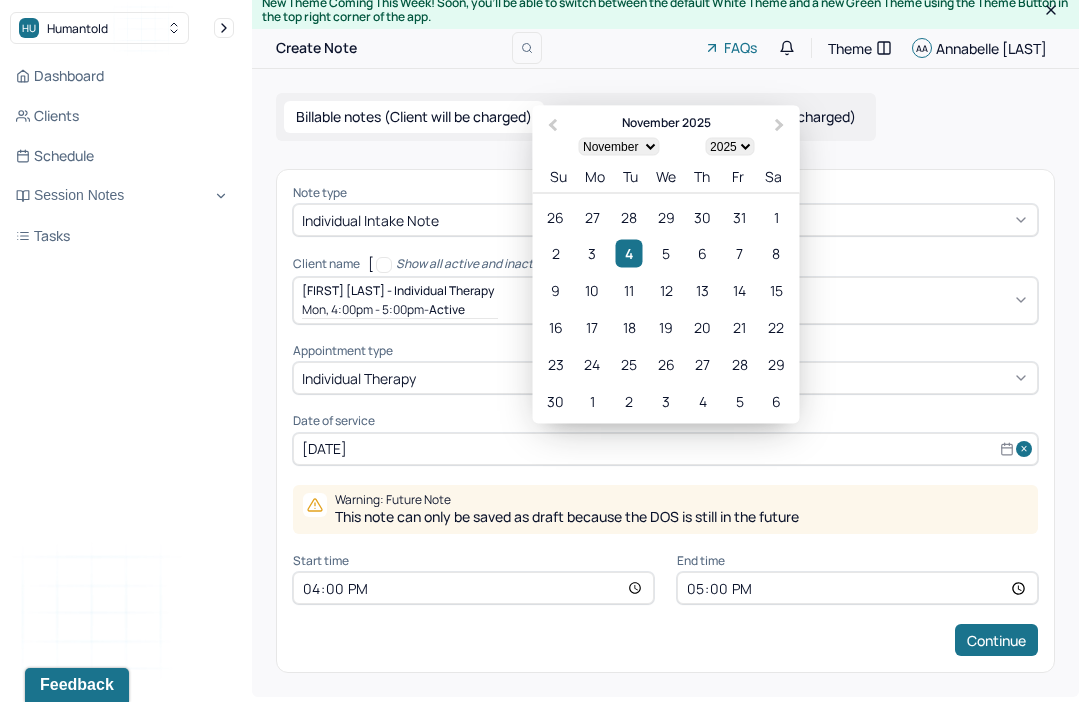 click on "January February March April May June July August September October November December" at bounding box center [618, 146] 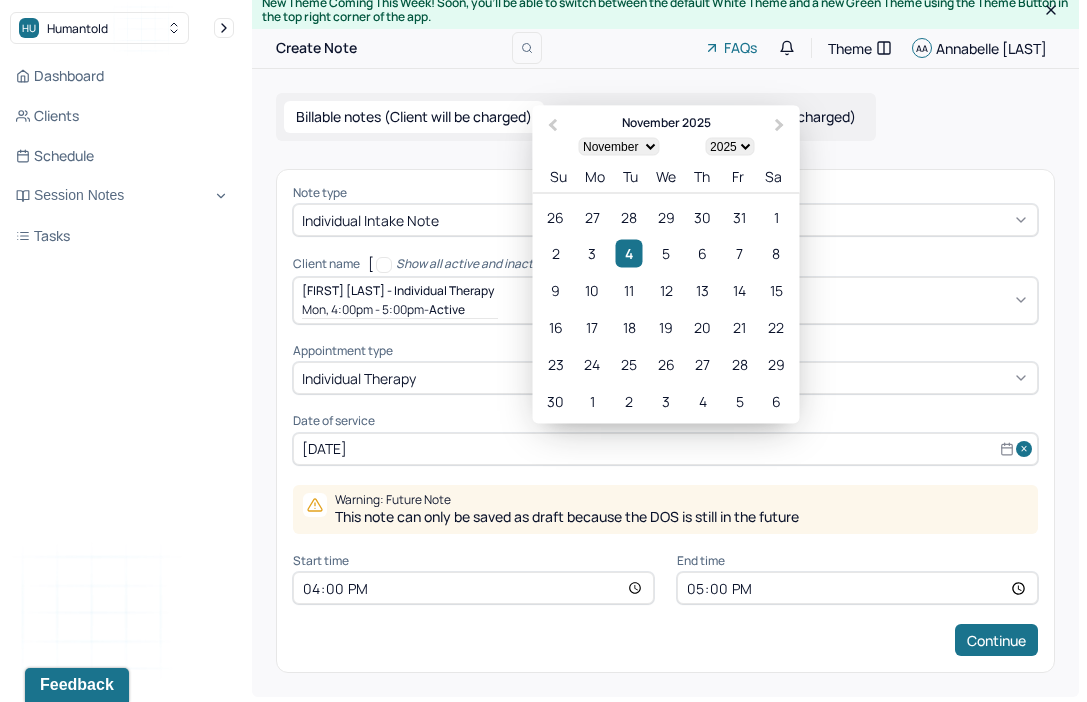 select on "7" 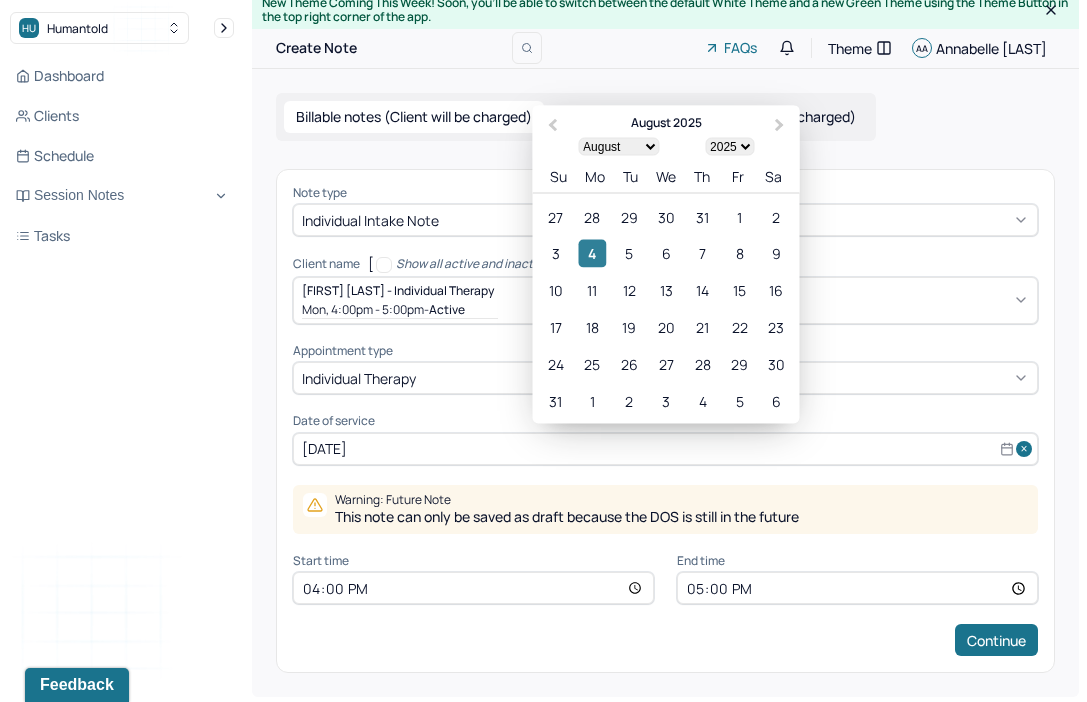 click on "4" at bounding box center [592, 253] 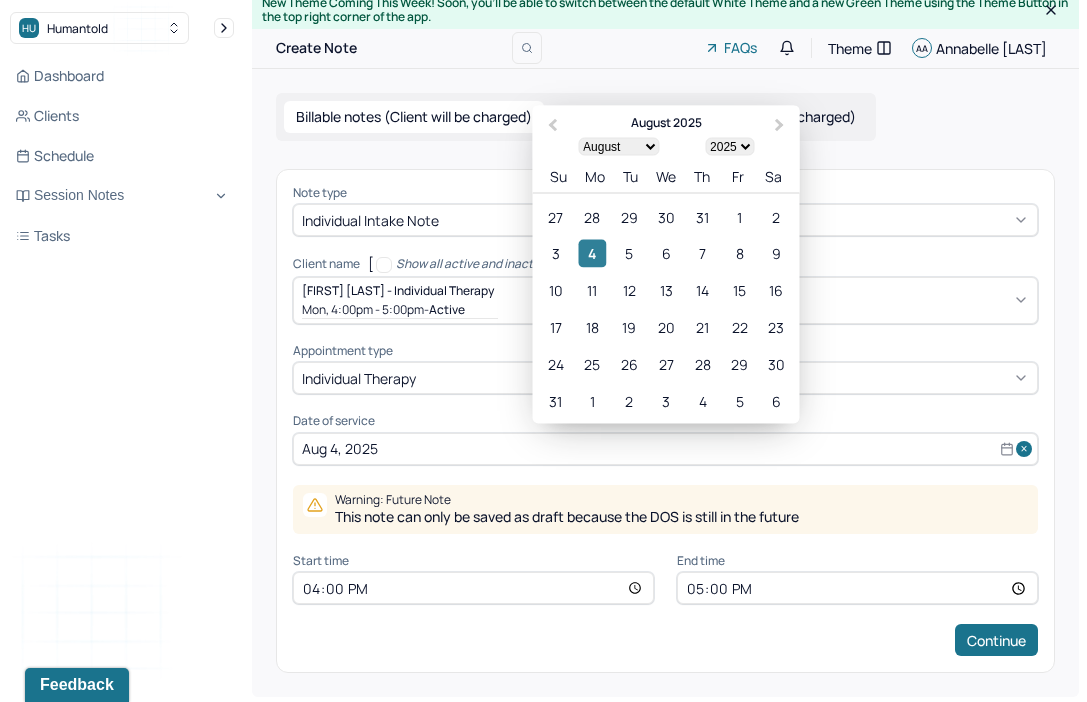 scroll, scrollTop: 0, scrollLeft: 0, axis: both 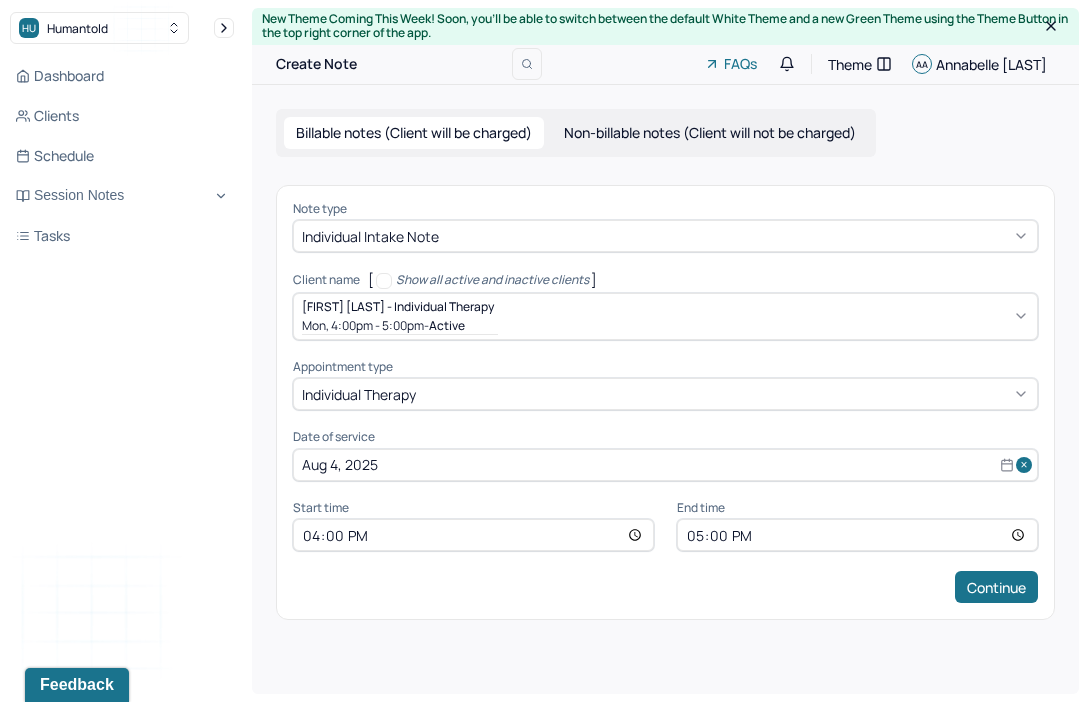 click on "17:00" at bounding box center (857, 535) 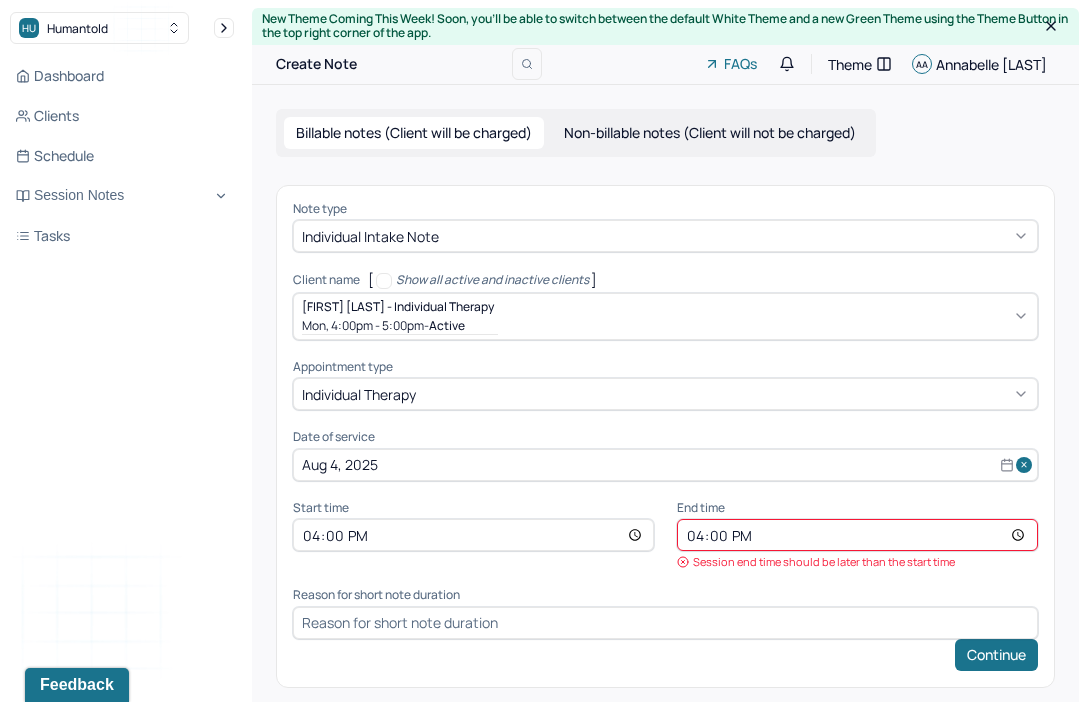 click on "16:00" at bounding box center (857, 535) 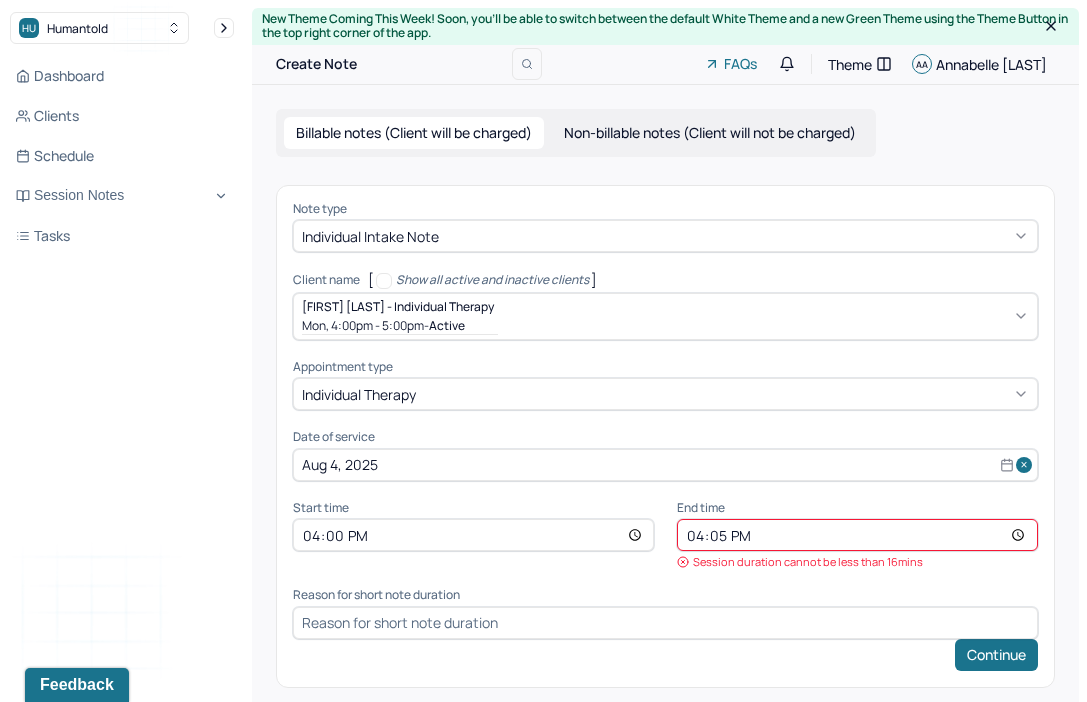 type on "16:55" 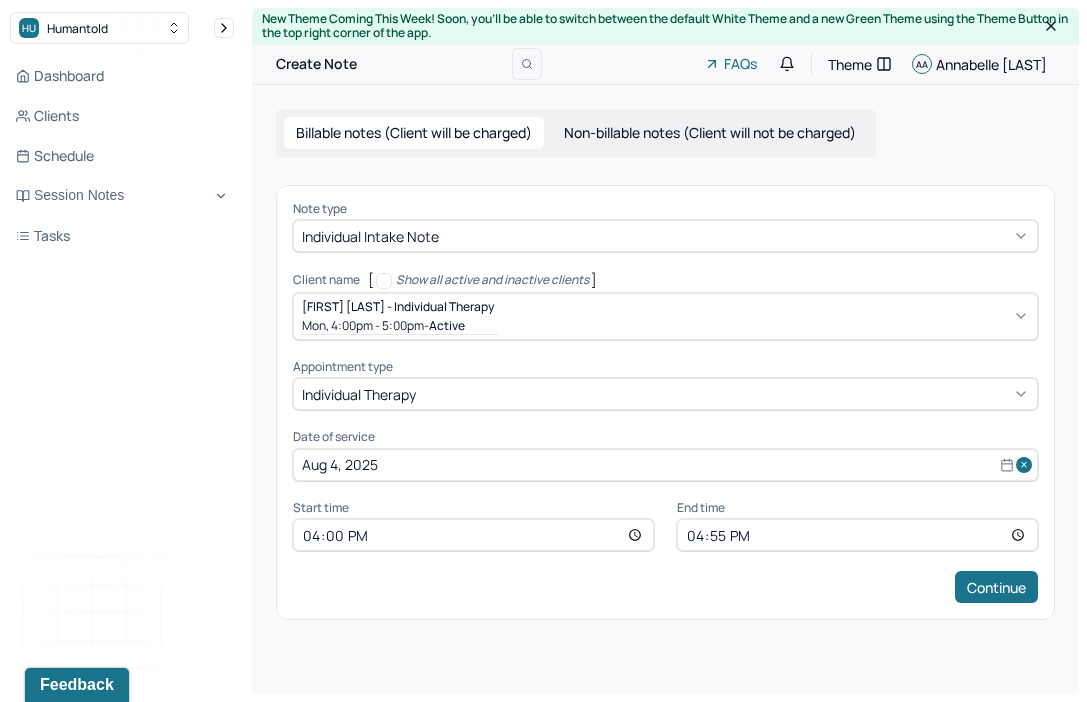 click on "Continue" at bounding box center [665, 587] 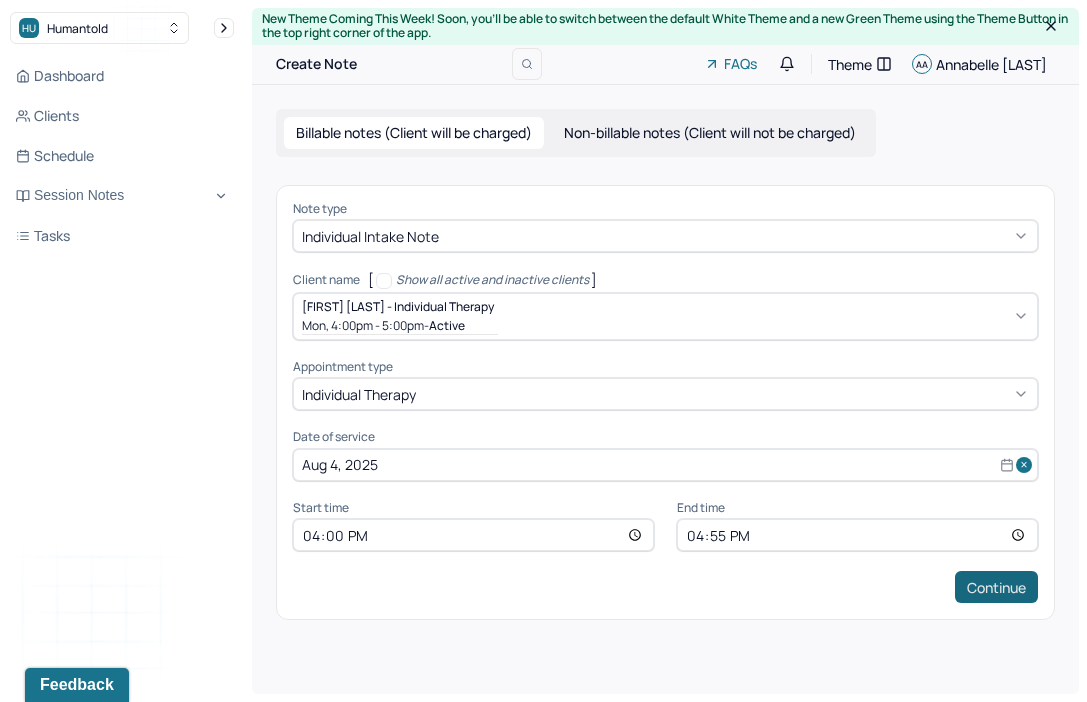 click on "Continue" at bounding box center (996, 587) 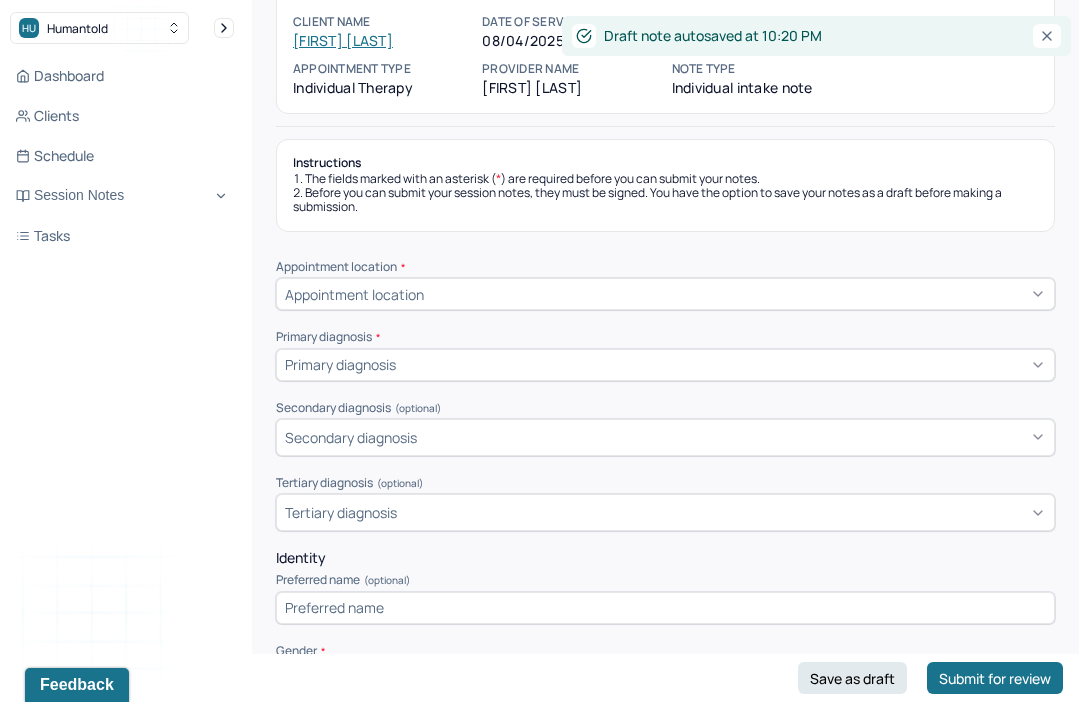 scroll, scrollTop: 208, scrollLeft: 0, axis: vertical 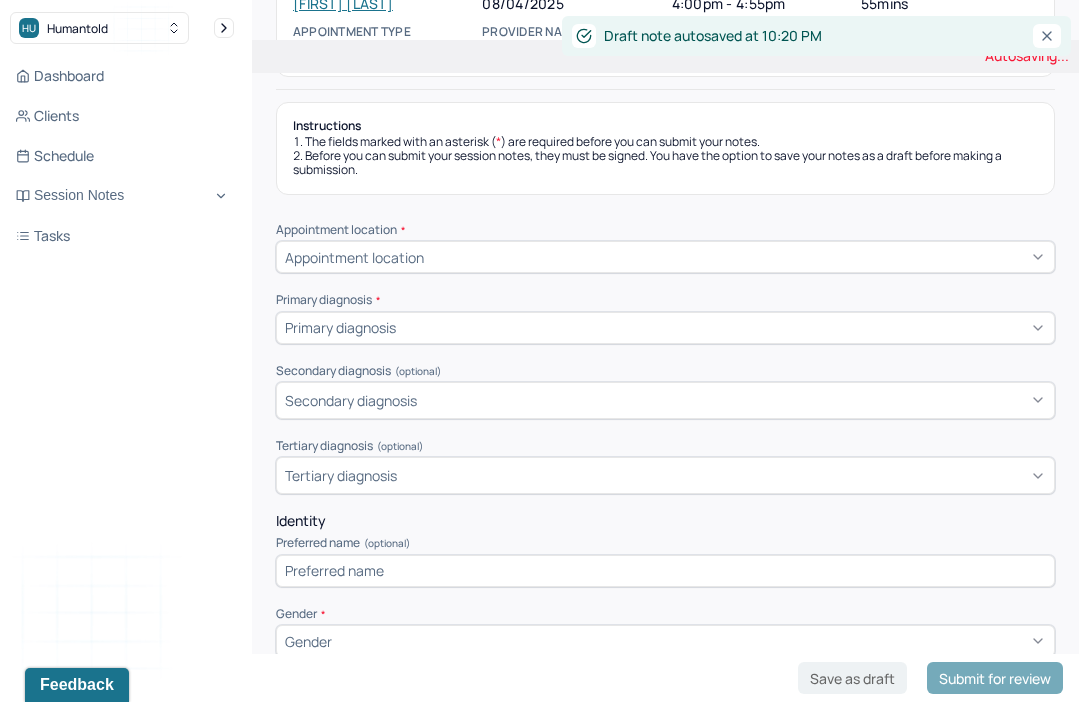 click on "Appointment location" at bounding box center (665, 257) 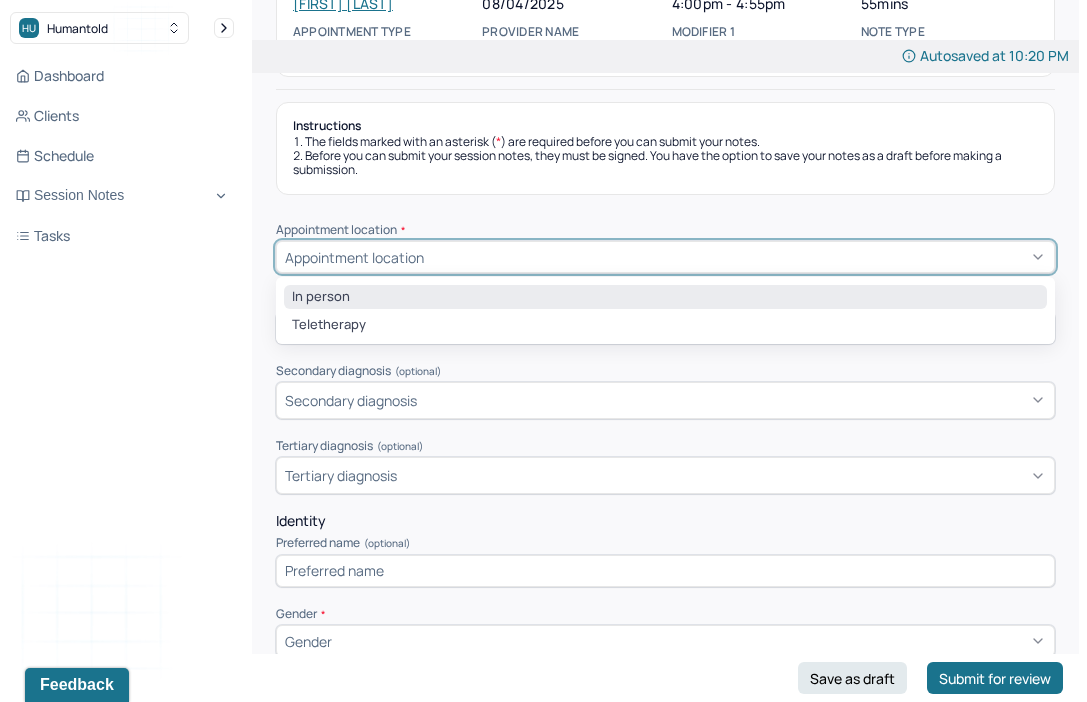 click on "In person" at bounding box center (665, 297) 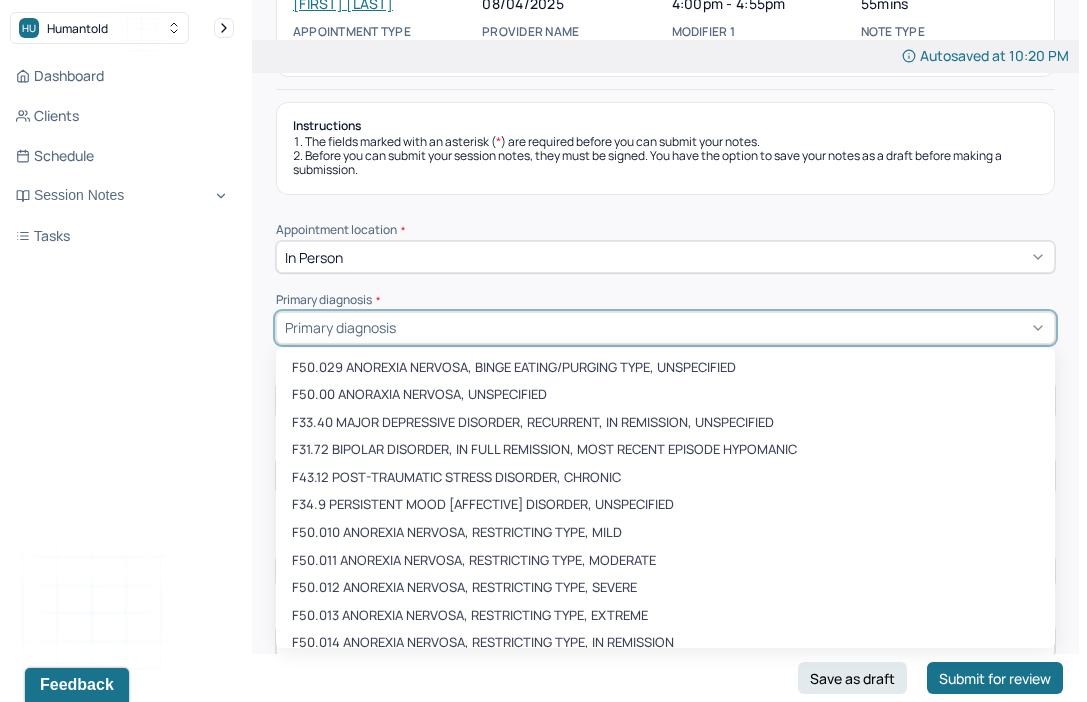 click at bounding box center [723, 327] 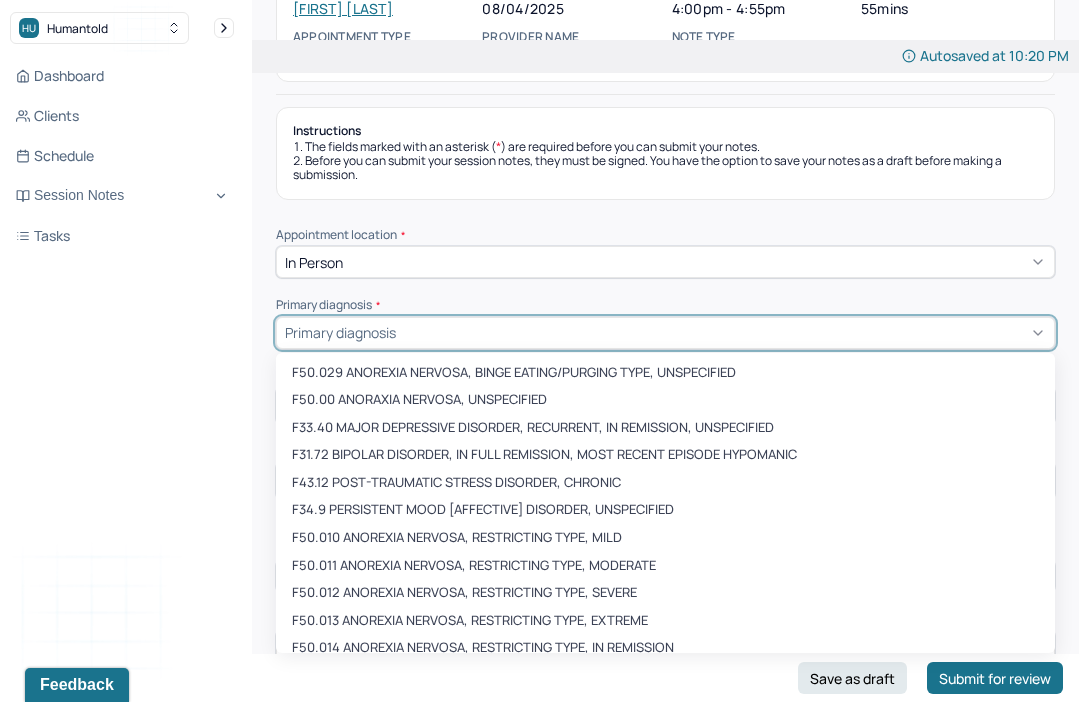 scroll, scrollTop: 210, scrollLeft: 0, axis: vertical 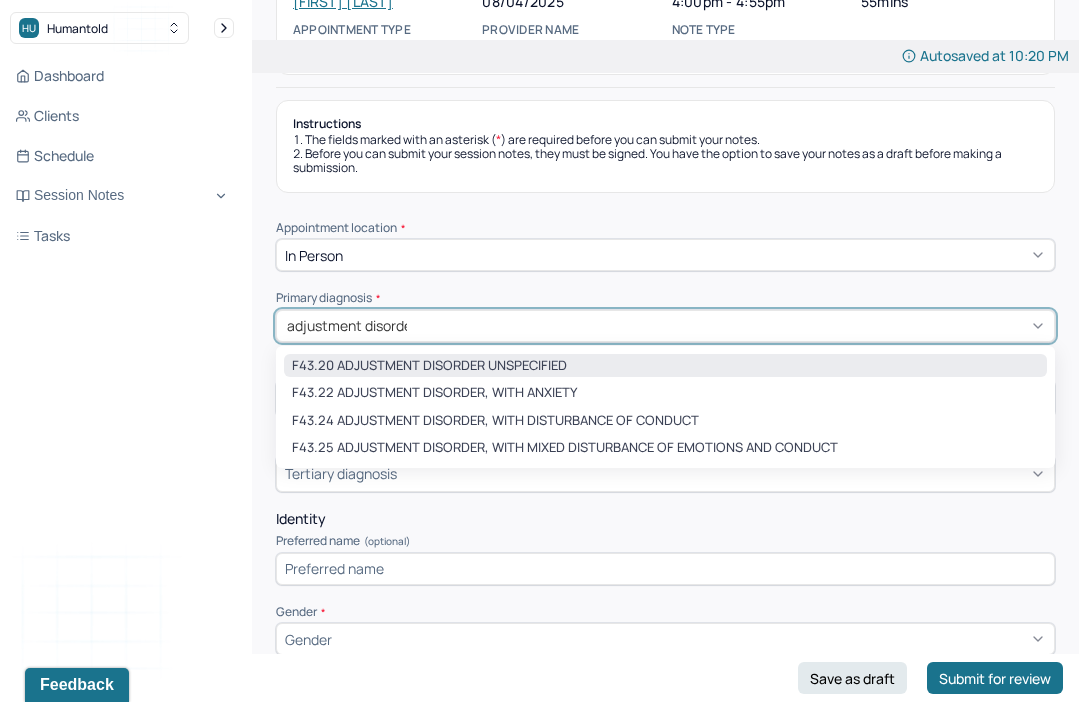 type on "adjustment disorder" 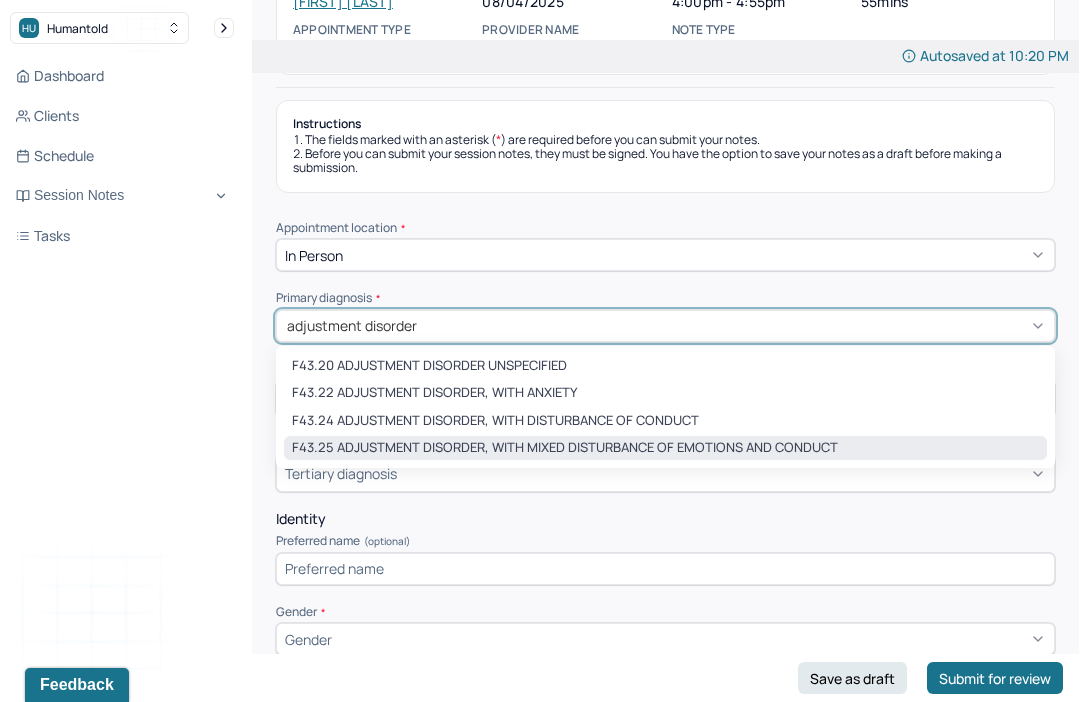 click on "F43.25 ADJUSTMENT DISORDER, WITH MIXED DISTURBANCE OF EMOTIONS AND CONDUCT" at bounding box center [665, 448] 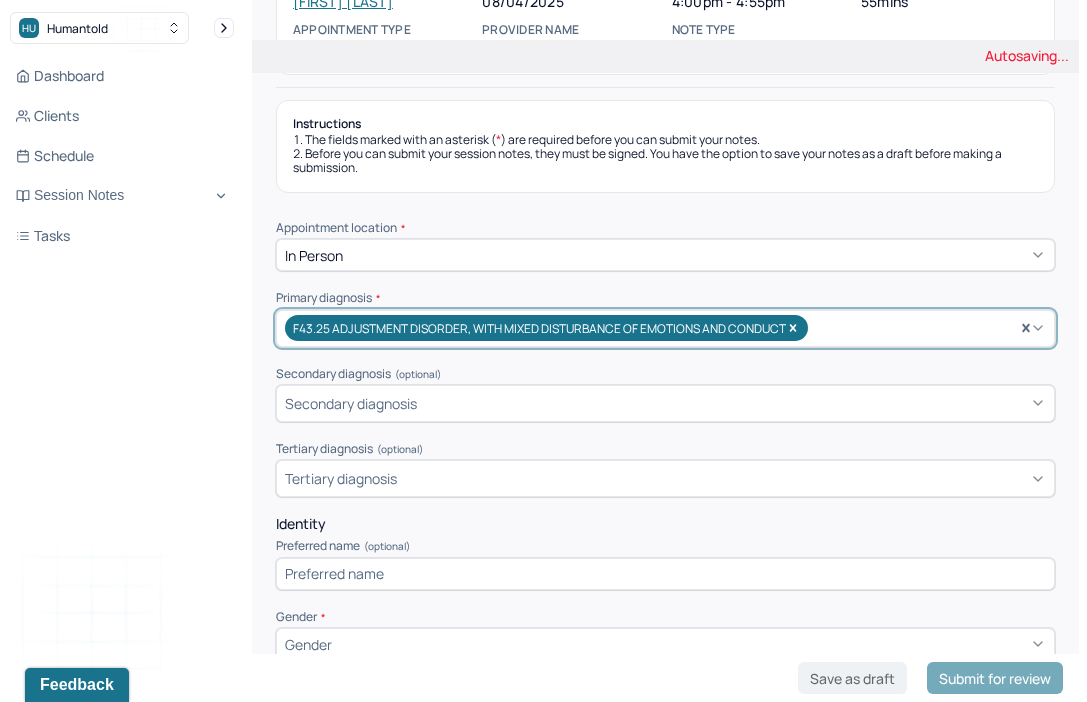 click at bounding box center [733, 403] 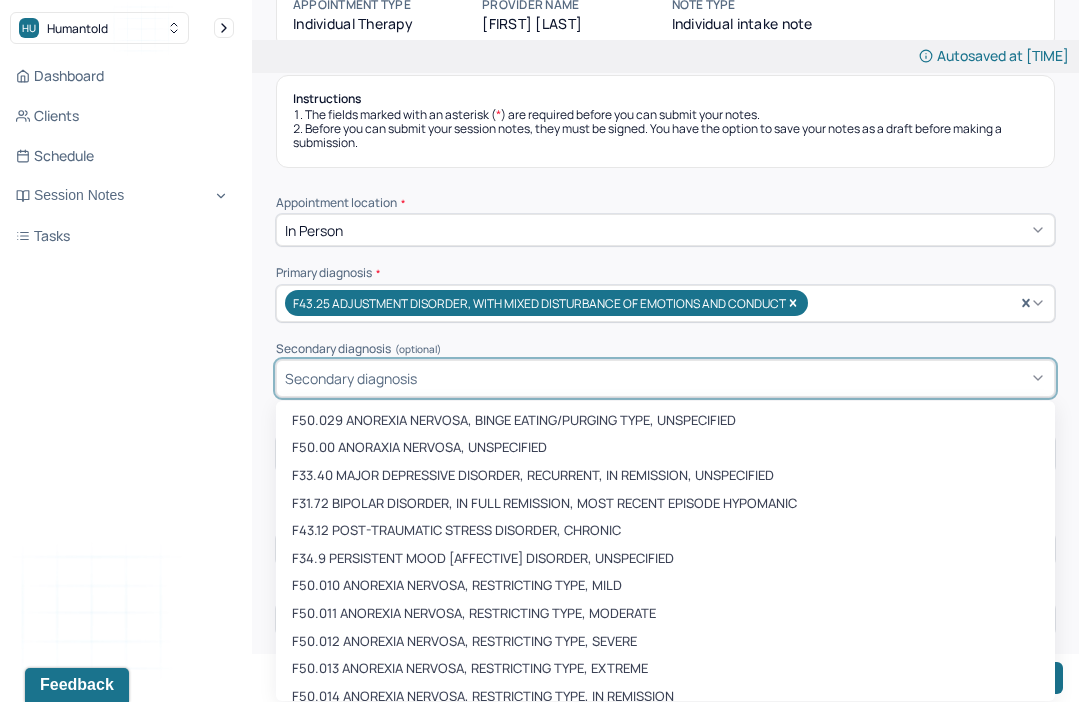 scroll, scrollTop: 238, scrollLeft: 0, axis: vertical 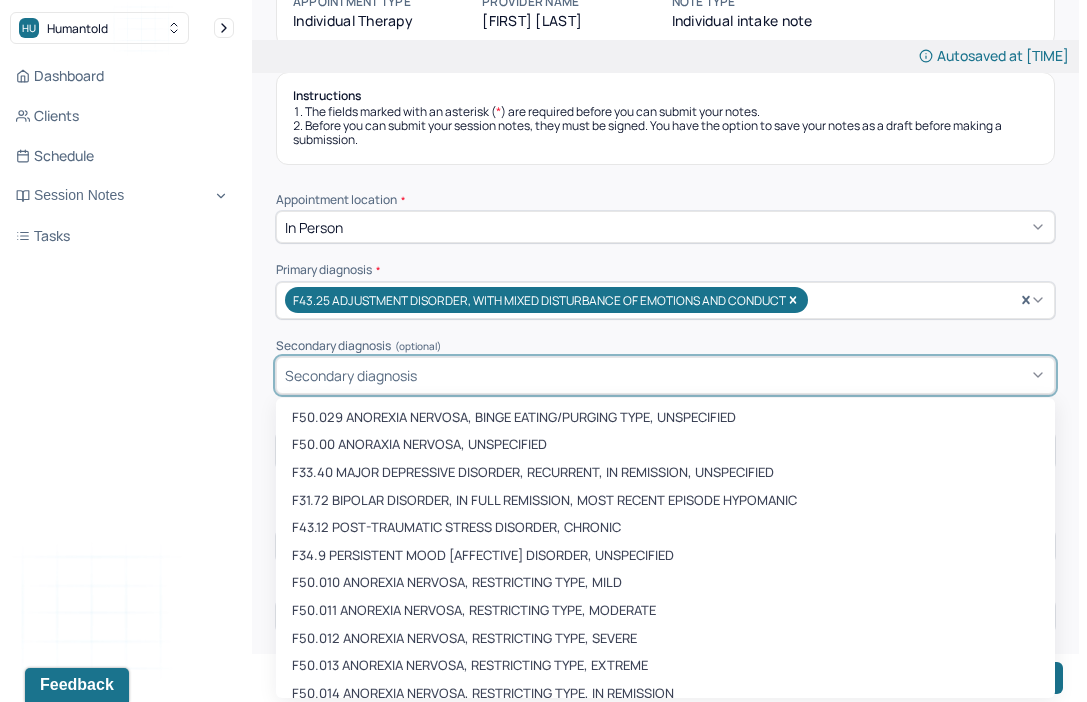 click on "Dashboard Clients Schedule Session Notes Tasks AA Annabelle   Ang provider Logout" at bounding box center (122, 371) 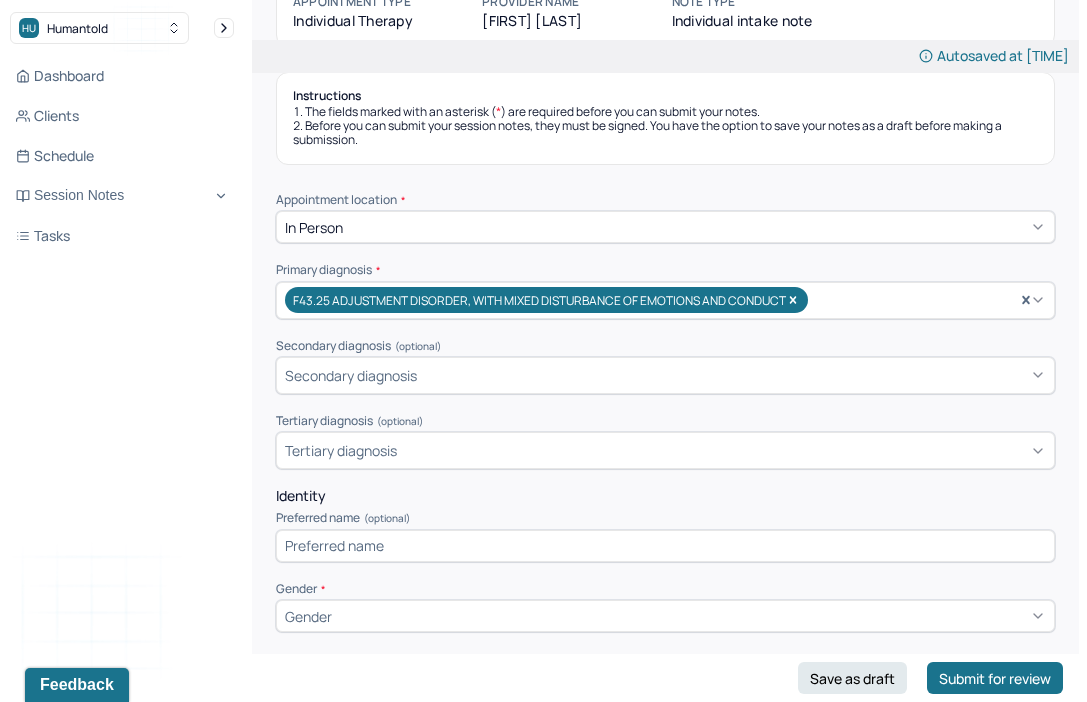 scroll, scrollTop: 368, scrollLeft: 0, axis: vertical 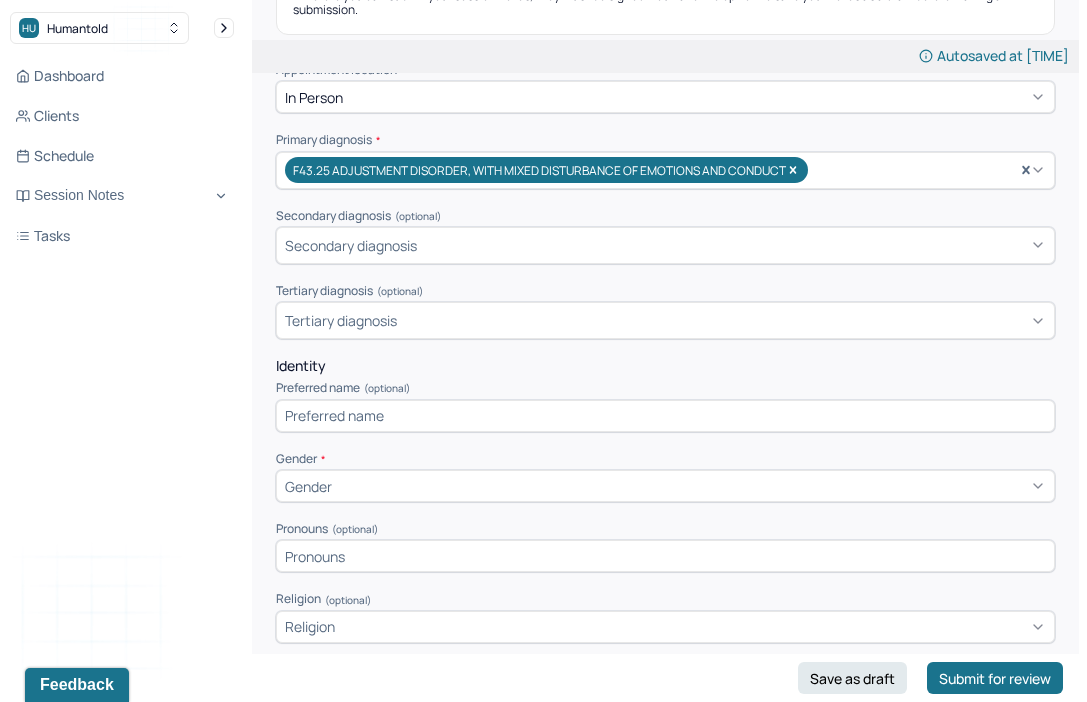 click at bounding box center (665, 416) 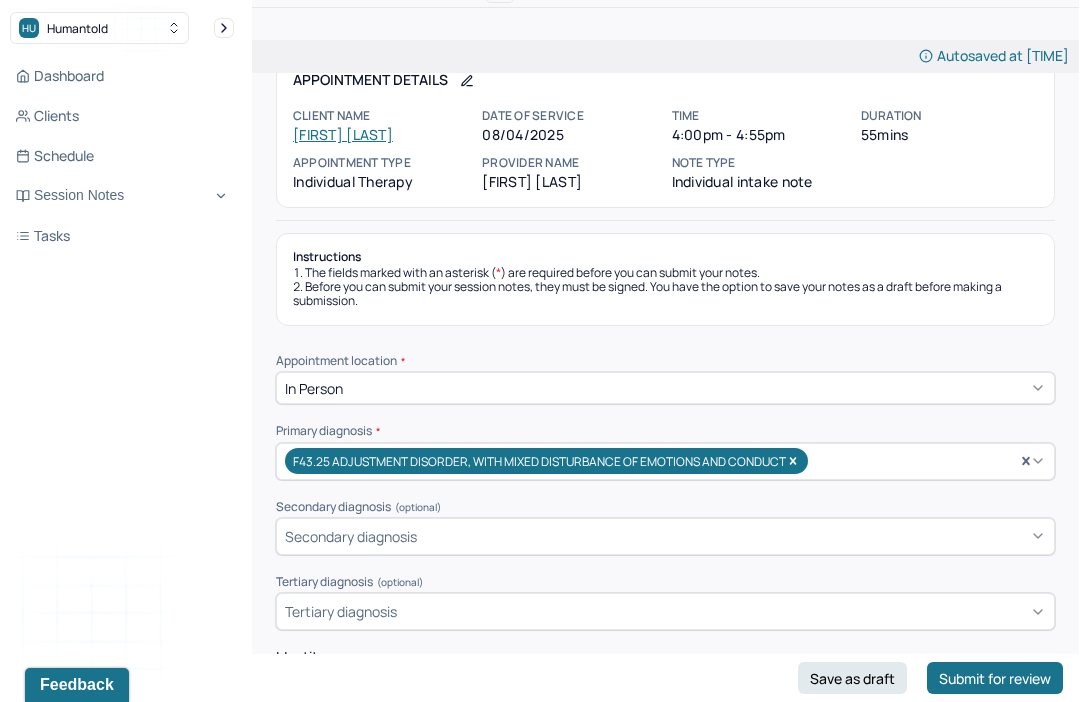 scroll, scrollTop: 73, scrollLeft: 0, axis: vertical 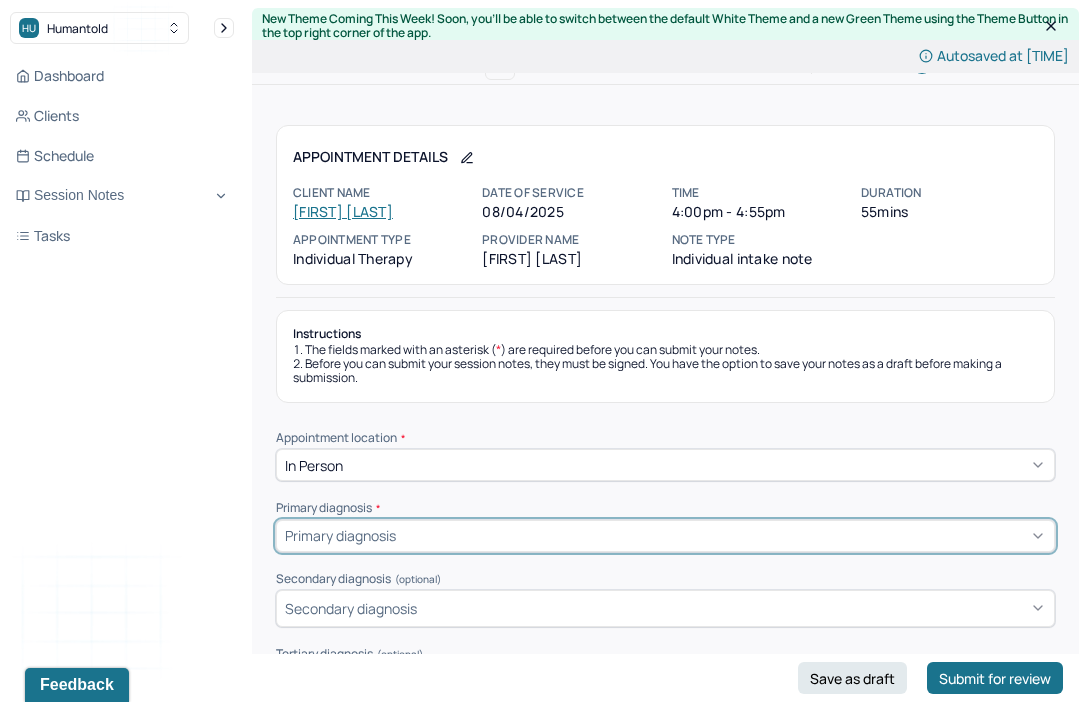 click 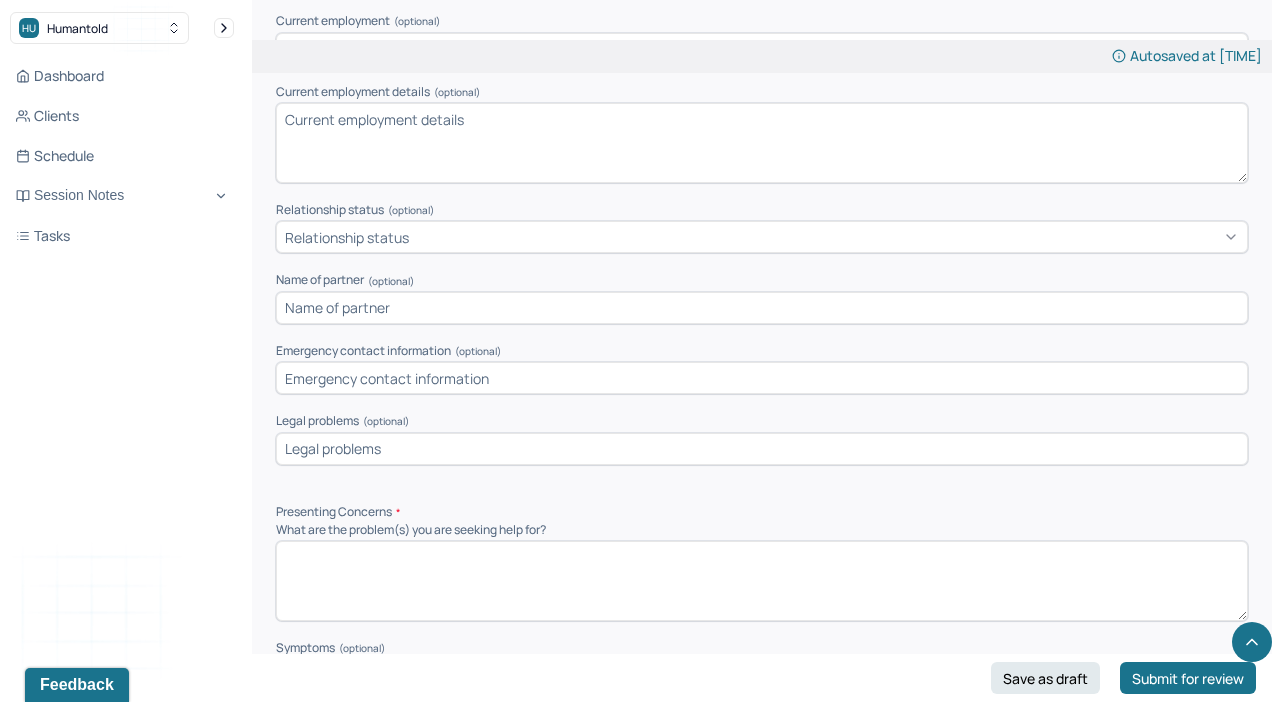 scroll, scrollTop: 588, scrollLeft: 0, axis: vertical 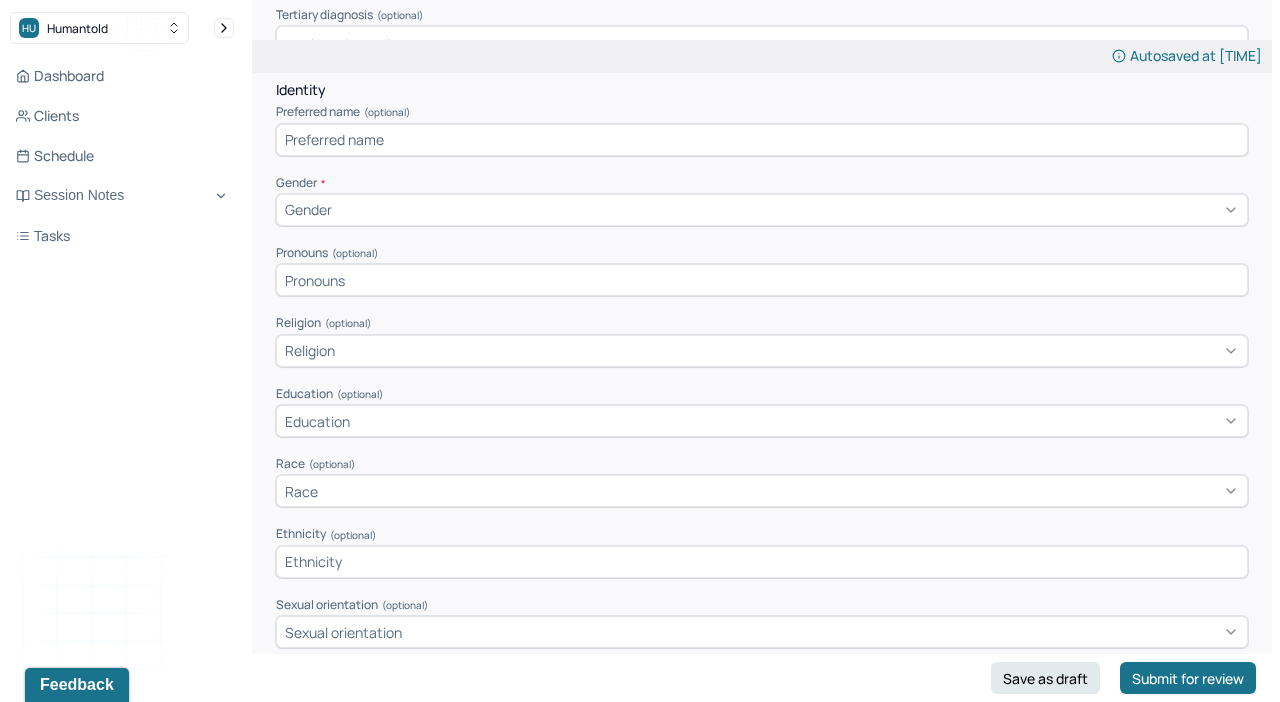 click at bounding box center [762, 140] 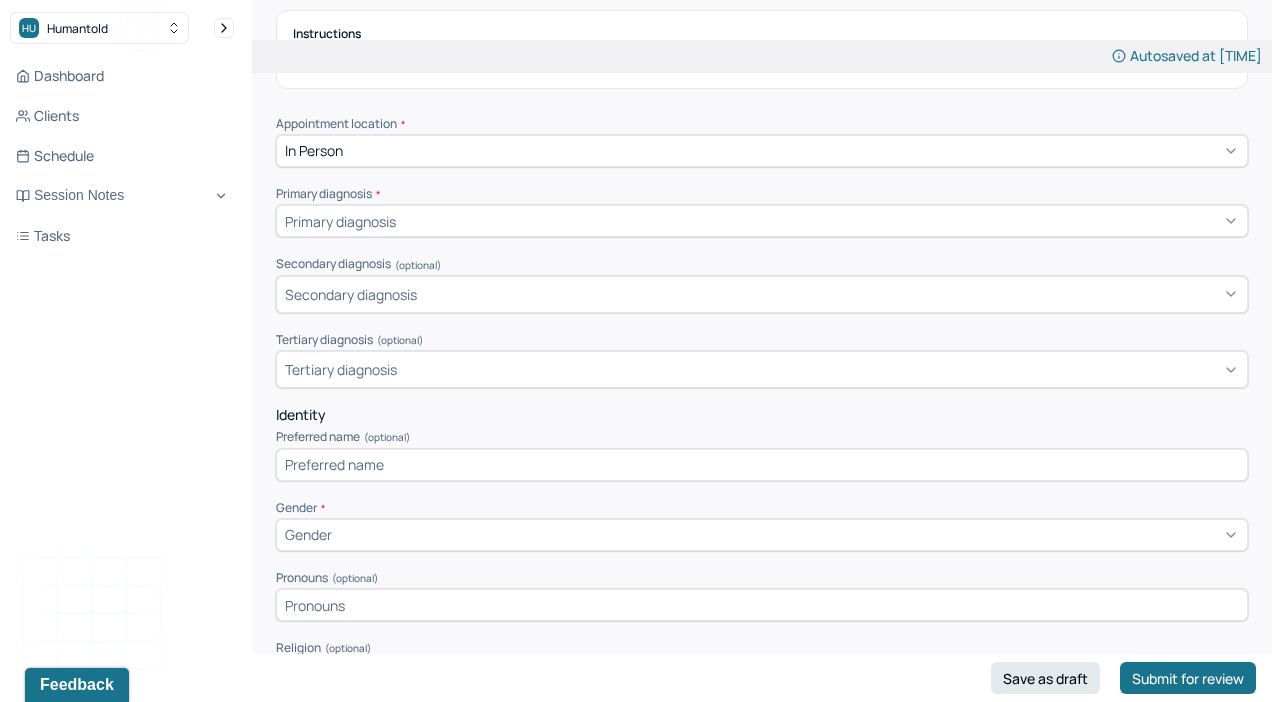 scroll, scrollTop: 0, scrollLeft: 0, axis: both 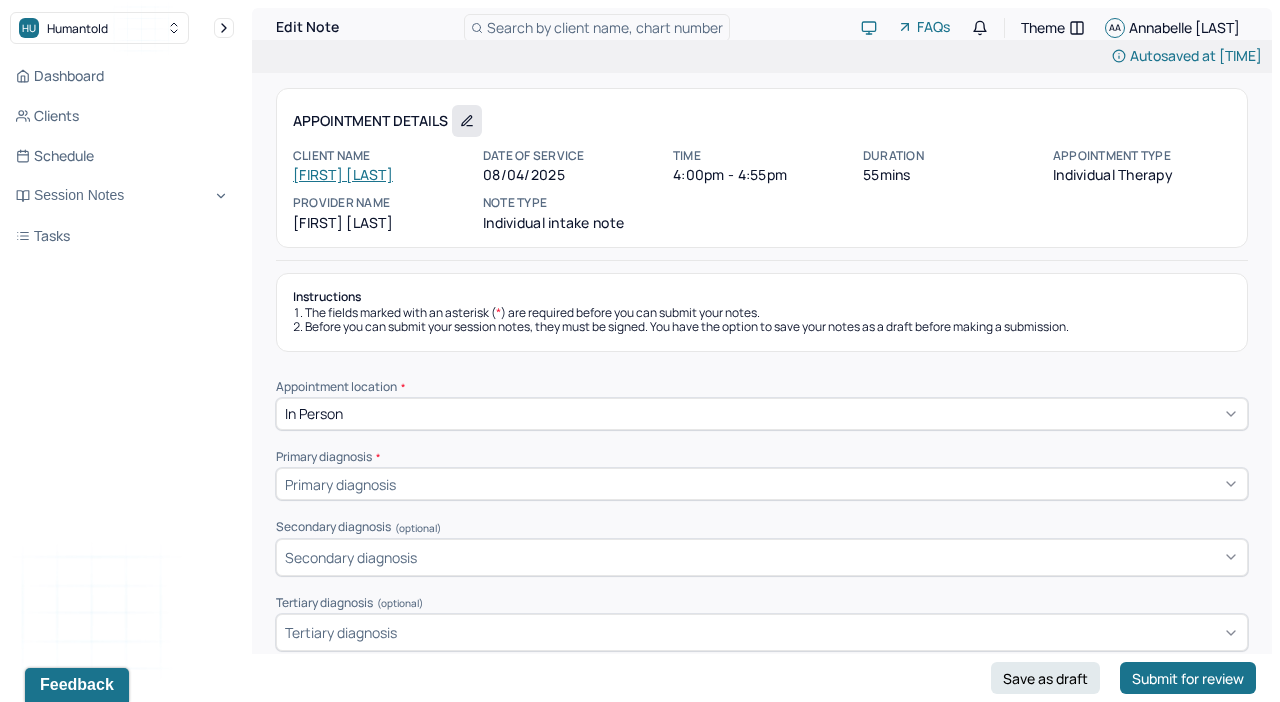 click 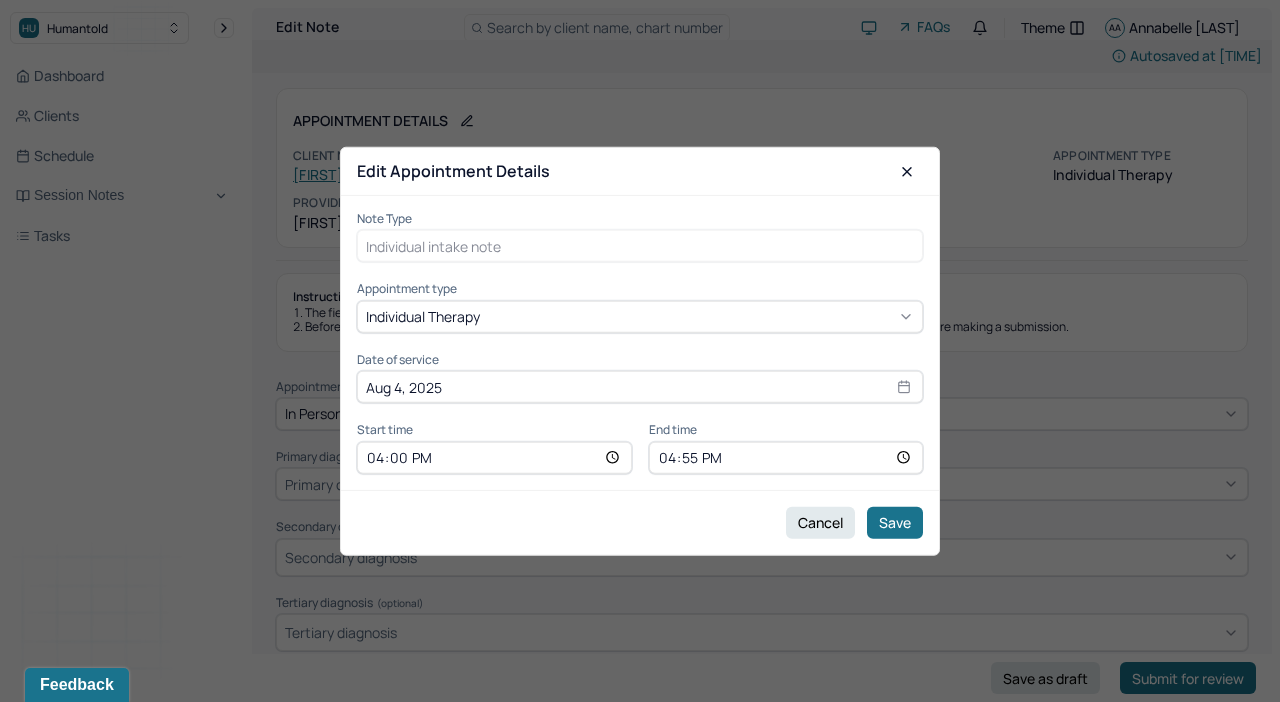 click on "Cancel" at bounding box center [820, 522] 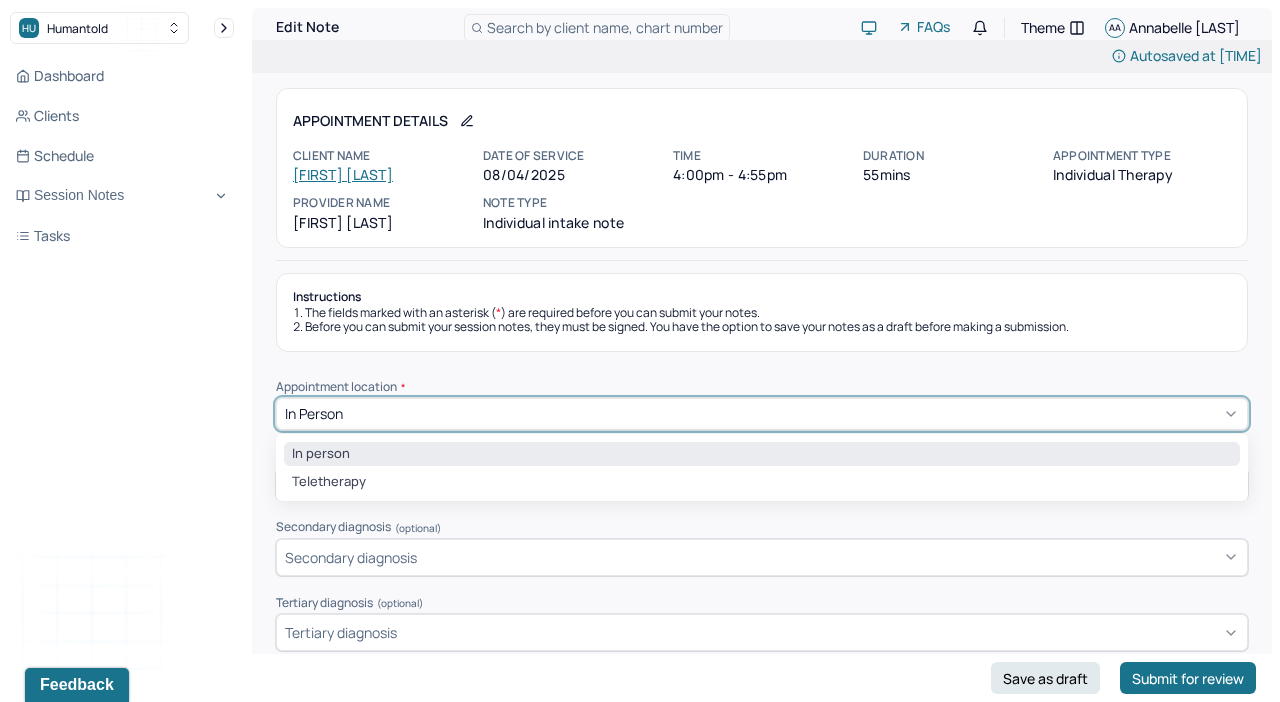 click on "In person" at bounding box center [762, 414] 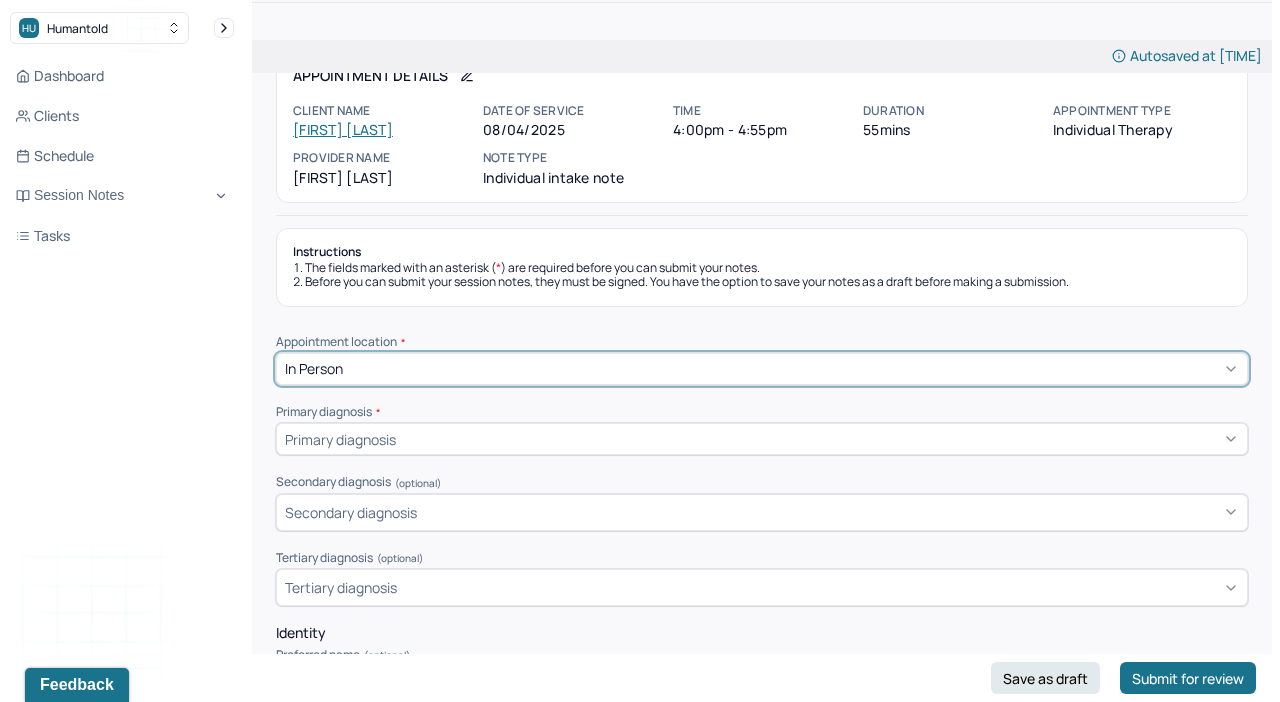 scroll, scrollTop: 0, scrollLeft: 0, axis: both 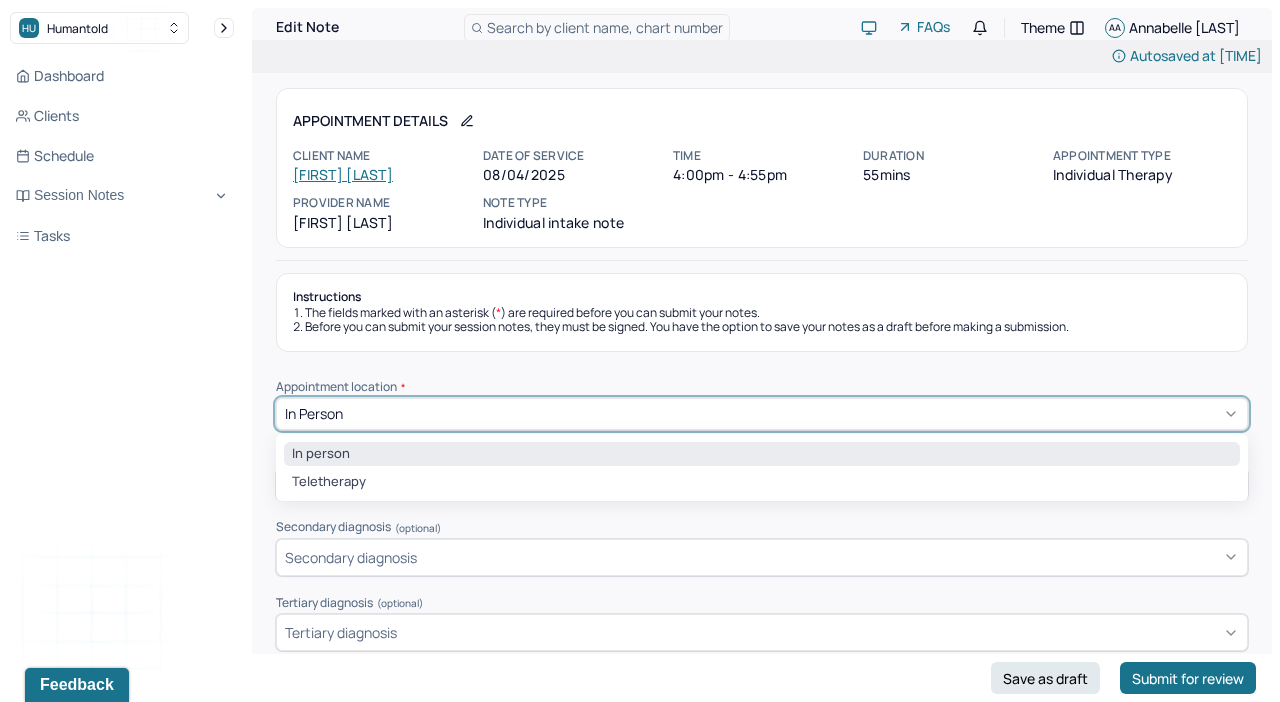 click on "In person" at bounding box center [762, 414] 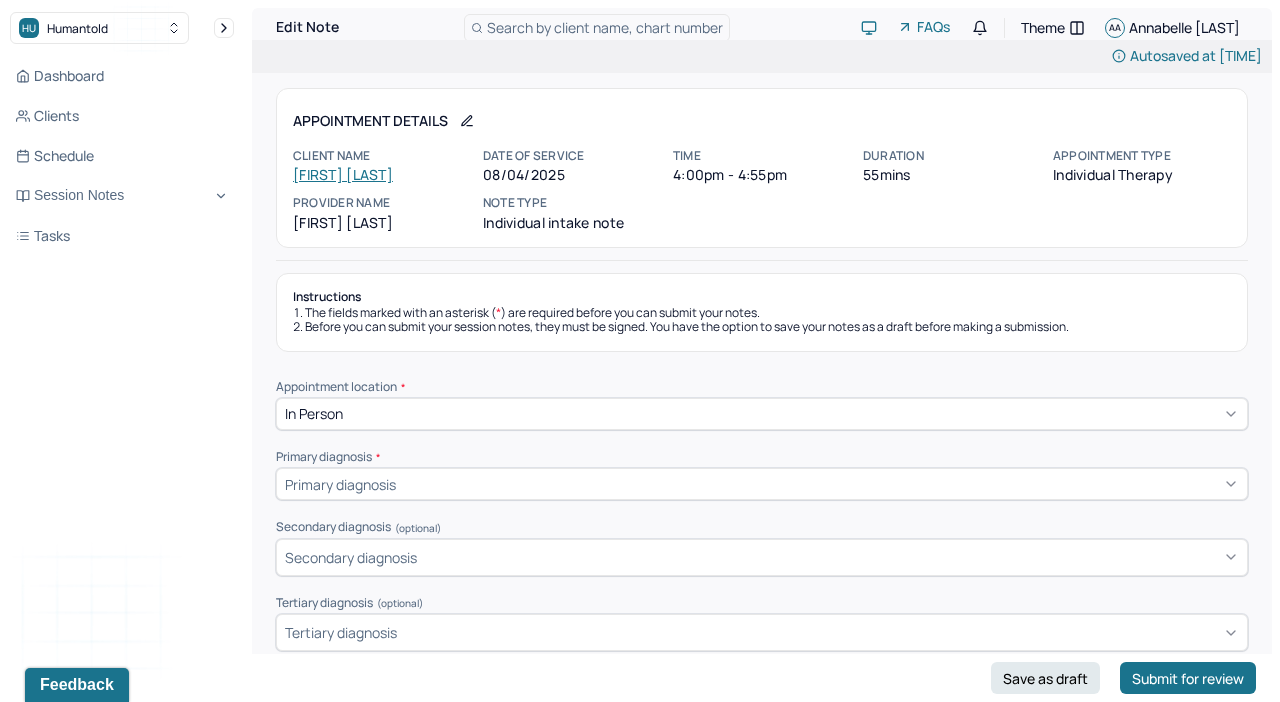 click on "Edit Note" at bounding box center (307, 27) 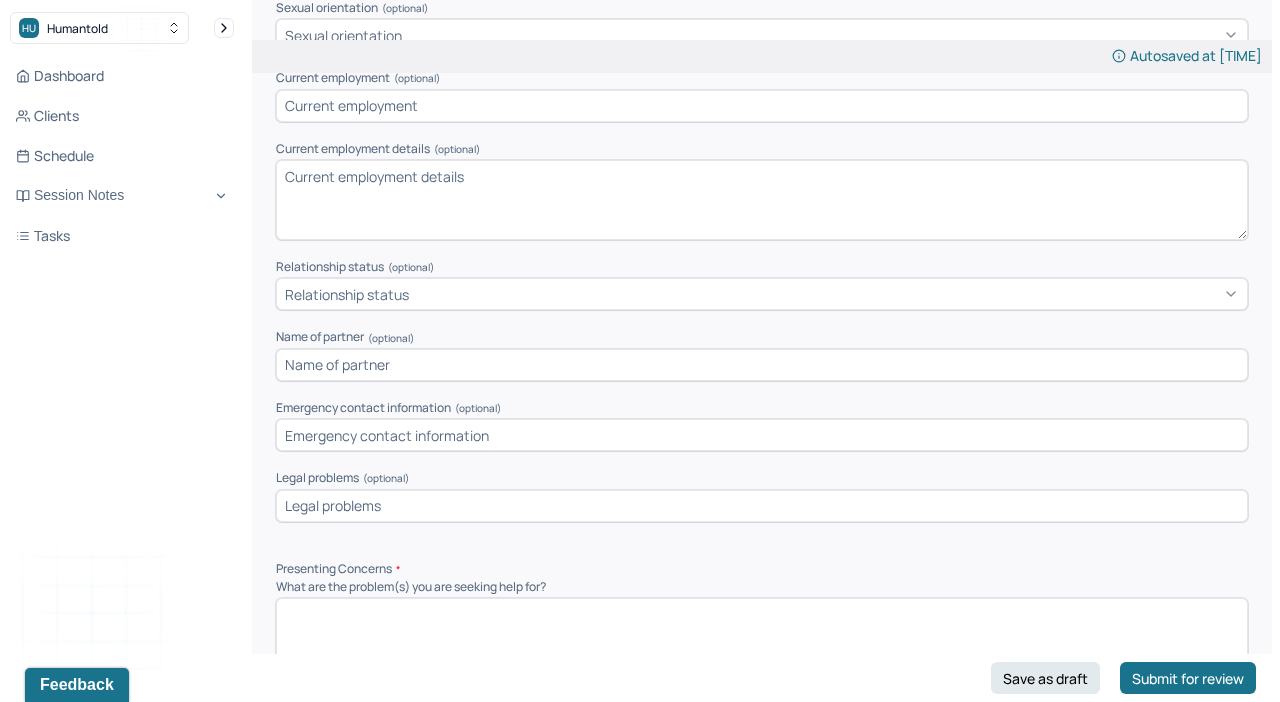 scroll, scrollTop: 0, scrollLeft: 0, axis: both 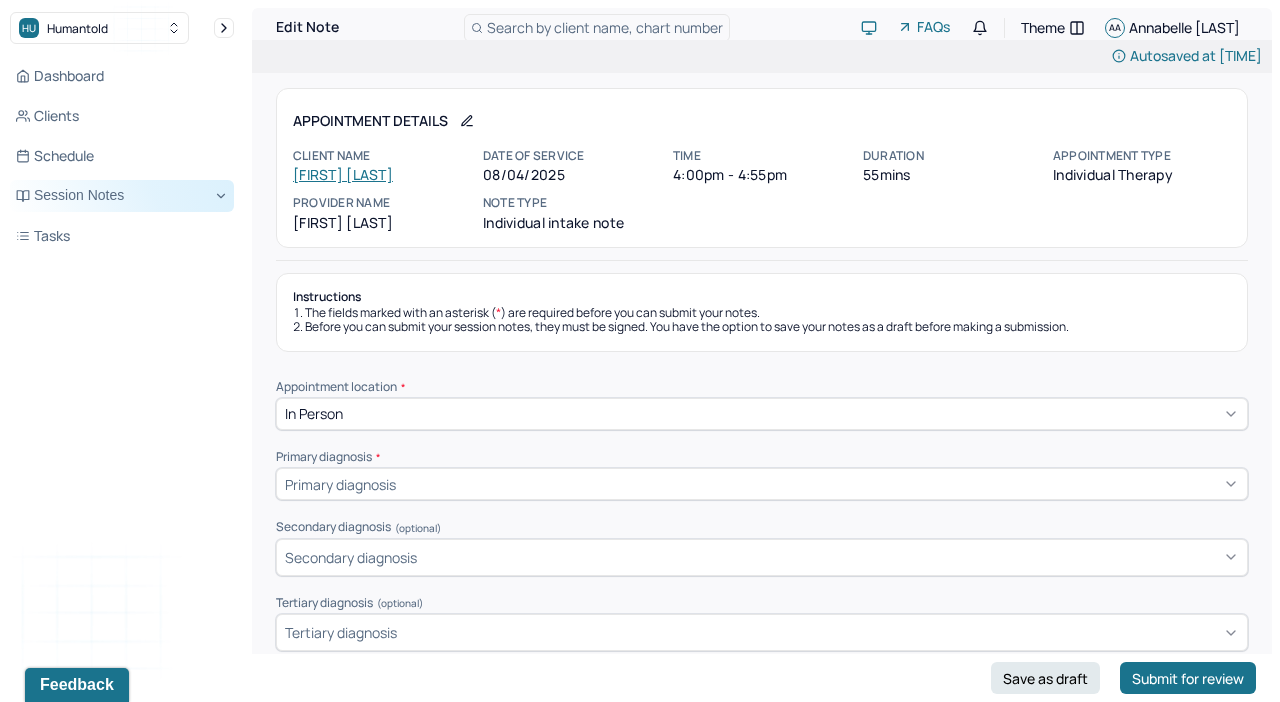 click on "Session Notes" at bounding box center [122, 196] 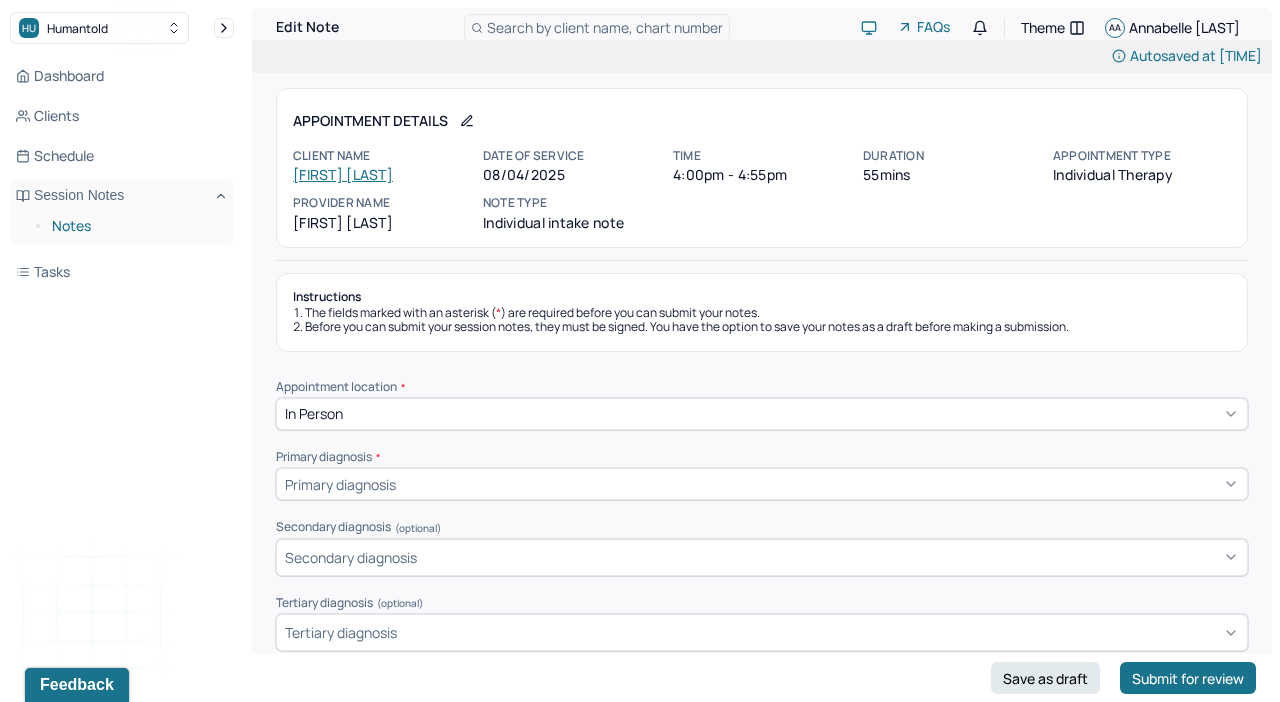 click on "Notes" at bounding box center [135, 226] 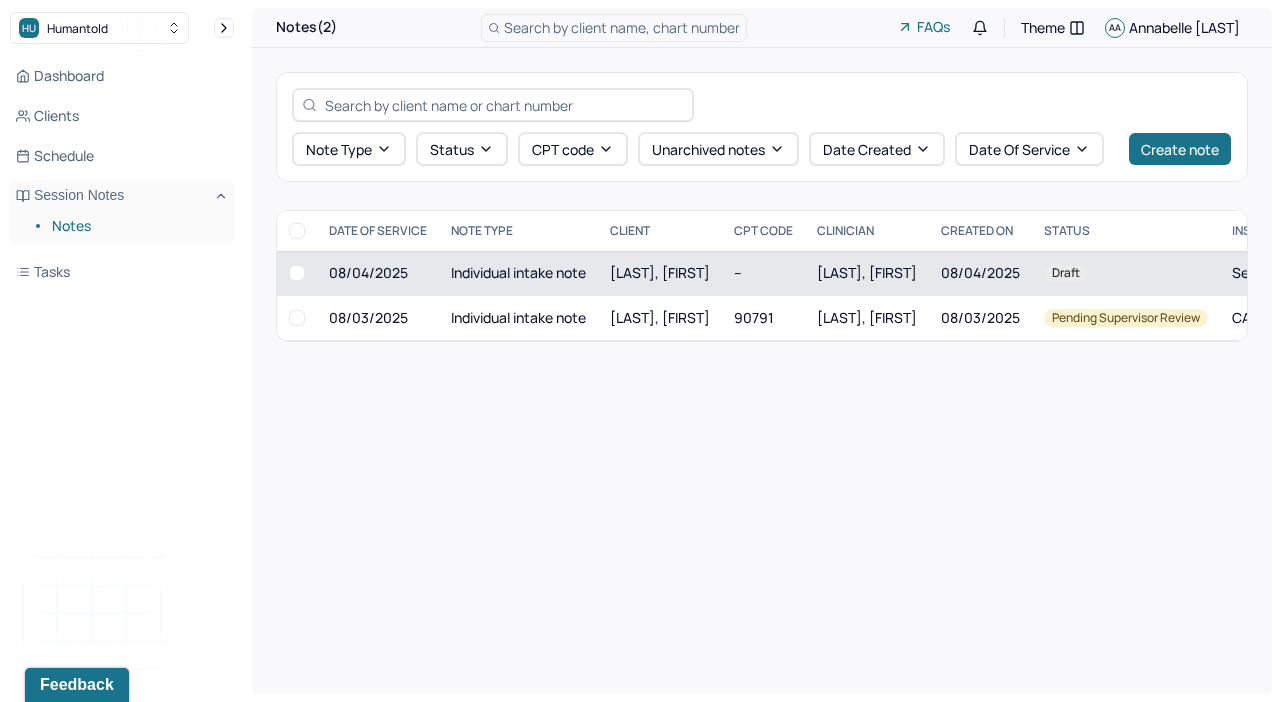 click at bounding box center (297, 273) 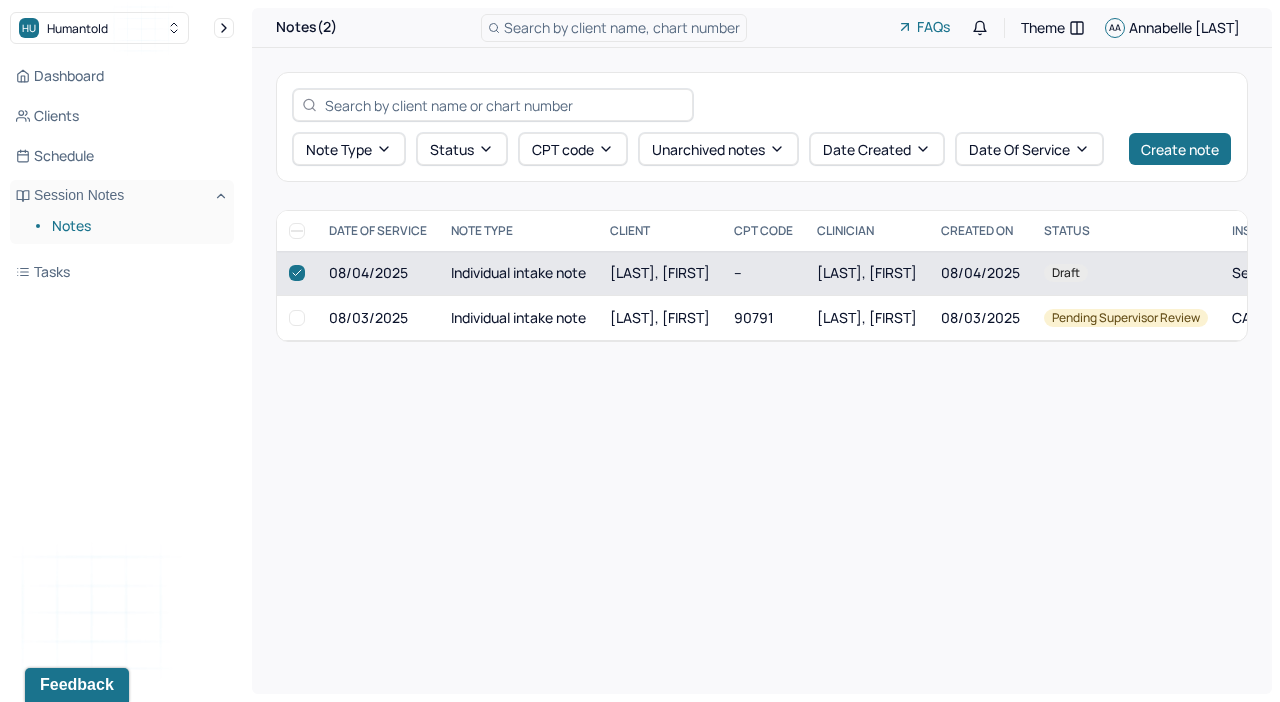 checkbox on "true" 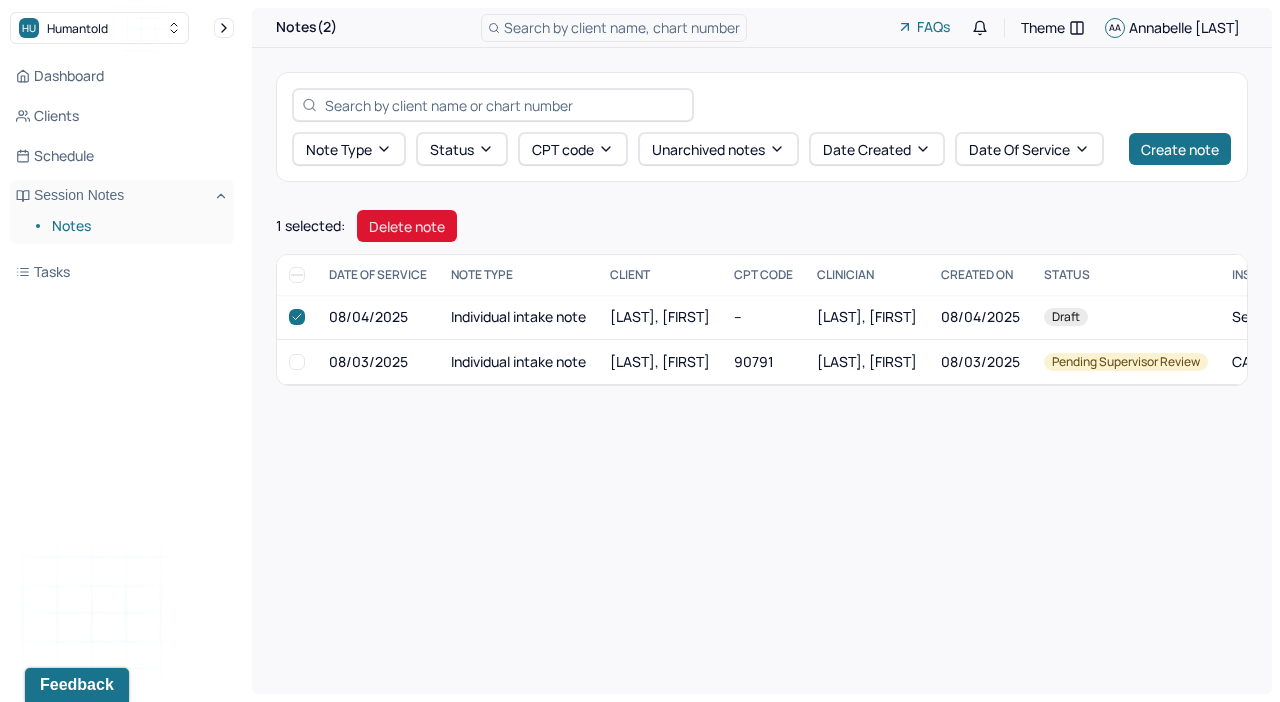 click on "Delete note" at bounding box center [407, 226] 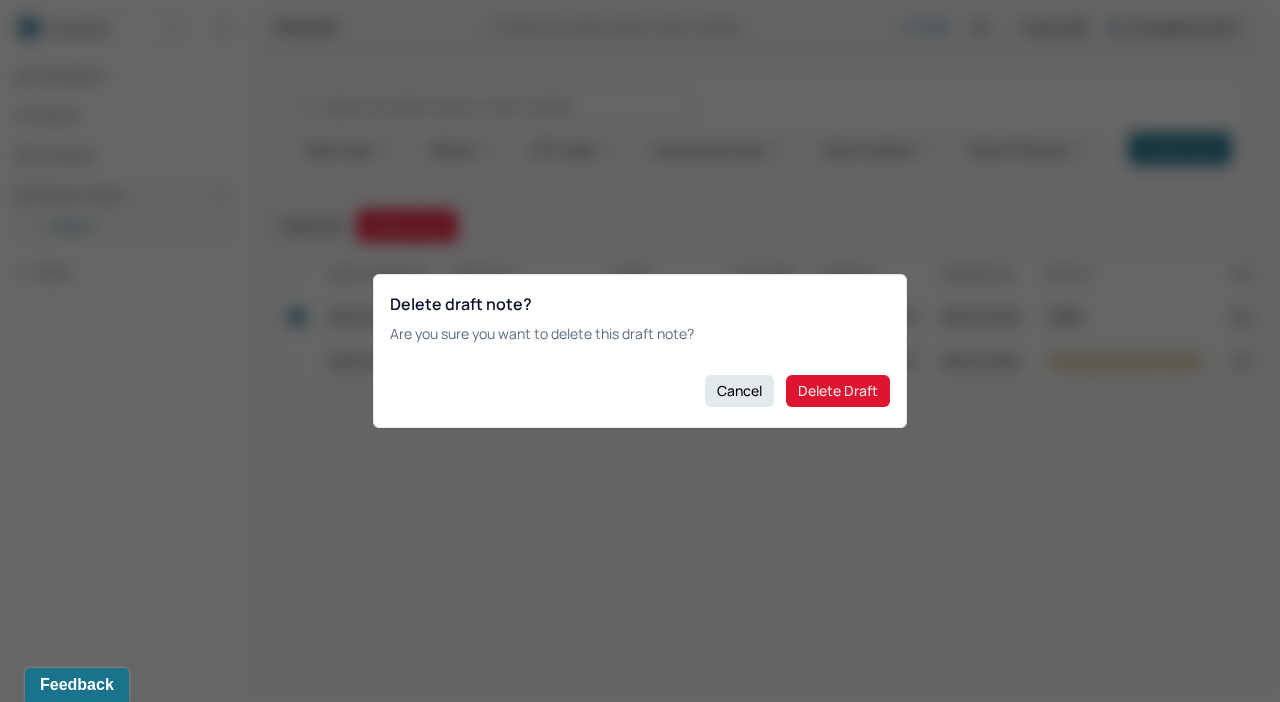 click on "Delete Draft" at bounding box center [838, 391] 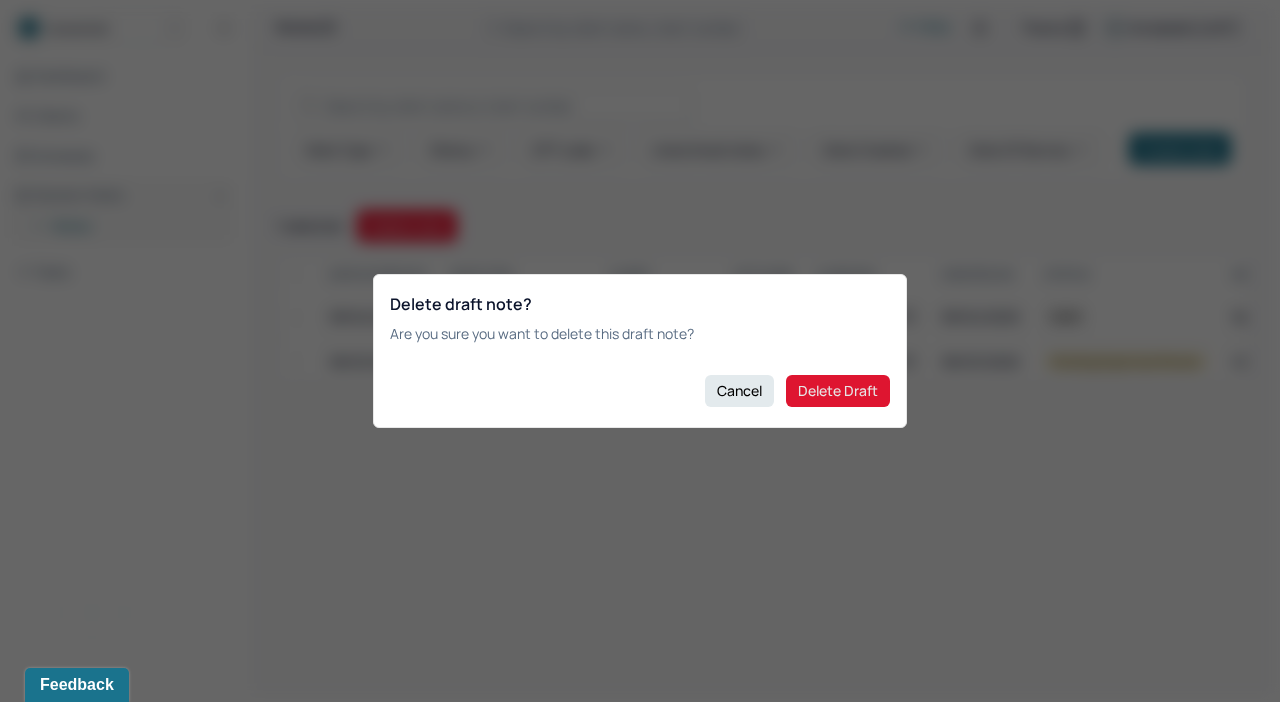 checkbox on "false" 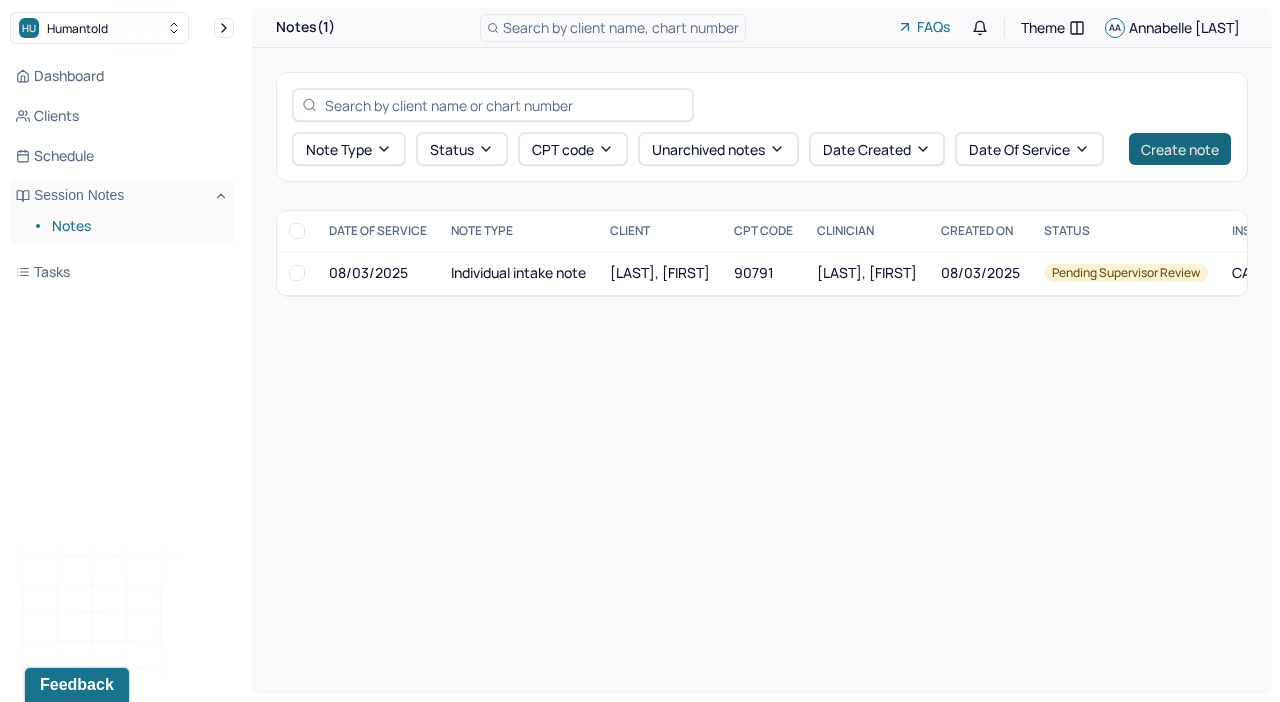 click on "Create note" at bounding box center [1180, 149] 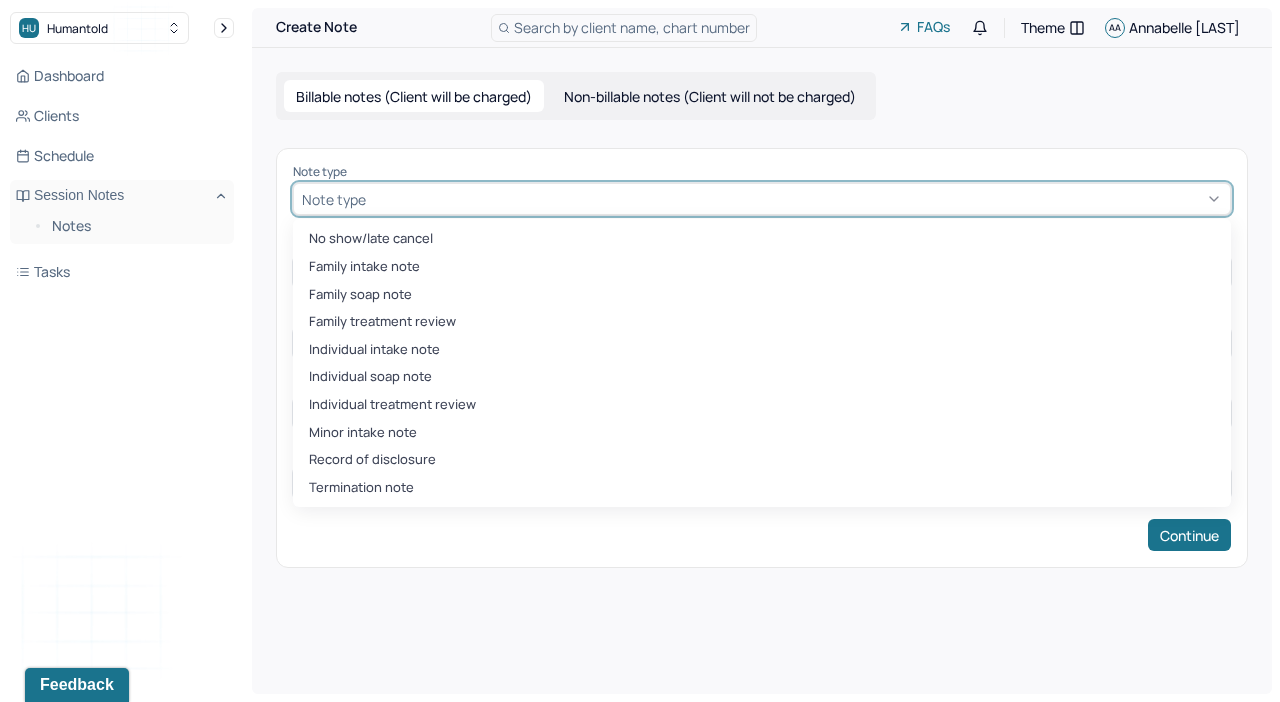 click at bounding box center [796, 199] 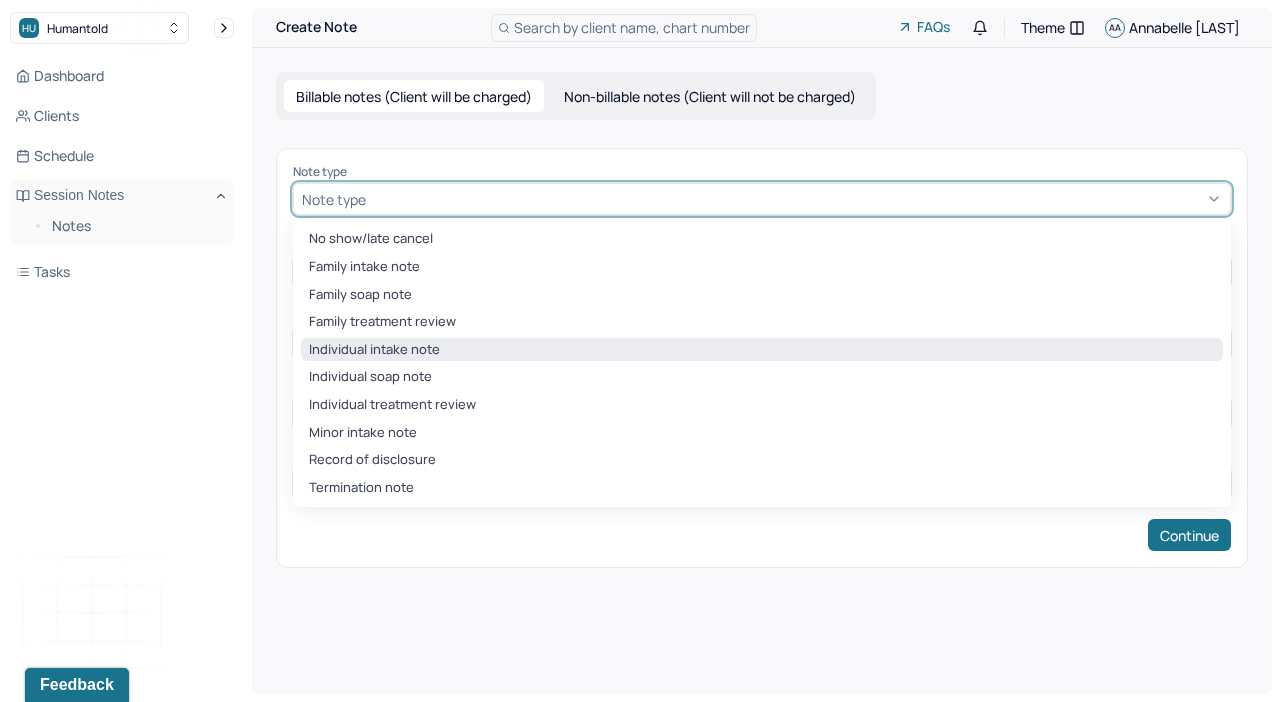 click on "Individual intake note" at bounding box center [762, 350] 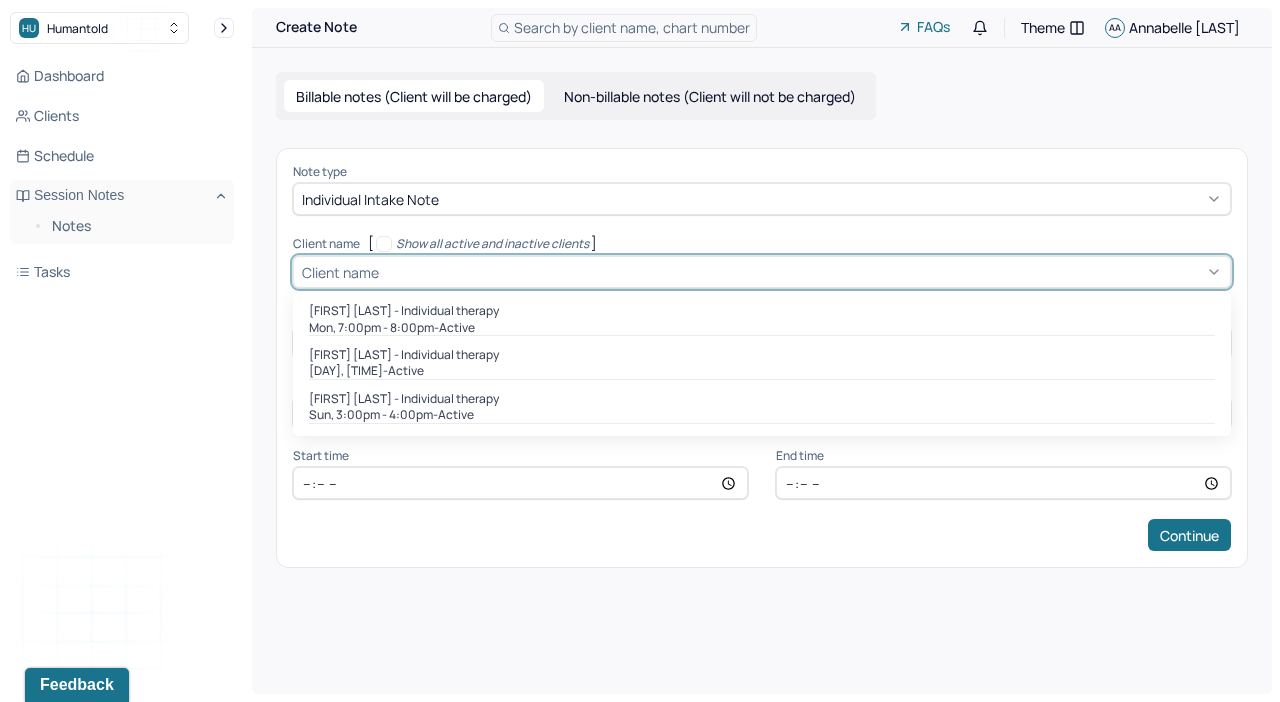 click on "Client name" at bounding box center [762, 272] 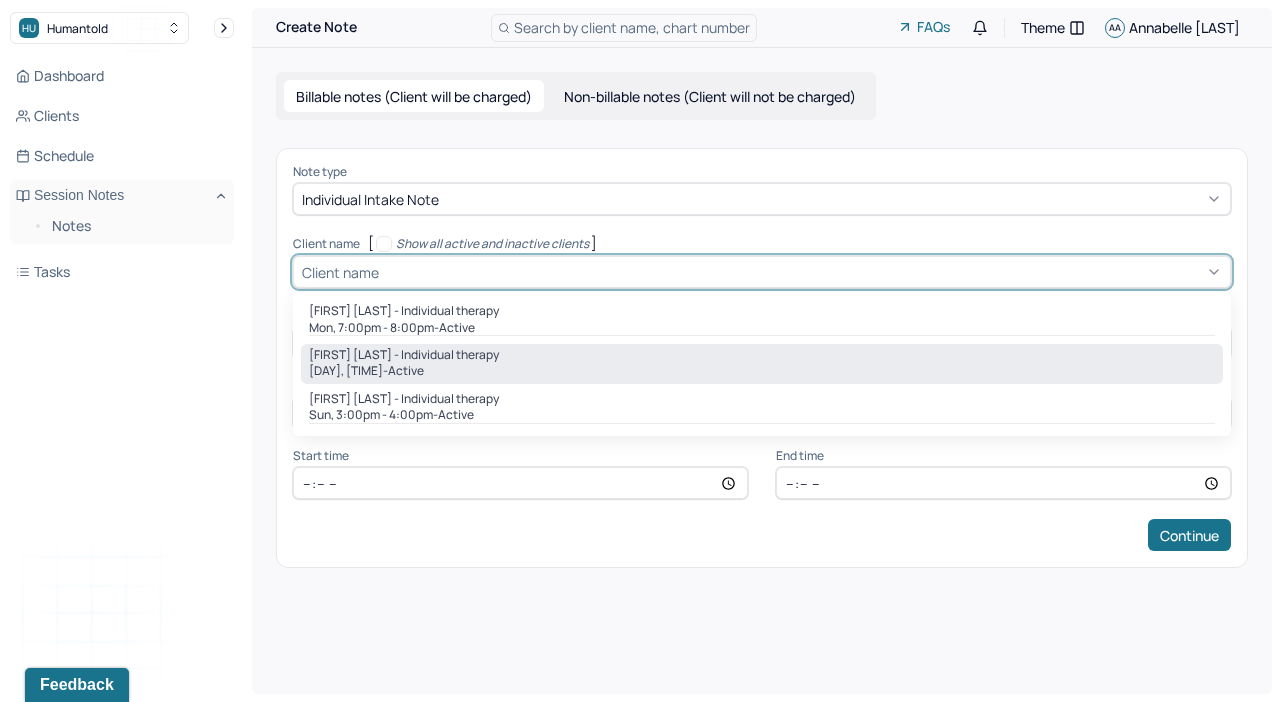 click on "Robin Kendrick - Individual therapy" at bounding box center [762, 355] 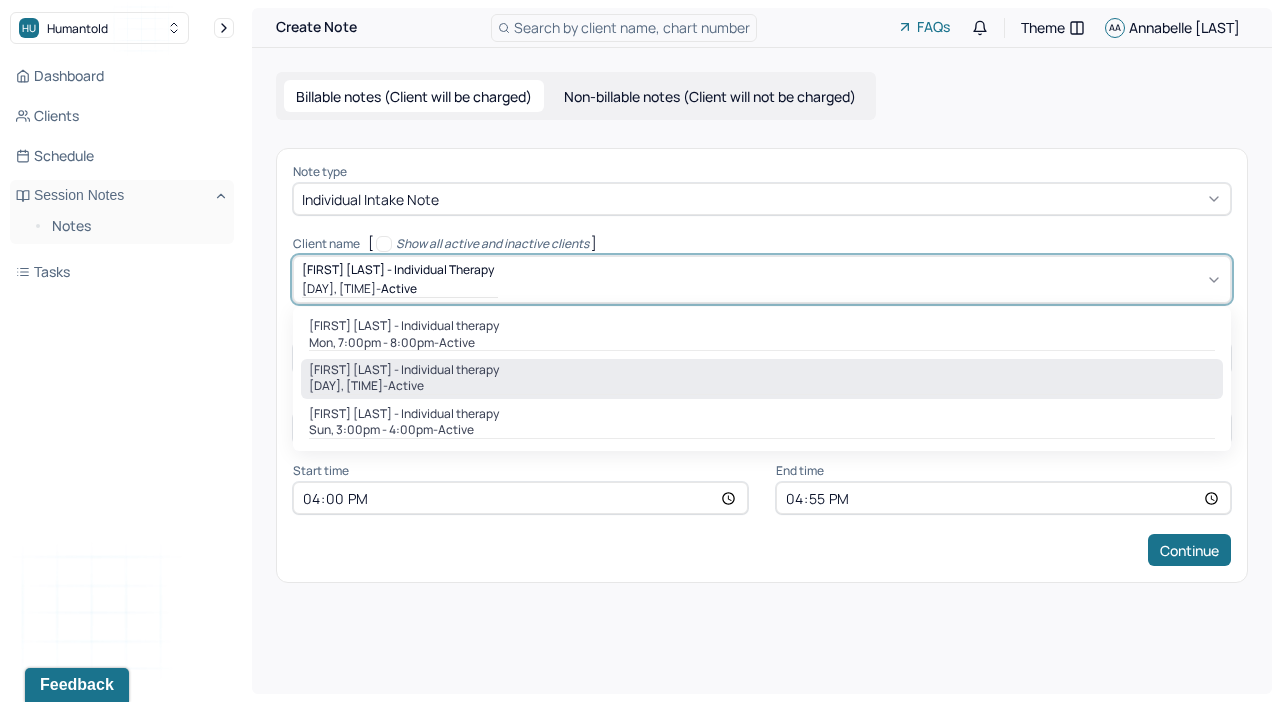 click at bounding box center [862, 279] 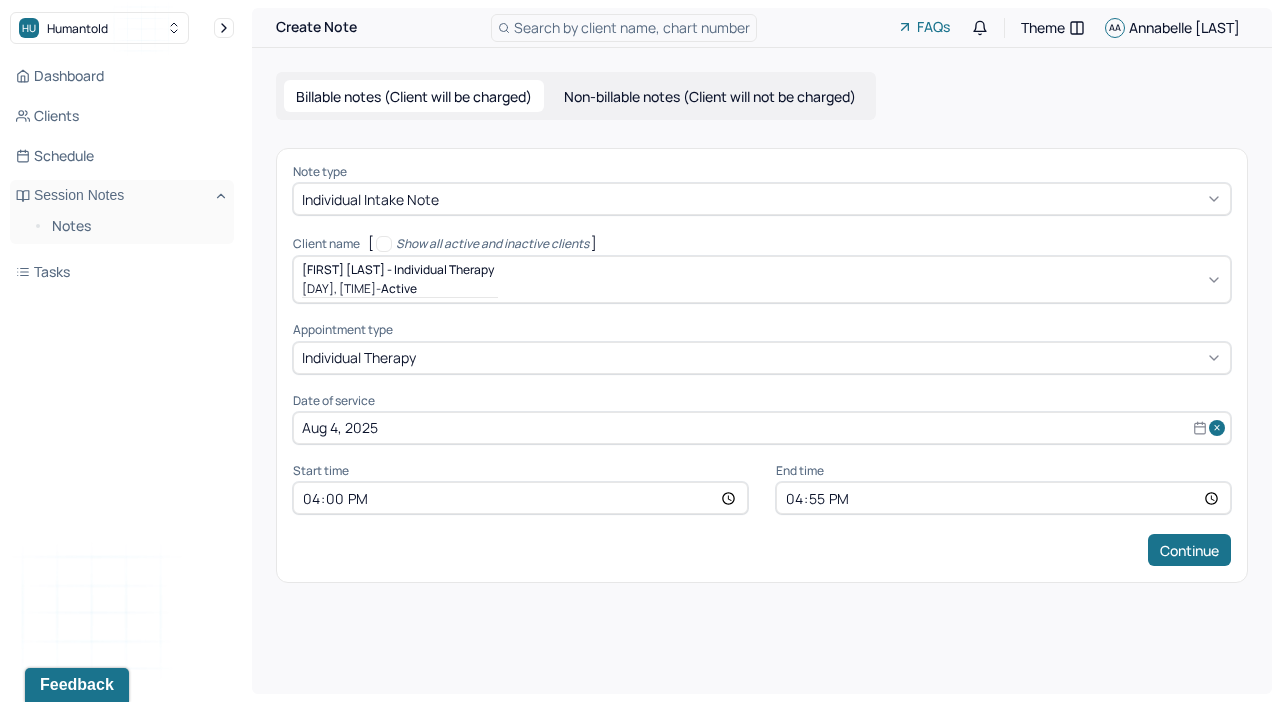 click on "Aug 4, 2025" at bounding box center [762, 428] 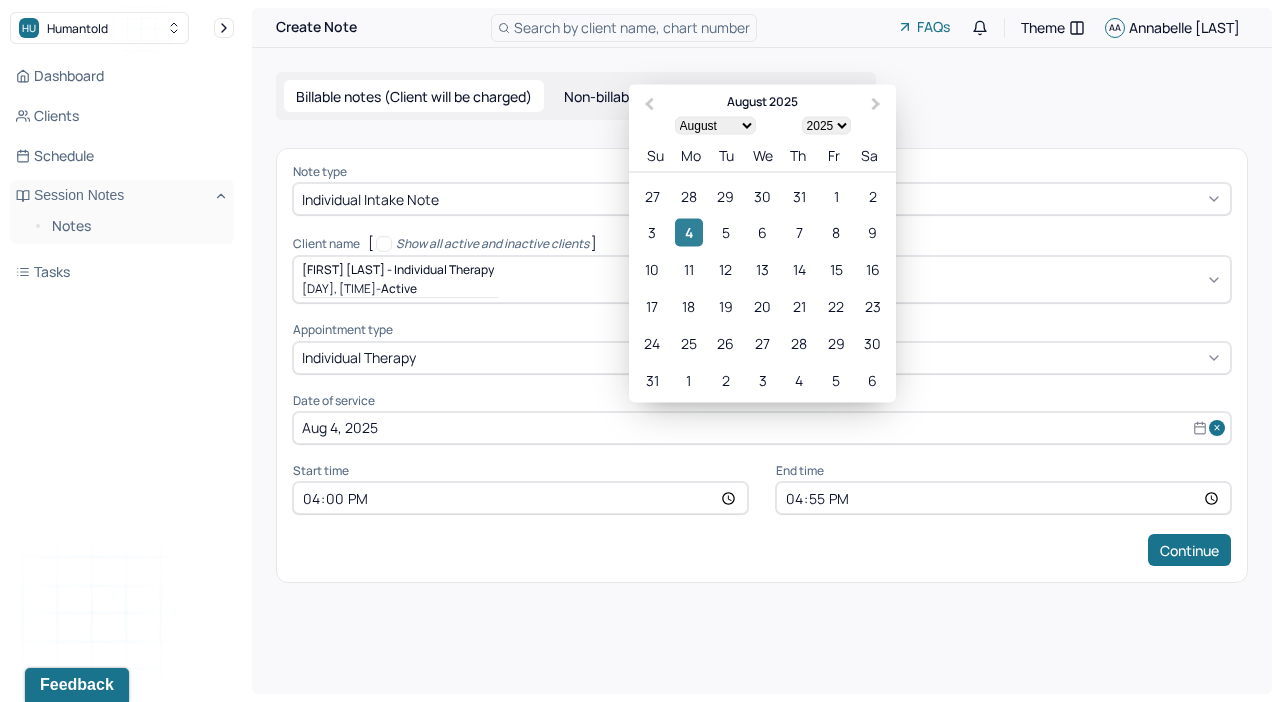 click on "4" at bounding box center (688, 232) 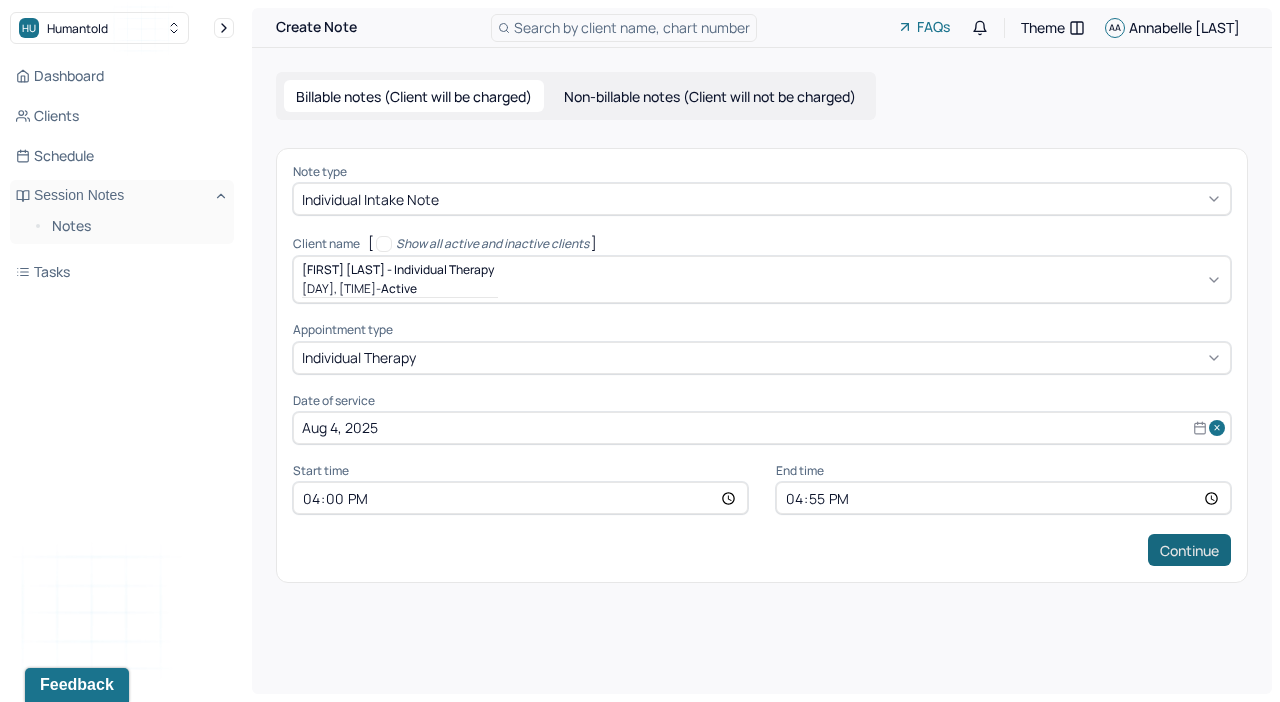 click on "Continue" at bounding box center (1189, 550) 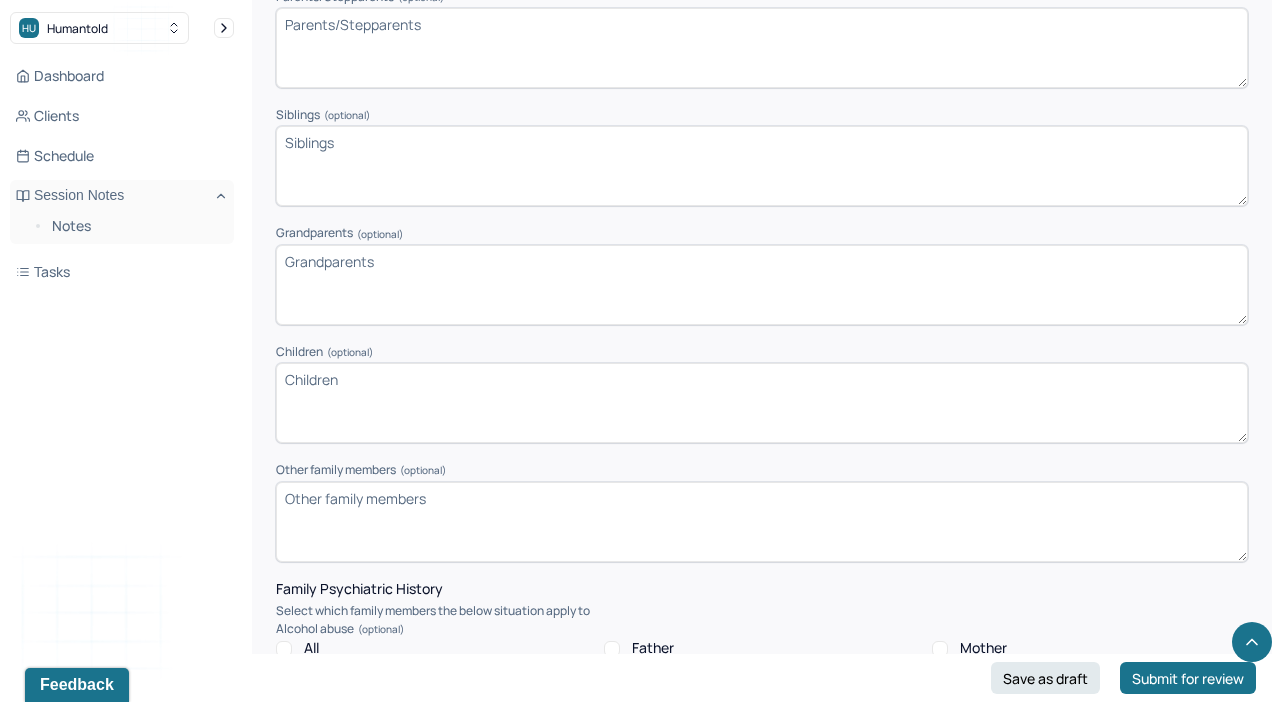 scroll, scrollTop: 3836, scrollLeft: 0, axis: vertical 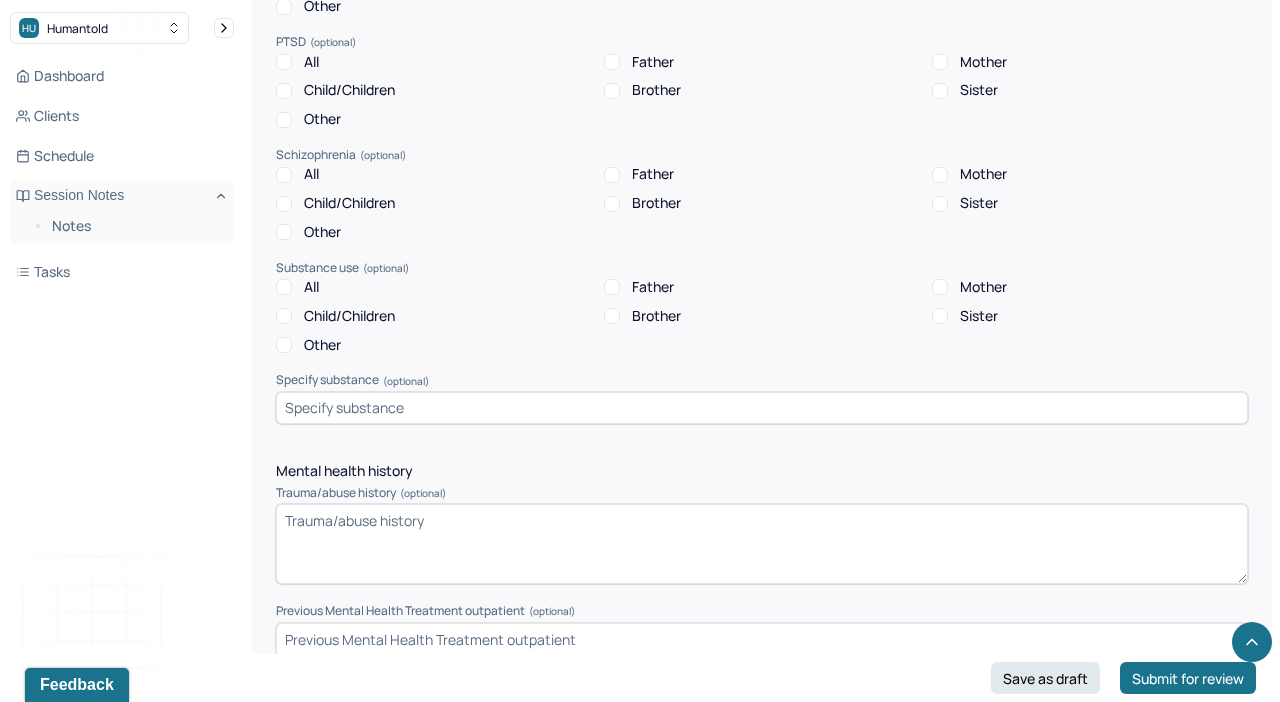 click on "Trauma/abuse history (optional)" at bounding box center (762, 493) 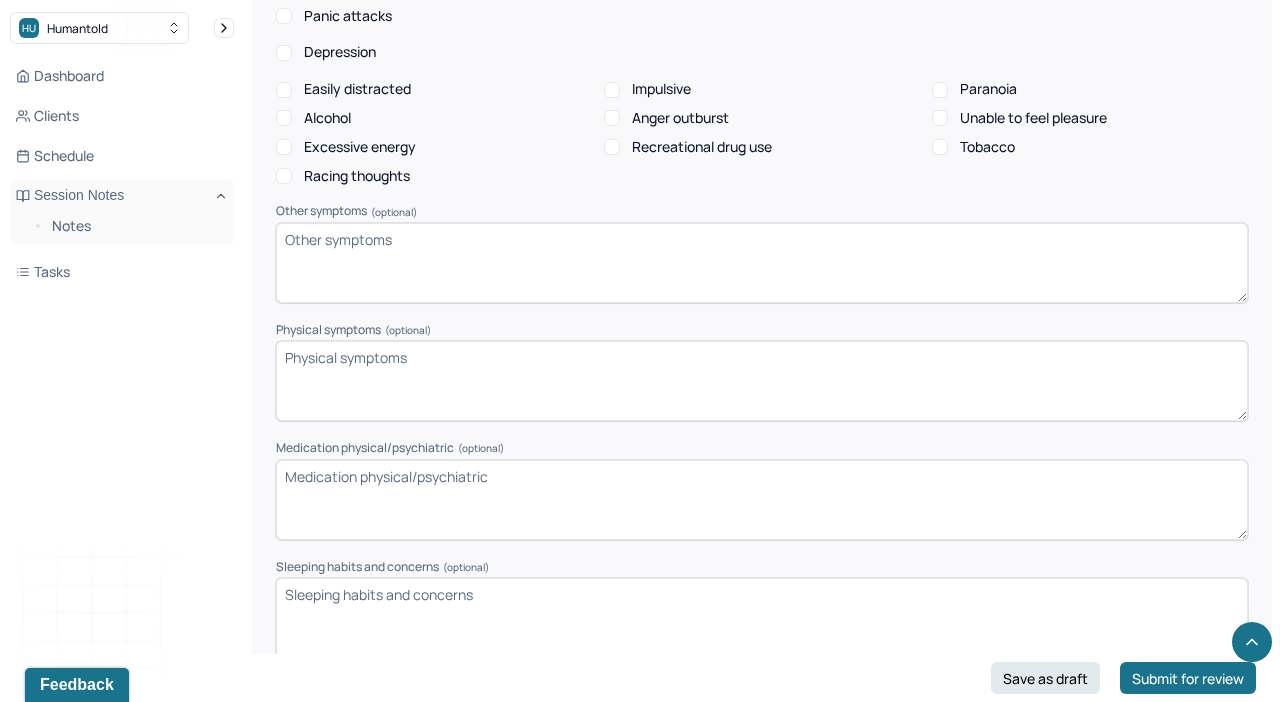 scroll, scrollTop: 0, scrollLeft: 0, axis: both 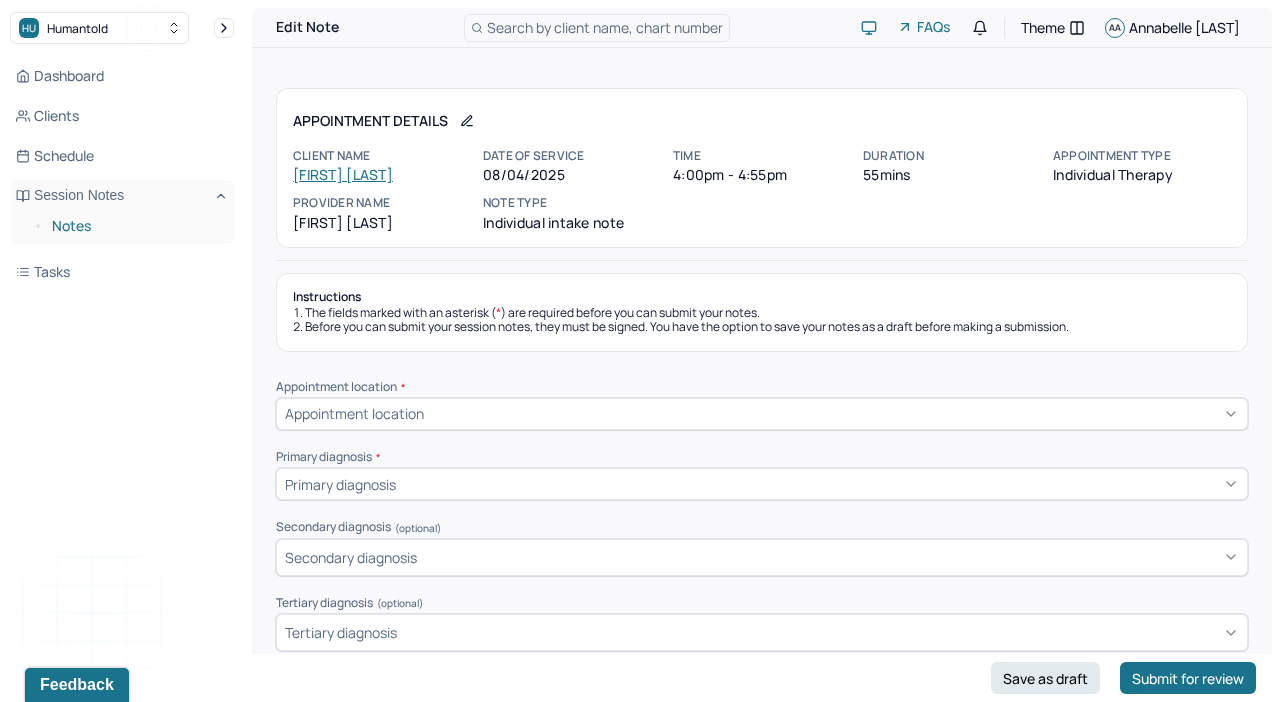click on "Notes" at bounding box center [135, 226] 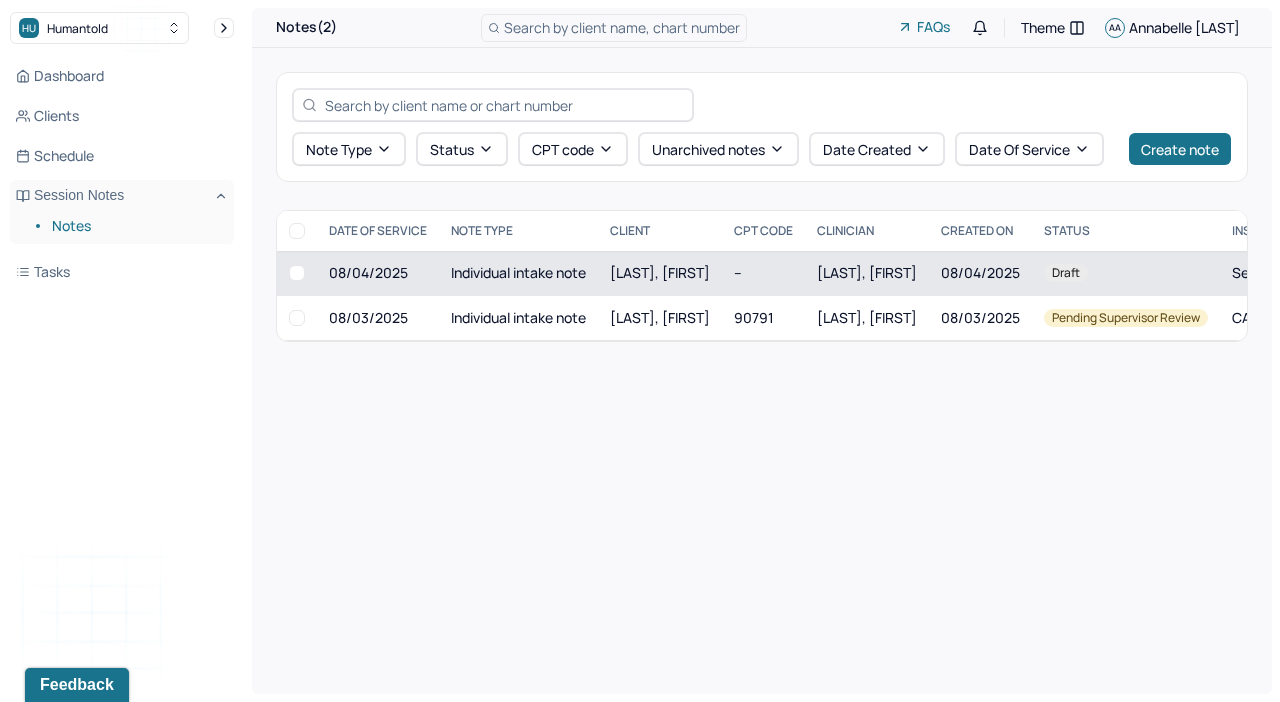 click at bounding box center [297, 273] 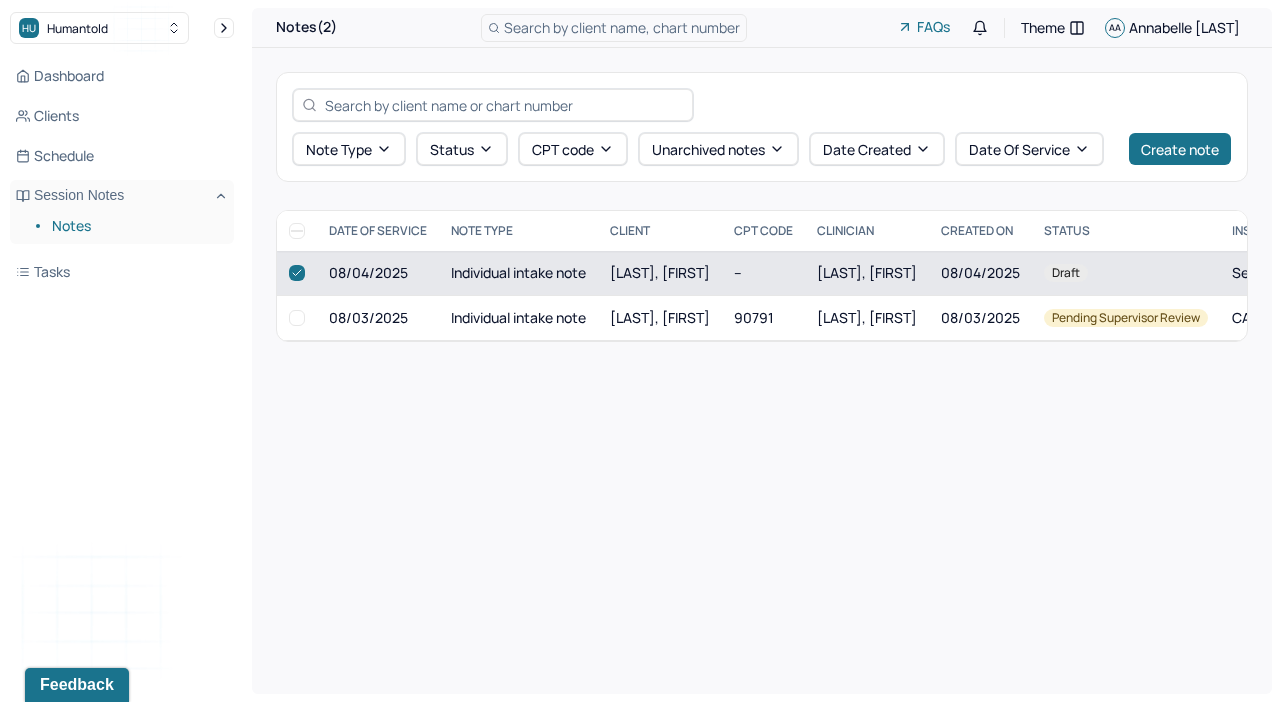 checkbox on "true" 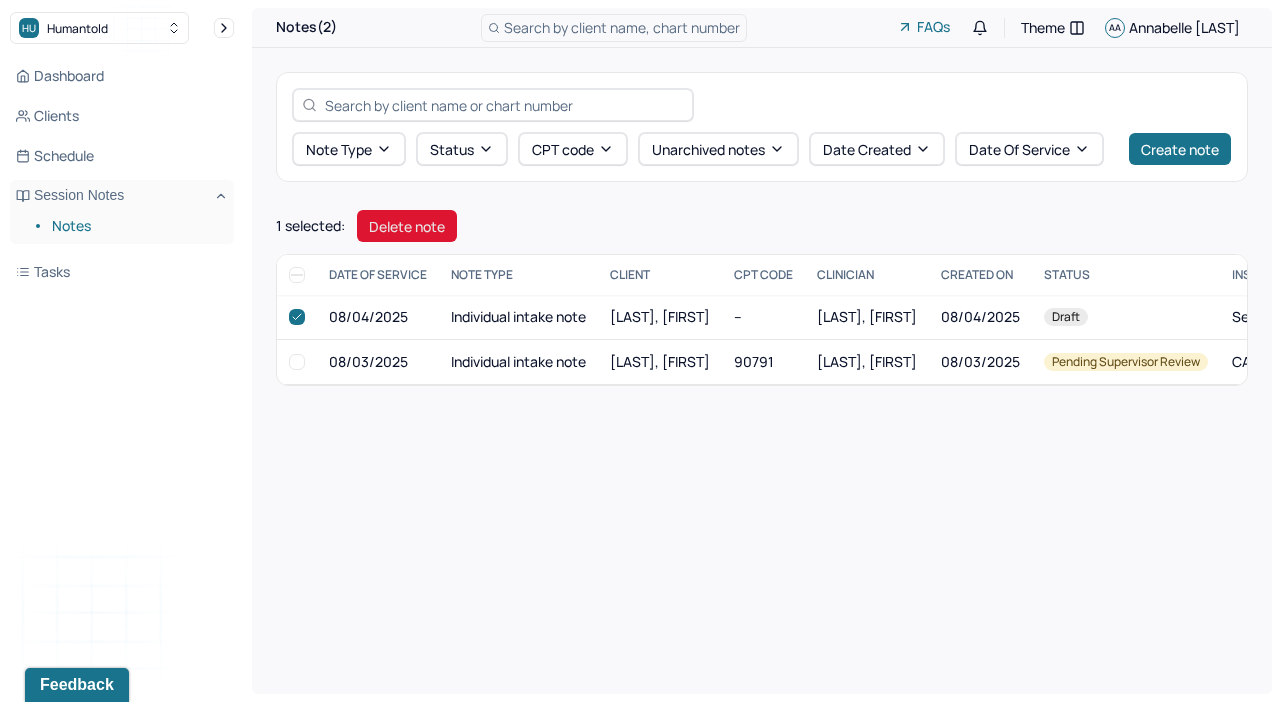 click on "Delete note" at bounding box center [407, 226] 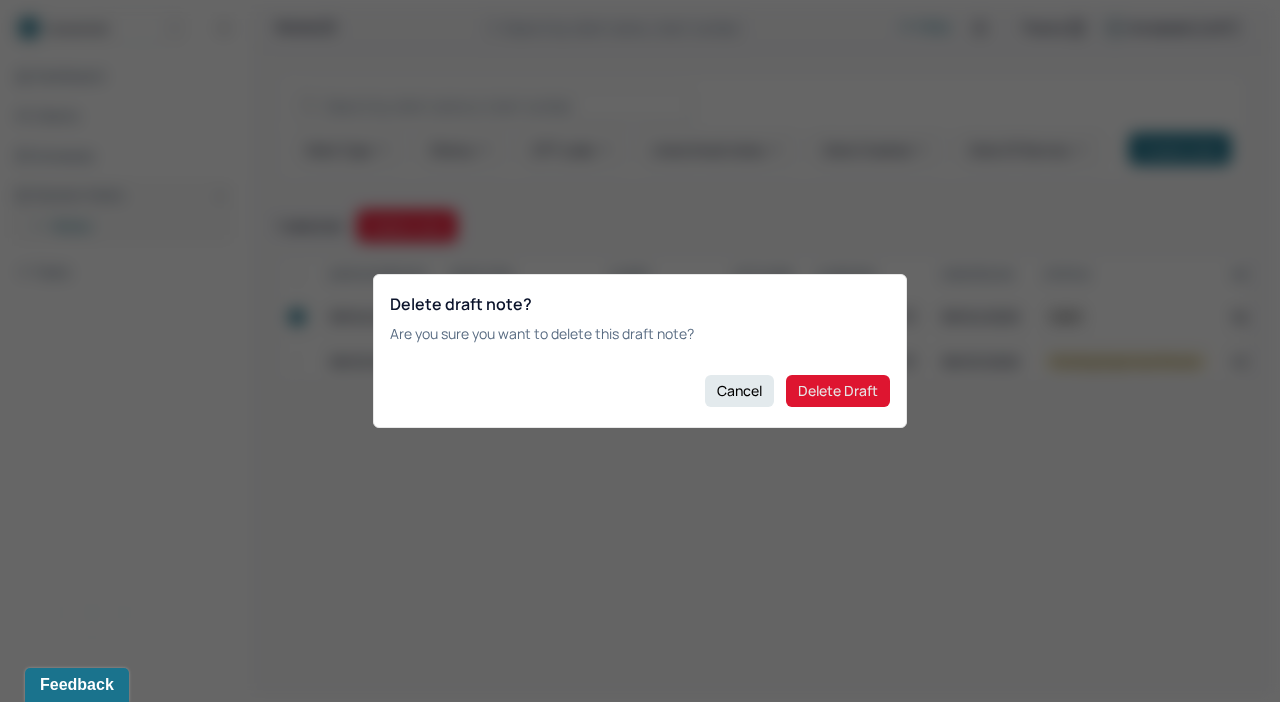 click on "Delete Draft" at bounding box center (838, 391) 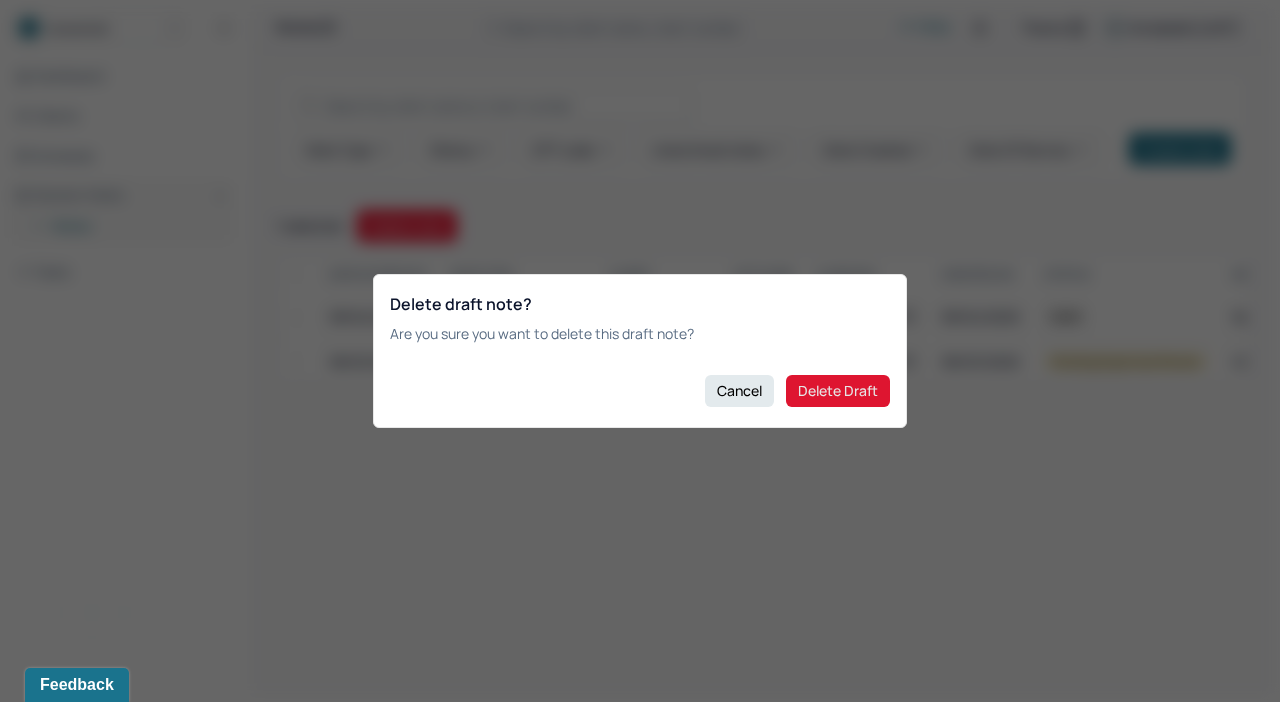 checkbox on "false" 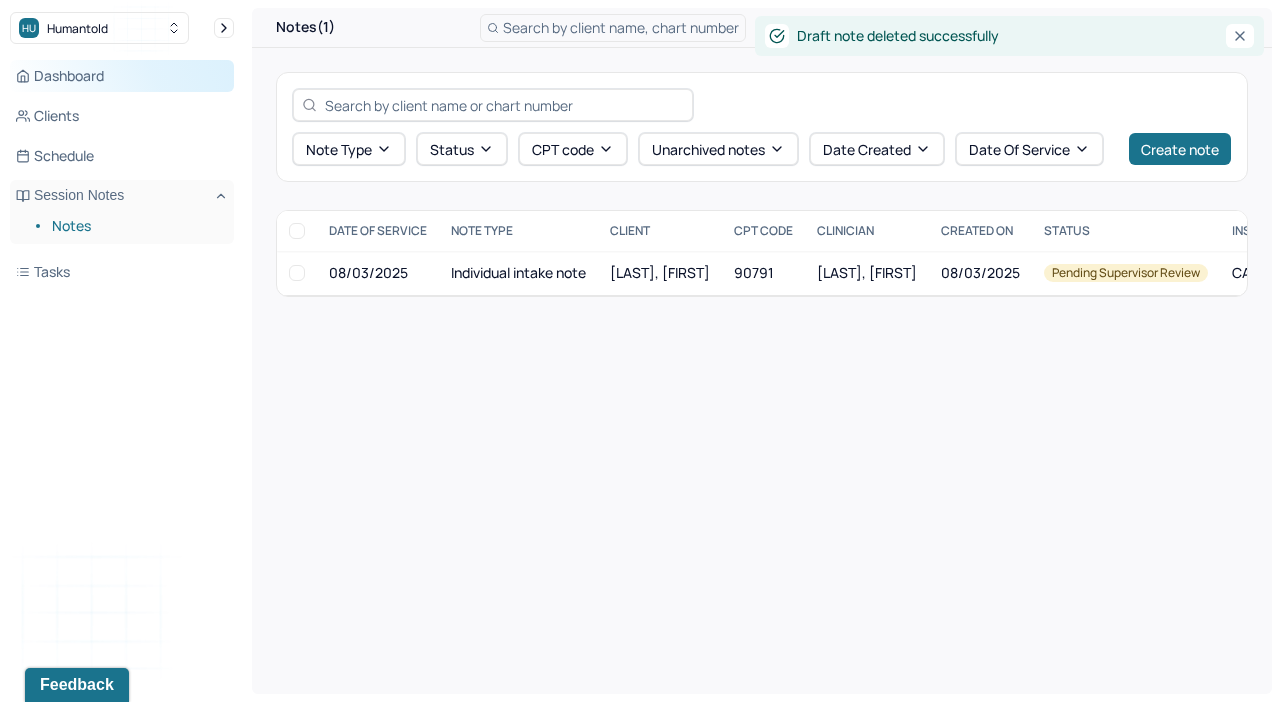 click on "Dashboard" at bounding box center (122, 76) 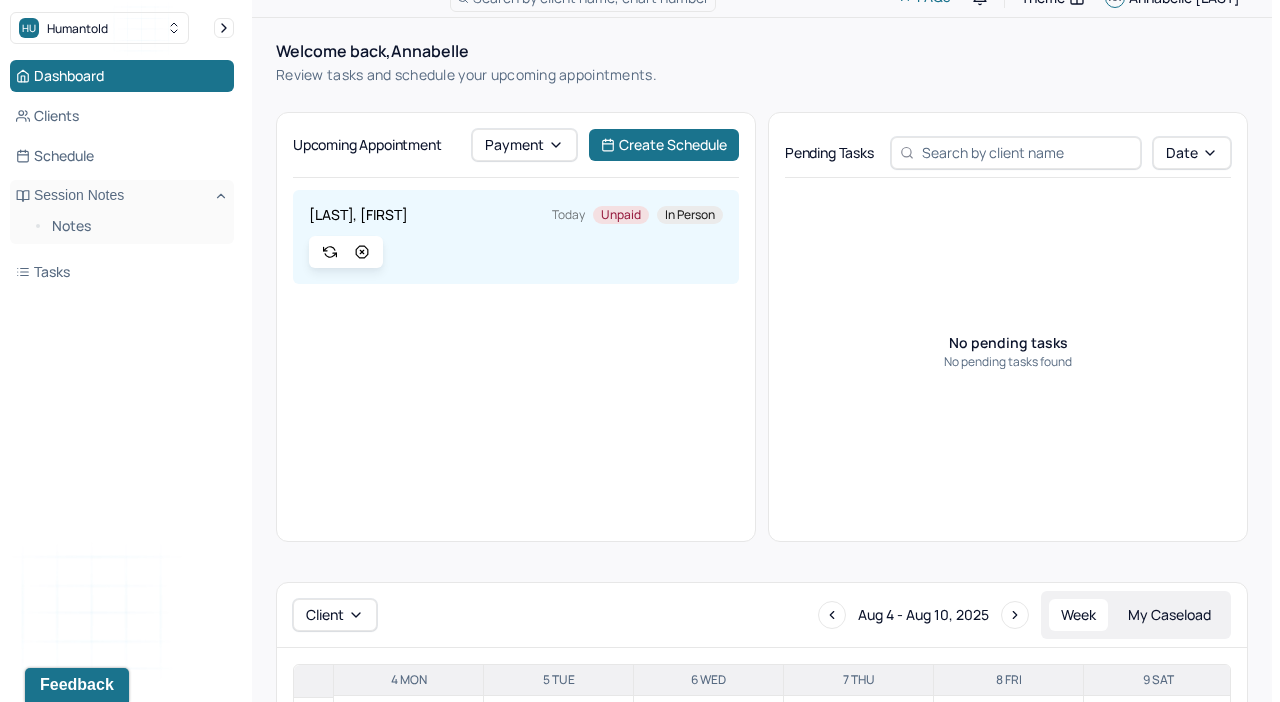 click on "KENDRICK, ROBIN Today Unpaid In person" at bounding box center (516, 215) 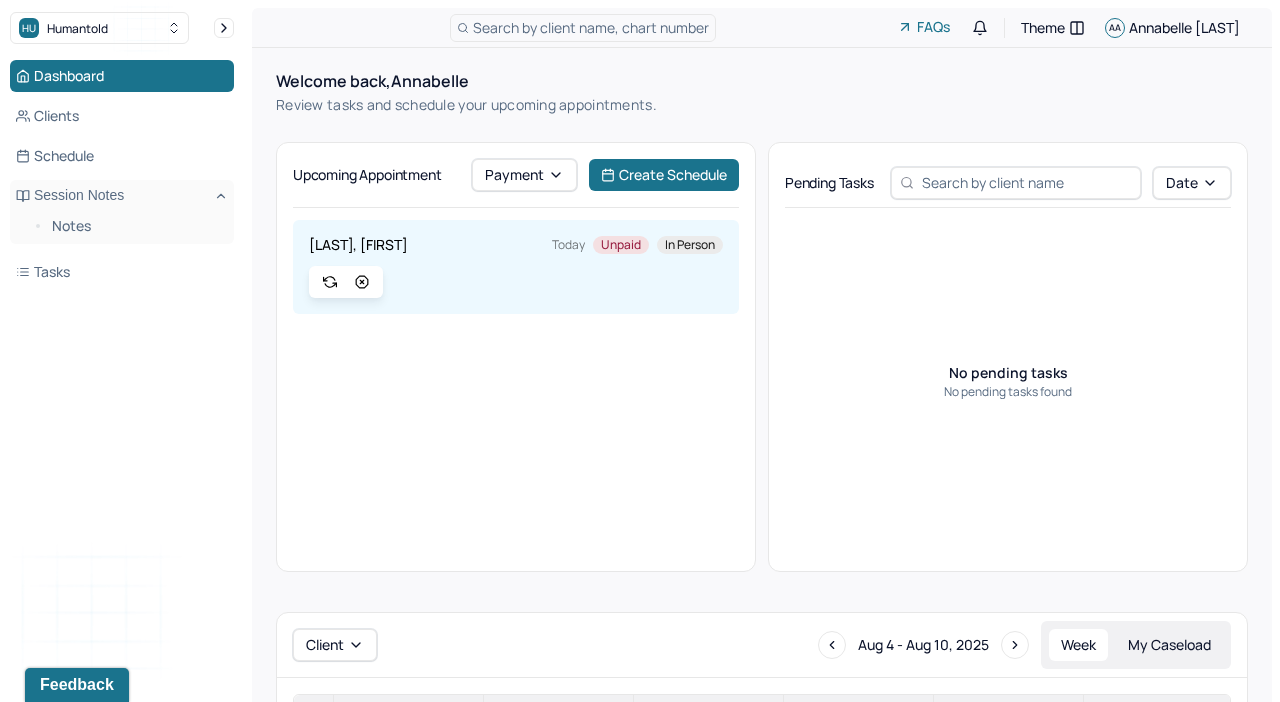 scroll, scrollTop: 256, scrollLeft: 0, axis: vertical 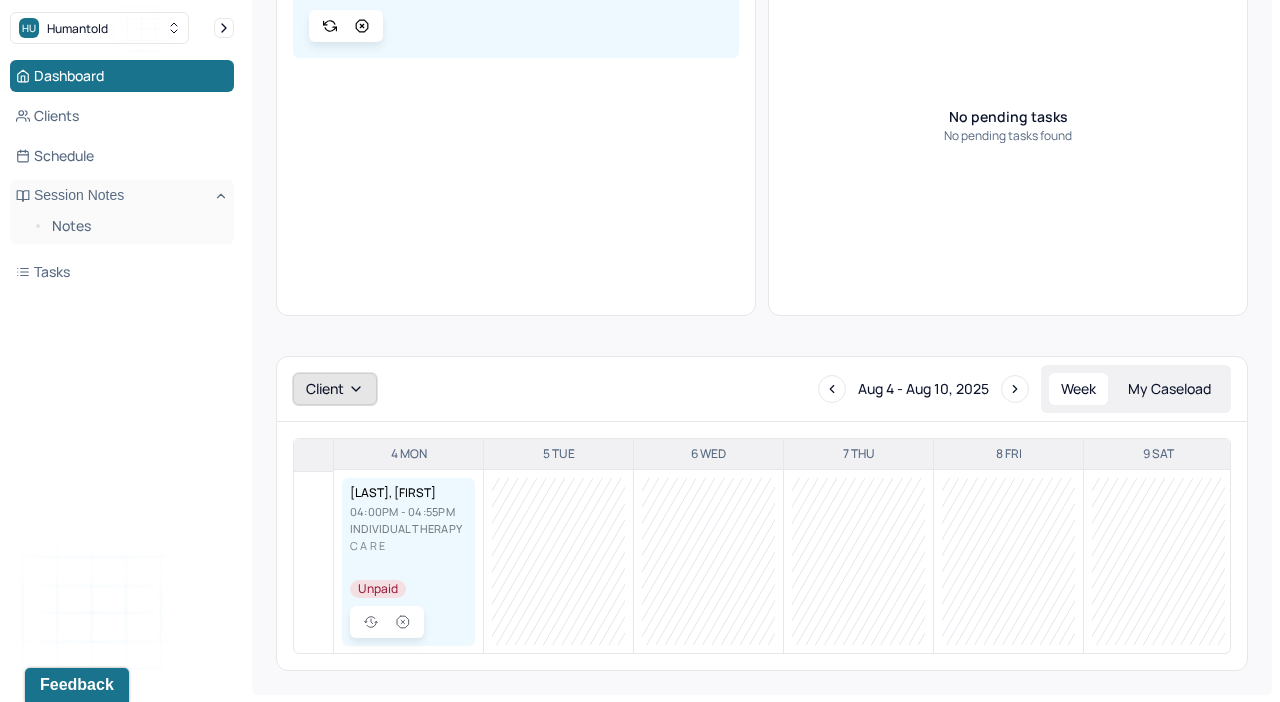 click on "Client" at bounding box center (335, 389) 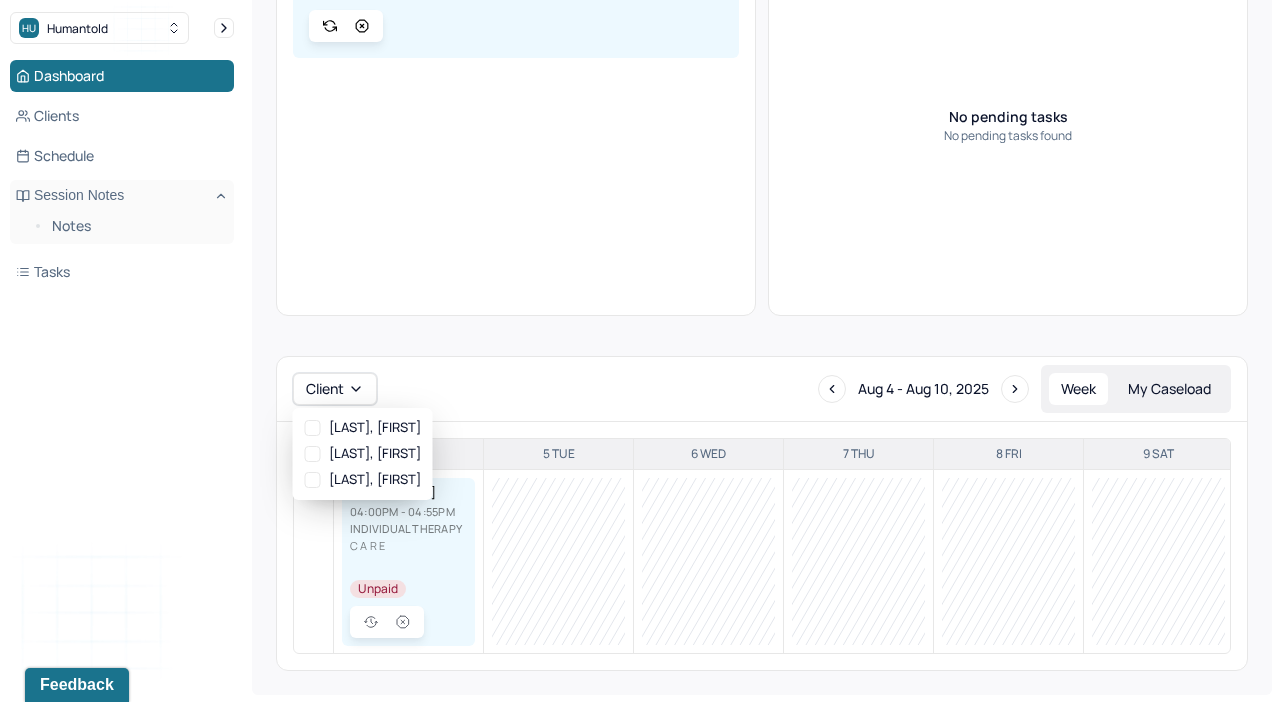 click on "Upcoming Appointment Payment Create Schedule KENDRICK, ROBIN Today Unpaid In person Pending Tasks Date No pending tasks No pending tasks found Client Aug 4 - Aug 10, 2025 Week My Caseload 4 Mon KENDRICK, ROBIN 04:00PM - 04:55PM Individual therapy C A R E Unpaid 5 Tue 6 Wed 7 Thu 8 Fri 9 Sat 10 Sun" at bounding box center (762, 278) 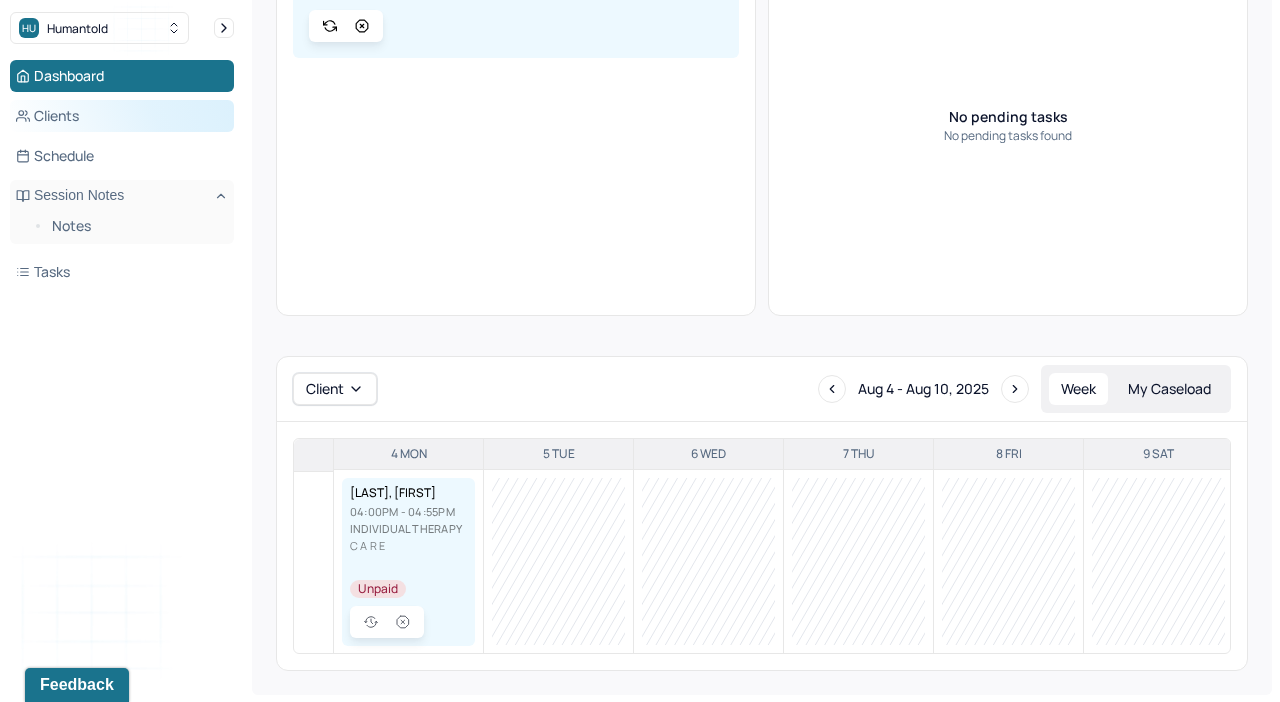 click on "Clients" at bounding box center [122, 116] 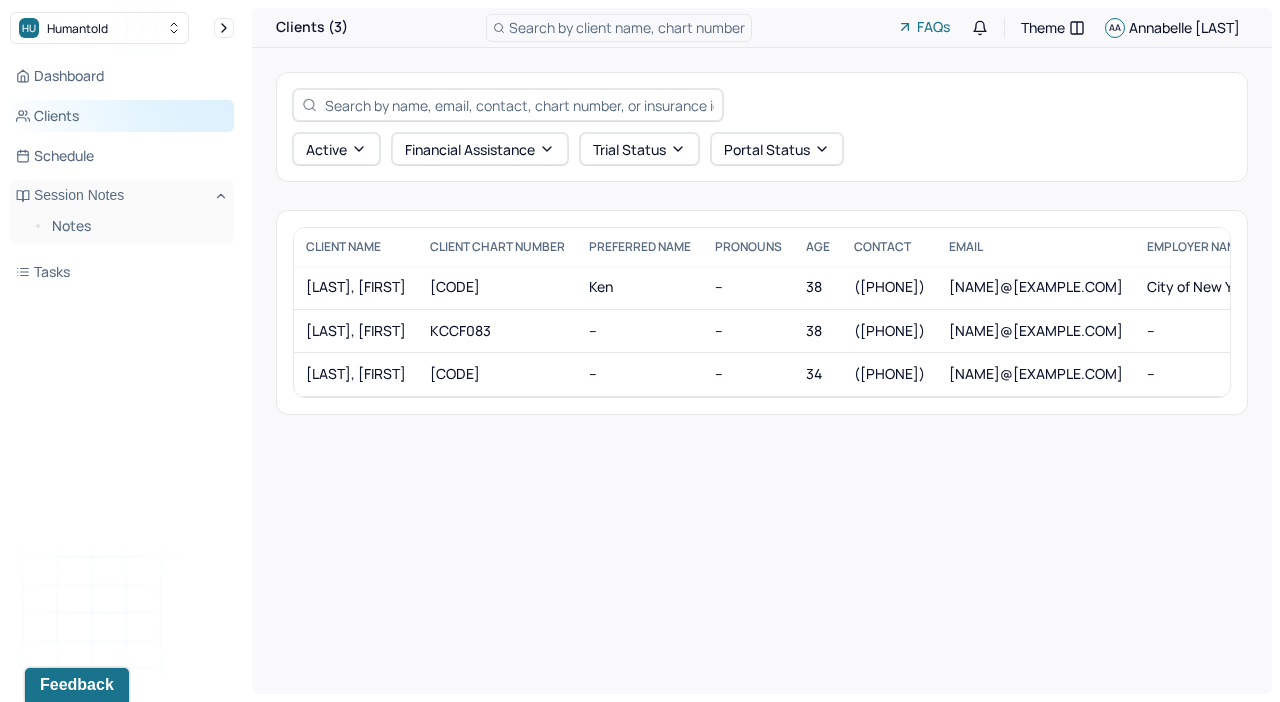 scroll, scrollTop: 0, scrollLeft: 0, axis: both 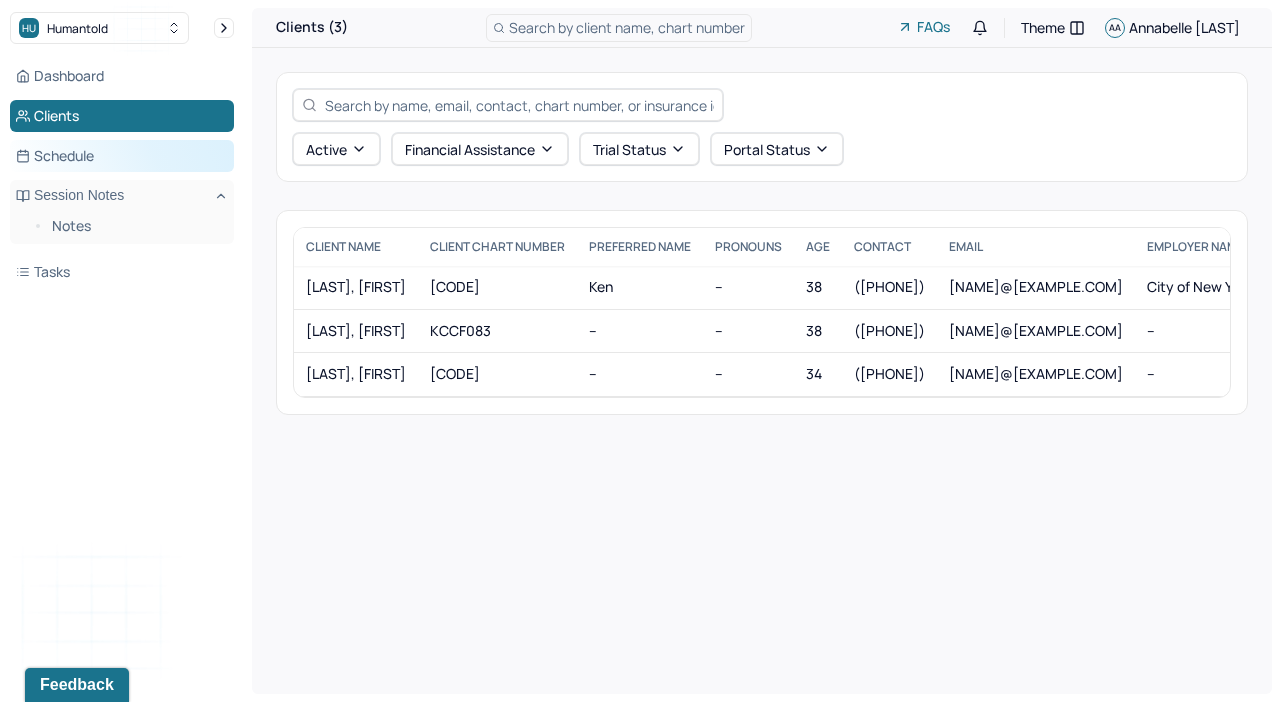 click on "Schedule" at bounding box center [122, 156] 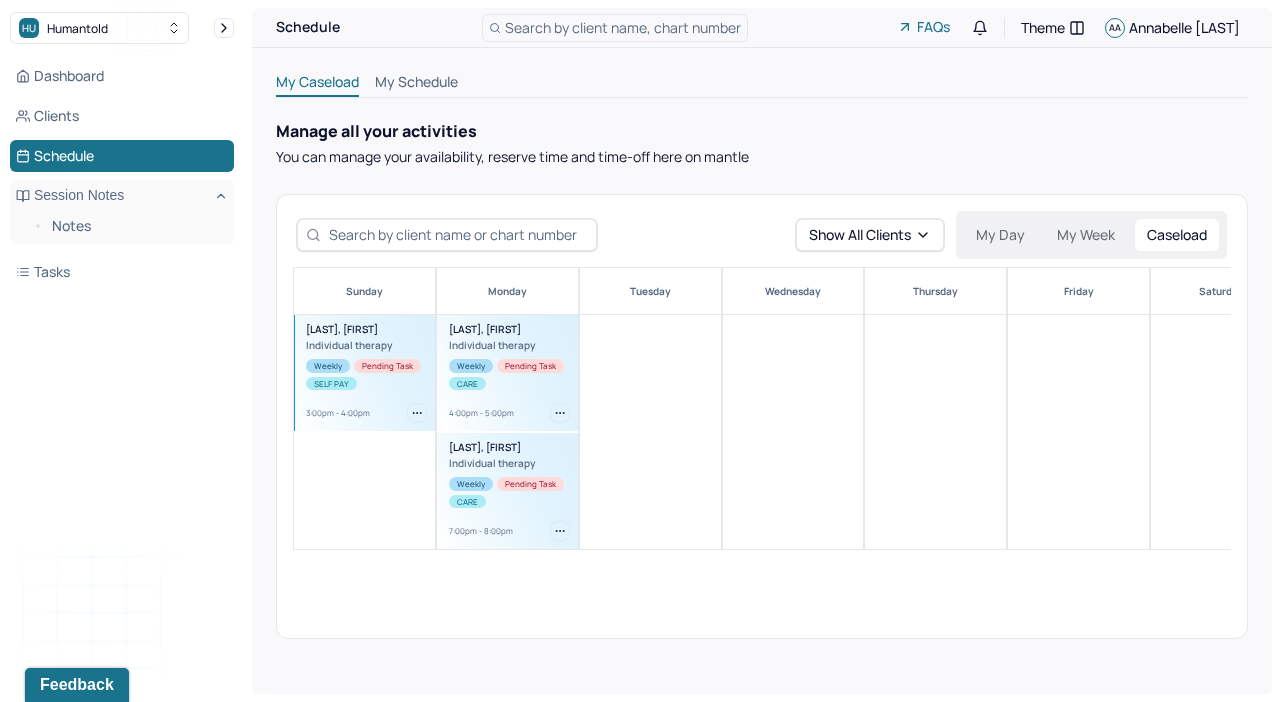 click on "Pending Task" at bounding box center [530, 366] 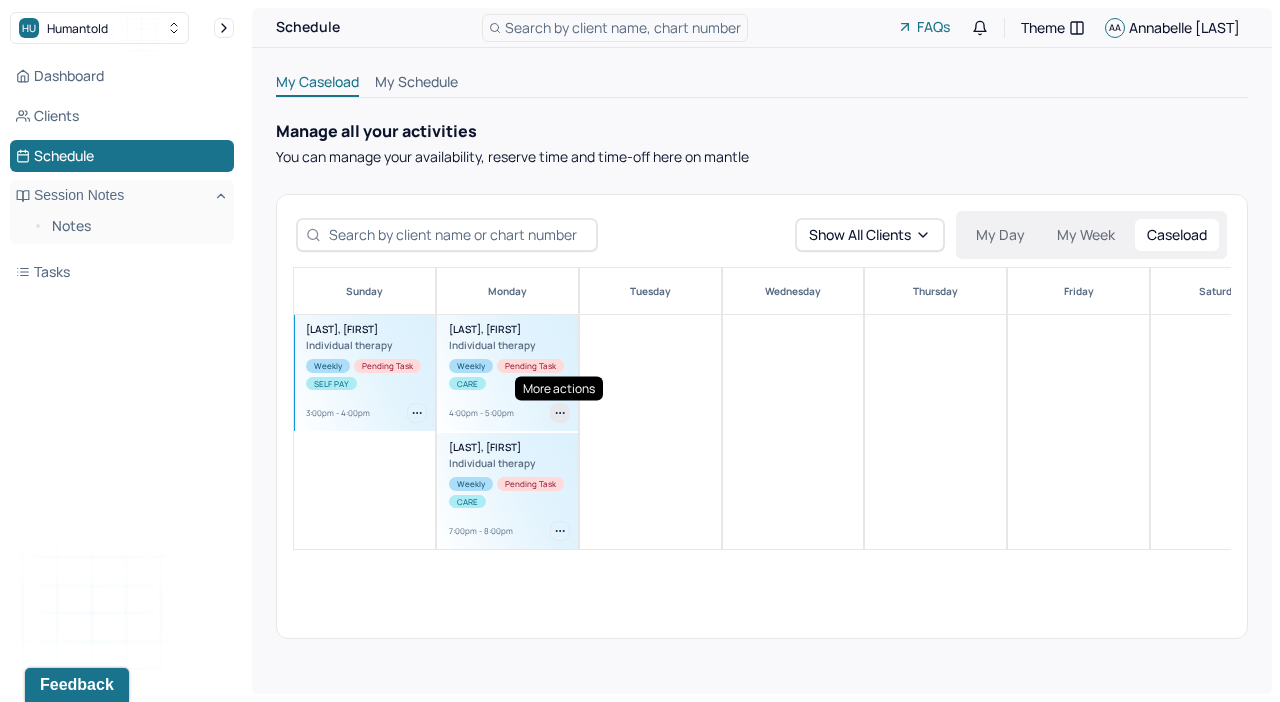 click 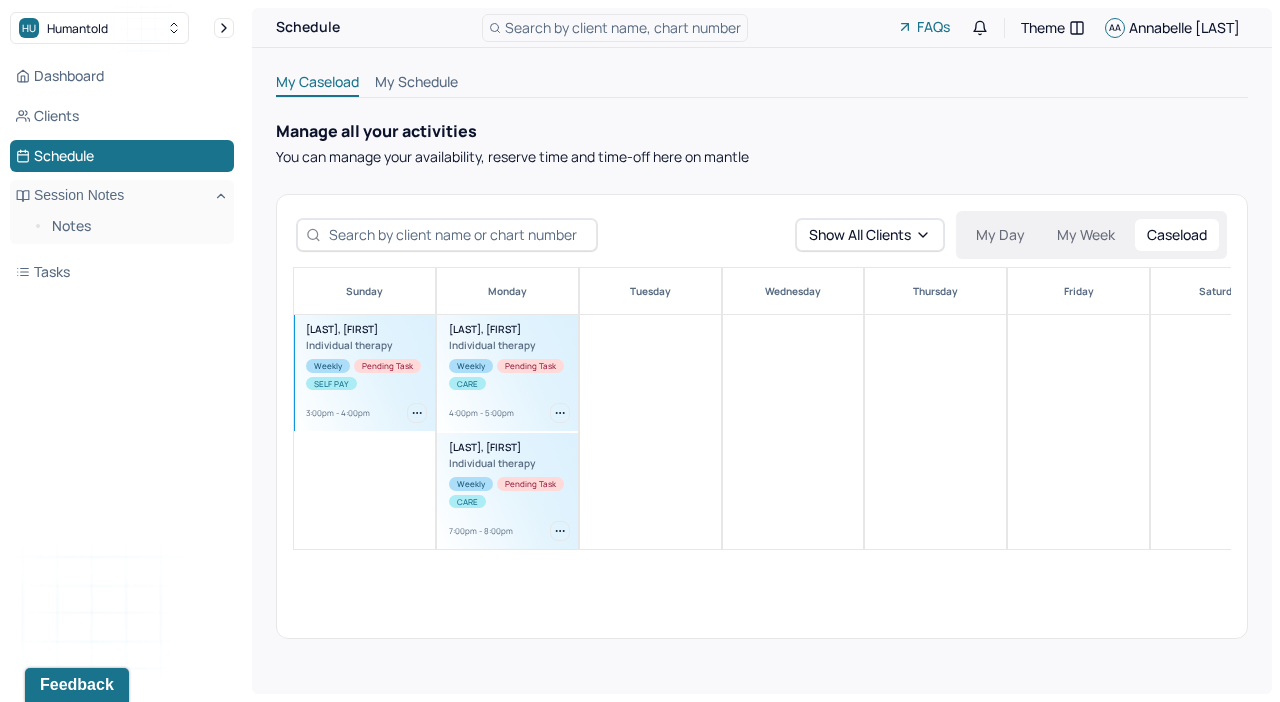 click on "Tuesday" at bounding box center (650, 409) 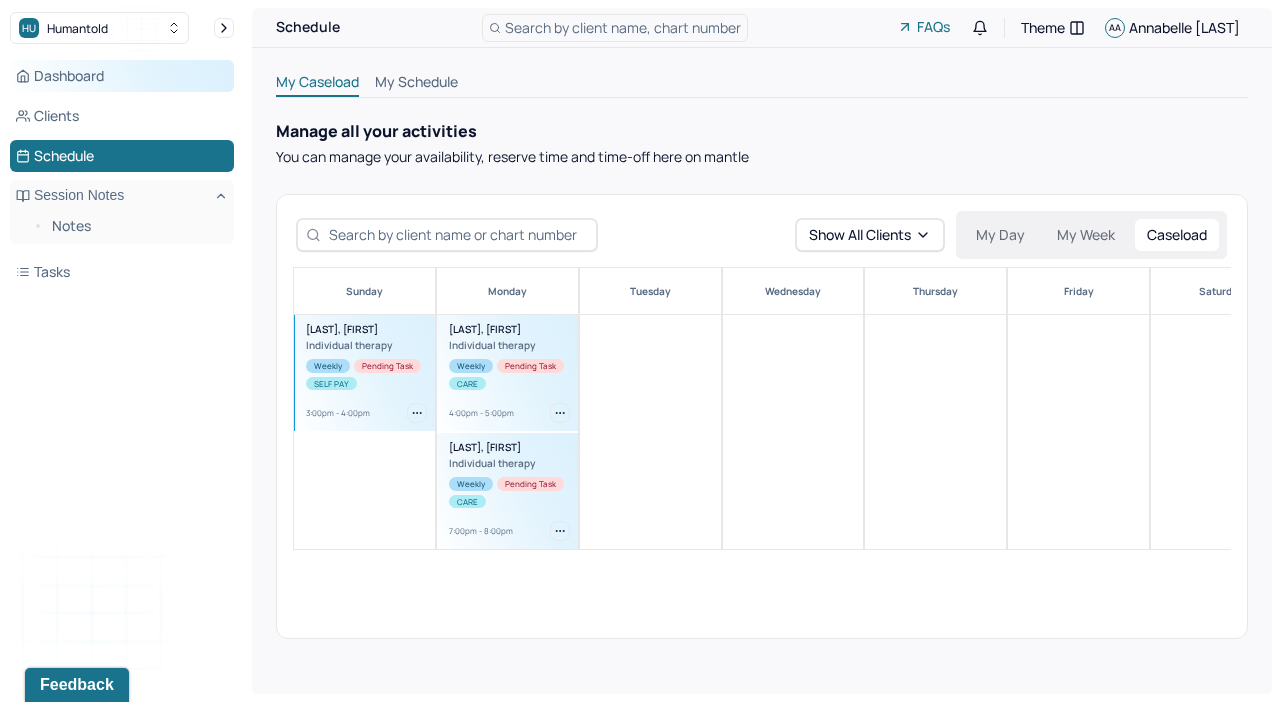 click on "Dashboard" at bounding box center [122, 76] 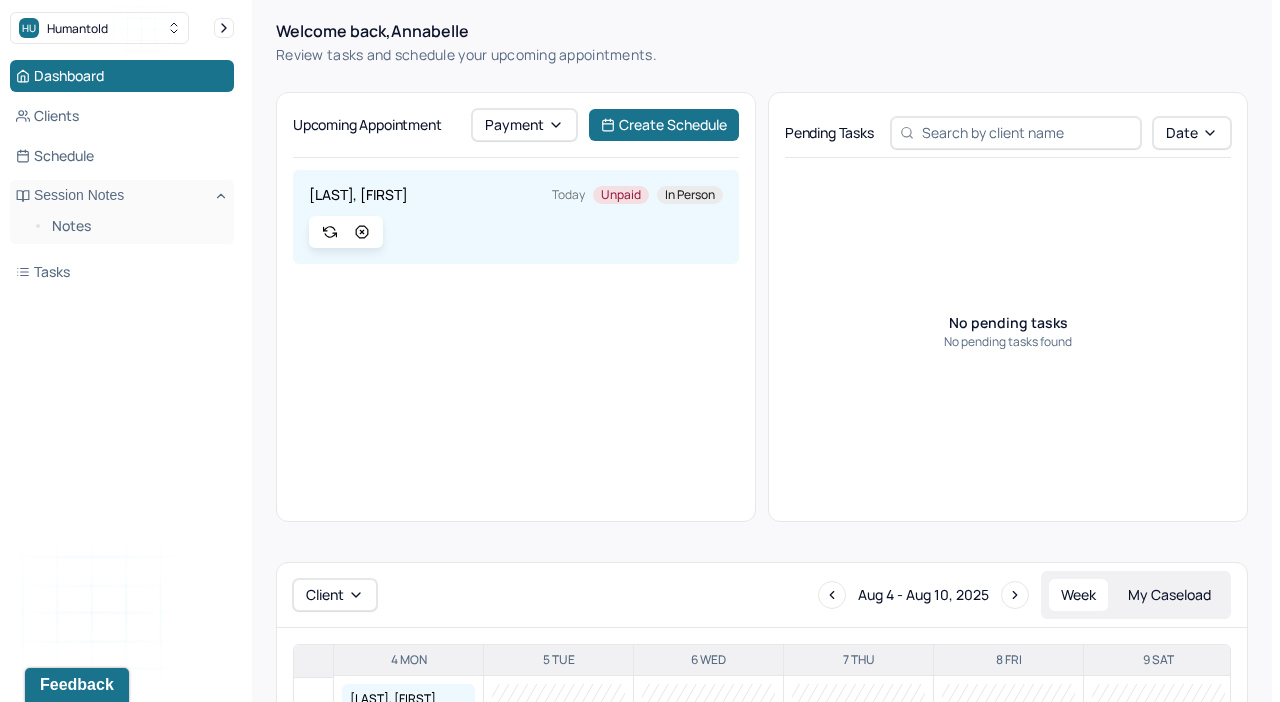 scroll, scrollTop: 0, scrollLeft: 0, axis: both 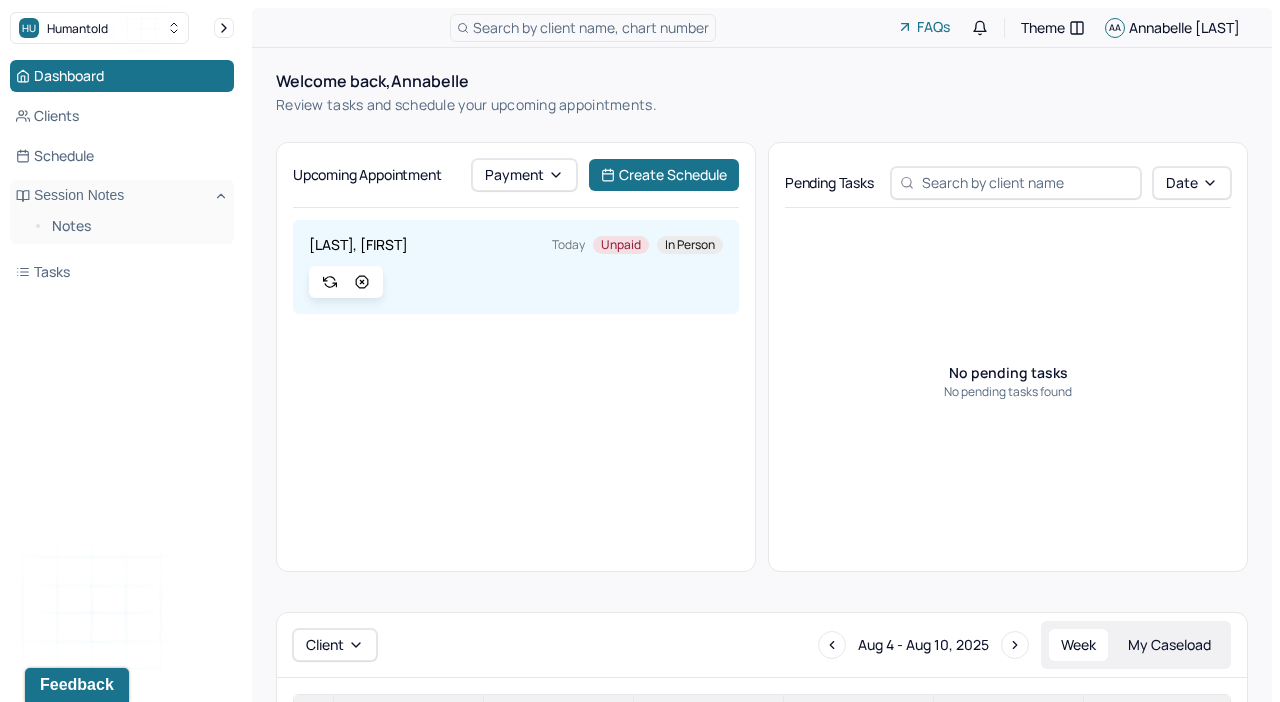 click on "My Caseload" at bounding box center (1169, 645) 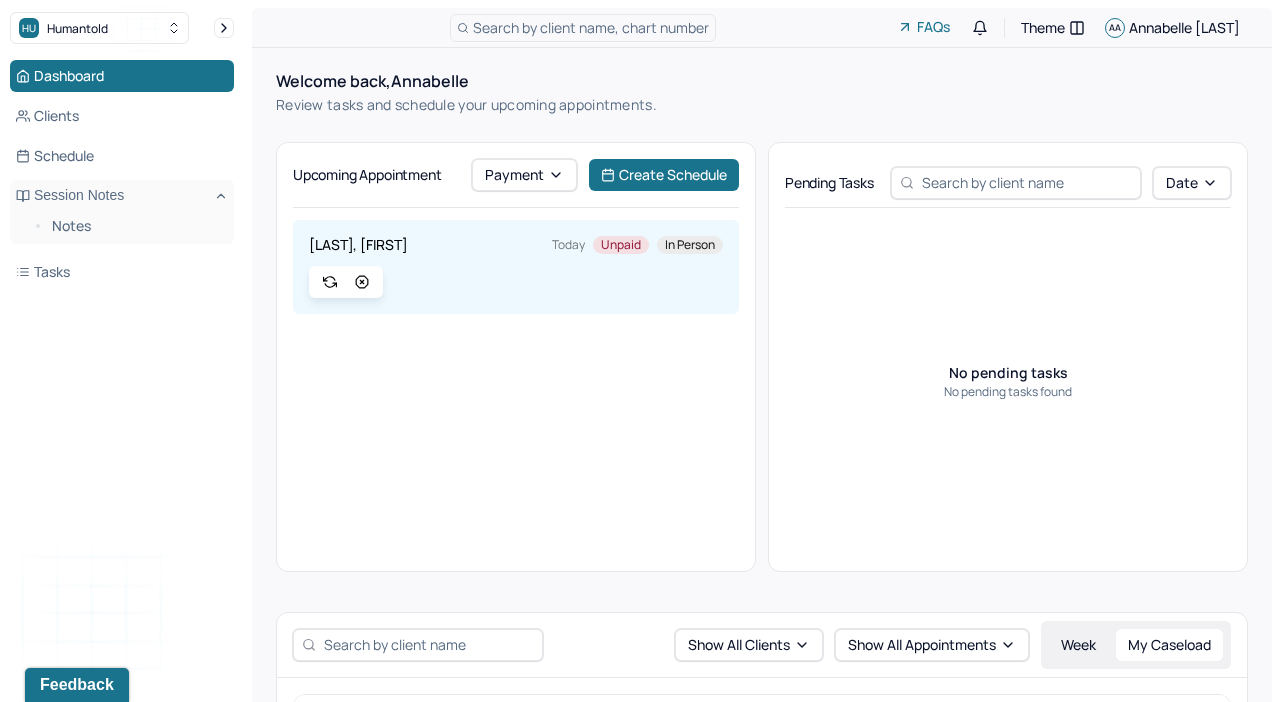 scroll, scrollTop: 265, scrollLeft: 0, axis: vertical 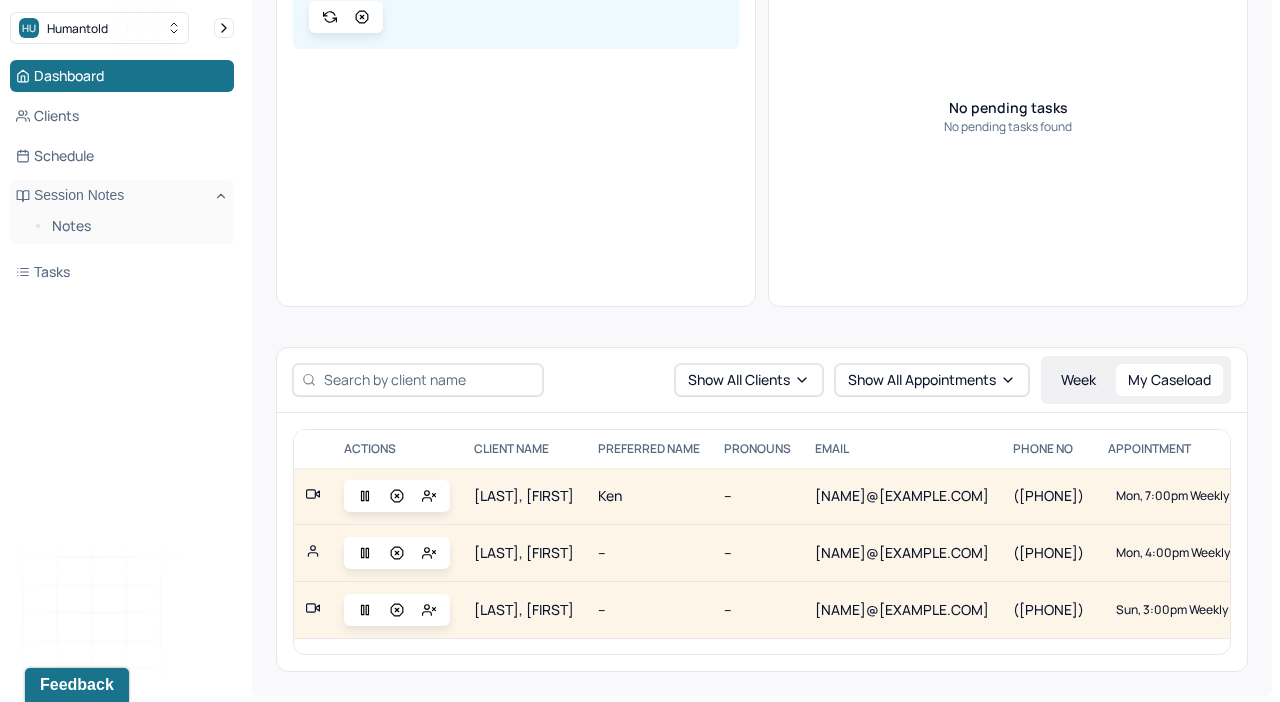 click on "Week" at bounding box center (1078, 380) 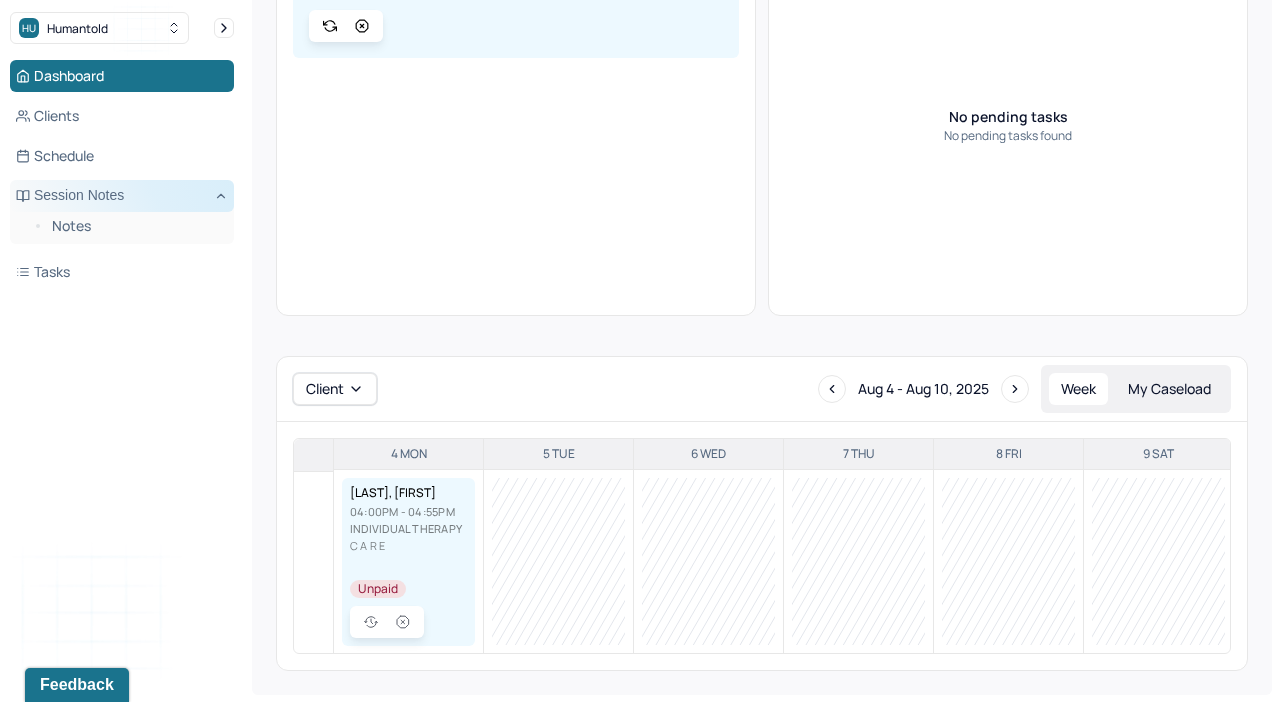 click on "Session Notes" at bounding box center (122, 196) 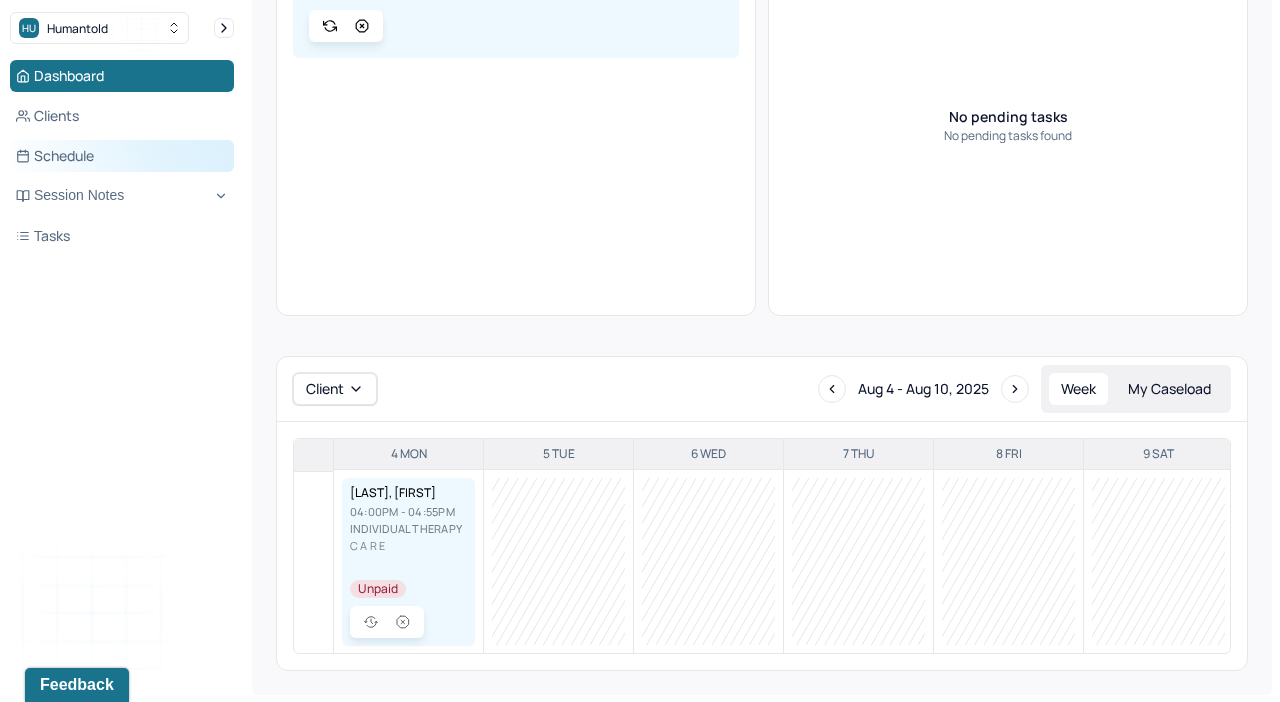 click on "Schedule" at bounding box center [122, 156] 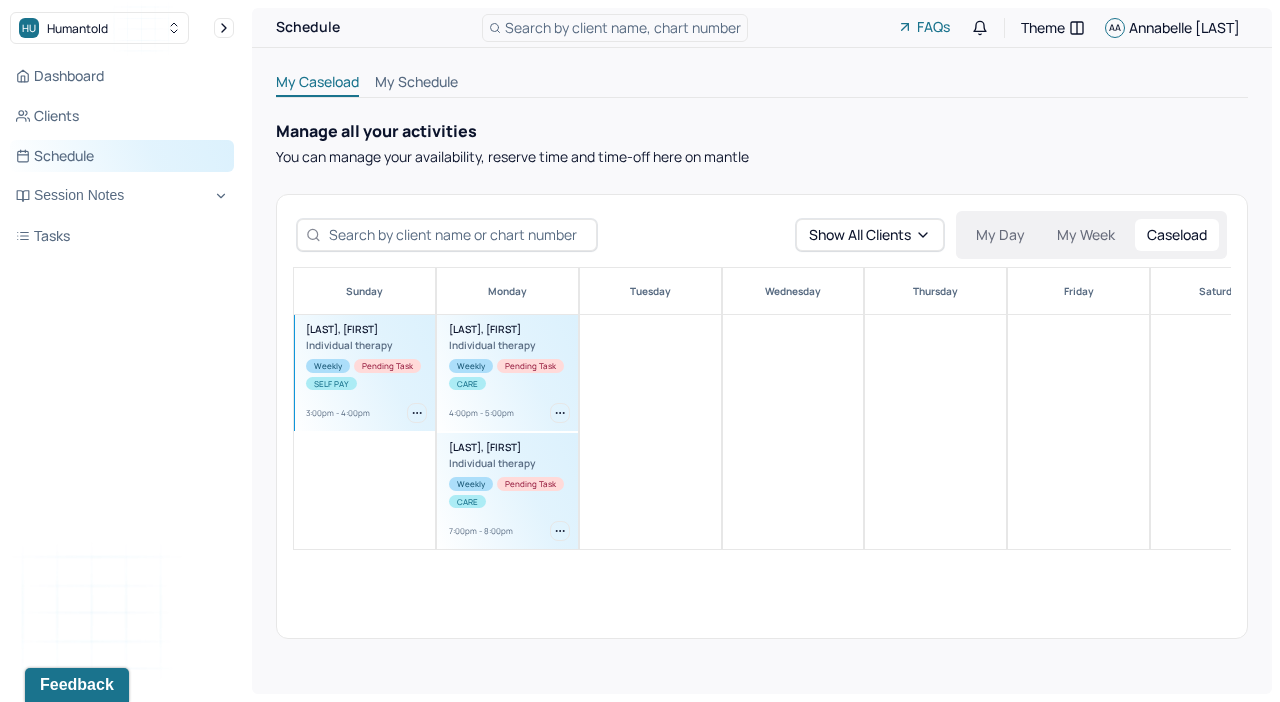 scroll, scrollTop: 0, scrollLeft: 0, axis: both 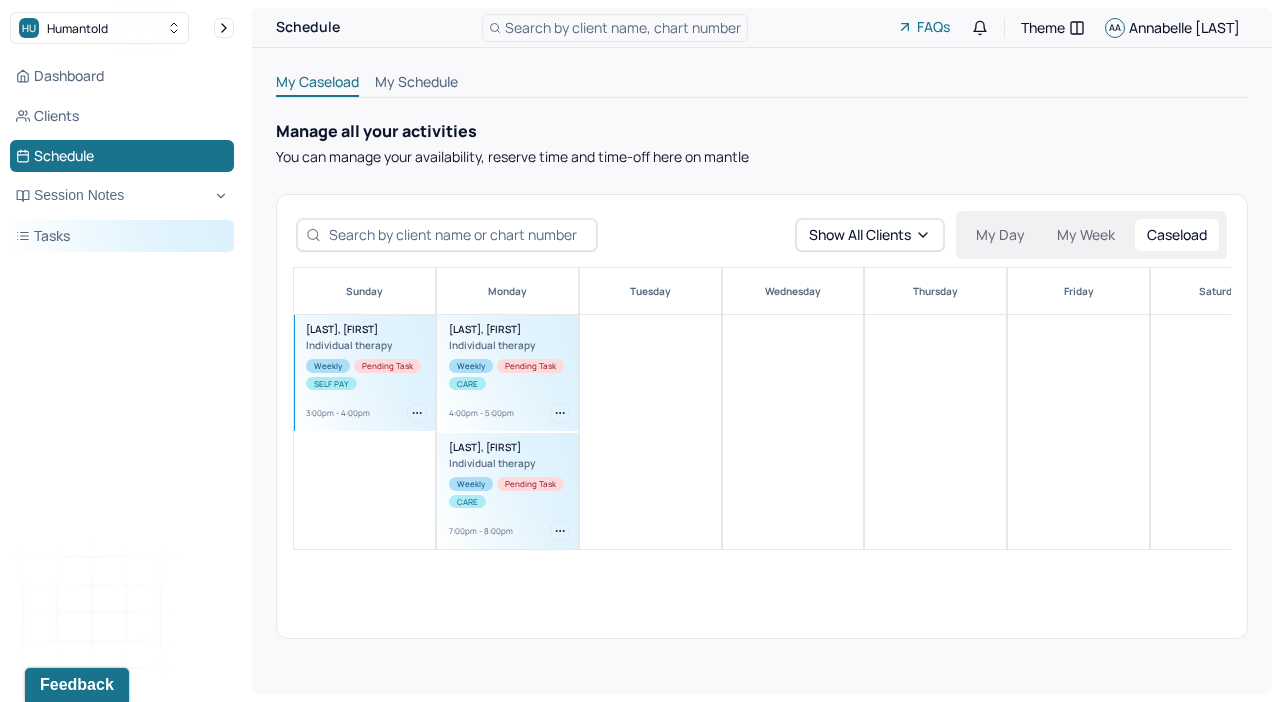 click on "Tasks" at bounding box center [122, 236] 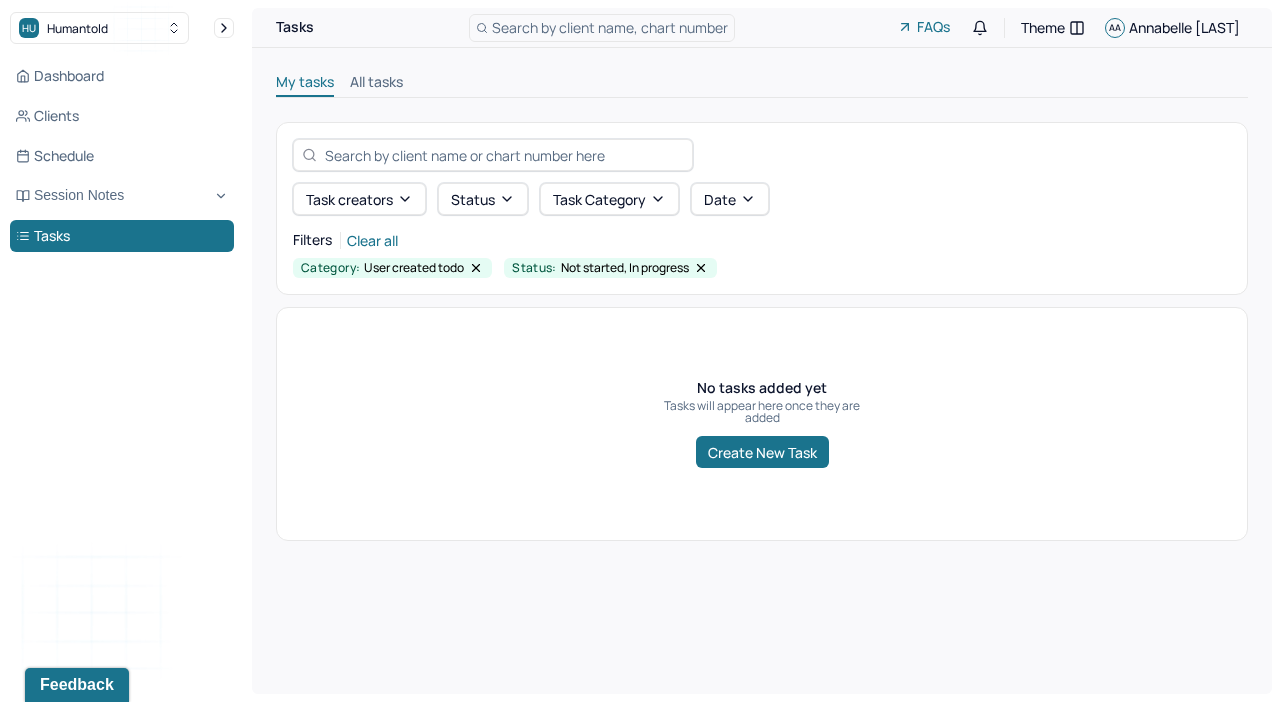 click 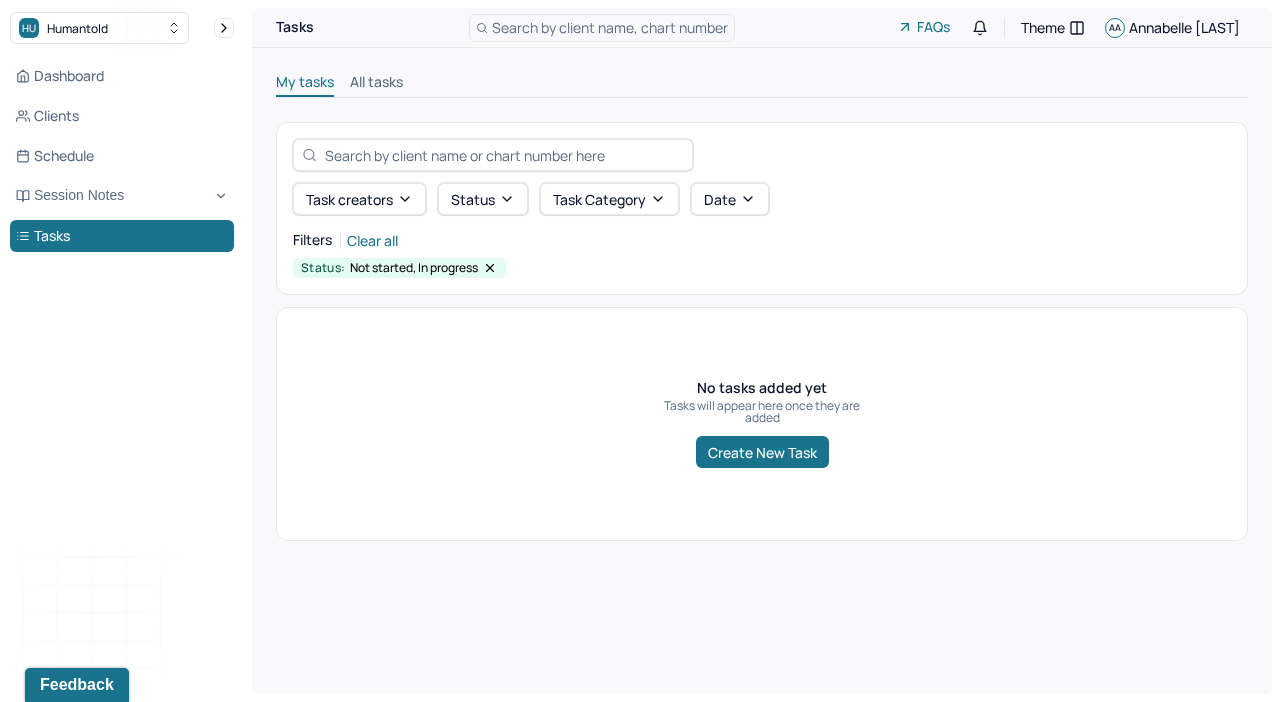 click 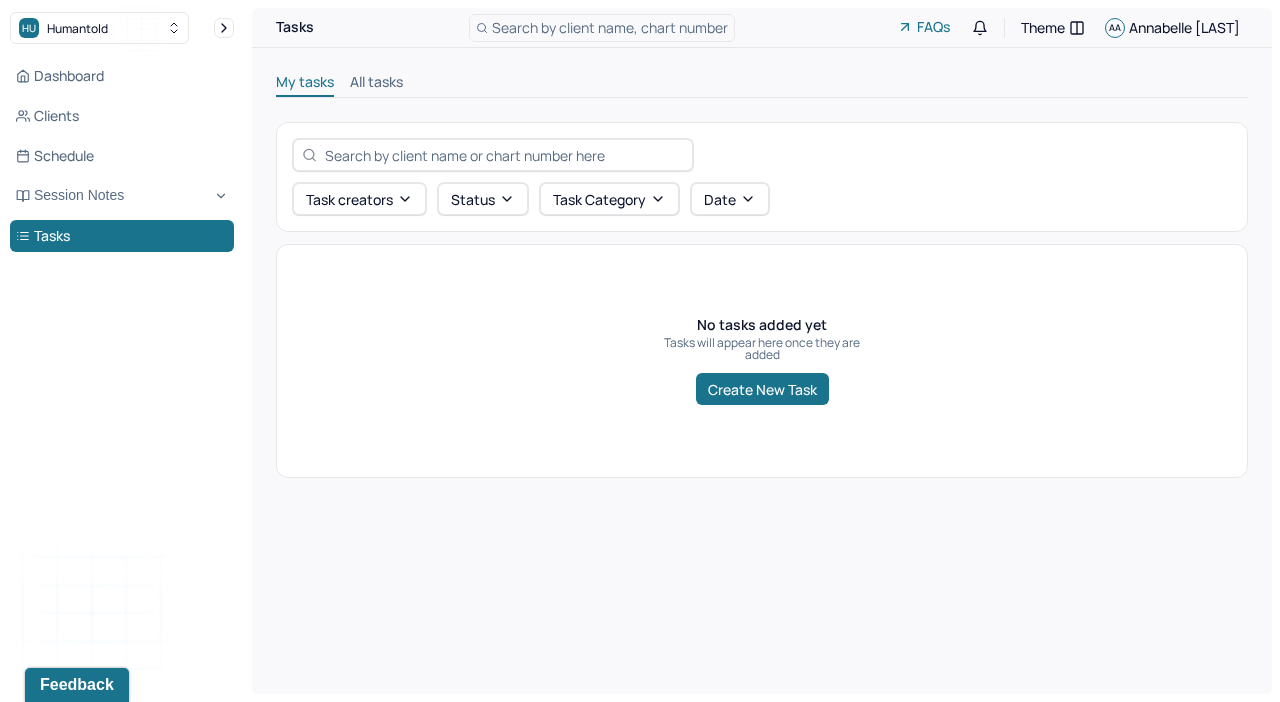 click on "All tasks" at bounding box center [376, 84] 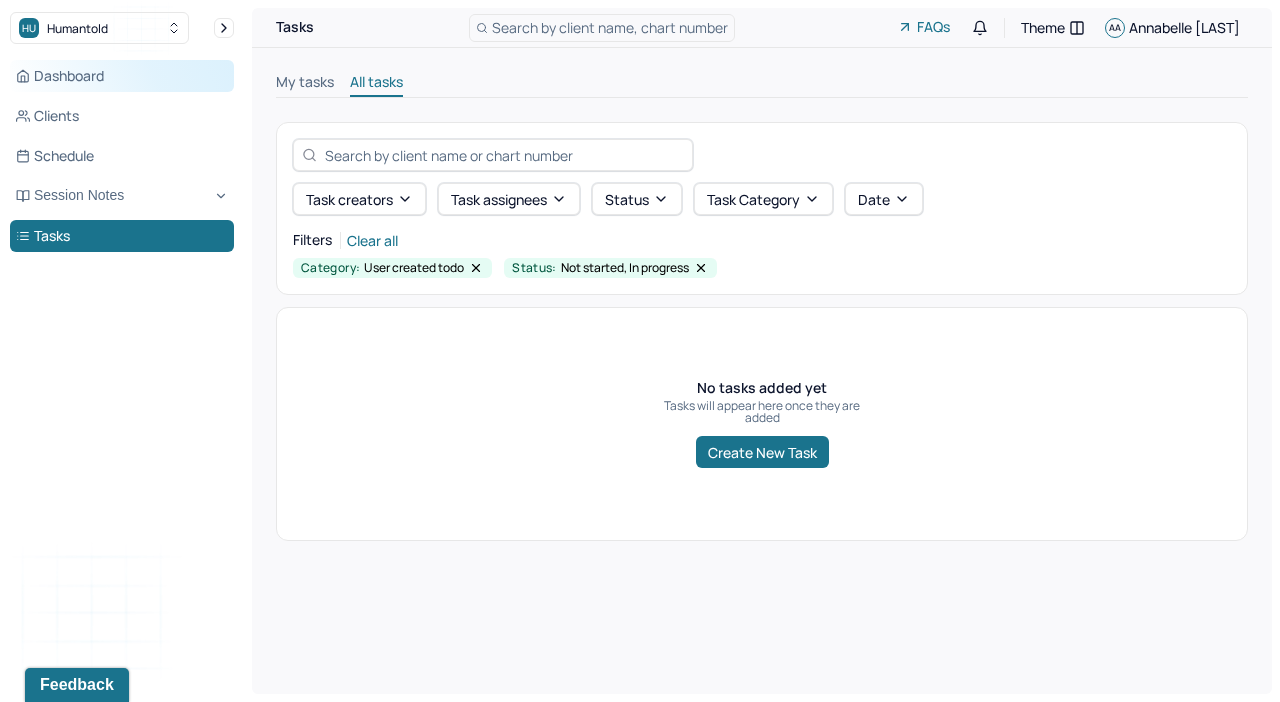 click on "Dashboard" at bounding box center [122, 76] 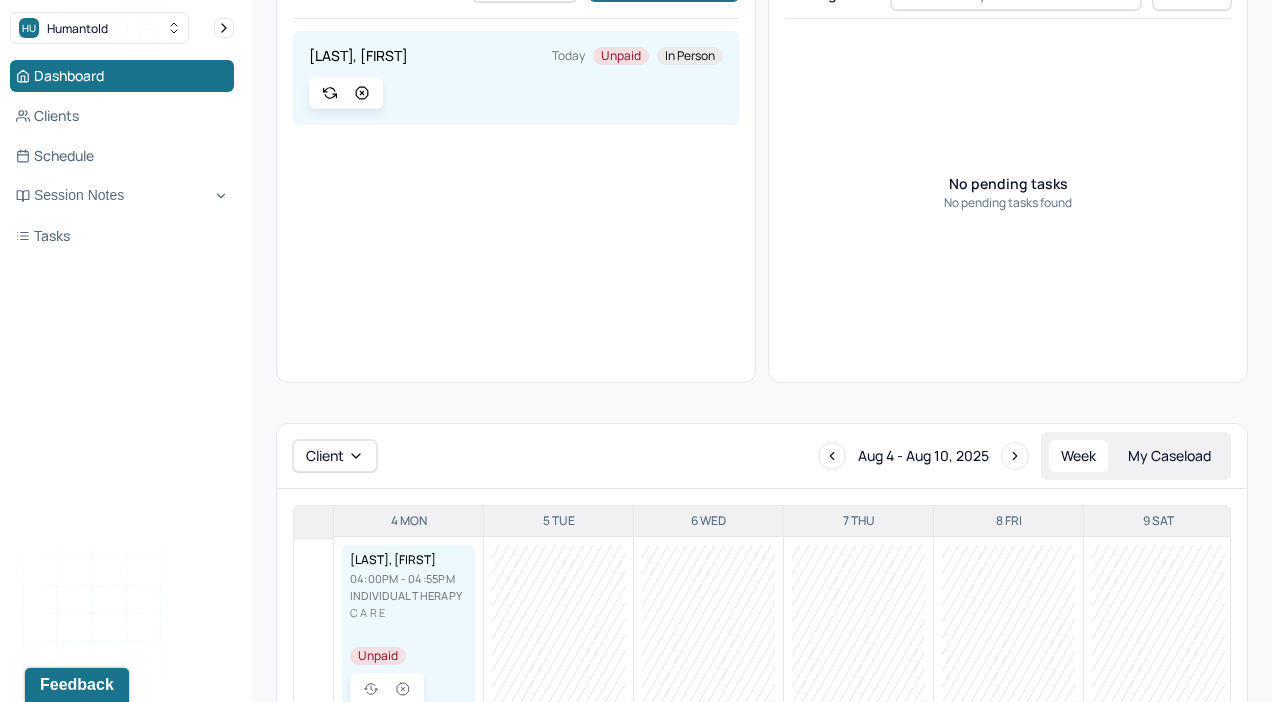 scroll, scrollTop: 0, scrollLeft: 0, axis: both 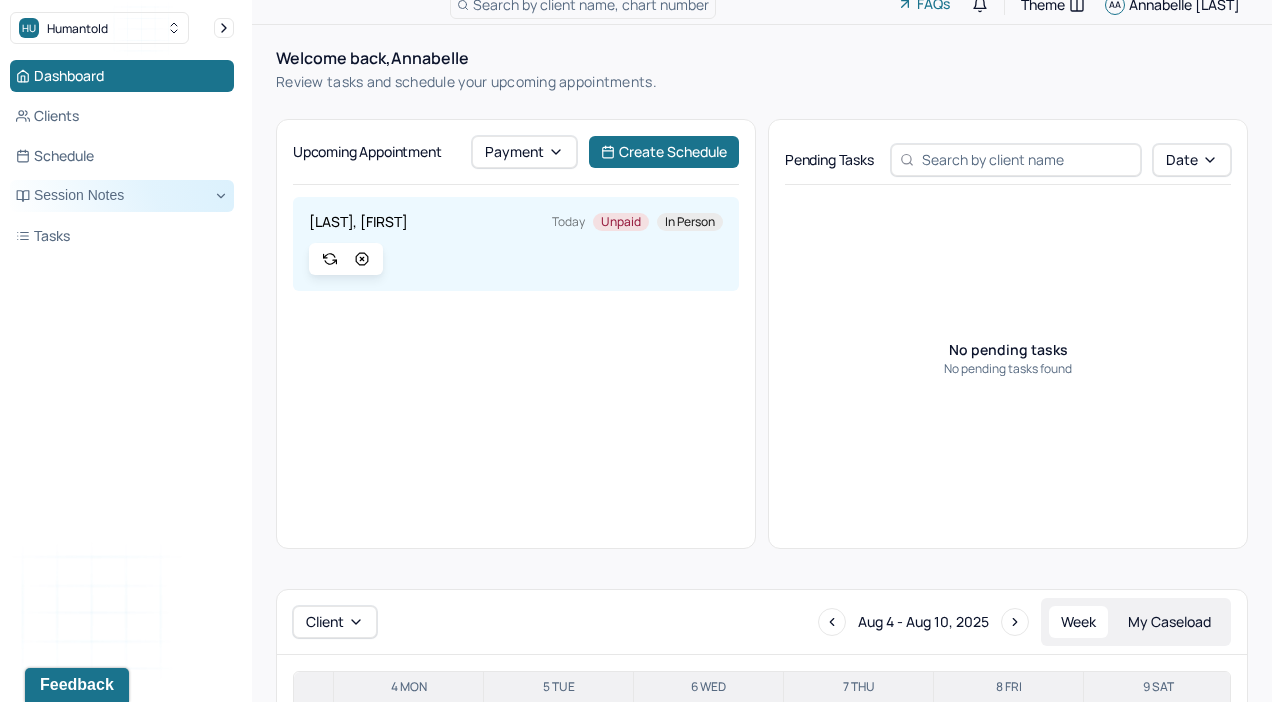 click on "Session Notes" at bounding box center (122, 196) 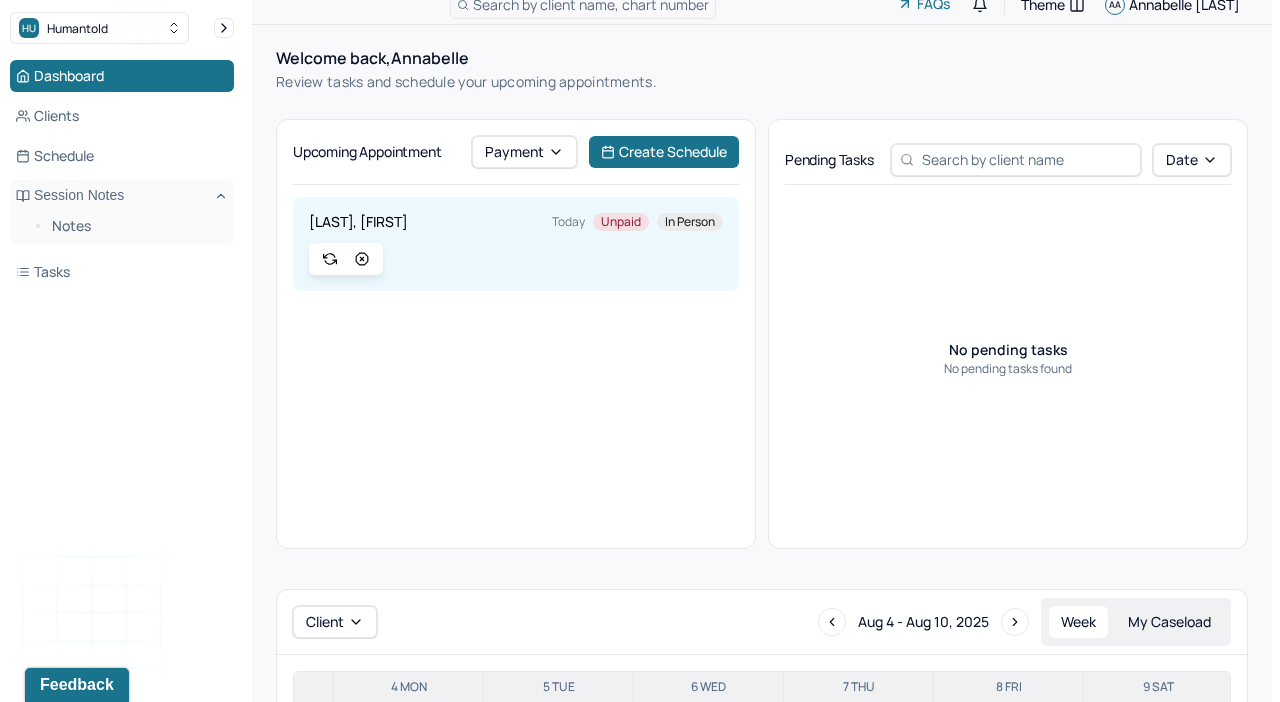 click at bounding box center (516, 259) 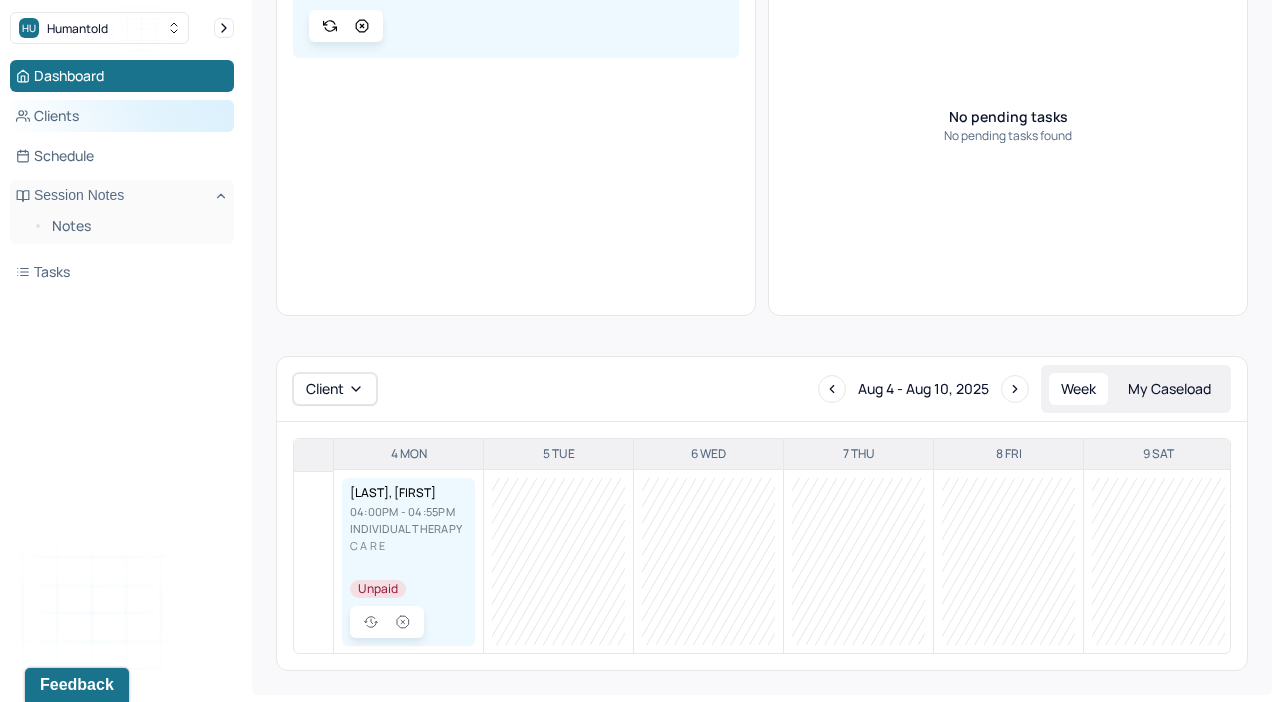 click on "Clients" at bounding box center (122, 116) 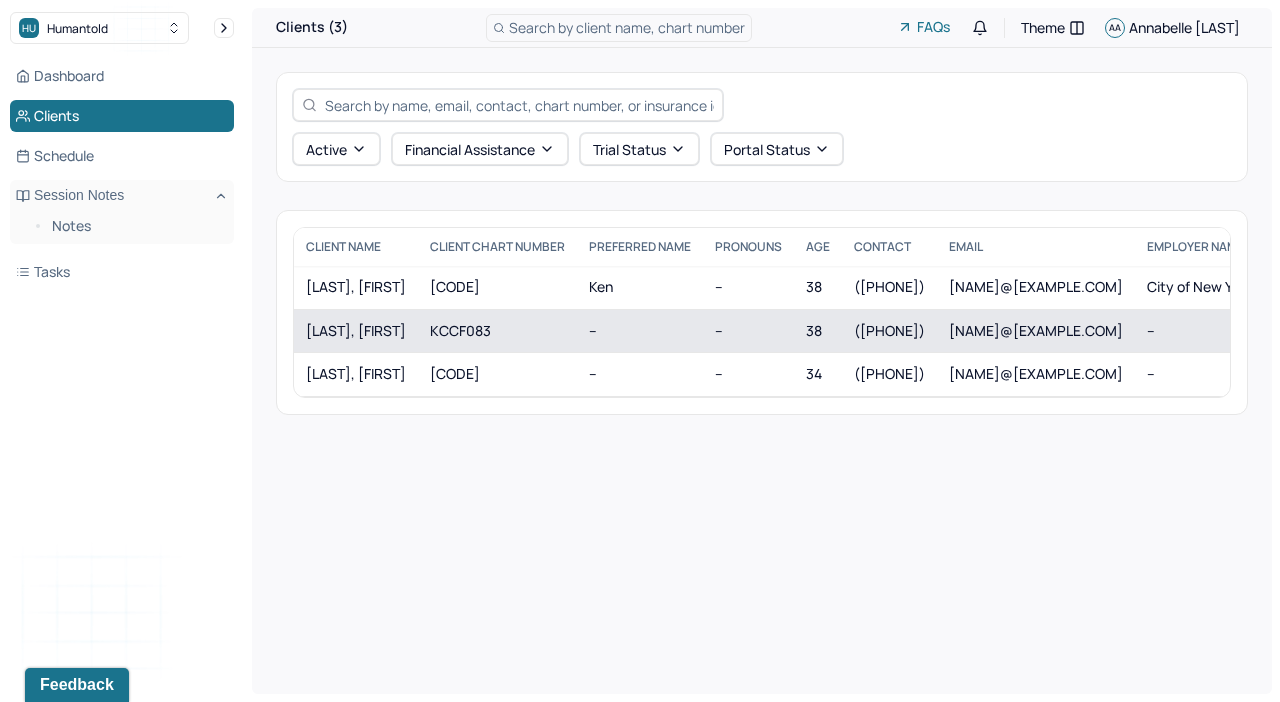 click on "KENDRICK, ROBIN" at bounding box center [356, 331] 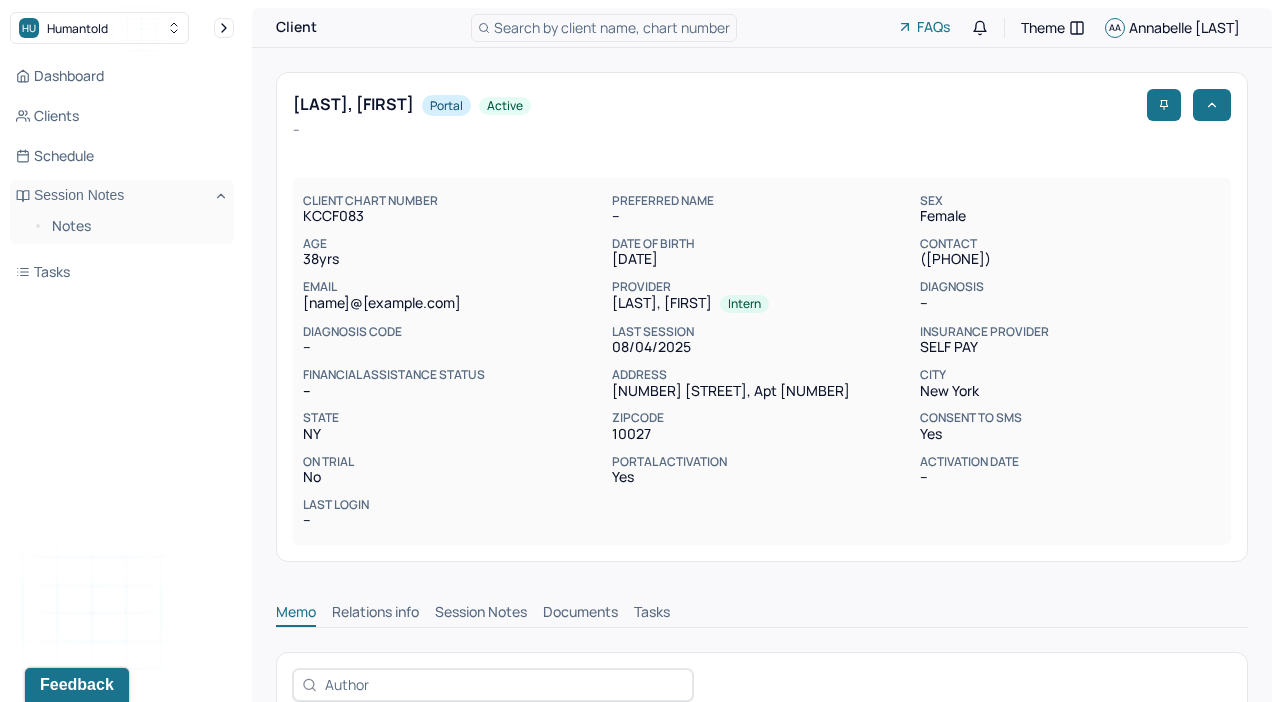 scroll, scrollTop: 0, scrollLeft: 0, axis: both 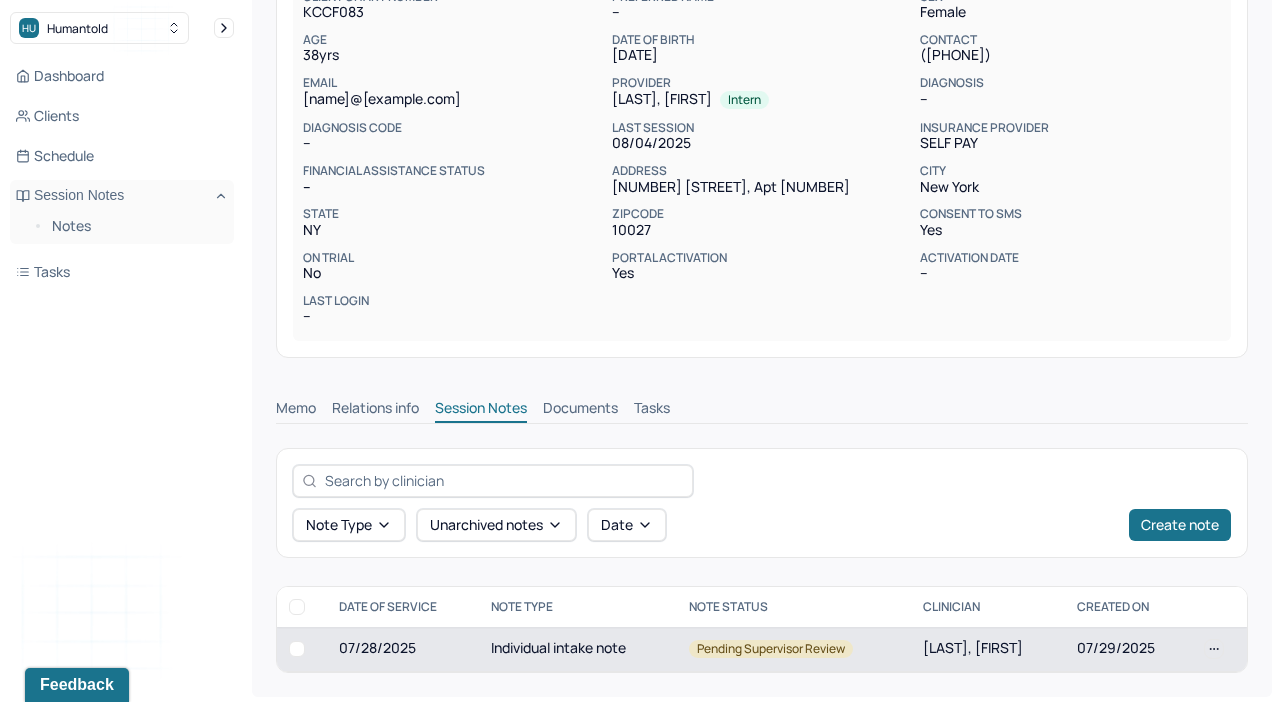 click on "07/28/2025" at bounding box center [403, 649] 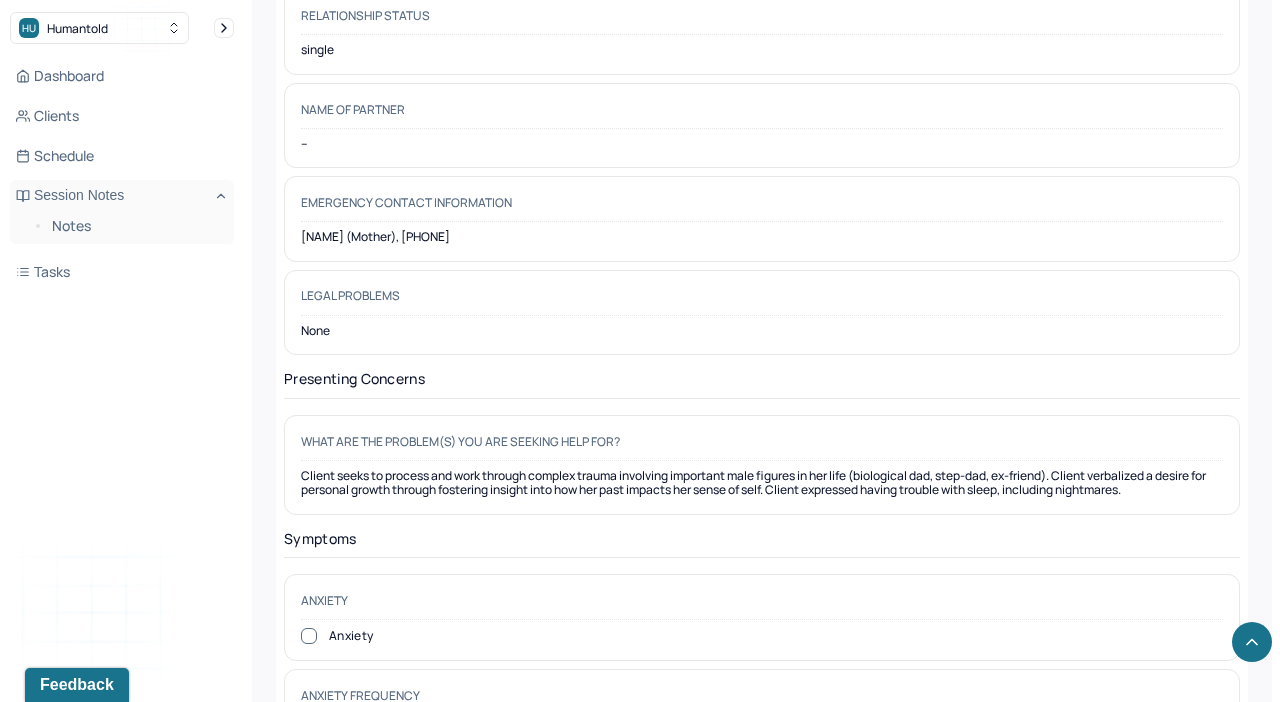 scroll, scrollTop: 2846, scrollLeft: 0, axis: vertical 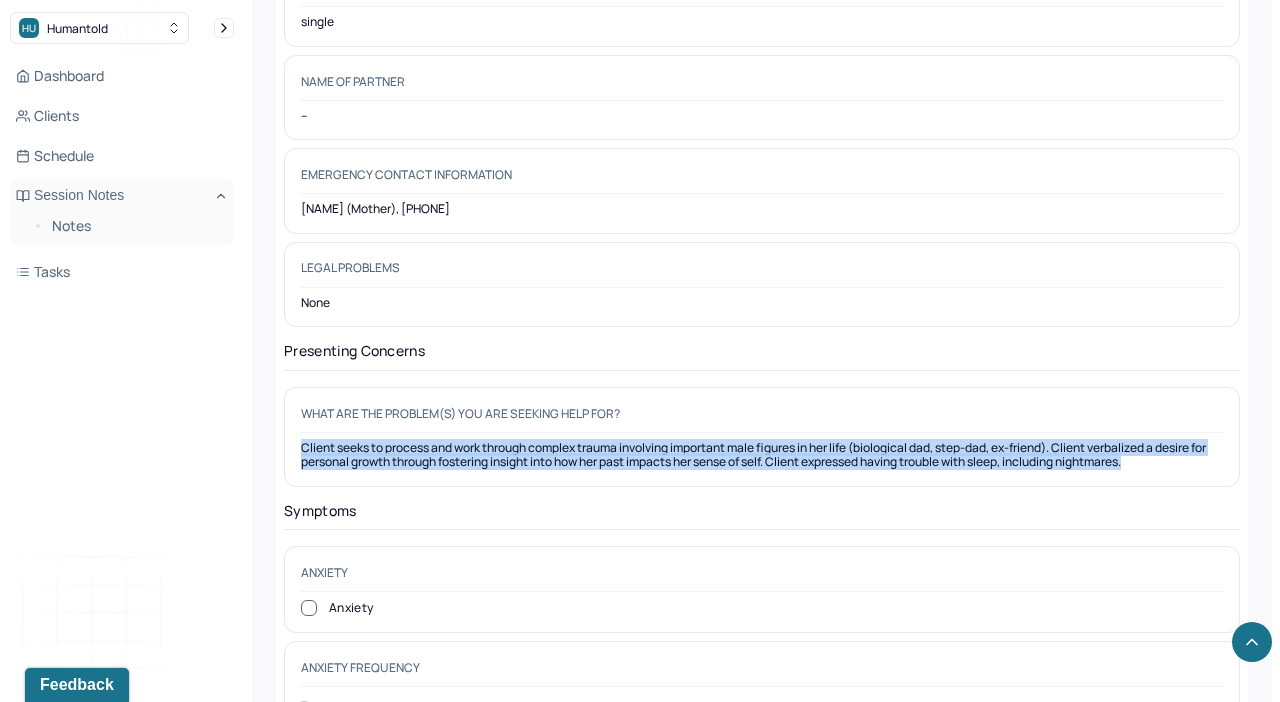 drag, startPoint x: 1192, startPoint y: 440, endPoint x: 293, endPoint y: 420, distance: 899.2224 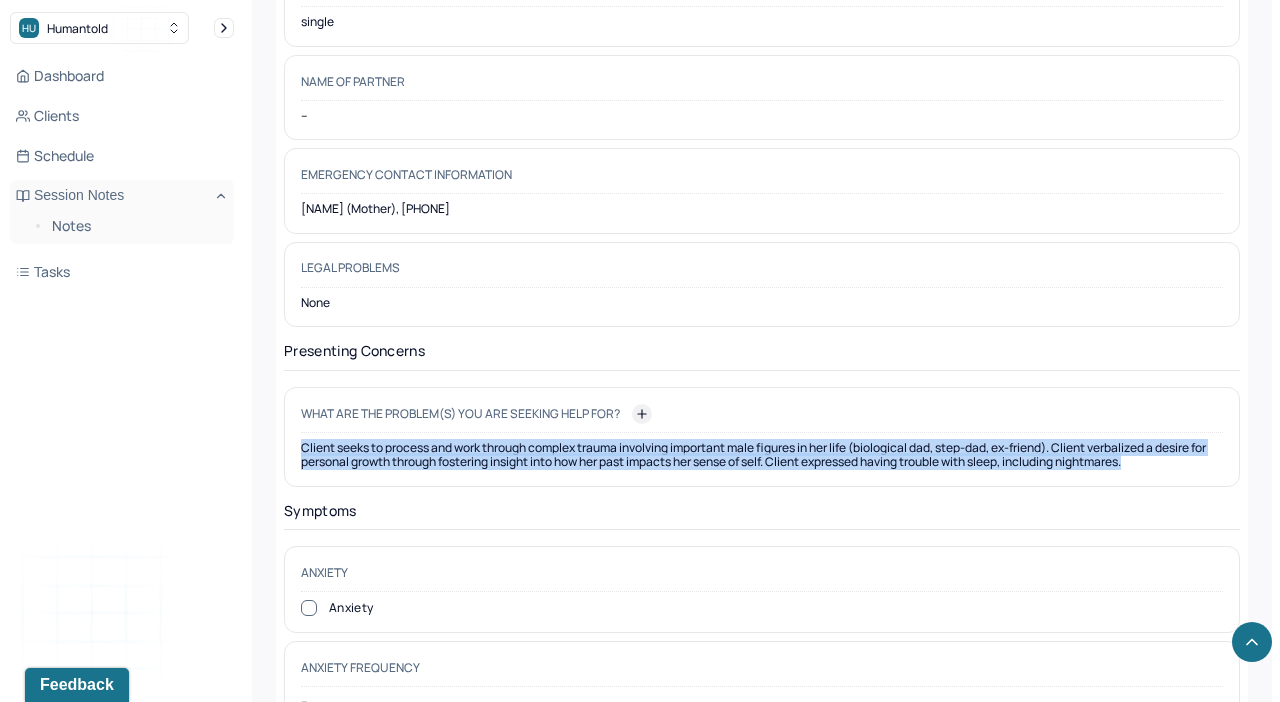 copy on "Client seeks to process and work through complex trauma involving important male figures in her life (biological dad, step-dad, ex-friend). Client verbalized a desire for personal growth through fostering insight into how her past impacts her sense of self. Client expressed having trouble with sleep, including nightmares." 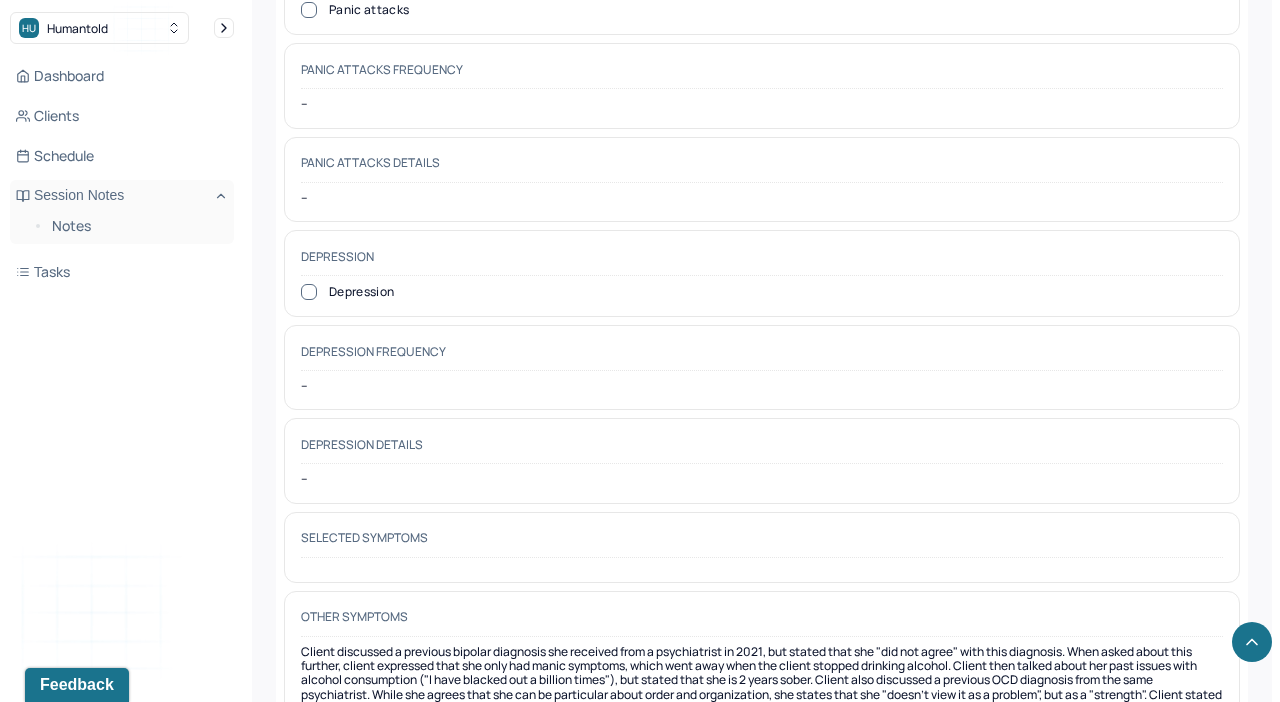 scroll, scrollTop: 3950, scrollLeft: 0, axis: vertical 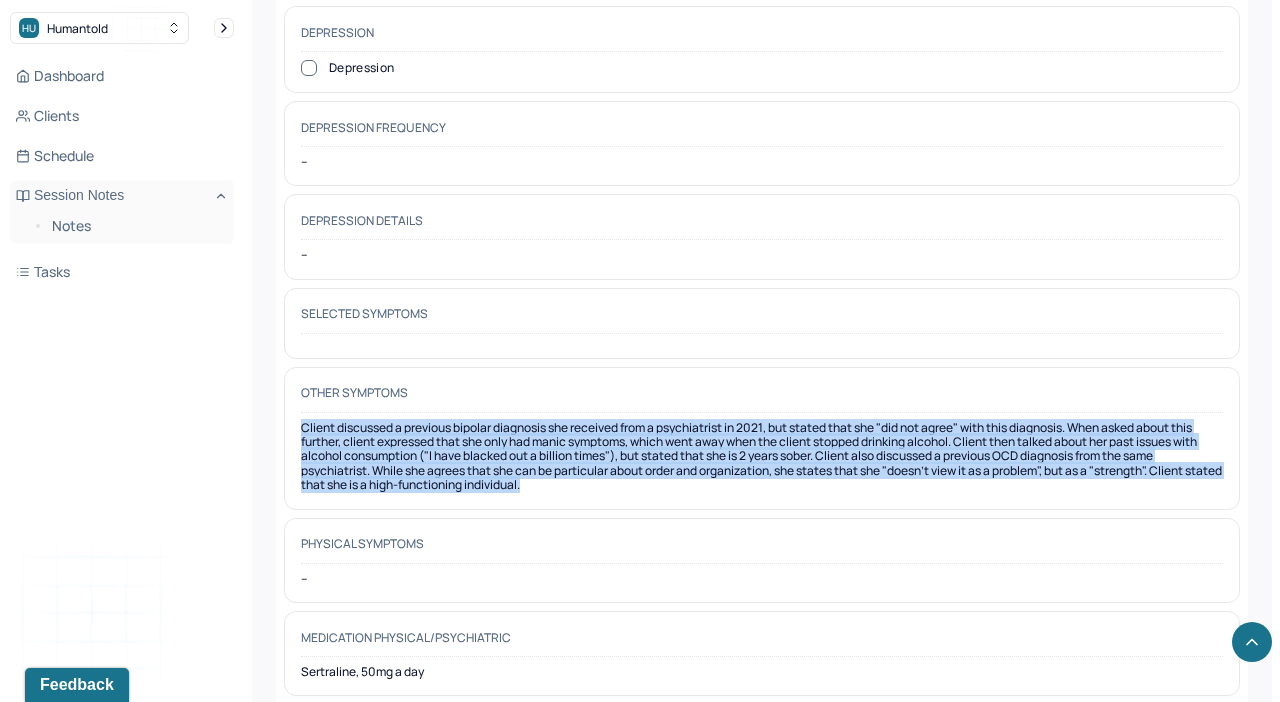 drag, startPoint x: 593, startPoint y: 447, endPoint x: 302, endPoint y: 393, distance: 295.9679 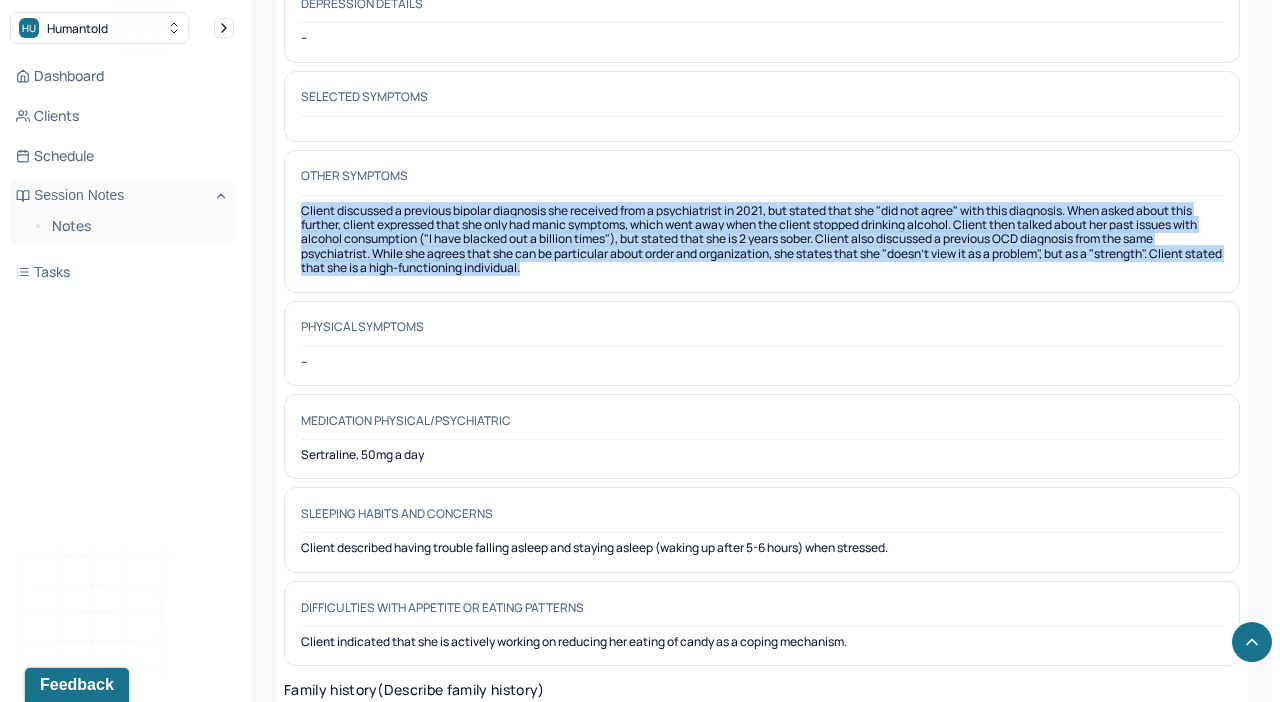 scroll, scrollTop: 4168, scrollLeft: 0, axis: vertical 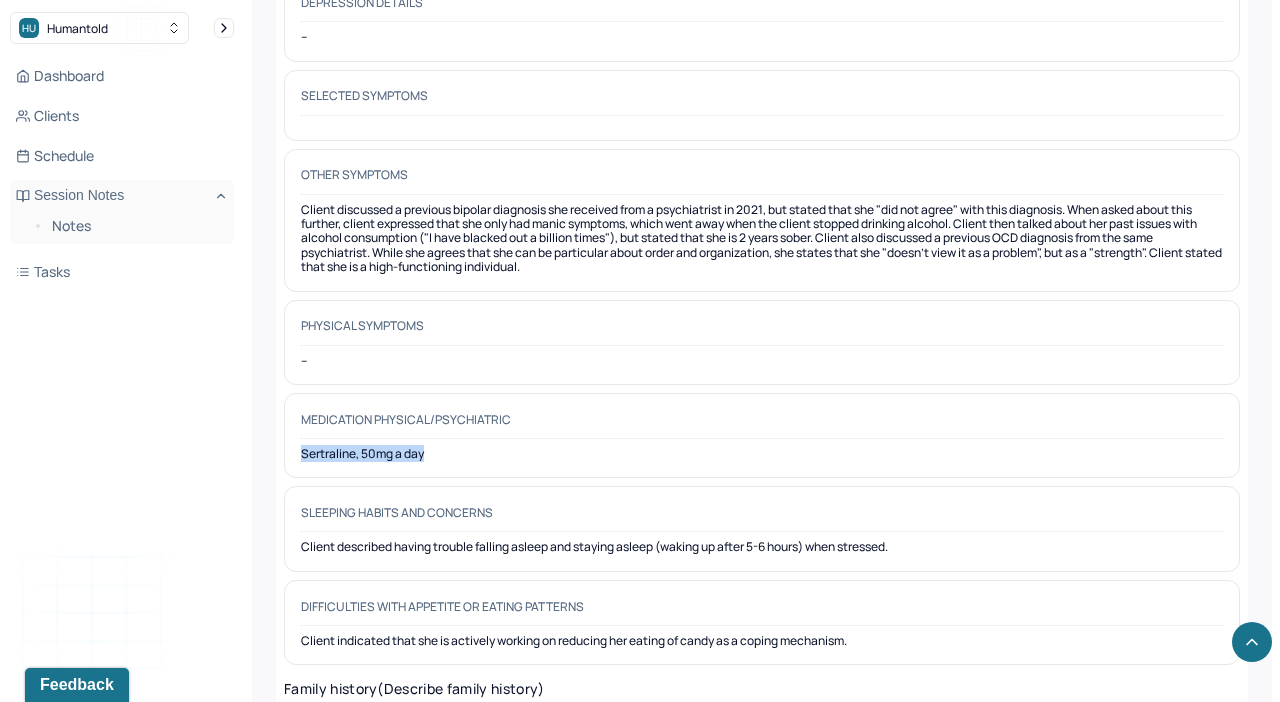 drag, startPoint x: 467, startPoint y: 415, endPoint x: 265, endPoint y: 416, distance: 202.00247 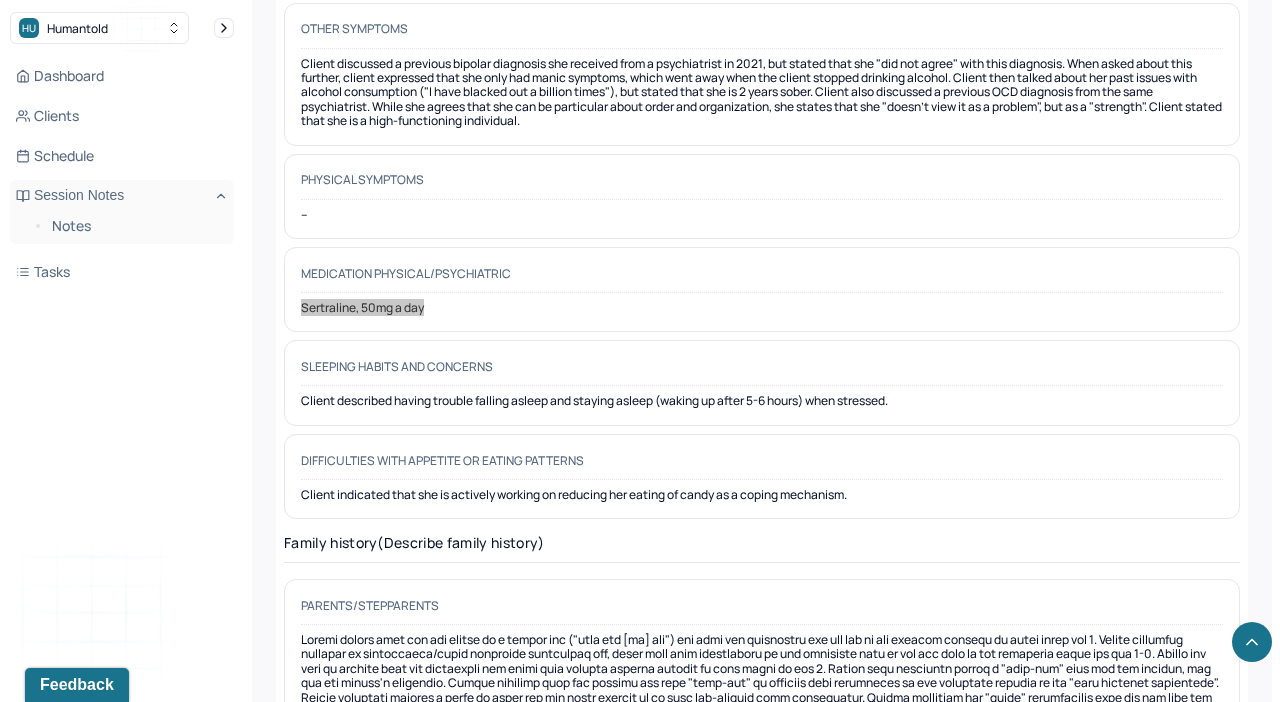scroll, scrollTop: 4313, scrollLeft: 0, axis: vertical 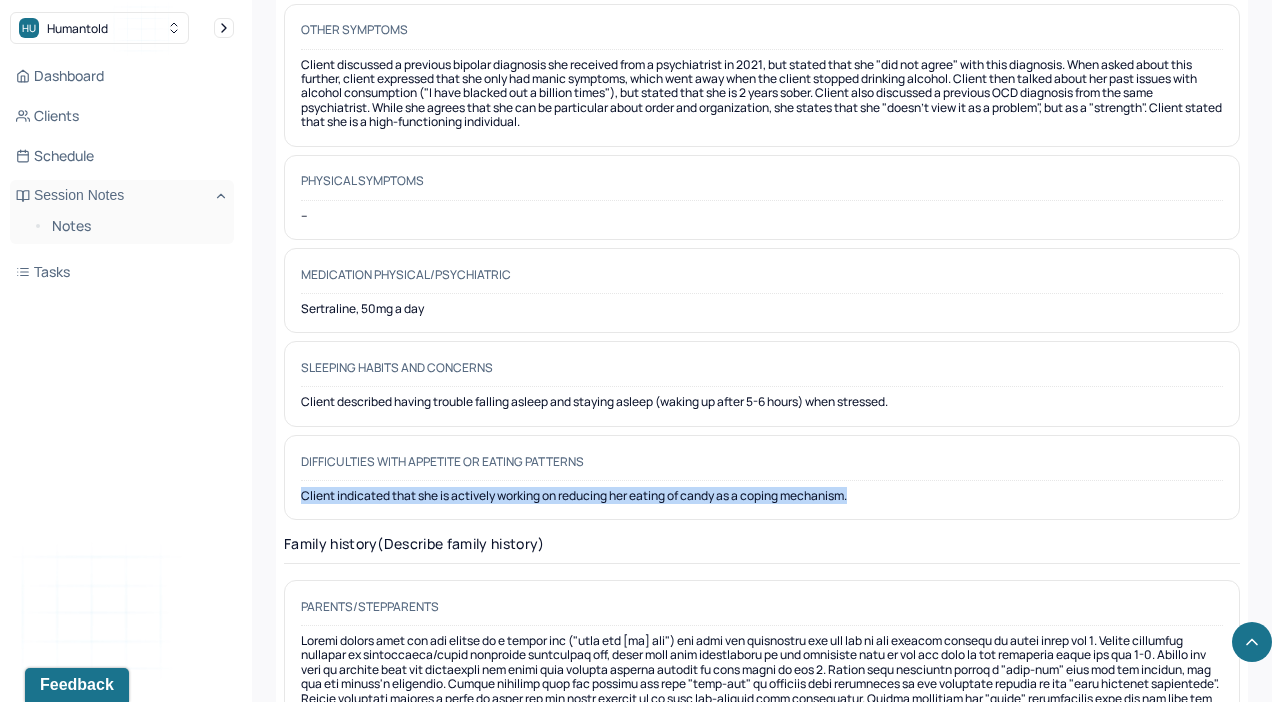 drag, startPoint x: 888, startPoint y: 450, endPoint x: 260, endPoint y: 436, distance: 628.156 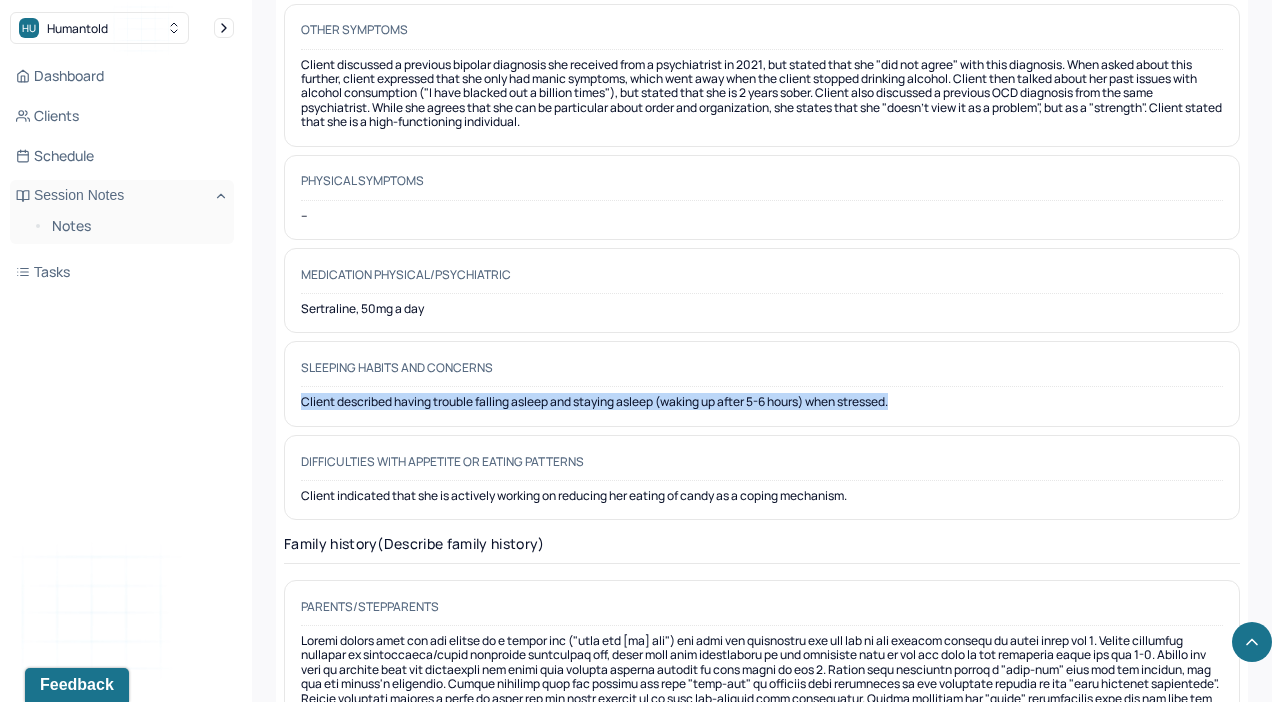 drag, startPoint x: 301, startPoint y: 360, endPoint x: 916, endPoint y: 363, distance: 615.0073 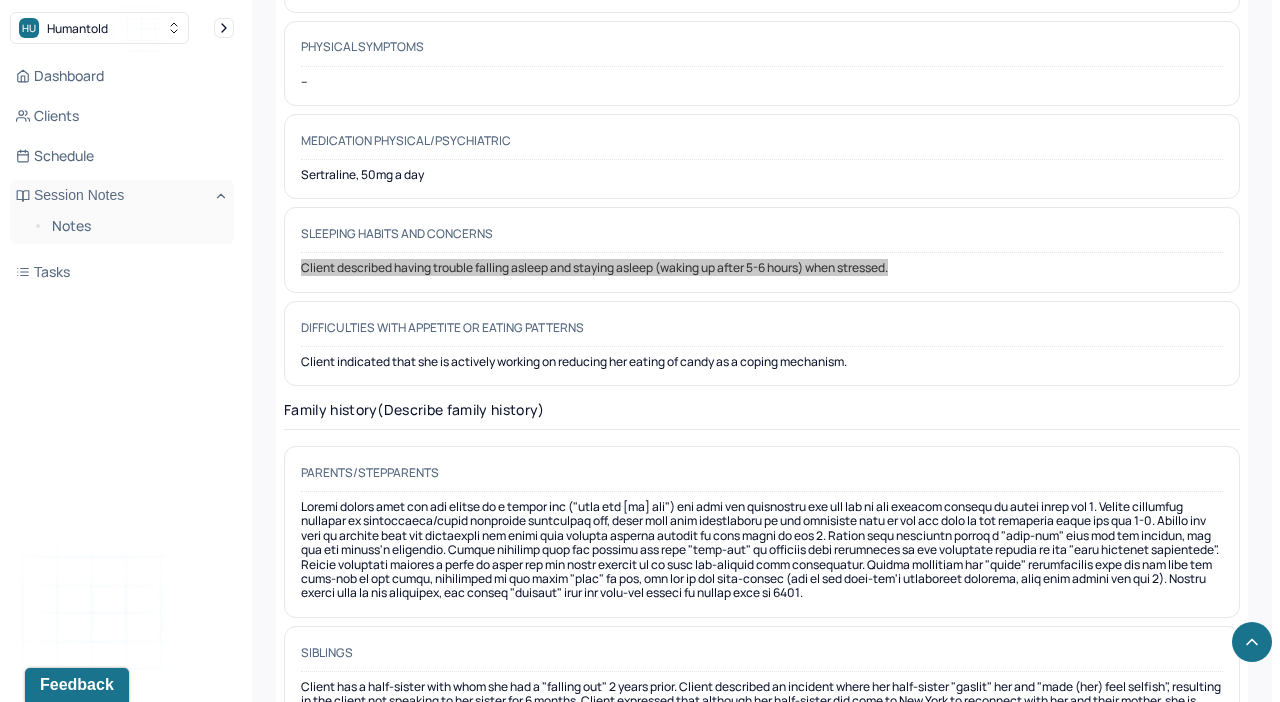 scroll, scrollTop: 4448, scrollLeft: 0, axis: vertical 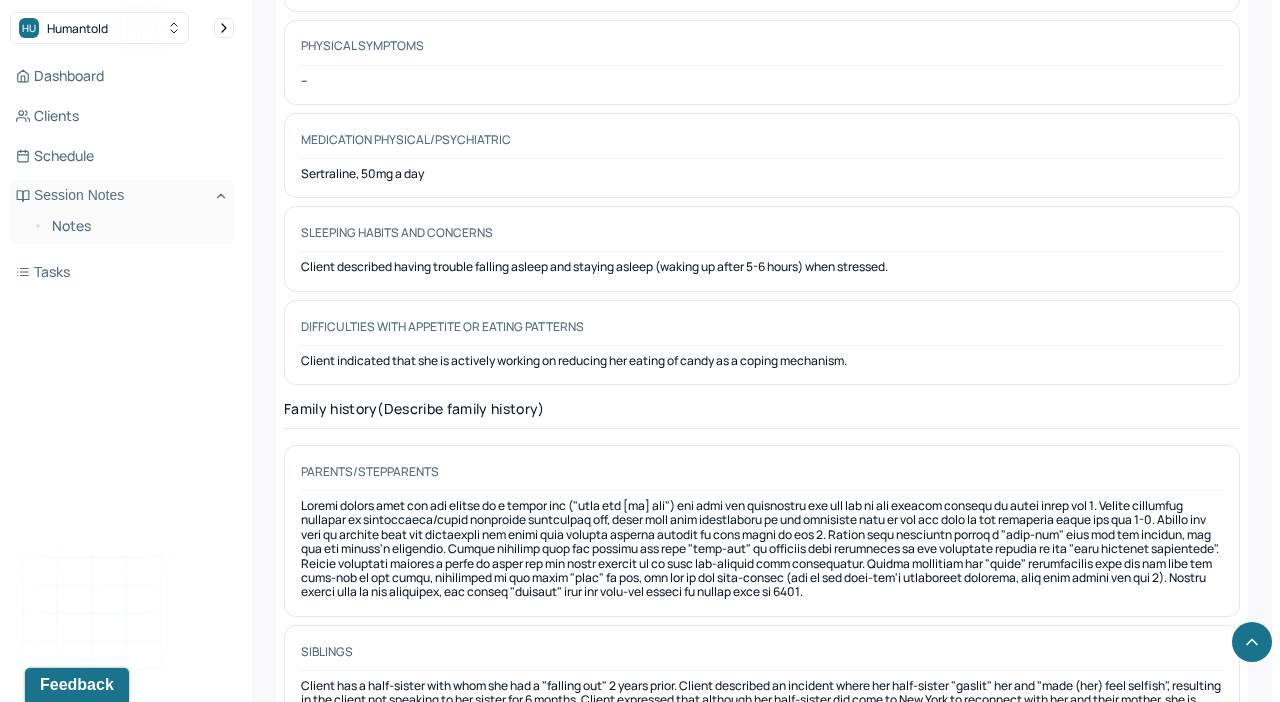 click on "Parents/Stepparents" at bounding box center (762, 531) 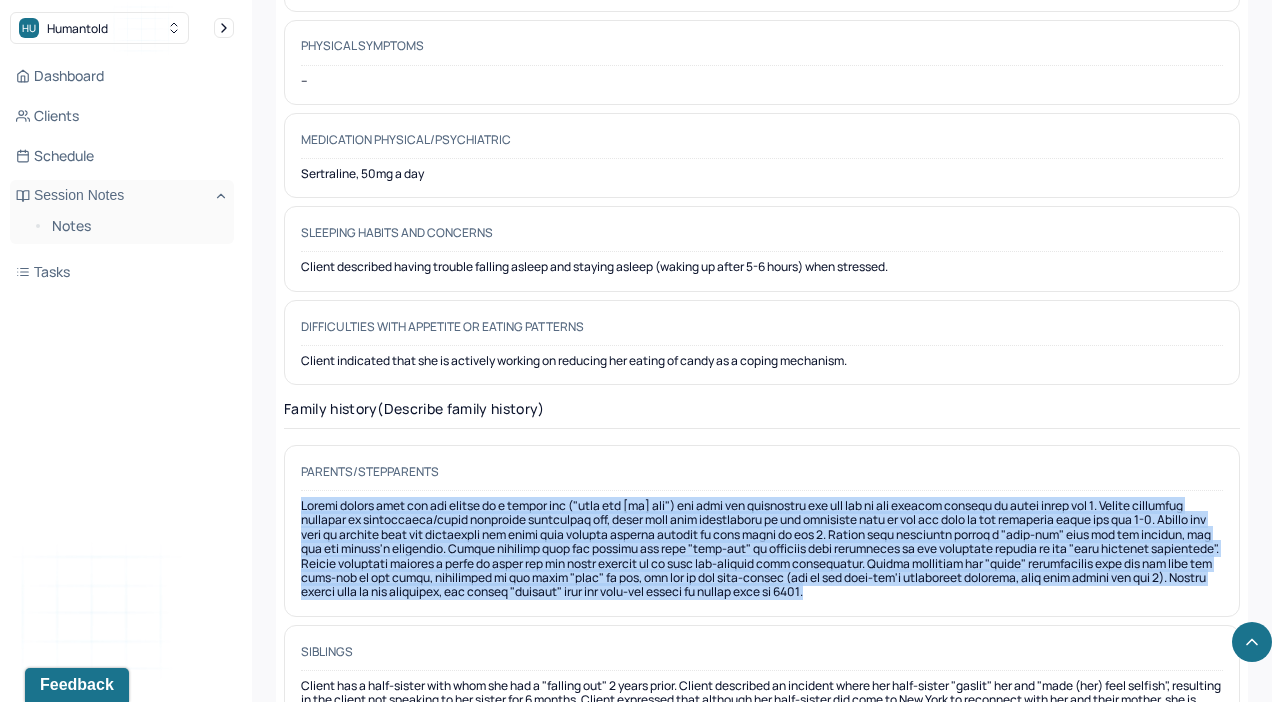 drag, startPoint x: 1125, startPoint y: 557, endPoint x: 307, endPoint y: 464, distance: 823.2697 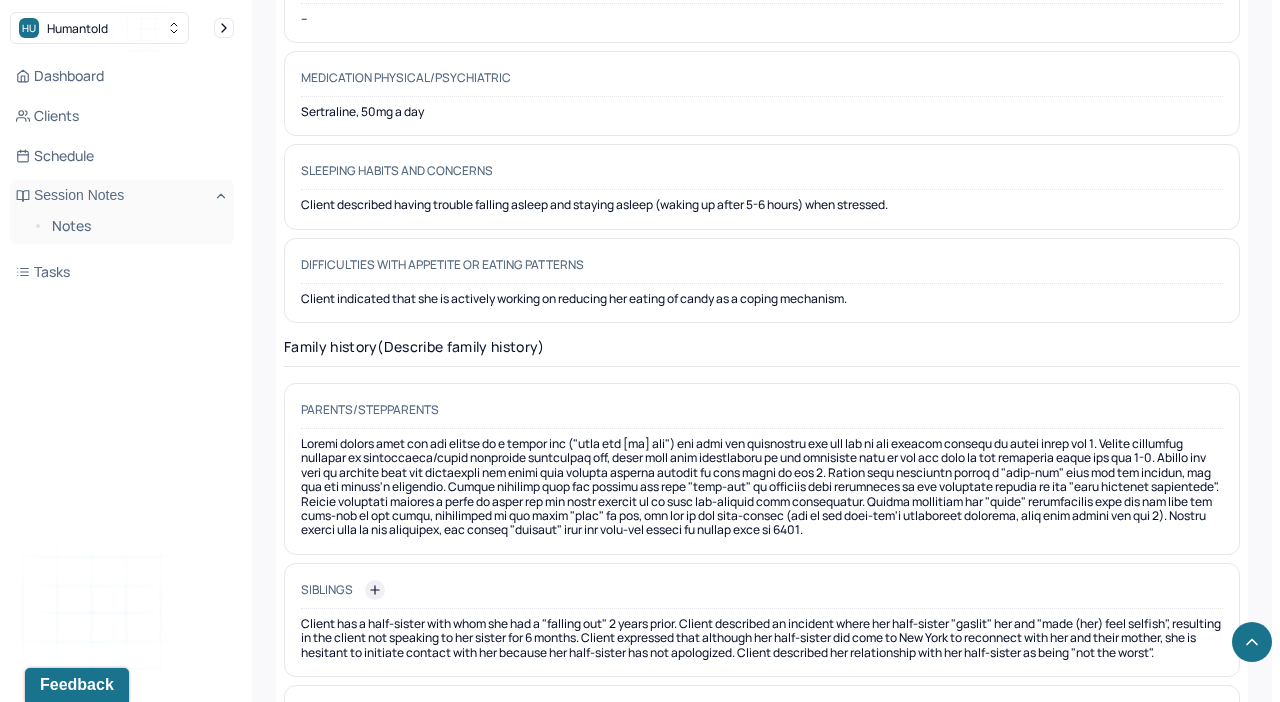 scroll, scrollTop: 4543, scrollLeft: 0, axis: vertical 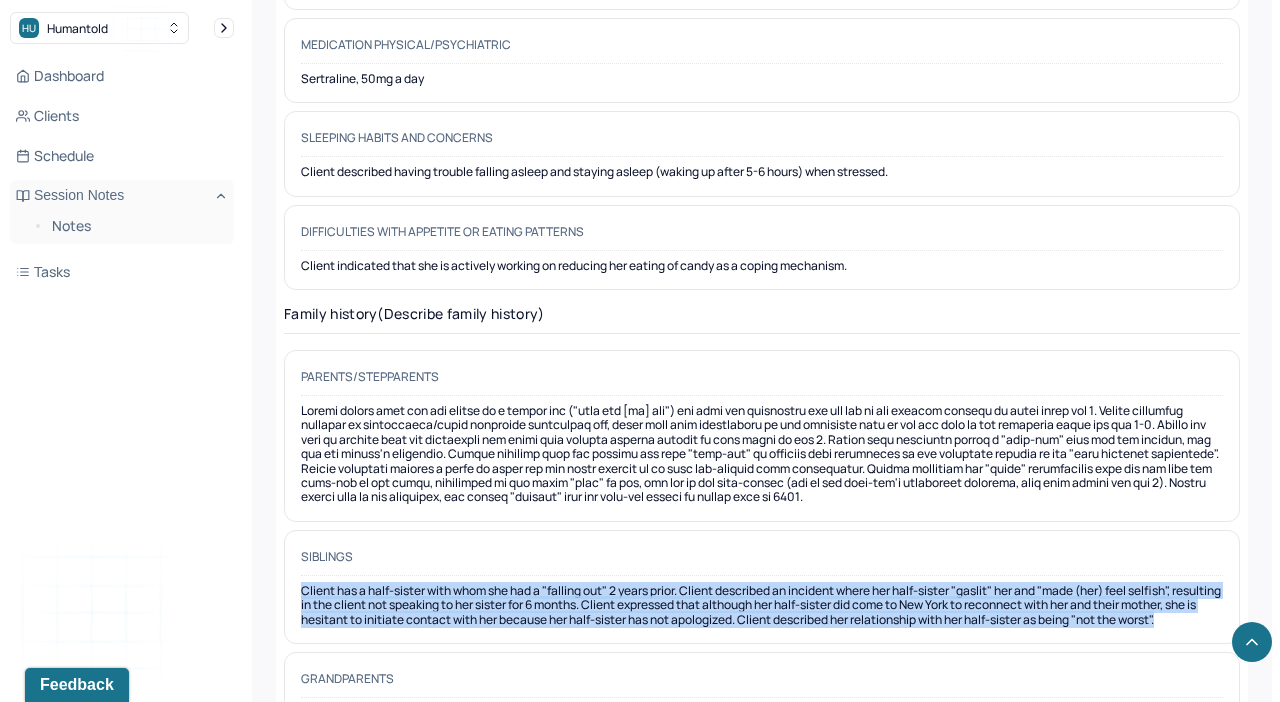 drag, startPoint x: 361, startPoint y: 593, endPoint x: 296, endPoint y: 545, distance: 80.80223 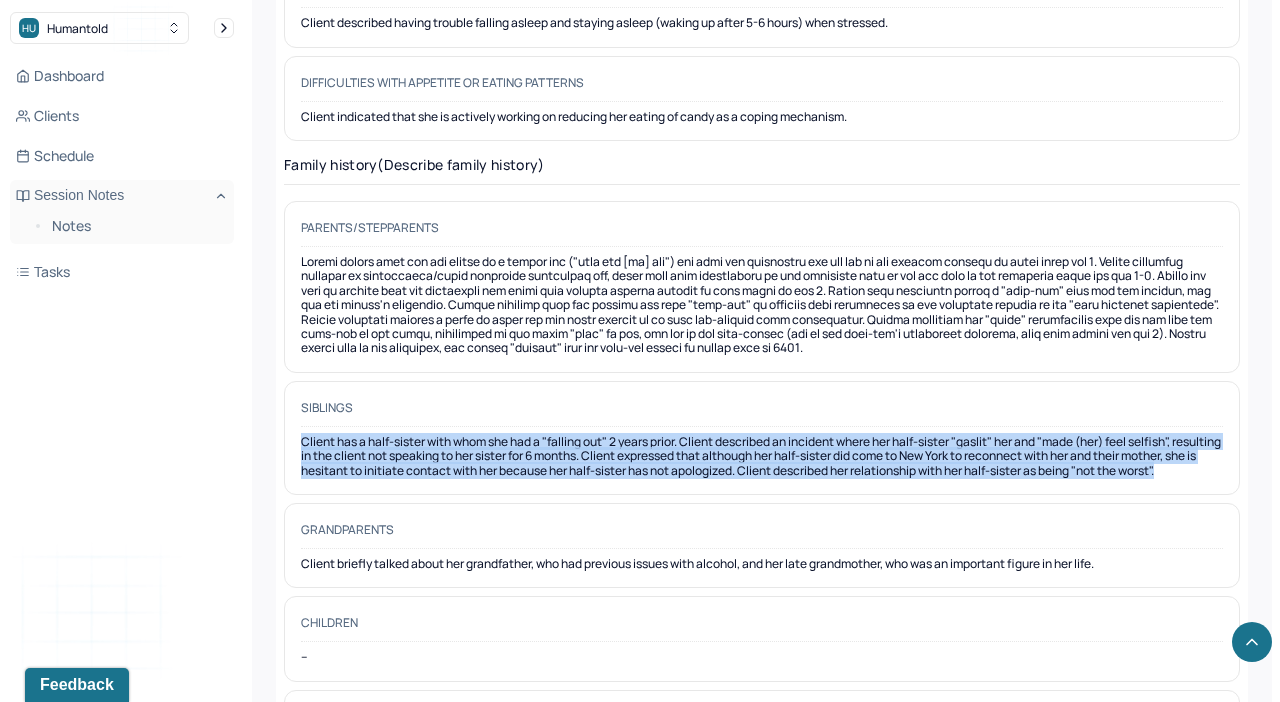 scroll, scrollTop: 4744, scrollLeft: 0, axis: vertical 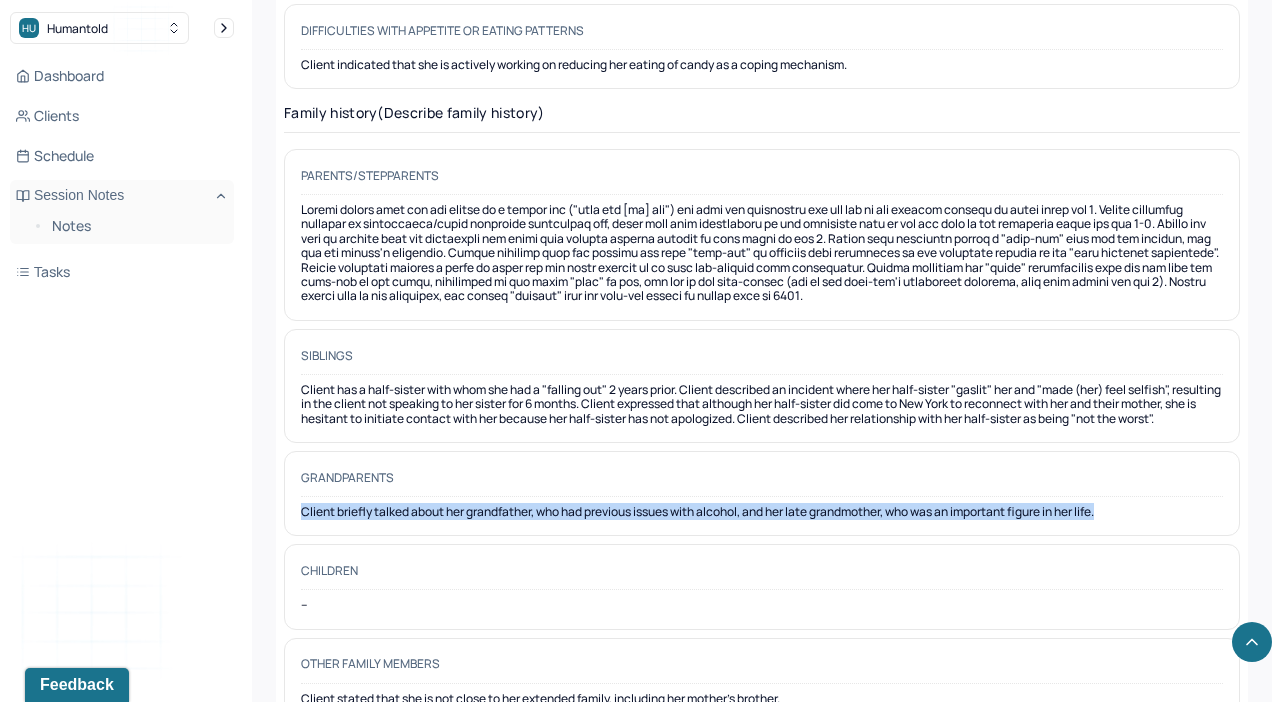 drag, startPoint x: 1135, startPoint y: 482, endPoint x: 297, endPoint y: 486, distance: 838.0095 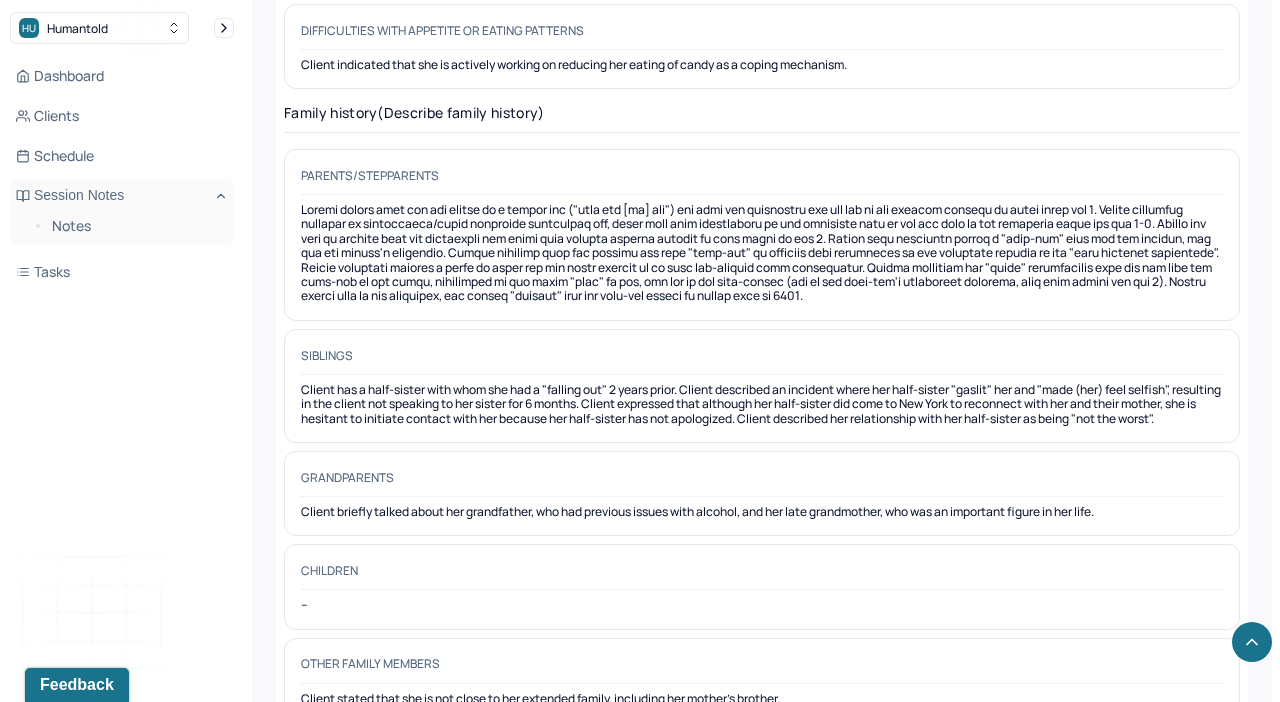 click on "Client briefly talked about her grandfather, who had previous issues with alcohol, and her late grandmother, who was an important figure in her life." at bounding box center [762, 512] 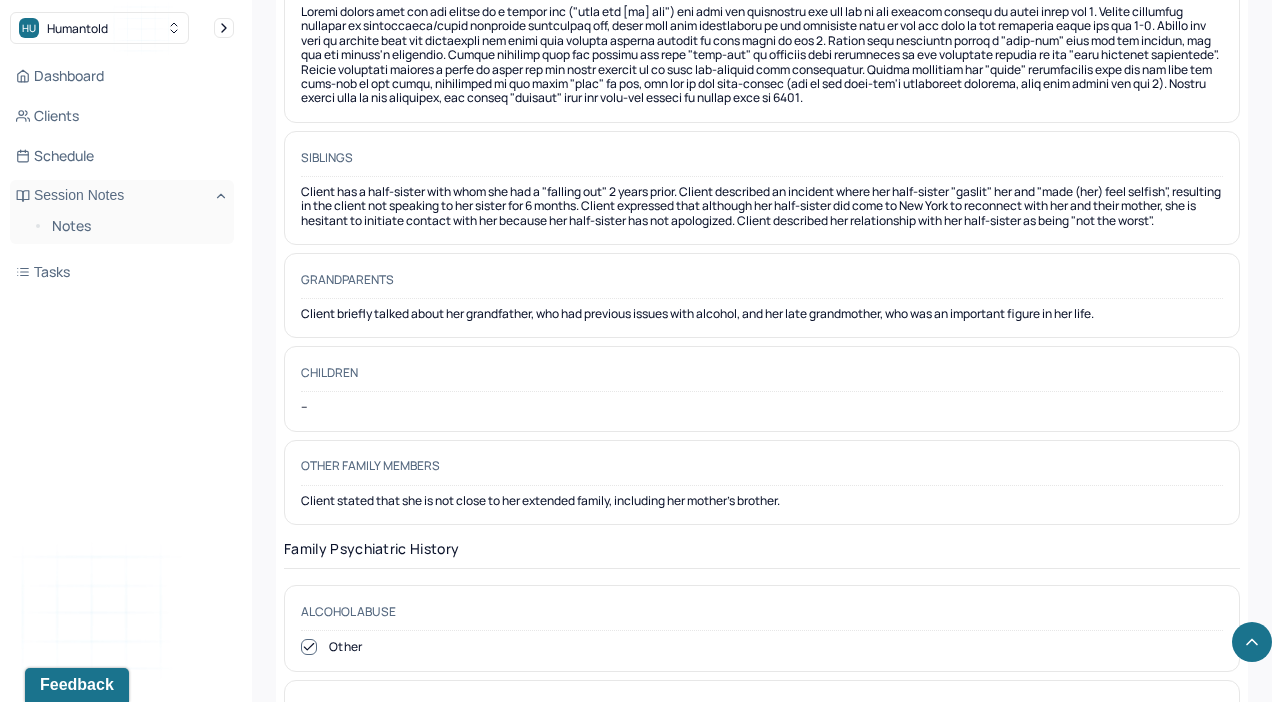 scroll, scrollTop: 4967, scrollLeft: 0, axis: vertical 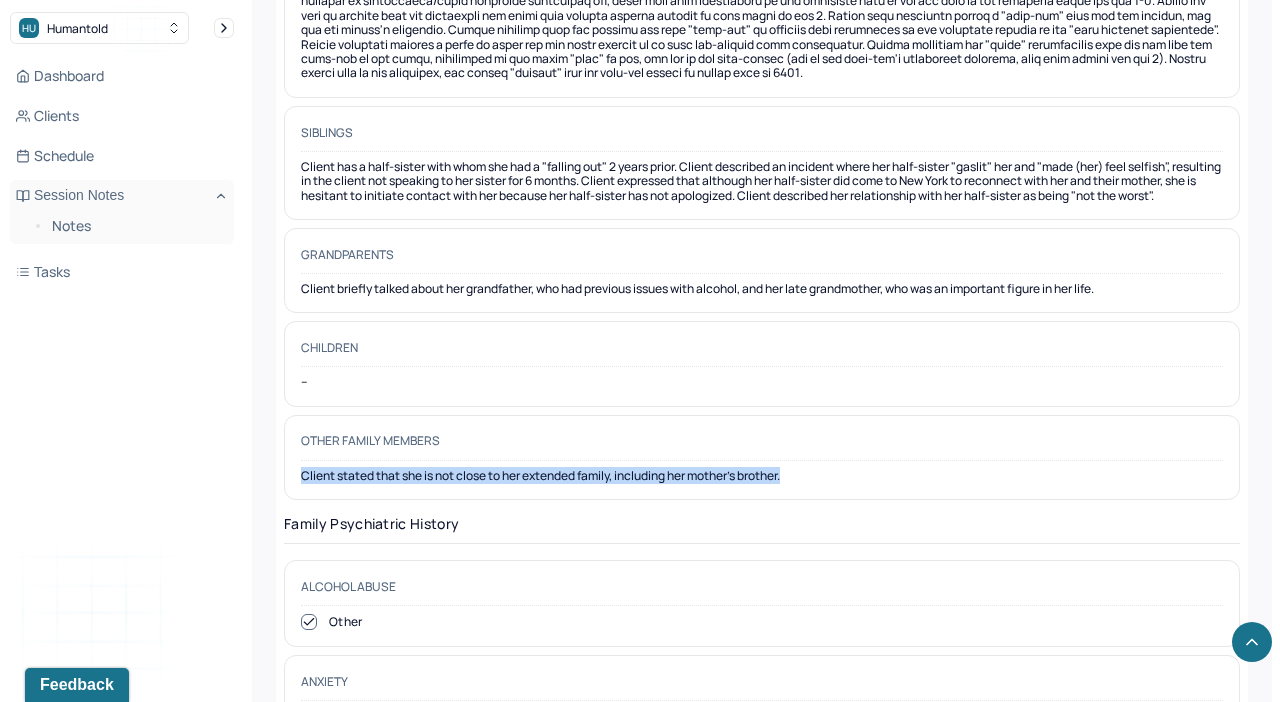 drag, startPoint x: 827, startPoint y: 441, endPoint x: 298, endPoint y: 439, distance: 529.0038 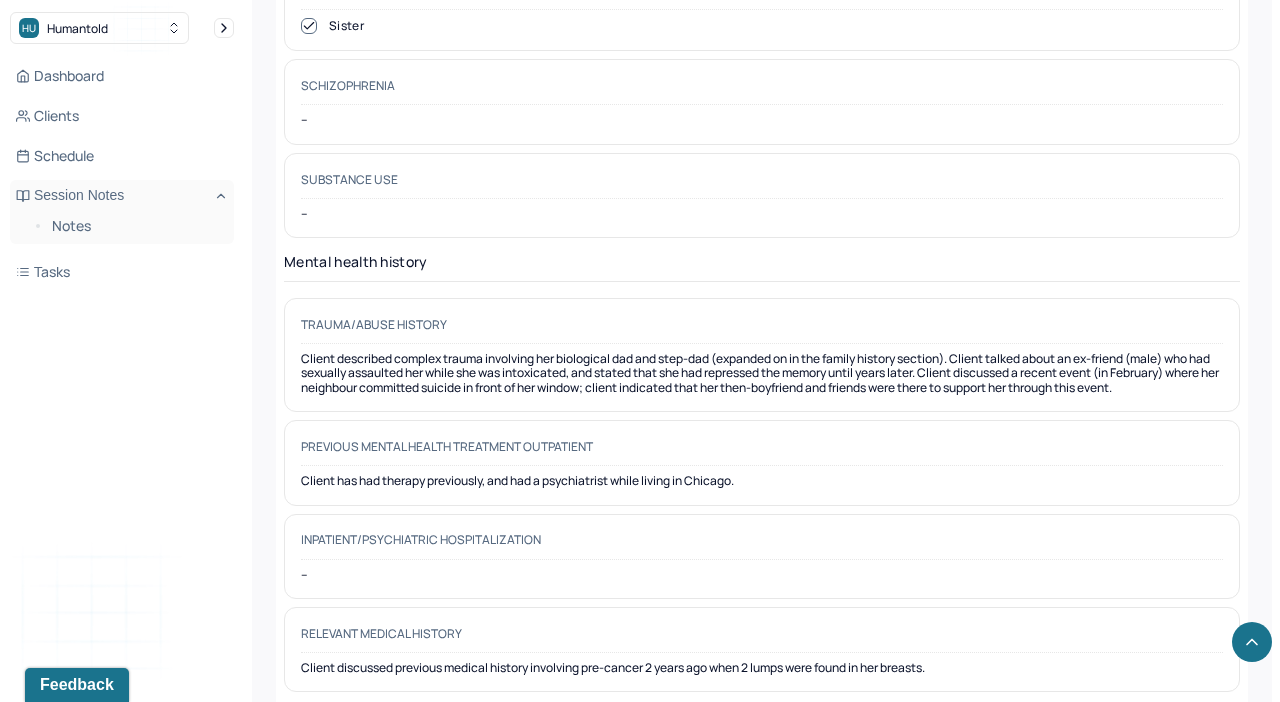 scroll, scrollTop: 6060, scrollLeft: 0, axis: vertical 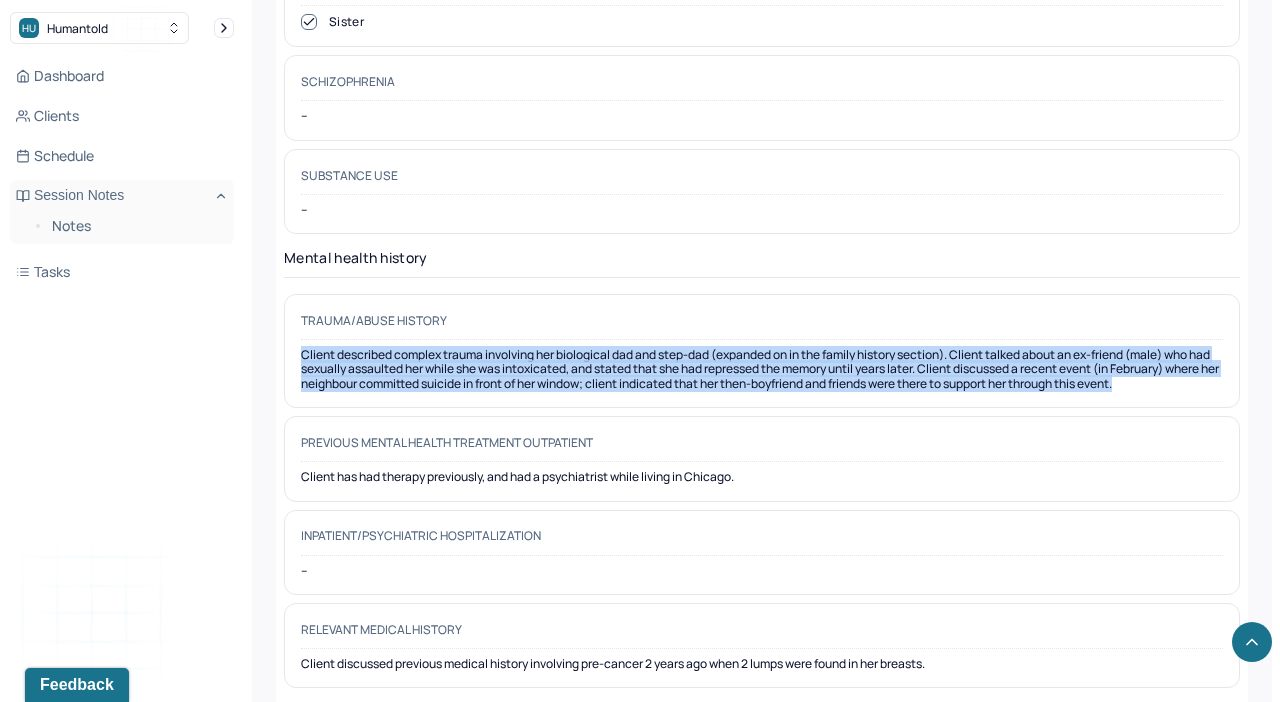 drag, startPoint x: 1200, startPoint y: 345, endPoint x: 331, endPoint y: 305, distance: 869.9201 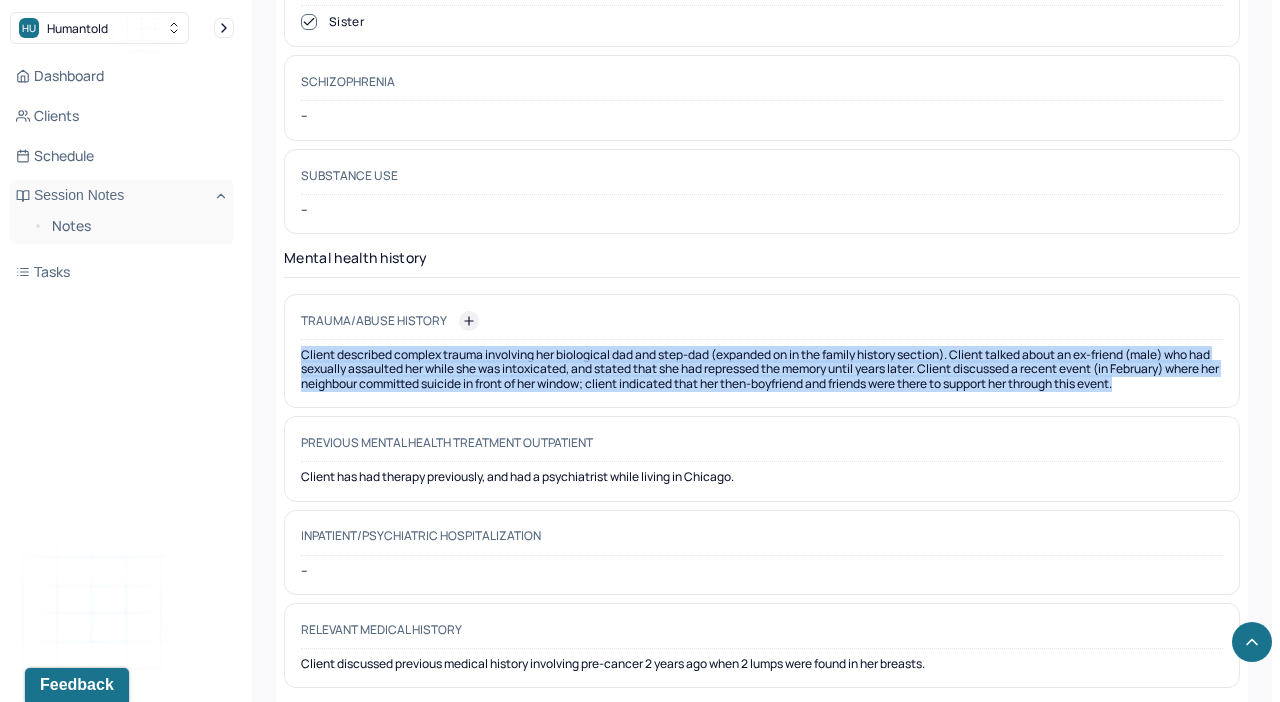 copy on "Client described complex trauma involving her biological dad and step-dad (expanded on in the family history section). Client talked about an ex-friend (male) who had sexually assaulted her while she was intoxicated, and stated that she had repressed the memory until years later. Client discussed a recent event (in February) where her neighbour committed suicide in front of her window; client indicated that her then-boyfriend and friends were there to support her through this event." 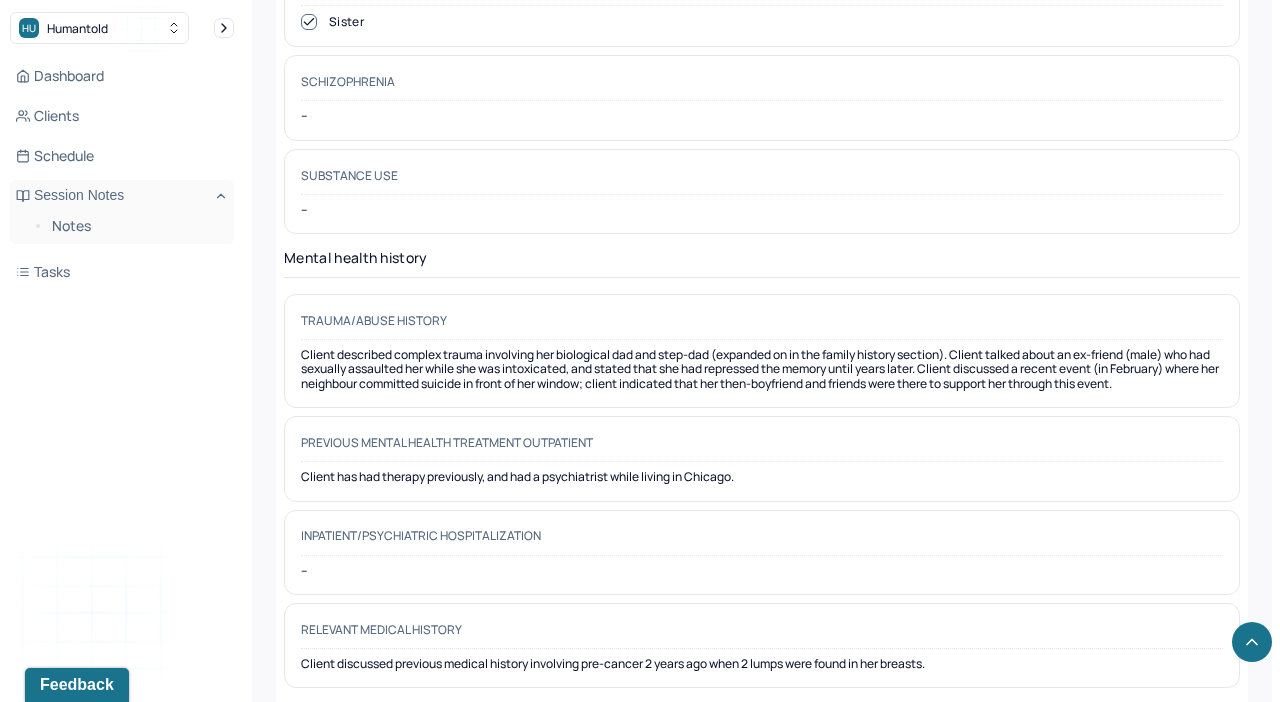 click on "Client described complex trauma involving her biological dad and step-dad (expanded on in the family history section). Client talked about an ex-friend (male) who had sexually assaulted her while she was intoxicated, and stated that she had repressed the memory until years later. Client discussed a recent event (in February) where her neighbour committed suicide in front of her window; client indicated that her then-boyfriend and friends were there to support her through this event." at bounding box center (762, 369) 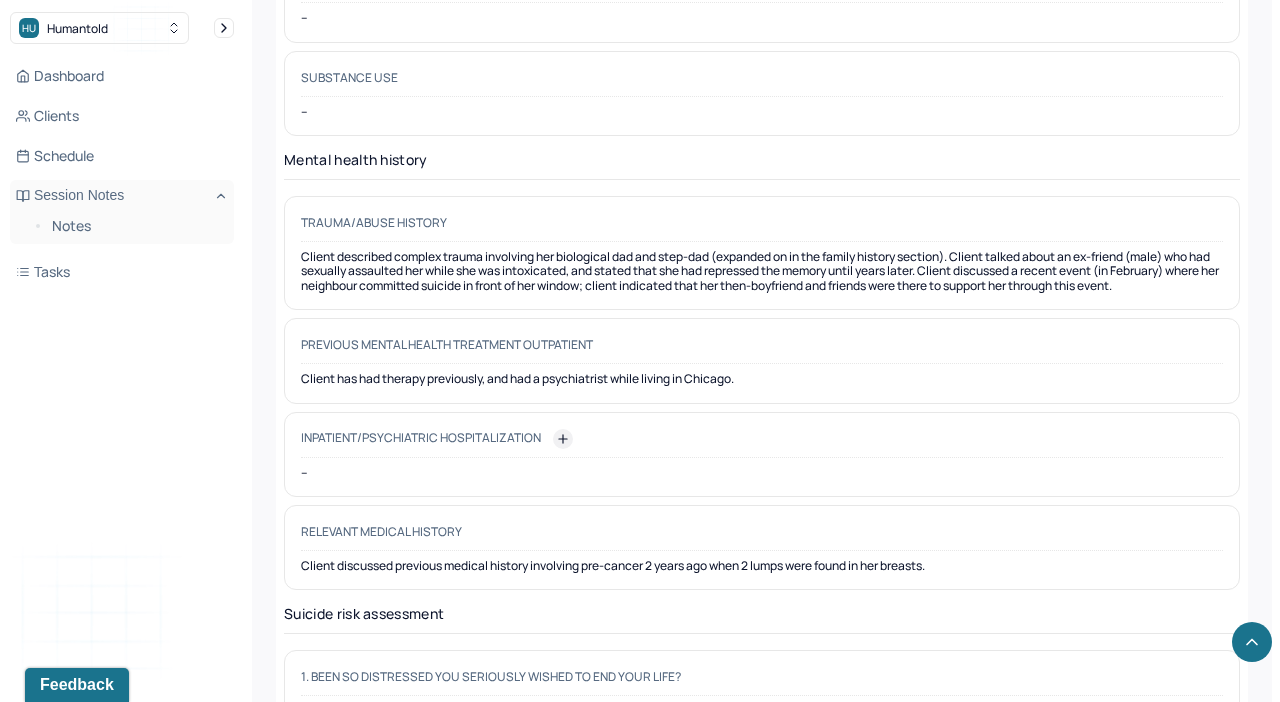 scroll, scrollTop: 6176, scrollLeft: 0, axis: vertical 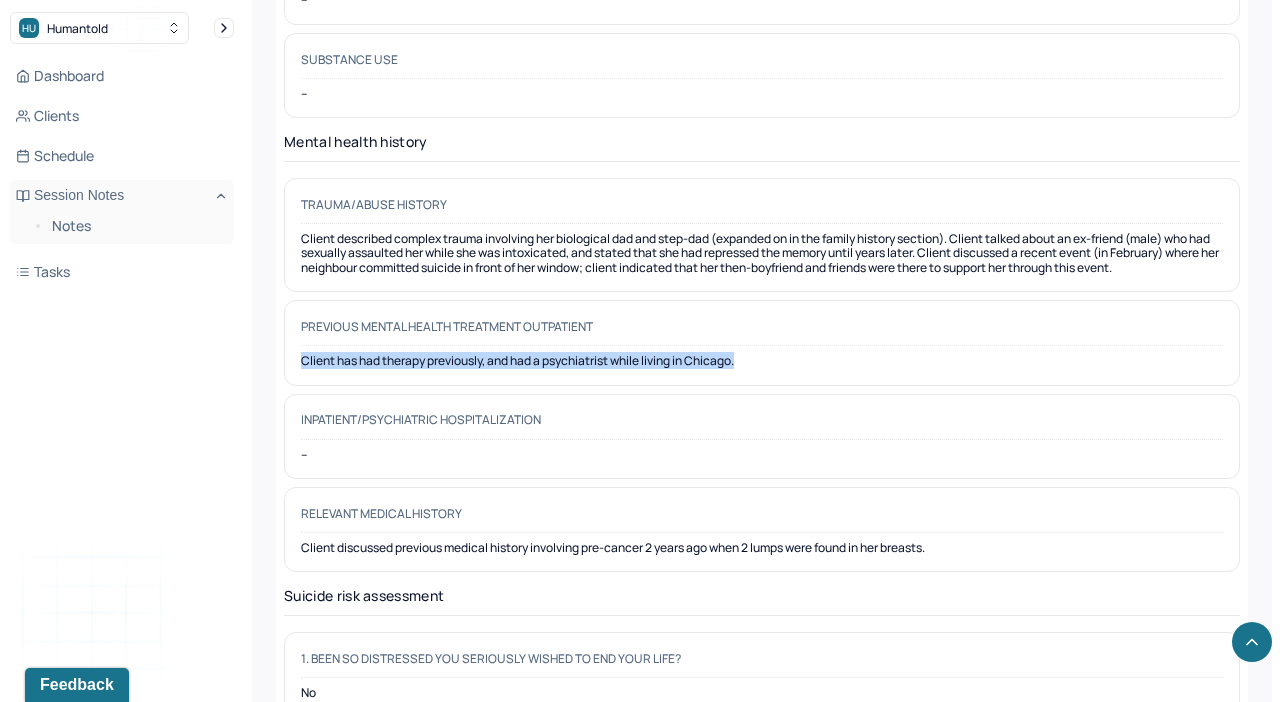 drag, startPoint x: 759, startPoint y: 325, endPoint x: 290, endPoint y: 316, distance: 469.08633 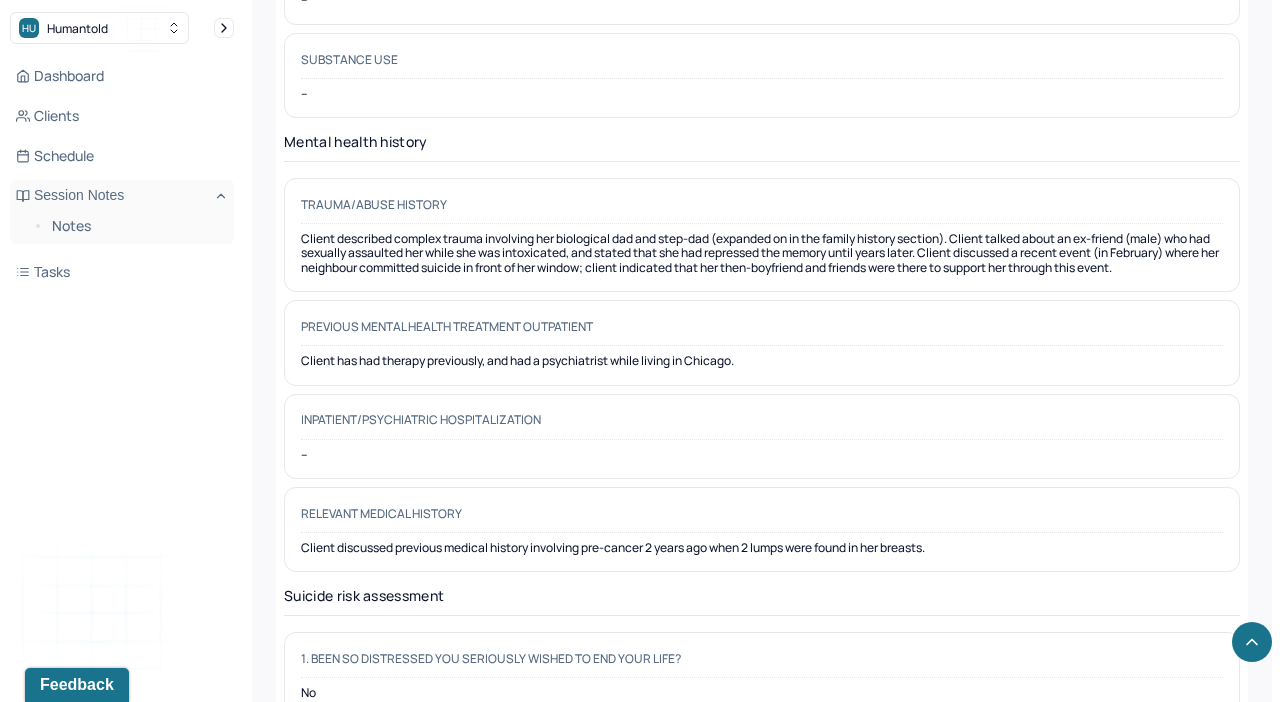 click on "Client has had therapy previously, and had a psychiatrist while living in Chicago." at bounding box center (762, 361) 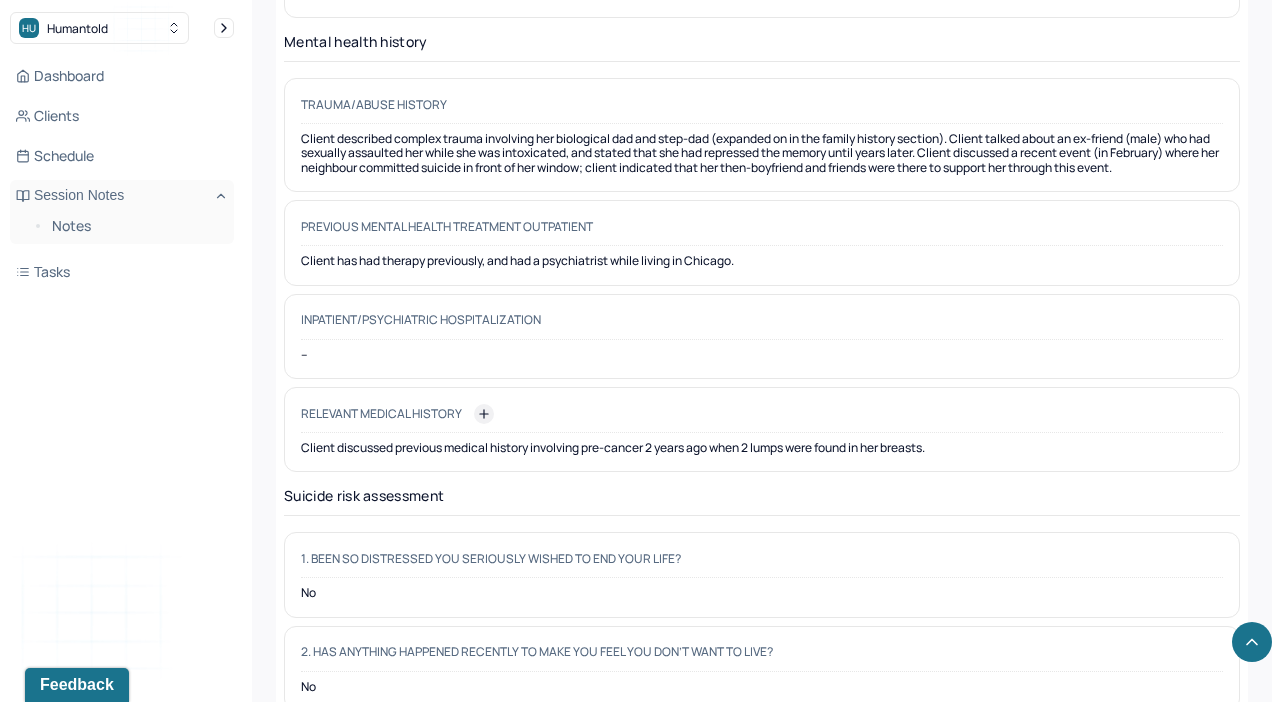 scroll, scrollTop: 6284, scrollLeft: 0, axis: vertical 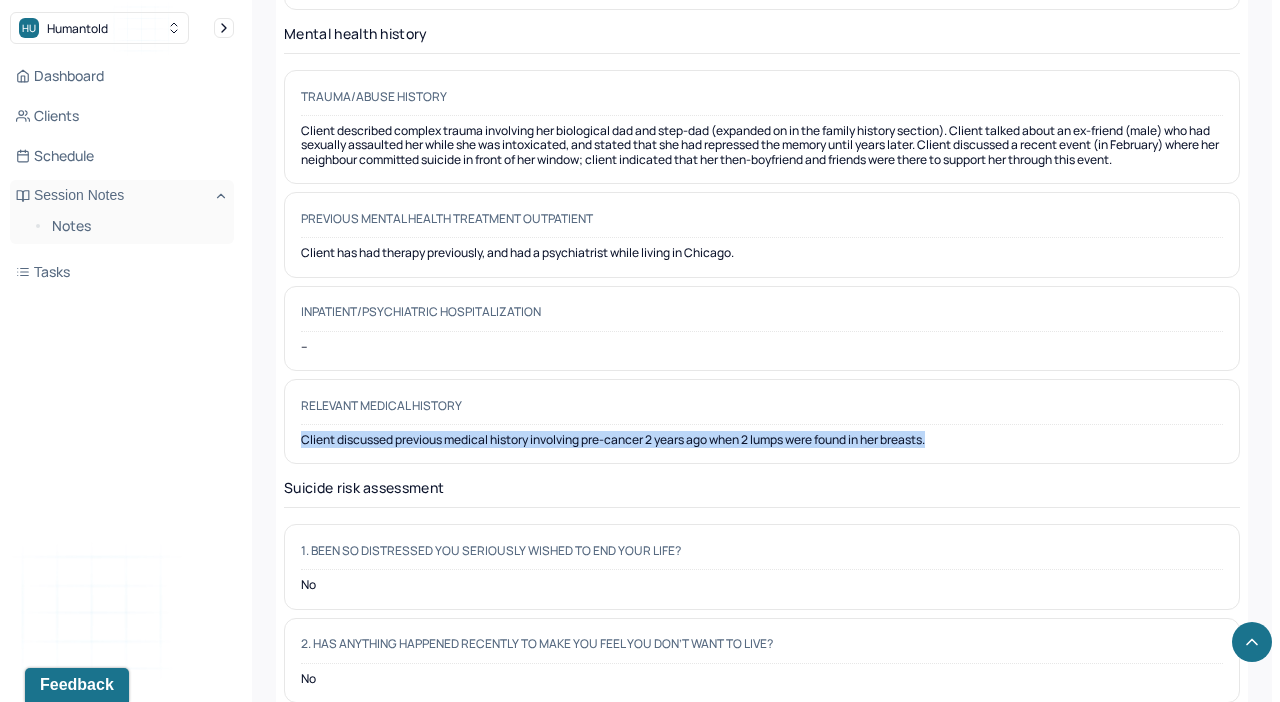 drag, startPoint x: 296, startPoint y: 398, endPoint x: 962, endPoint y: 400, distance: 666.003 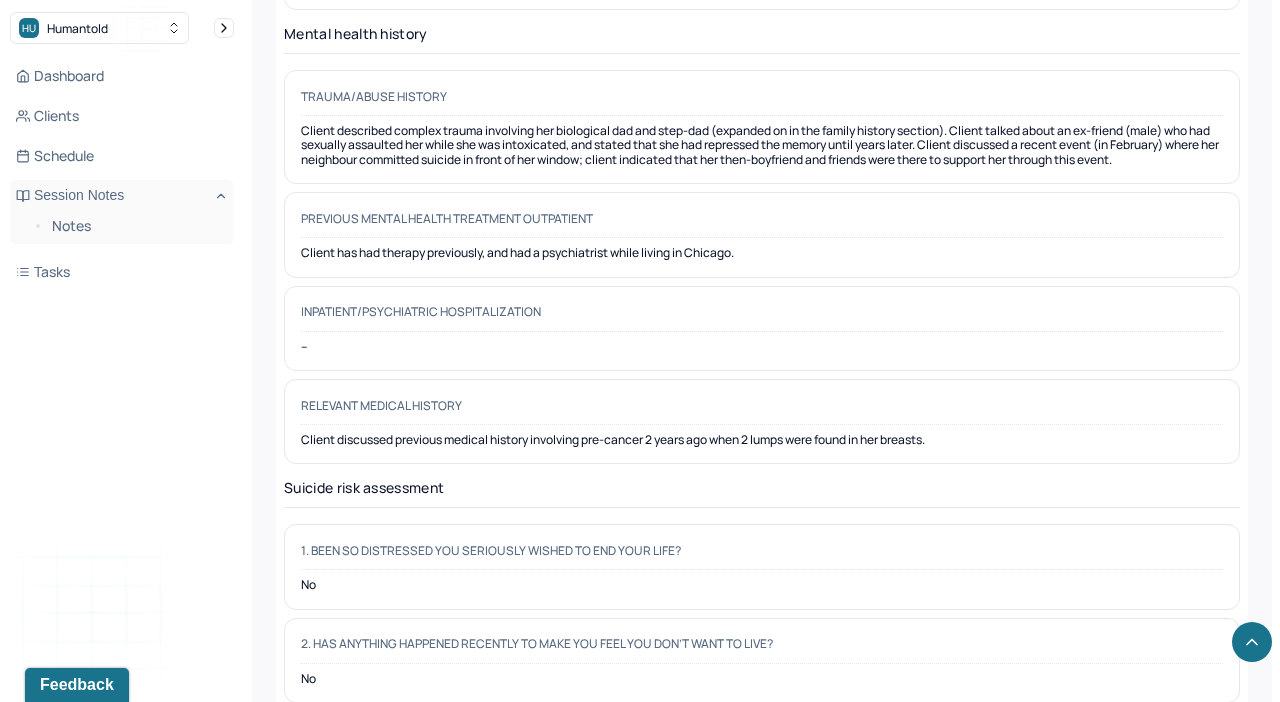 click on "Client discussed previous medical history involving pre-cancer 2 years ago when 2 lumps were found in her breasts." at bounding box center [762, 440] 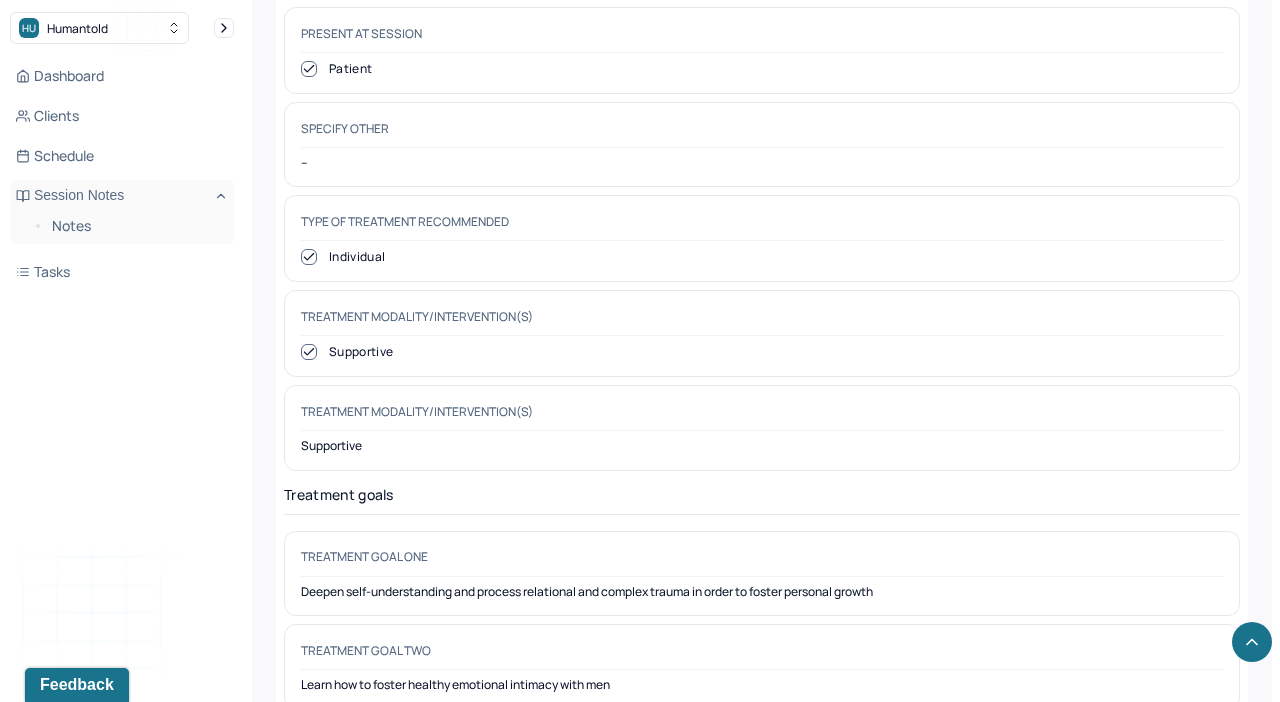 scroll, scrollTop: 10054, scrollLeft: 0, axis: vertical 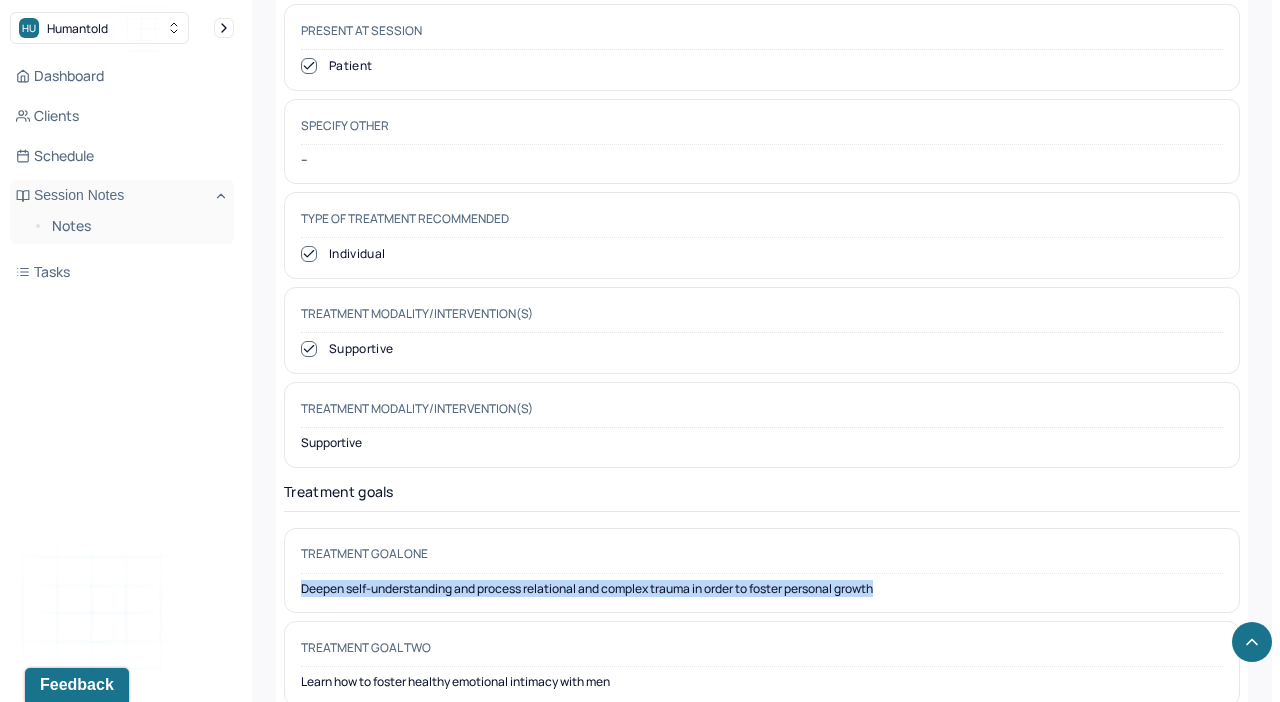 drag, startPoint x: 932, startPoint y: 516, endPoint x: 290, endPoint y: 513, distance: 642.007 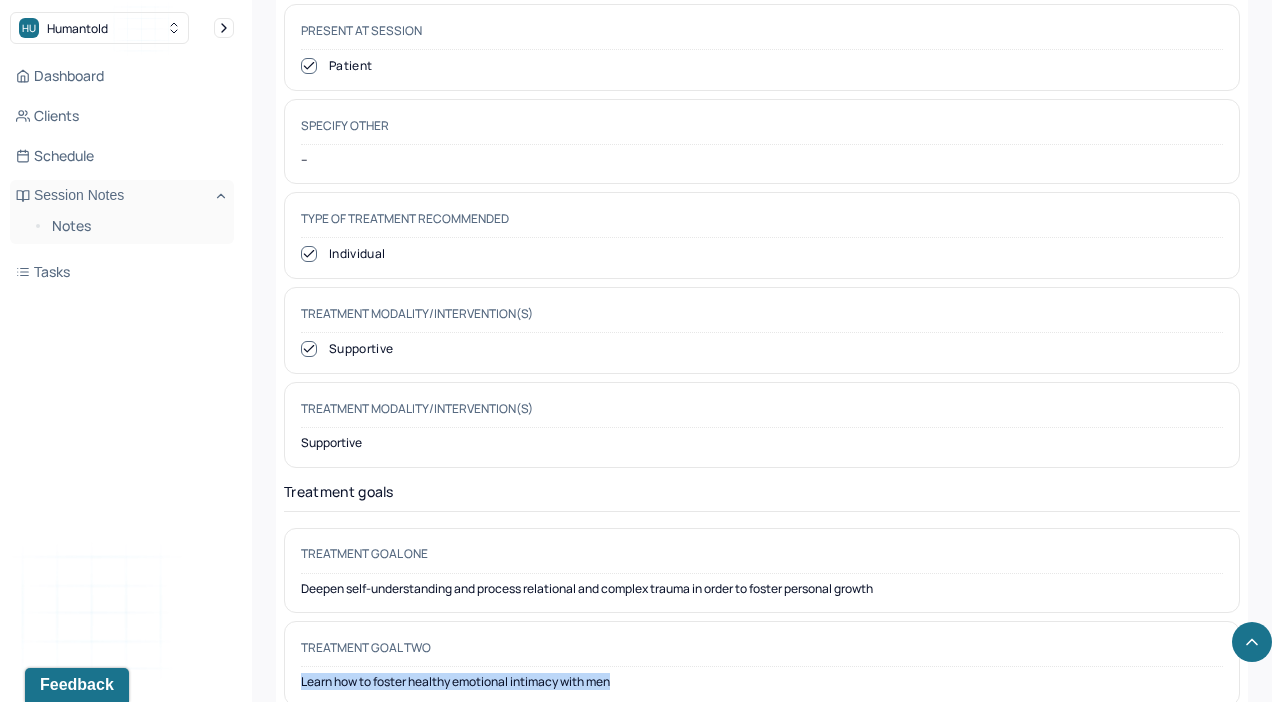 drag, startPoint x: 638, startPoint y: 604, endPoint x: 278, endPoint y: 601, distance: 360.0125 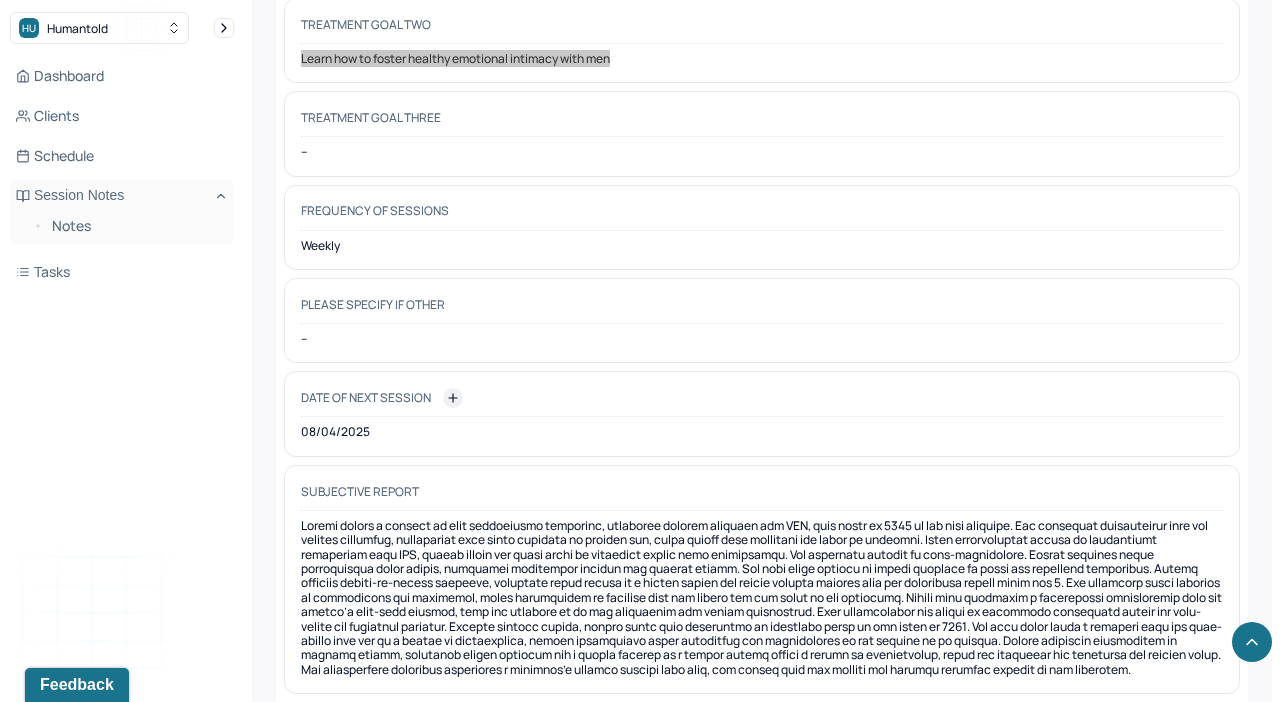 scroll, scrollTop: 10700, scrollLeft: 0, axis: vertical 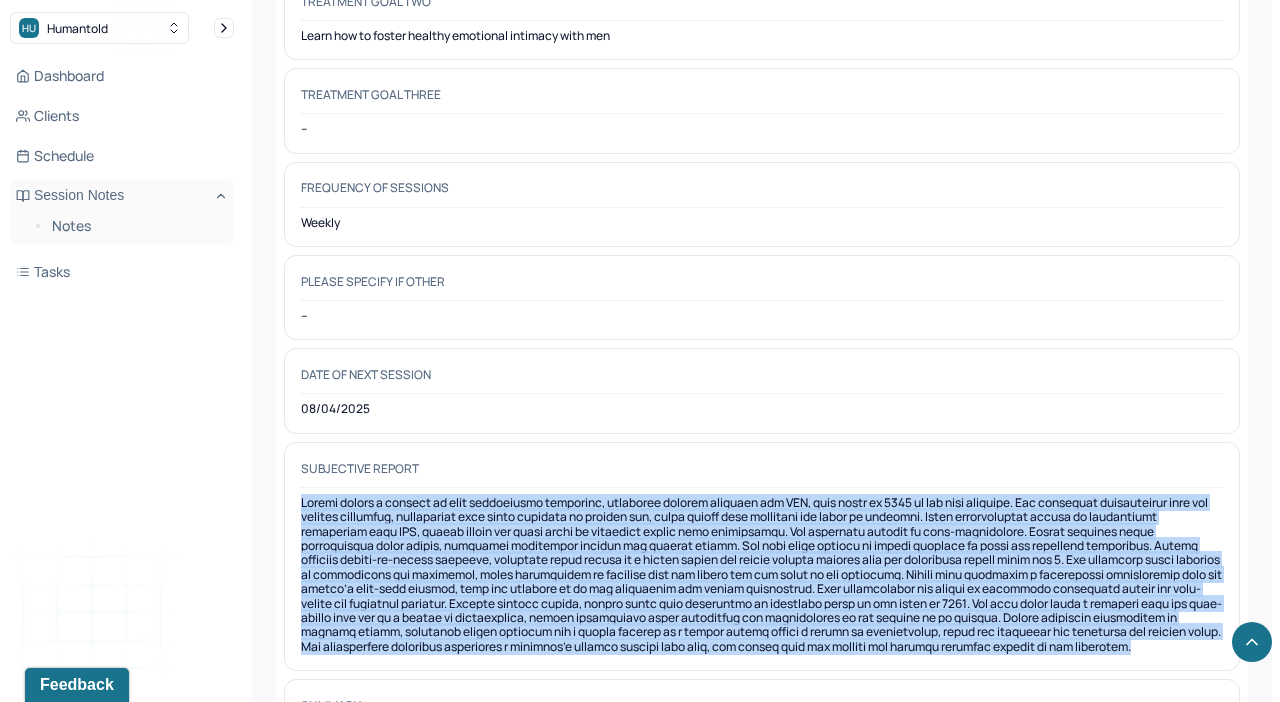 drag, startPoint x: 1184, startPoint y: 569, endPoint x: 304, endPoint y: 413, distance: 893.72034 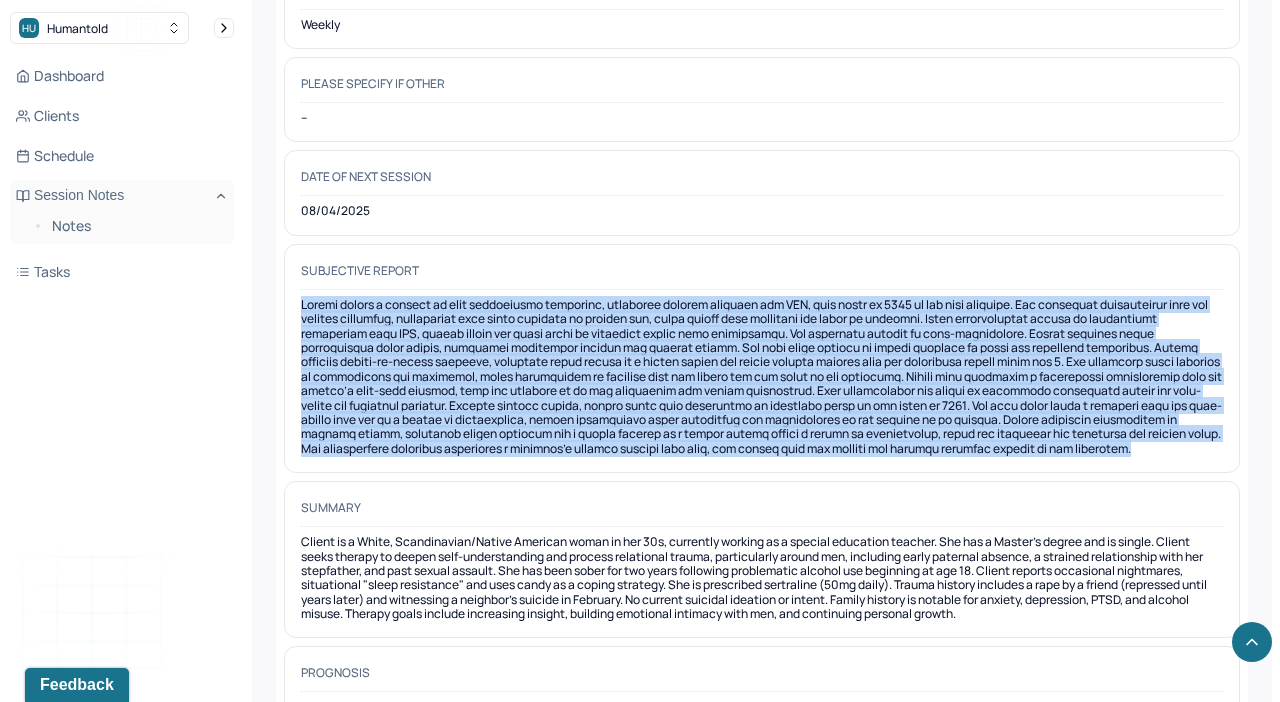 scroll, scrollTop: 10957, scrollLeft: 0, axis: vertical 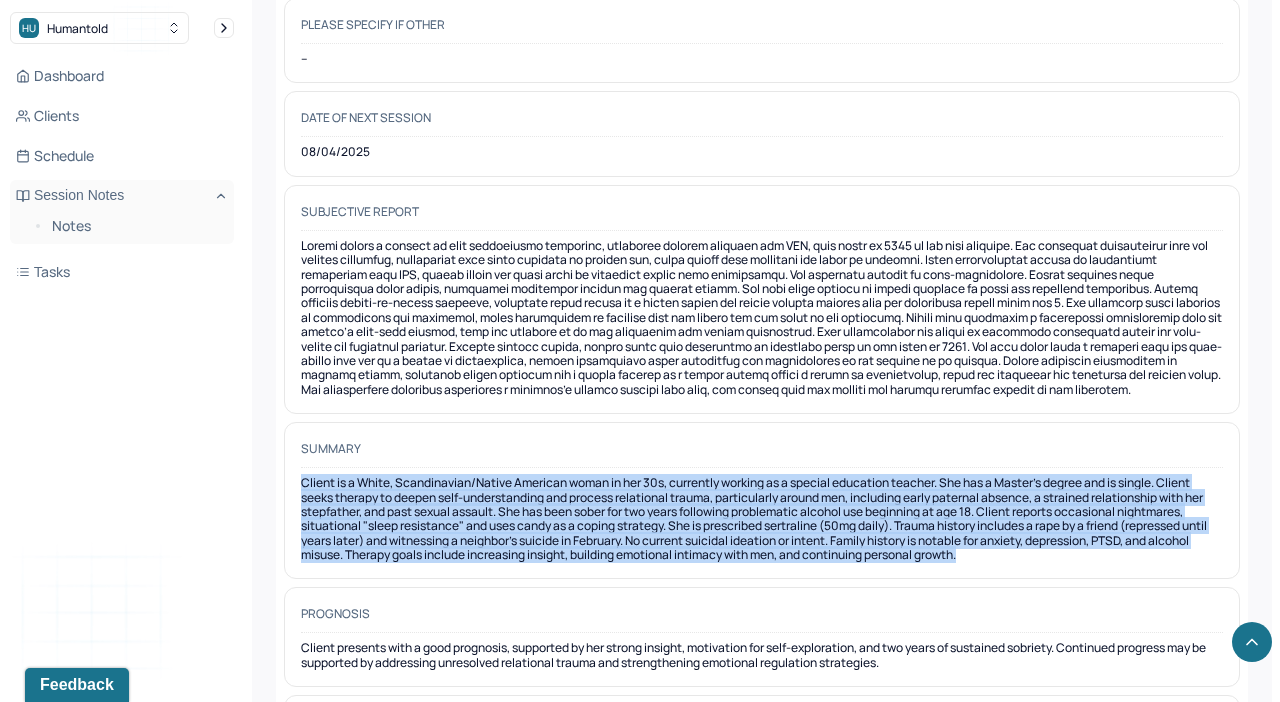 drag, startPoint x: 1088, startPoint y: 479, endPoint x: 301, endPoint y: 402, distance: 790.7579 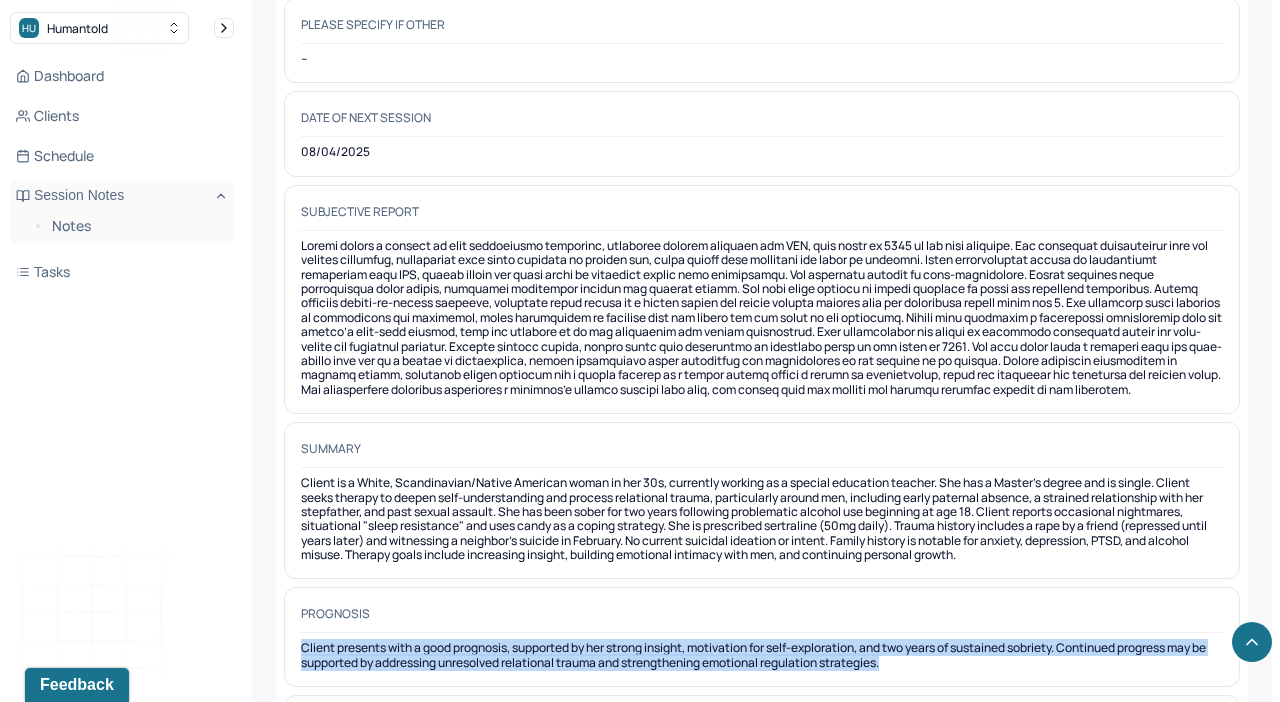 drag, startPoint x: 918, startPoint y: 578, endPoint x: 299, endPoint y: 560, distance: 619.26166 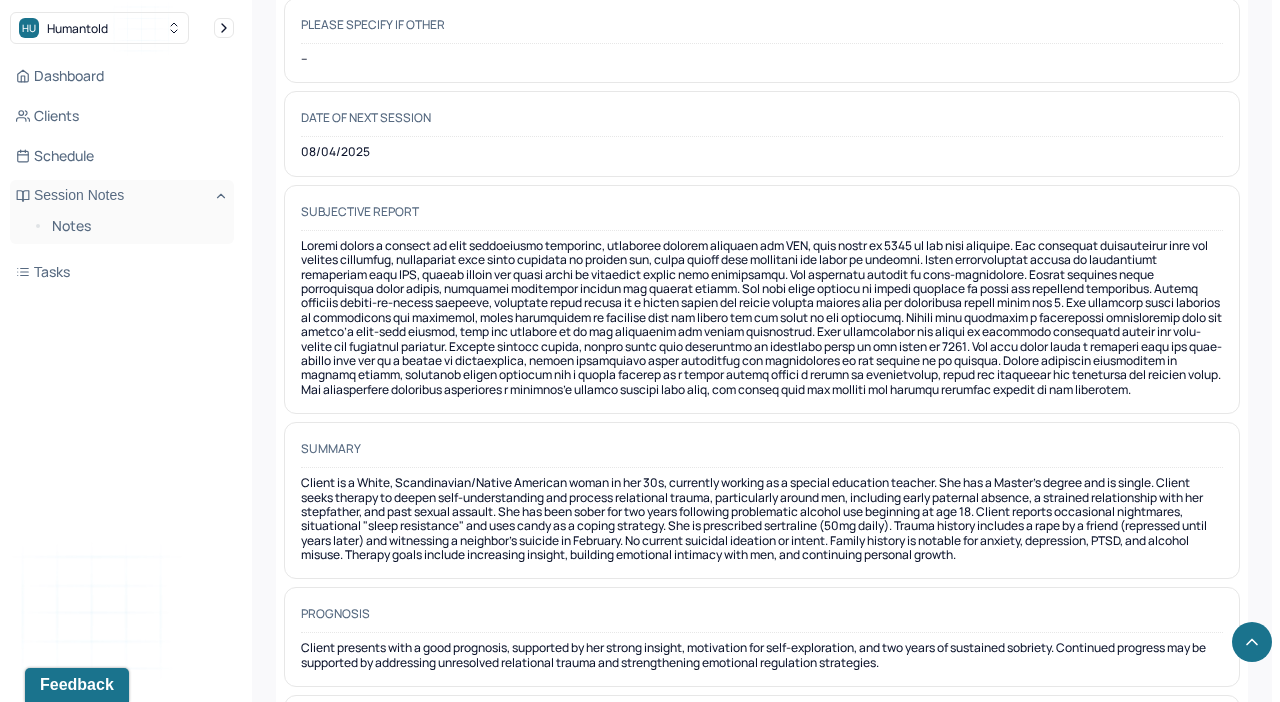 click on "Client presents with a good prognosis, supported by her strong insight, motivation for self-exploration, and two years of sustained sobriety. Continued progress may be supported by addressing unresolved relational trauma and strengthening emotional regulation strategies." at bounding box center [762, 655] 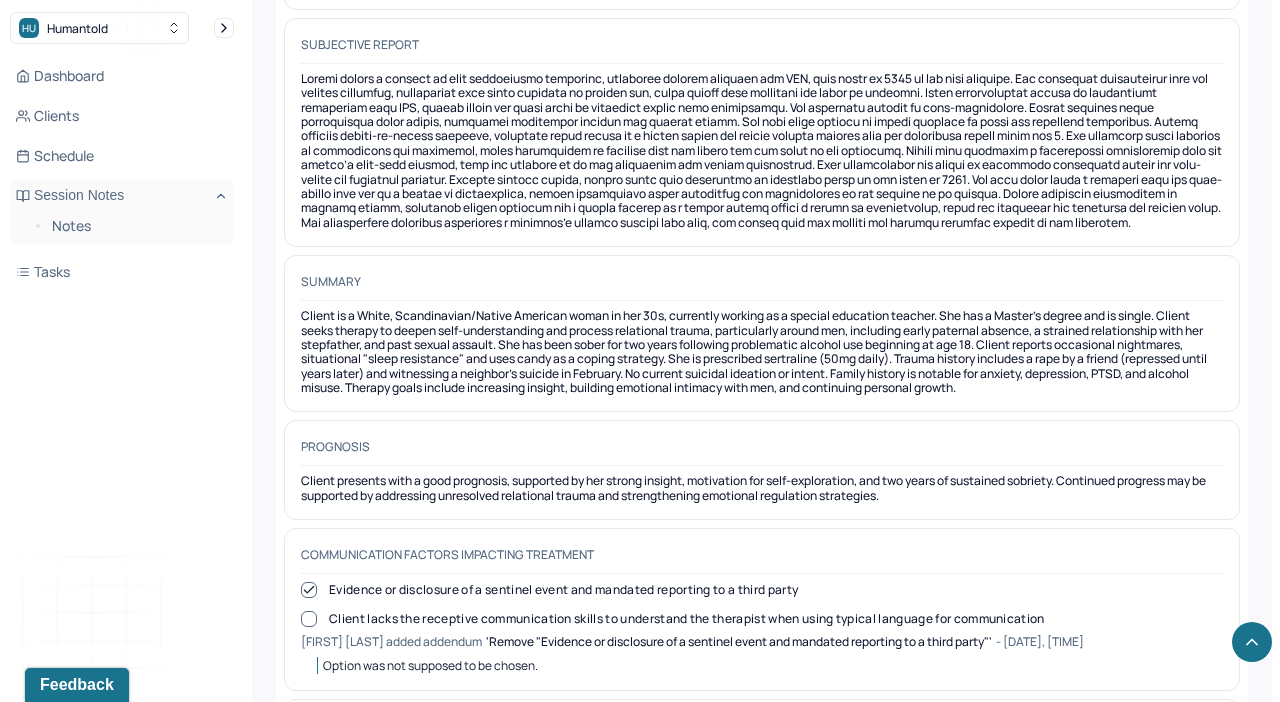 scroll, scrollTop: 11158, scrollLeft: 0, axis: vertical 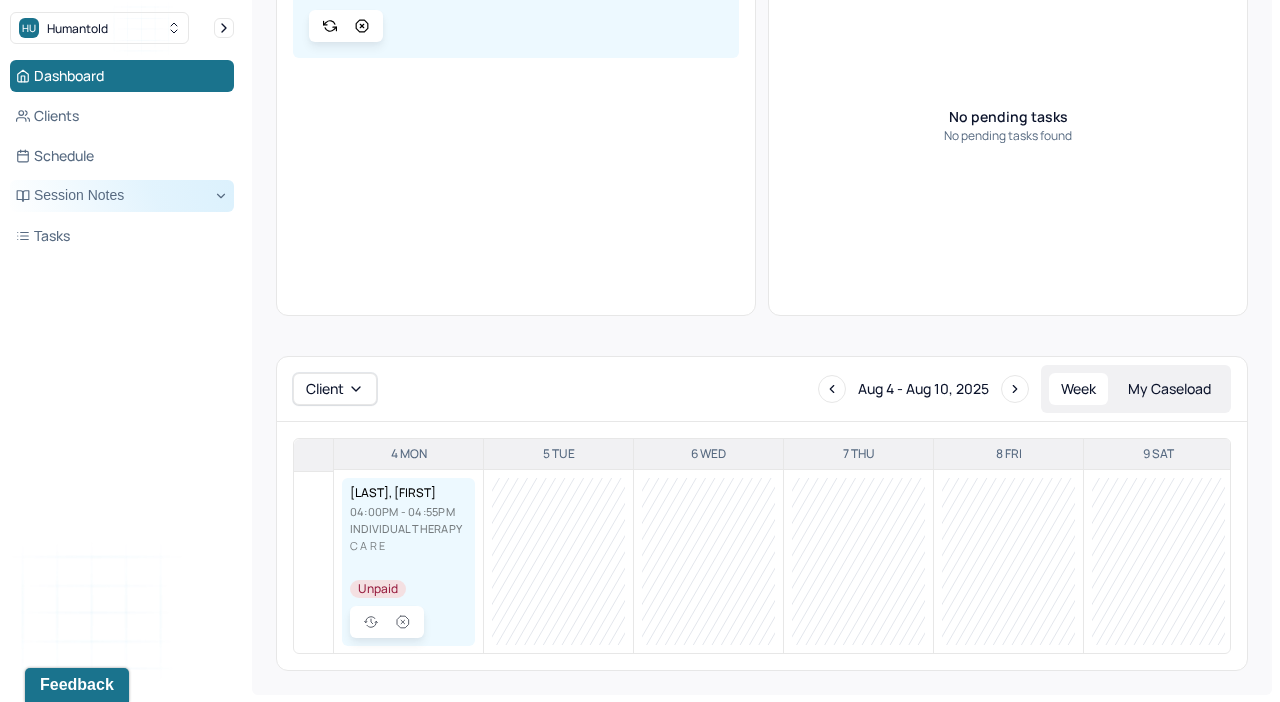 click on "Session Notes" at bounding box center [122, 196] 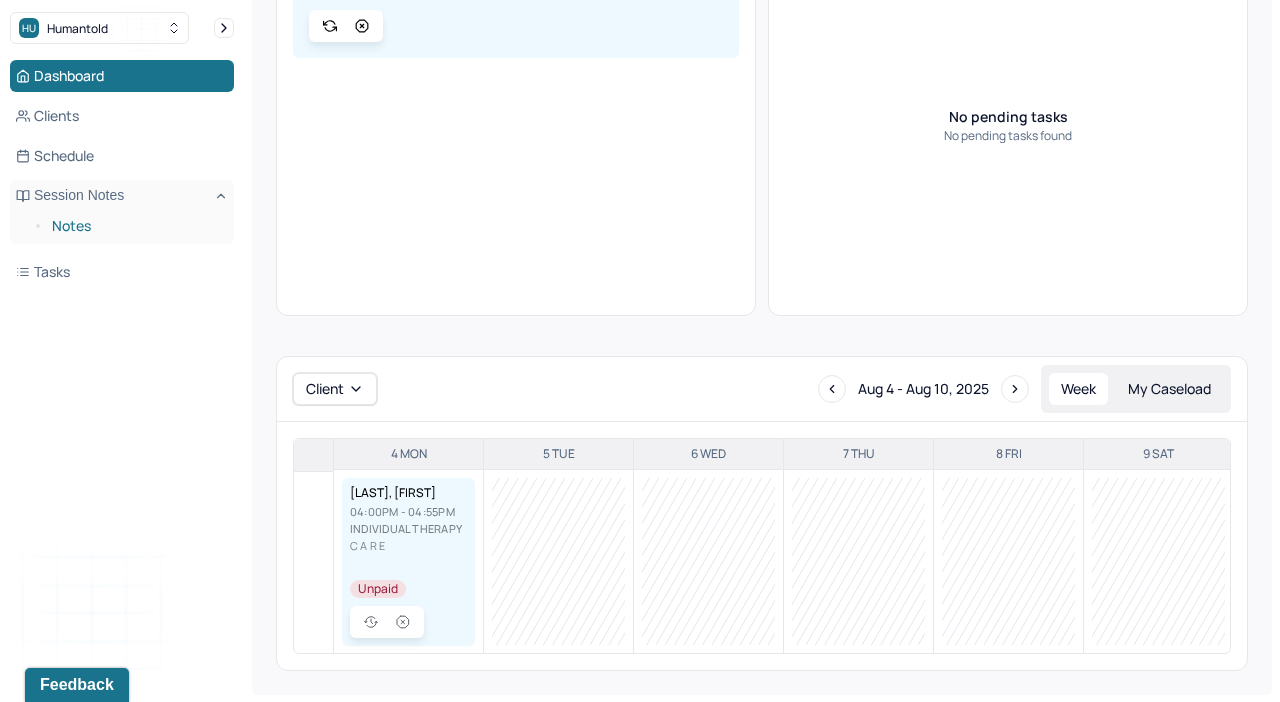 click on "Notes" at bounding box center (135, 226) 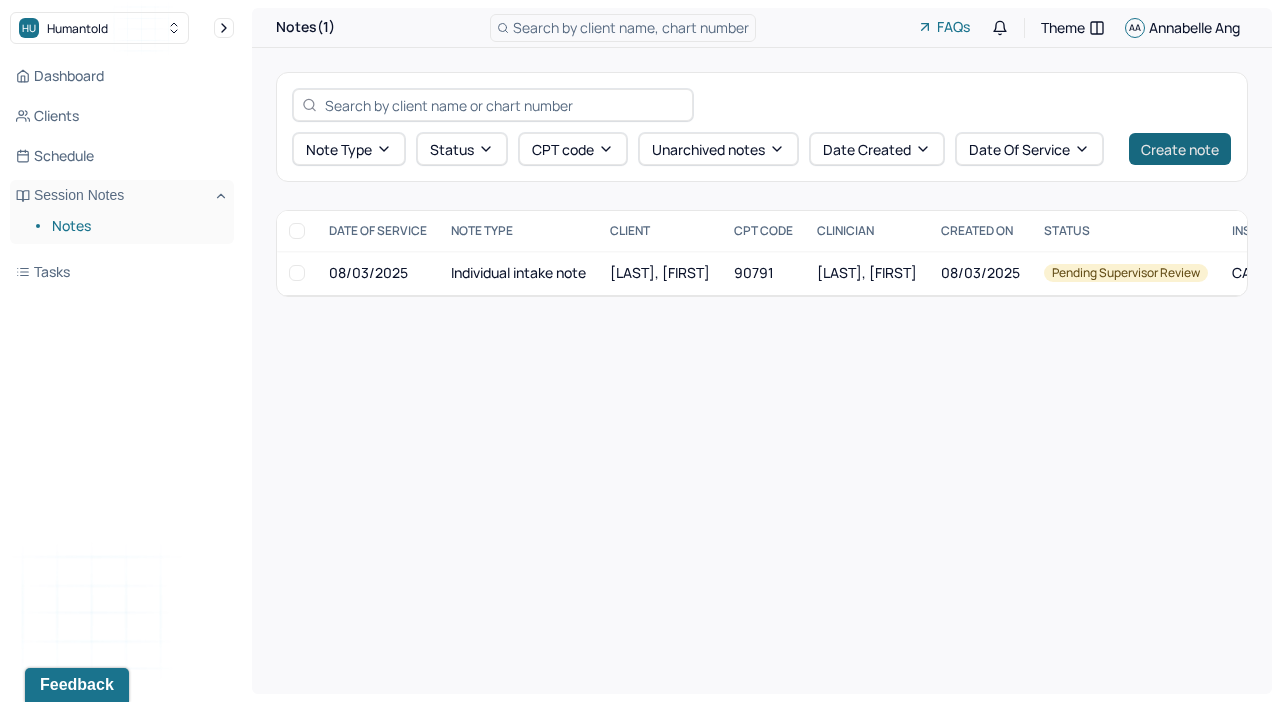 click on "Create note" at bounding box center (1180, 149) 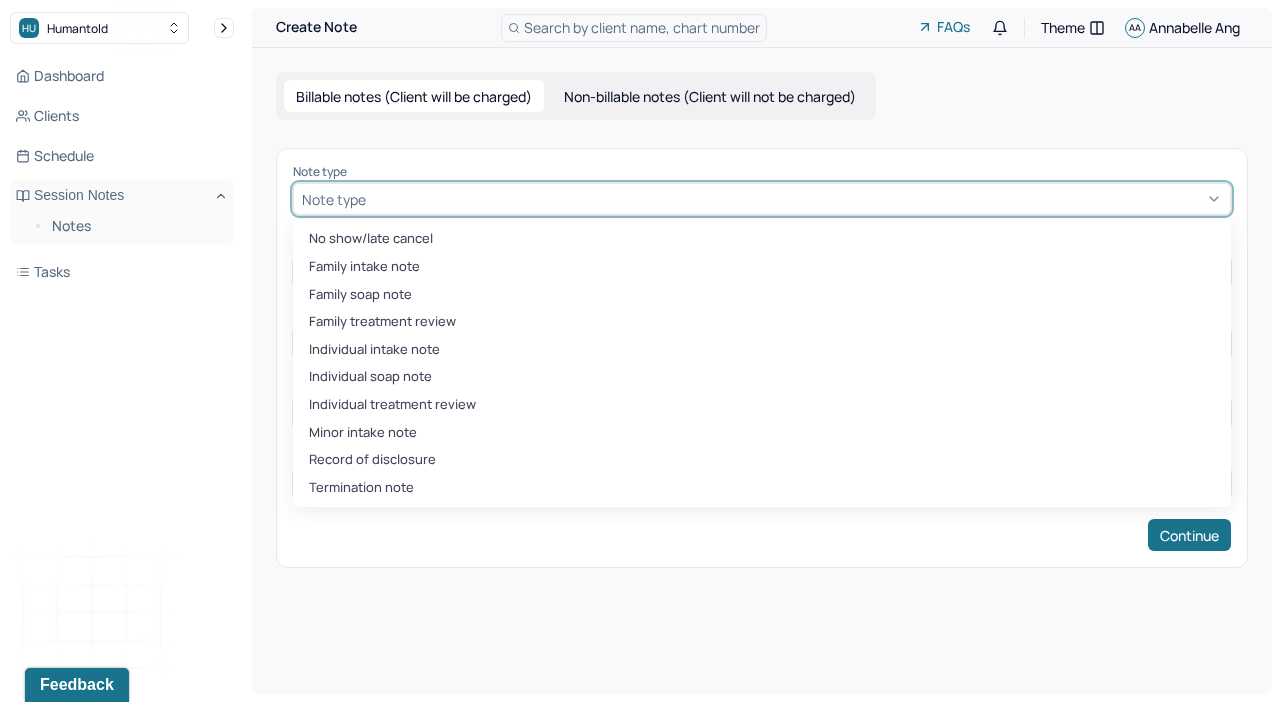 click on "Note type" at bounding box center [762, 199] 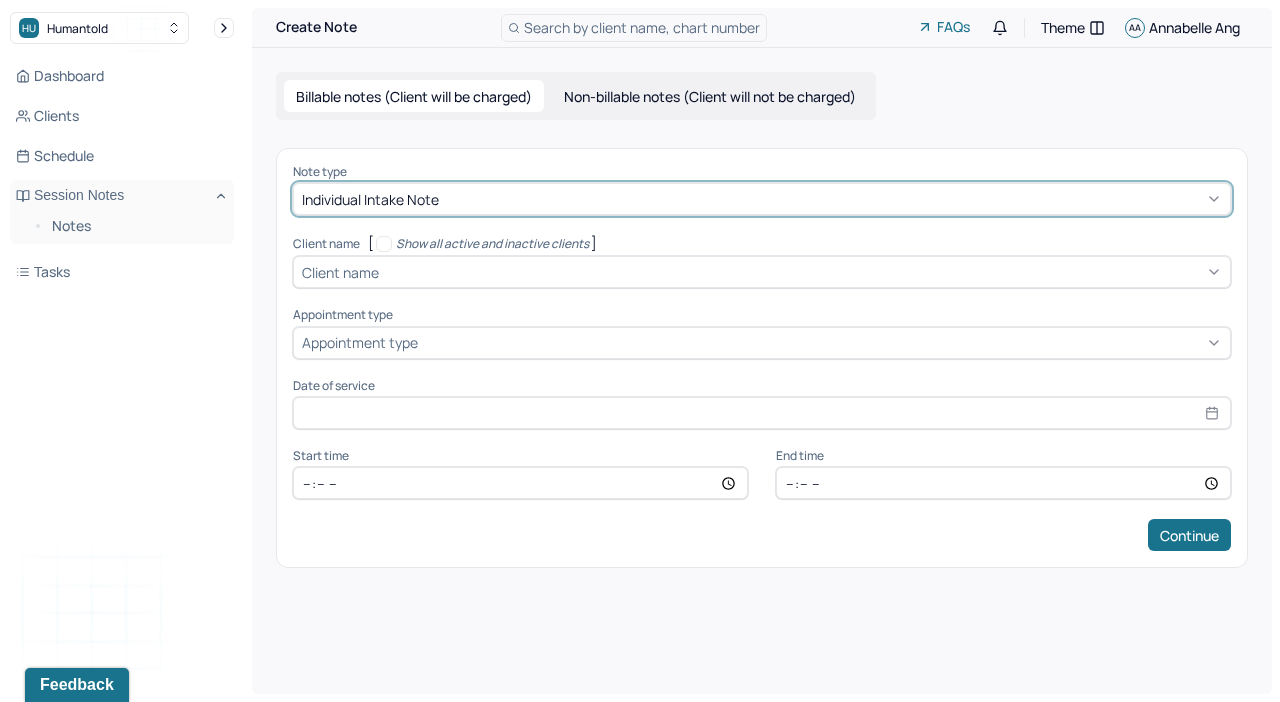 click on "Client name" at bounding box center (762, 272) 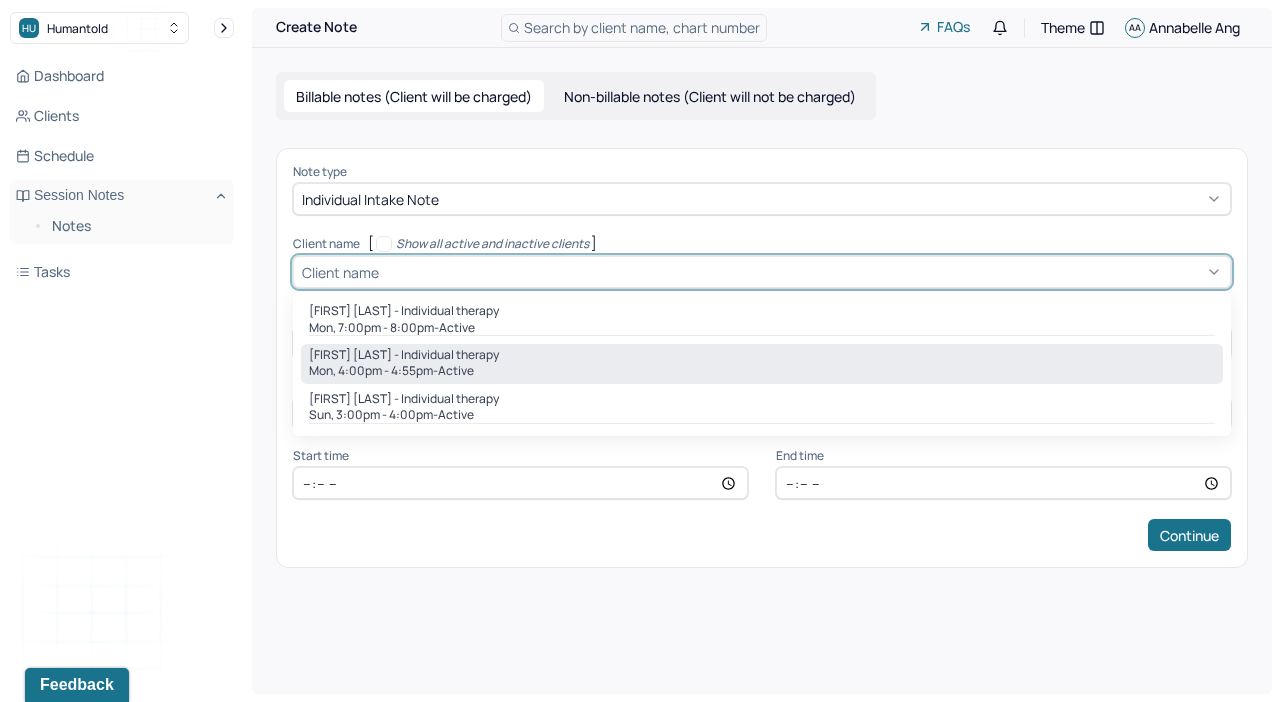 click on "Mon, 4:00pm - 4:55pm  -  active" at bounding box center (762, 371) 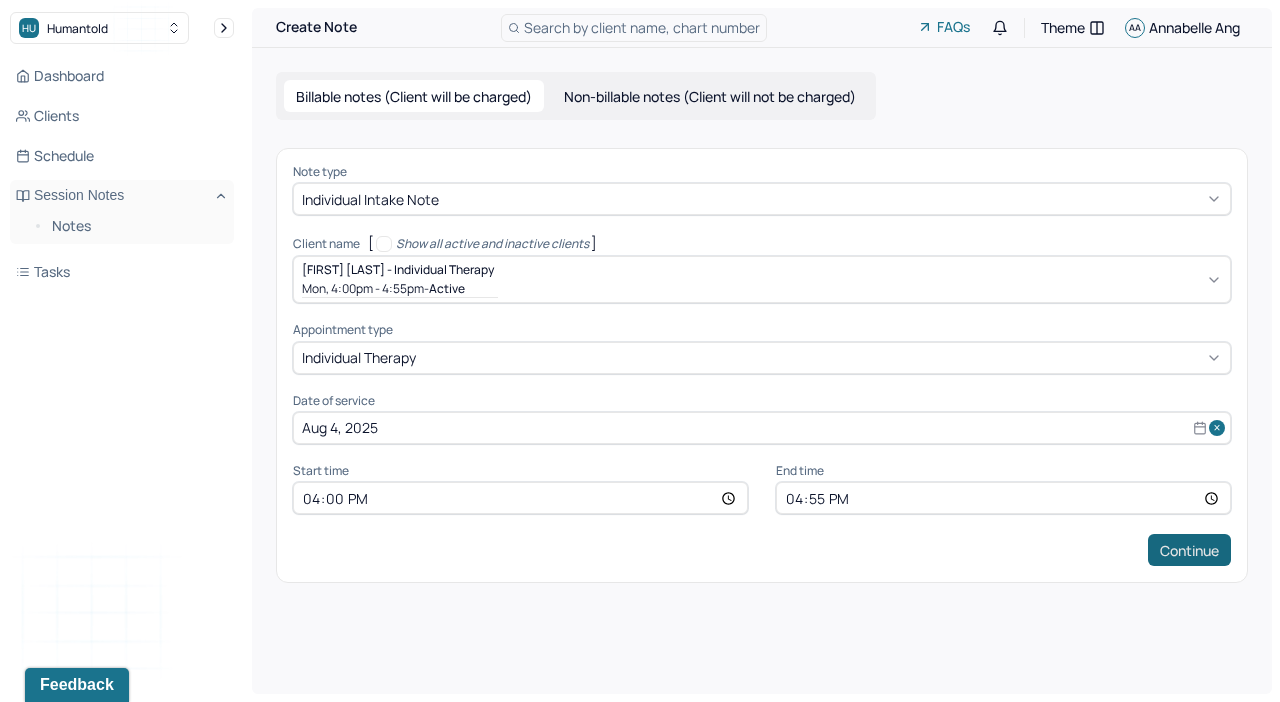 click on "Continue" at bounding box center (1189, 550) 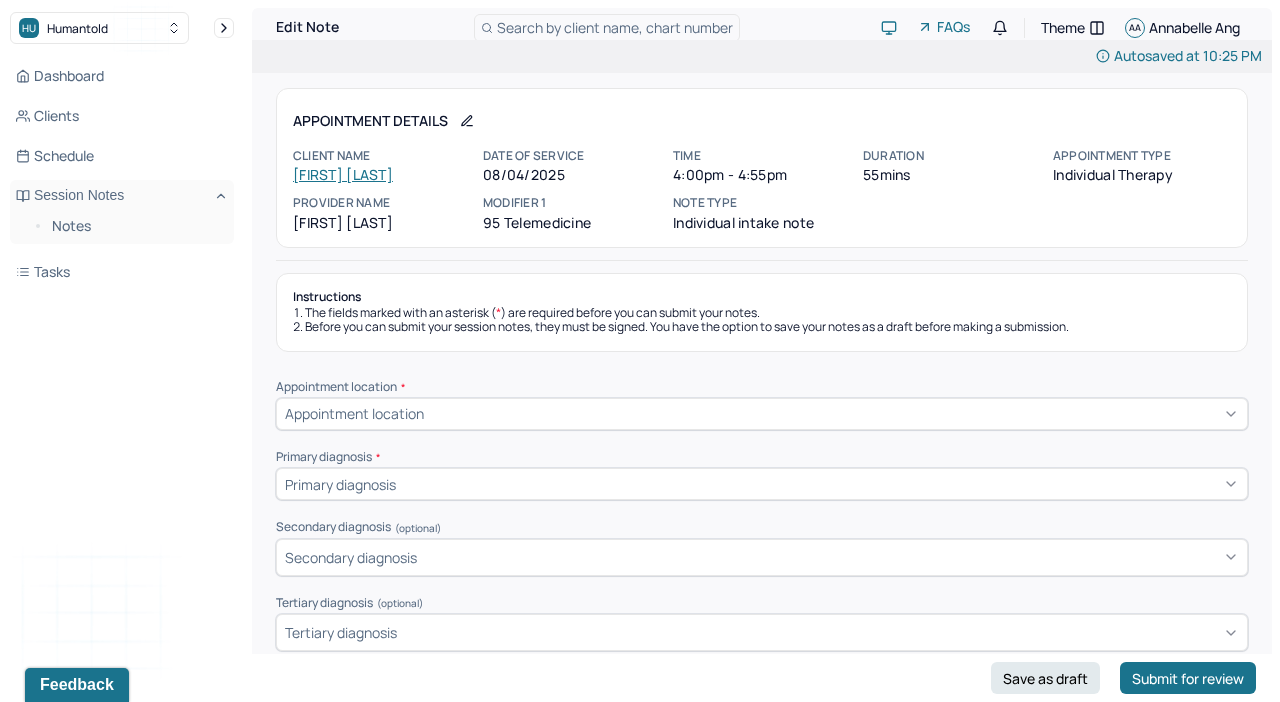 click on "Appointment location" at bounding box center [354, 413] 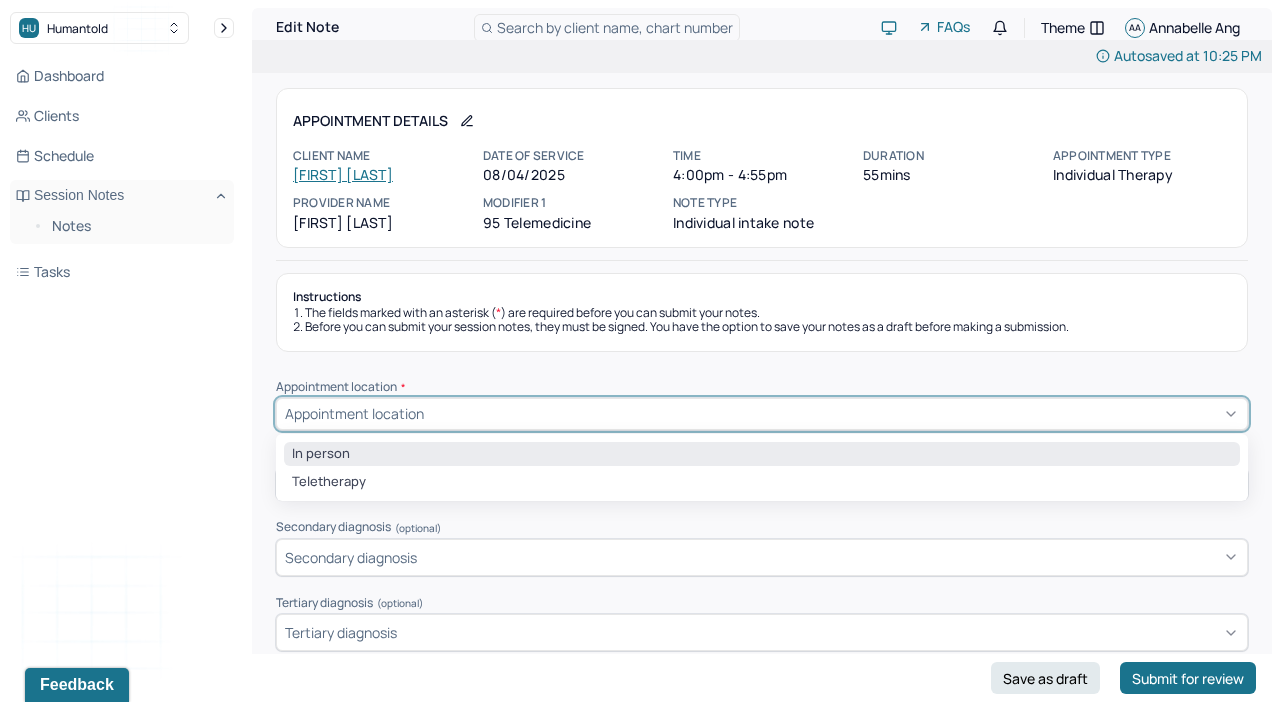 click on "In person" at bounding box center [762, 454] 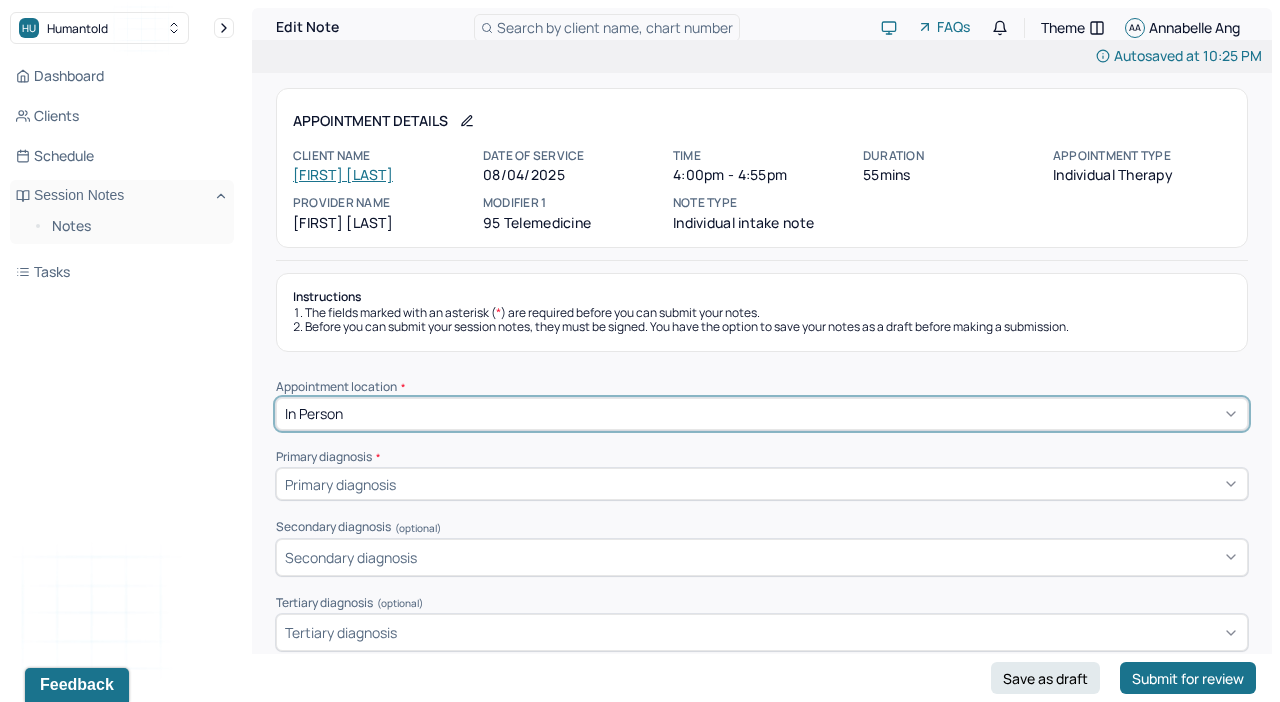 click on "Primary diagnosis" at bounding box center [762, 484] 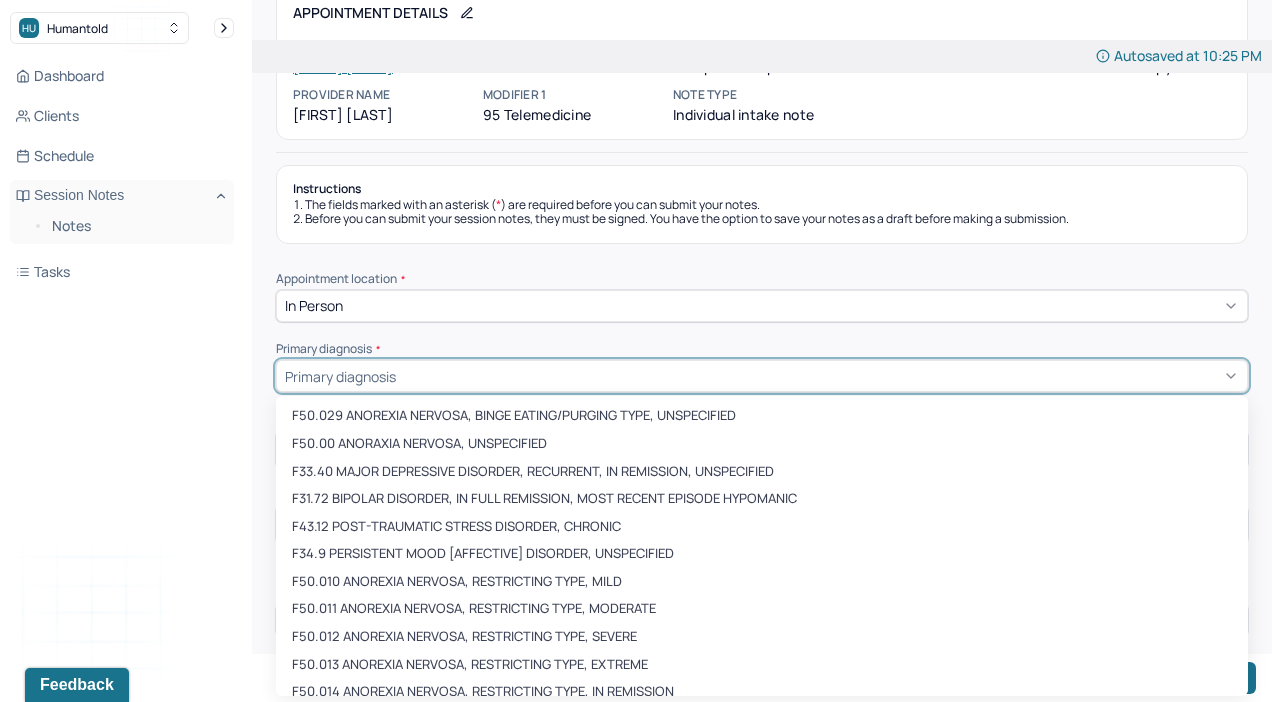 scroll, scrollTop: 108, scrollLeft: 0, axis: vertical 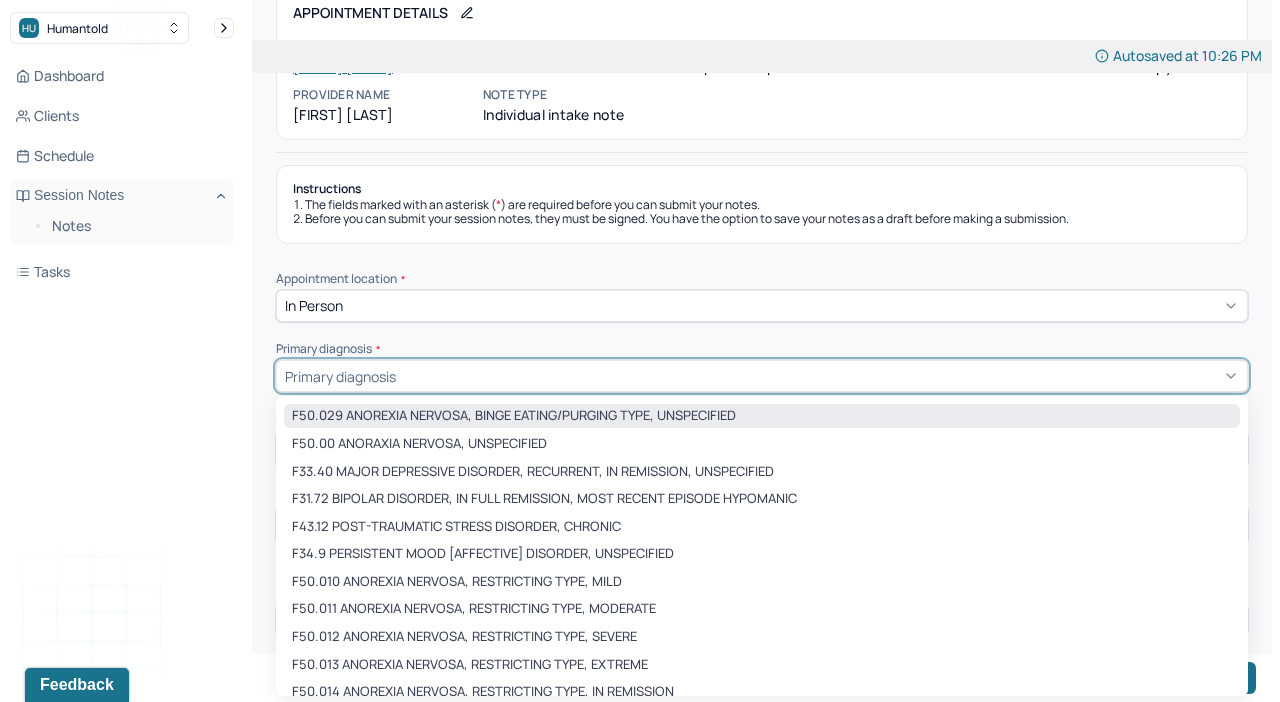 type on "D" 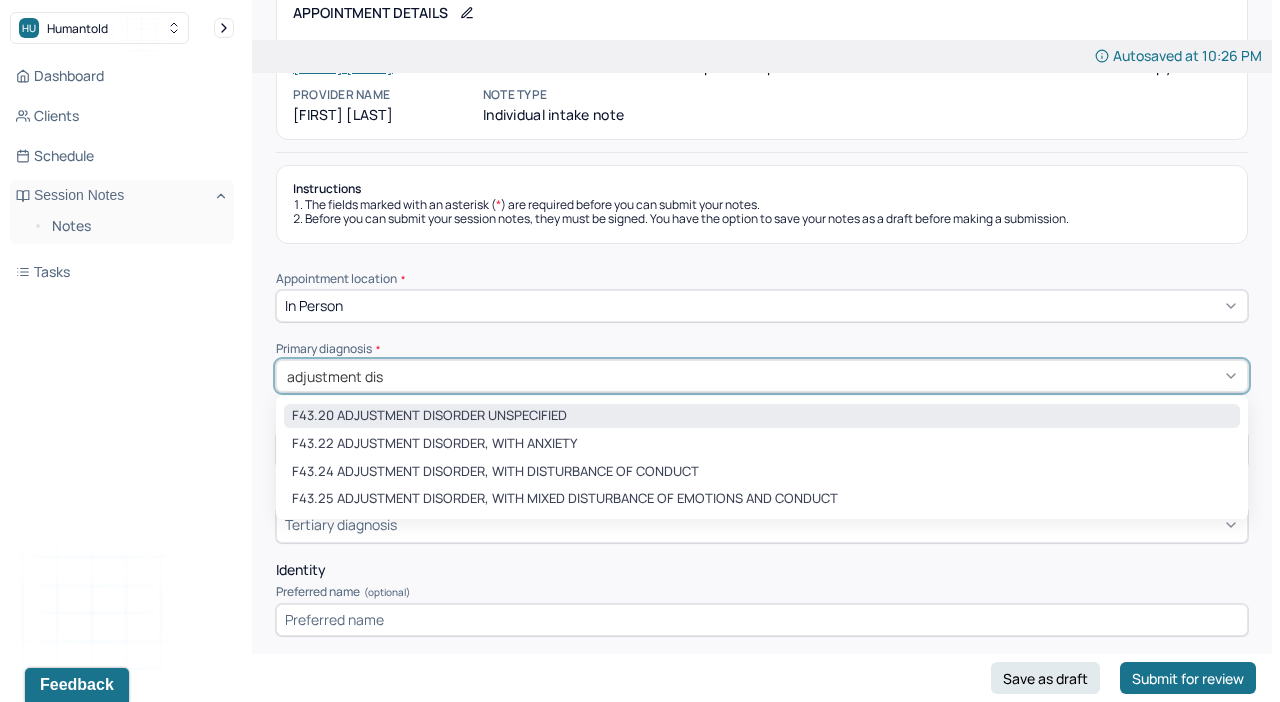 type on "adjustment diso" 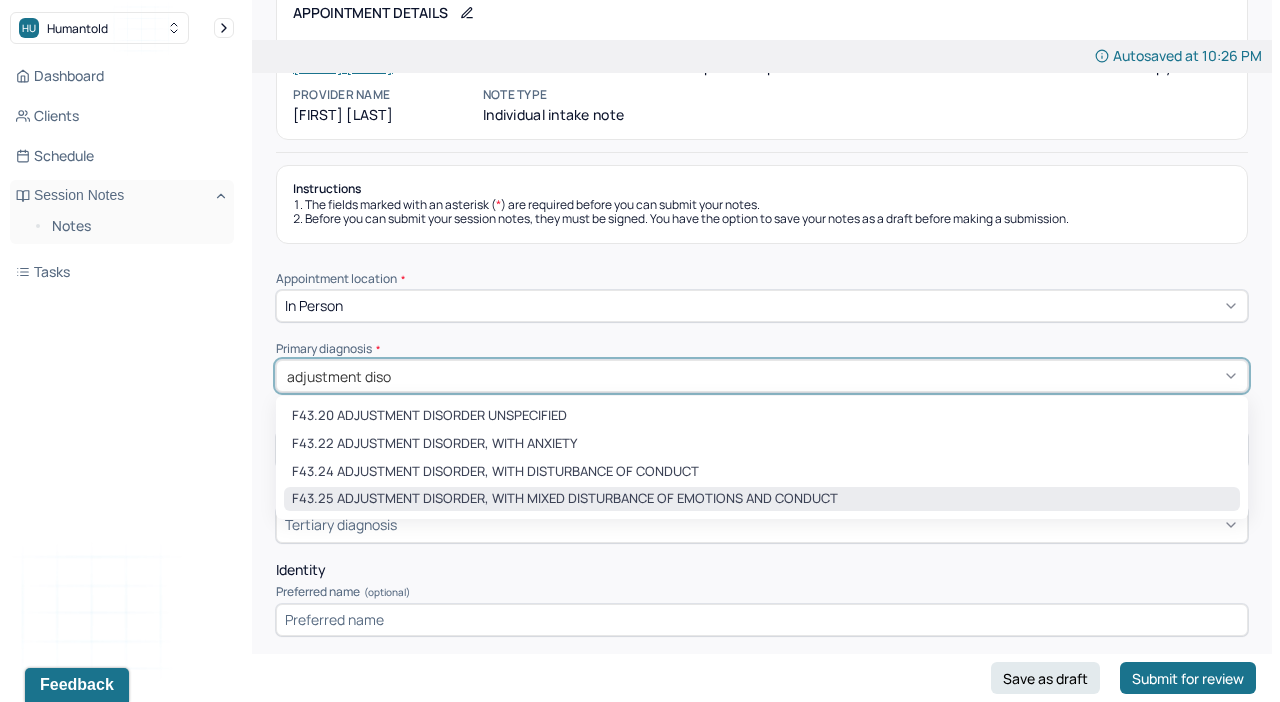 click on "F43.25 ADJUSTMENT DISORDER, WITH MIXED DISTURBANCE OF EMOTIONS AND CONDUCT" at bounding box center (762, 499) 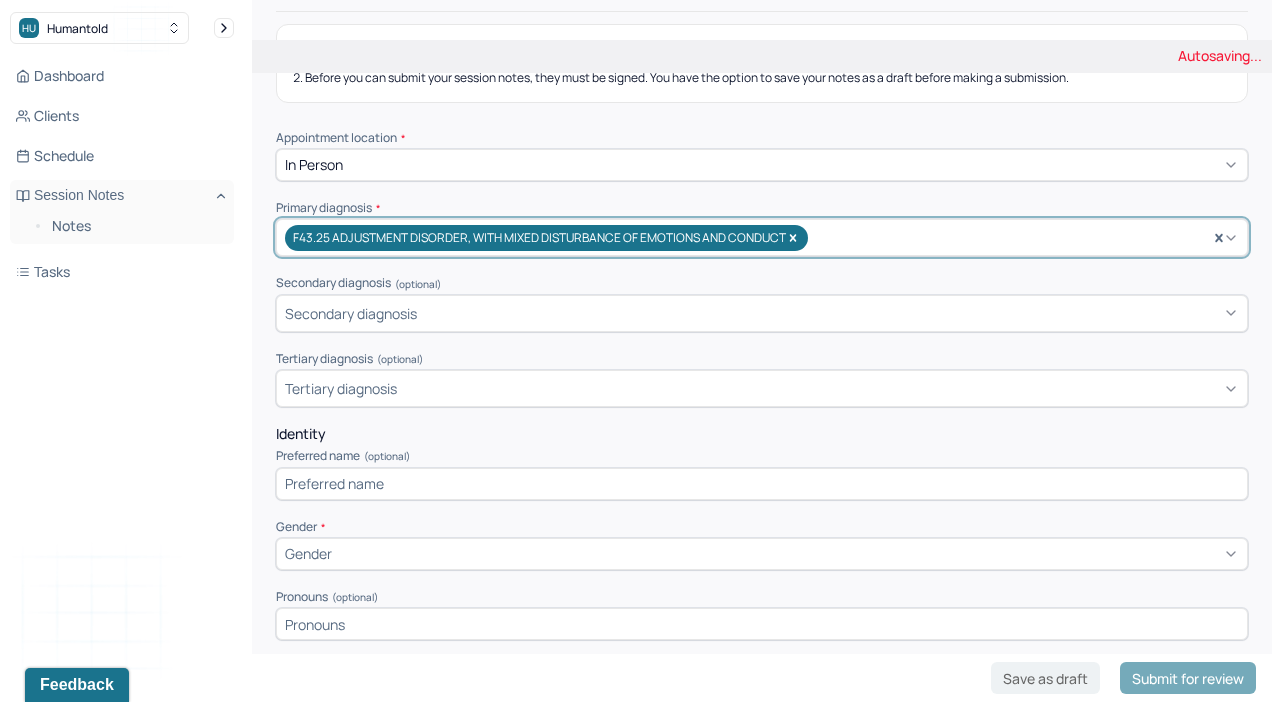 scroll, scrollTop: 247, scrollLeft: 0, axis: vertical 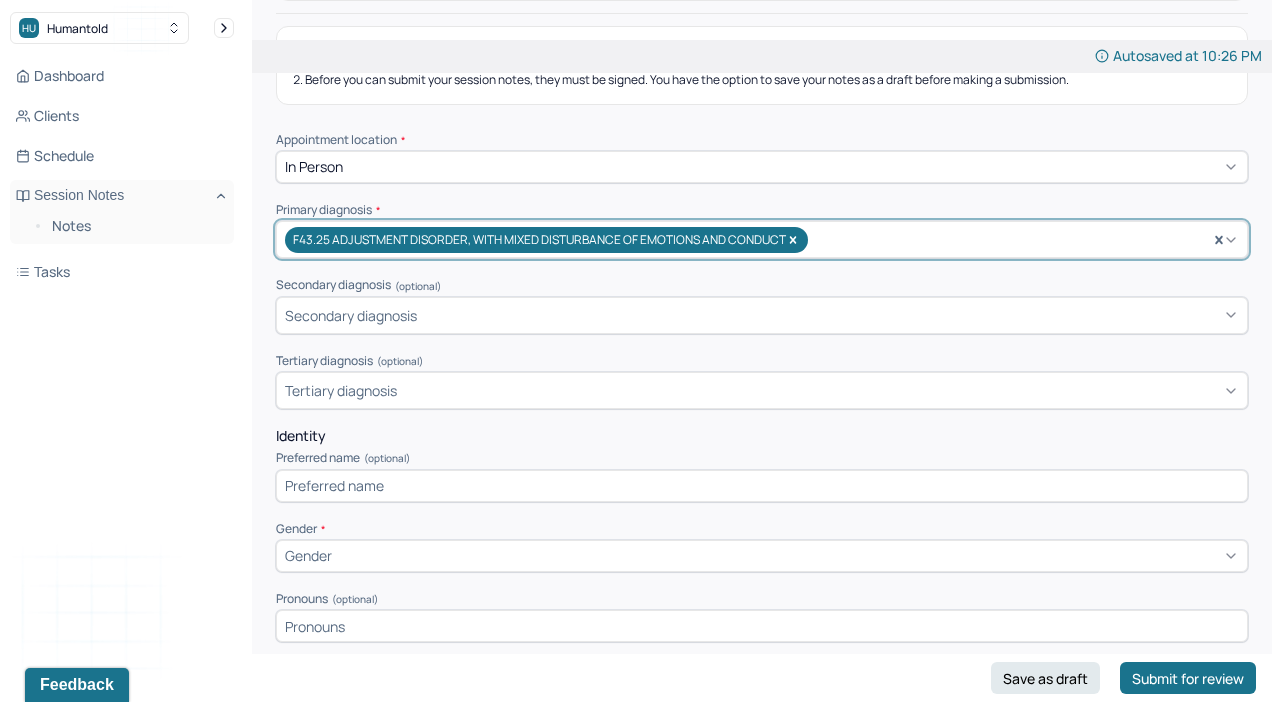 click at bounding box center (762, 486) 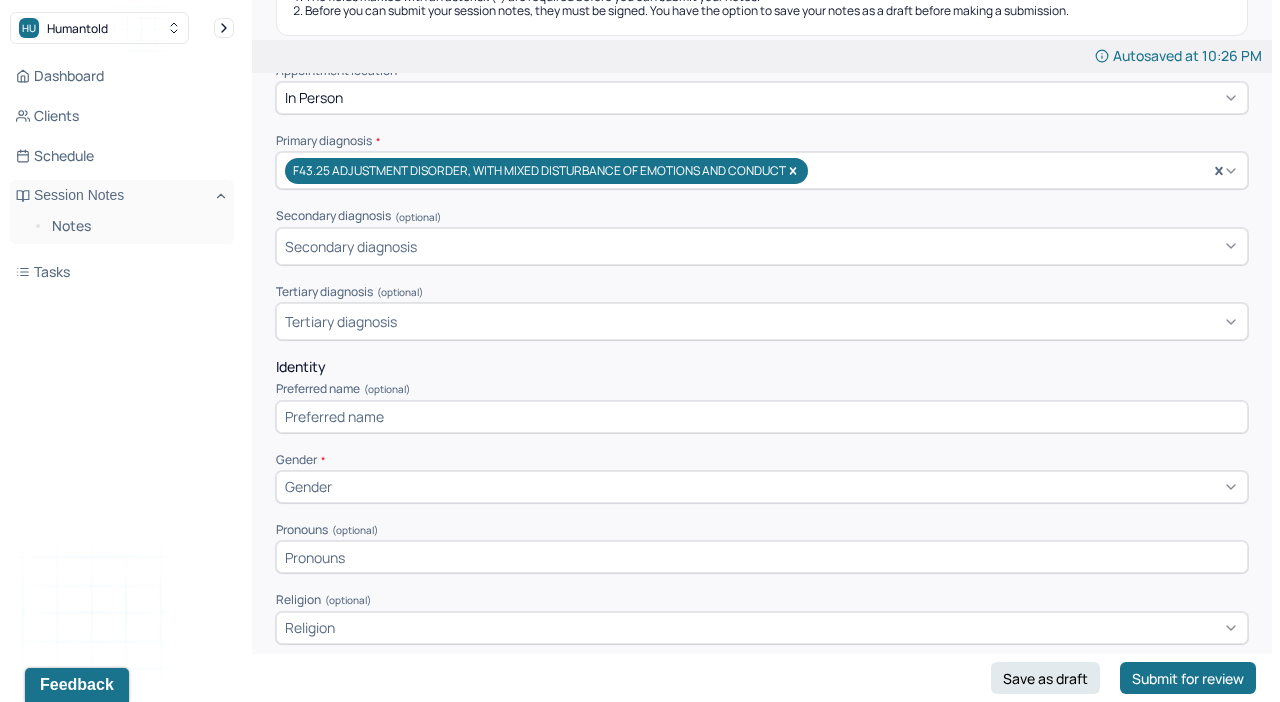 scroll, scrollTop: 446, scrollLeft: 0, axis: vertical 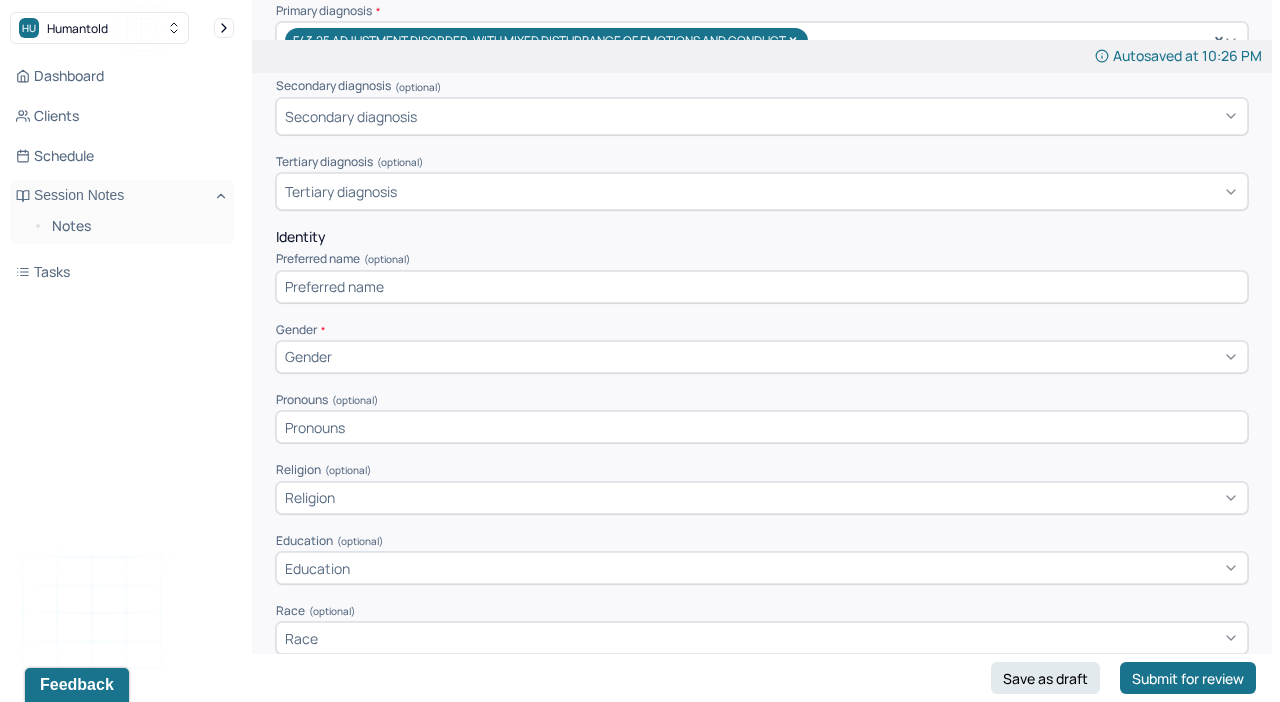 click on "Gender" at bounding box center [762, 357] 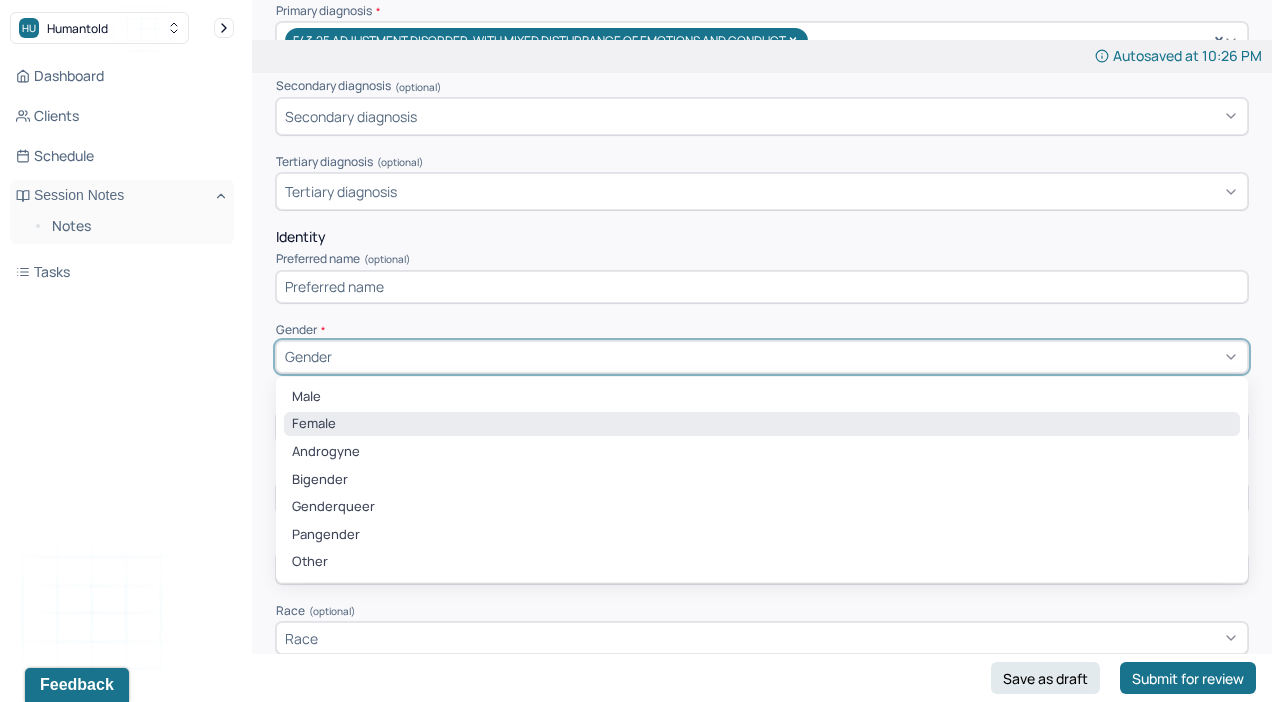 click on "Female" at bounding box center [762, 424] 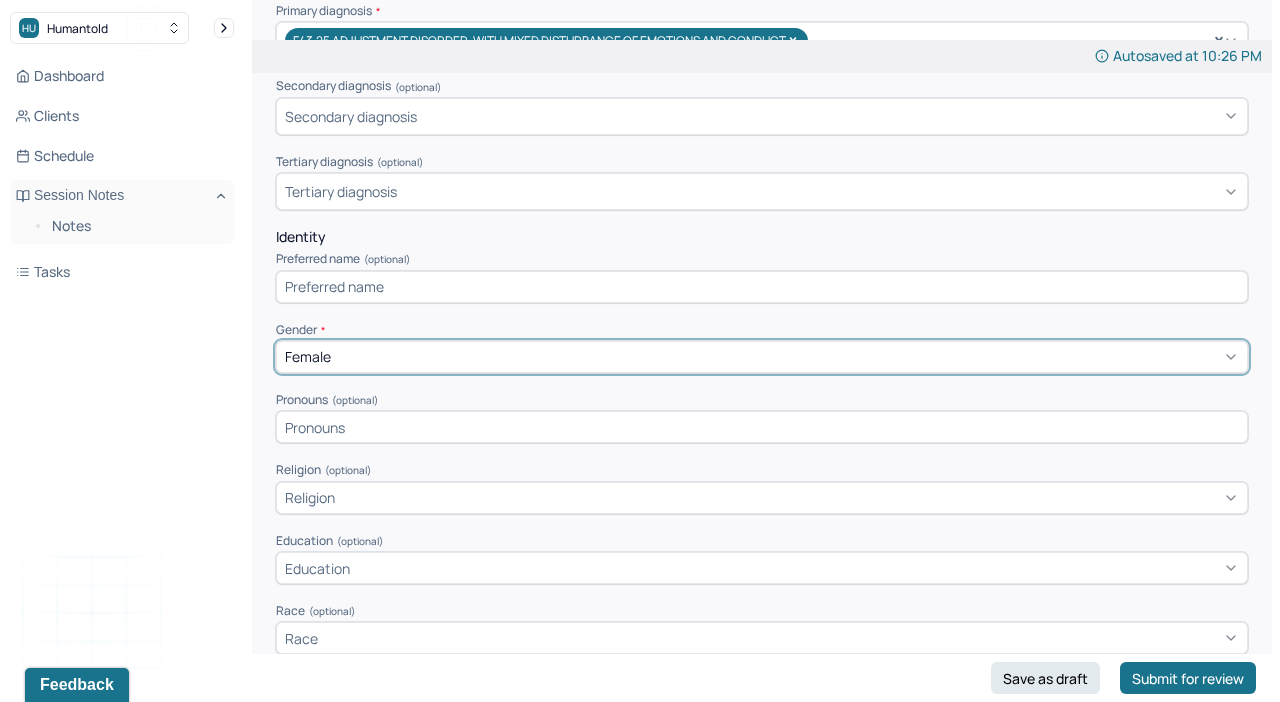 click at bounding box center (762, 427) 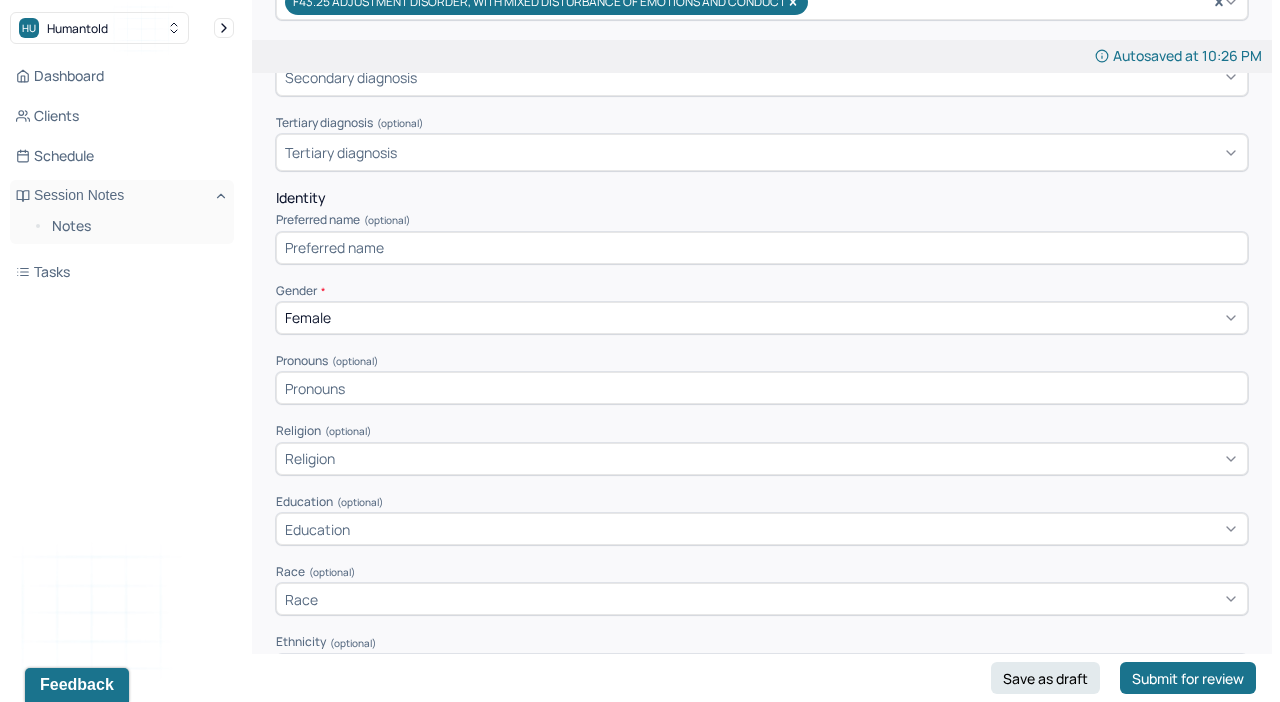 scroll, scrollTop: 489, scrollLeft: 0, axis: vertical 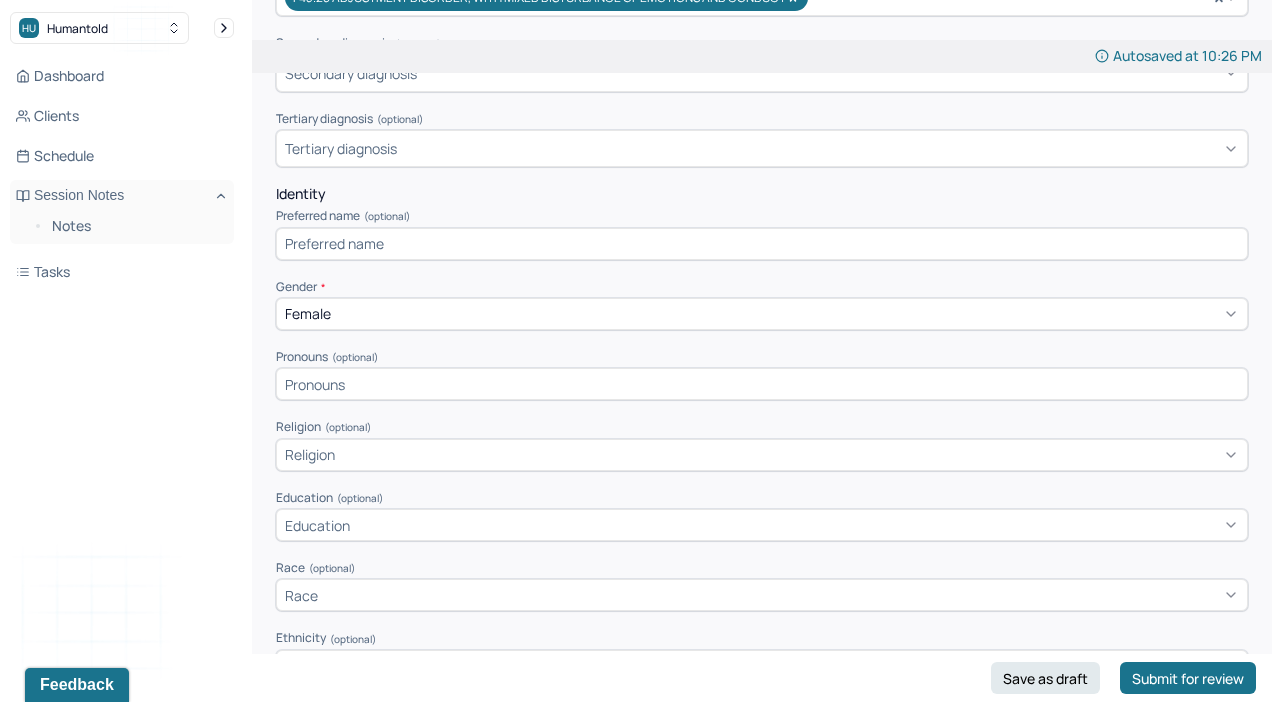 type on "S" 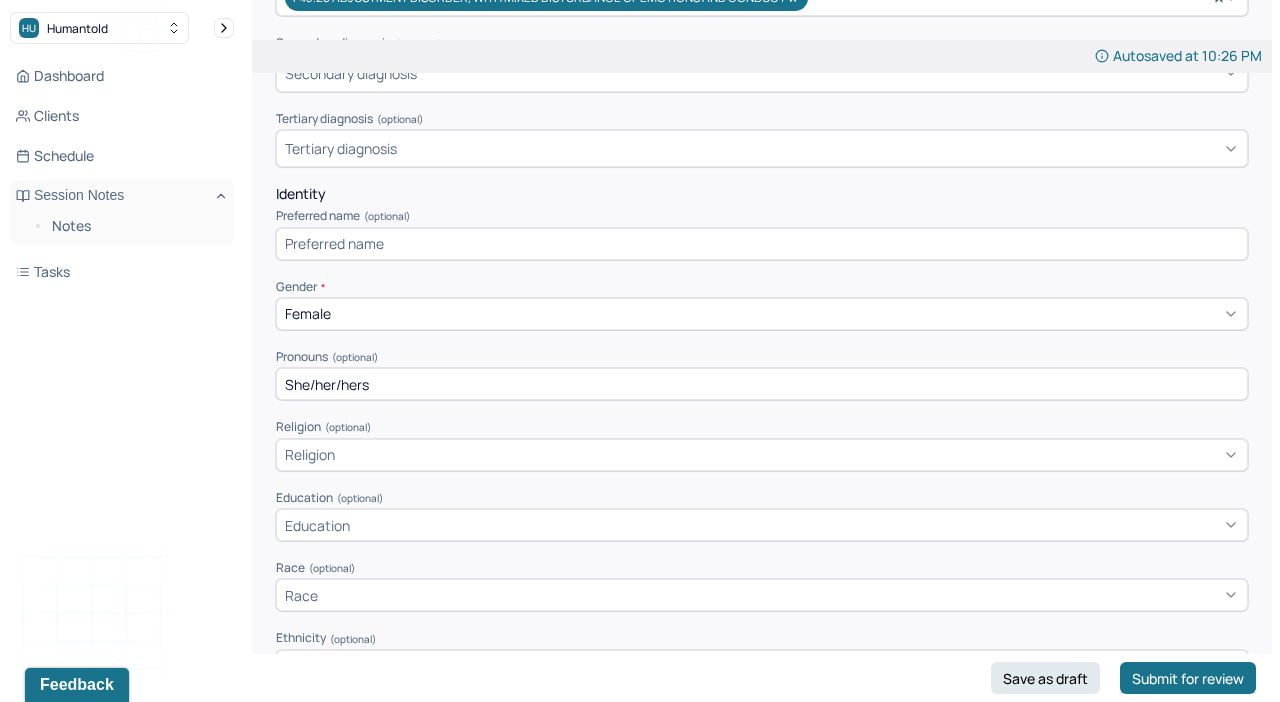 type on "She/her/hers" 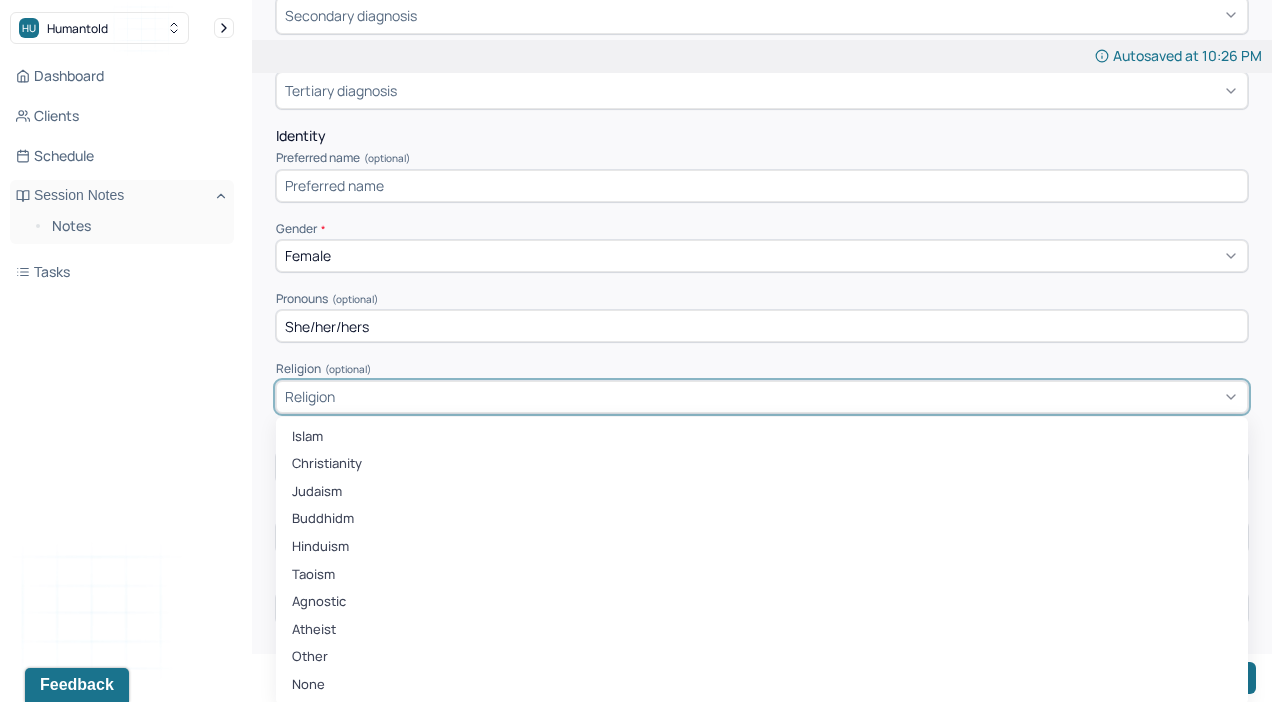 scroll, scrollTop: 552, scrollLeft: 0, axis: vertical 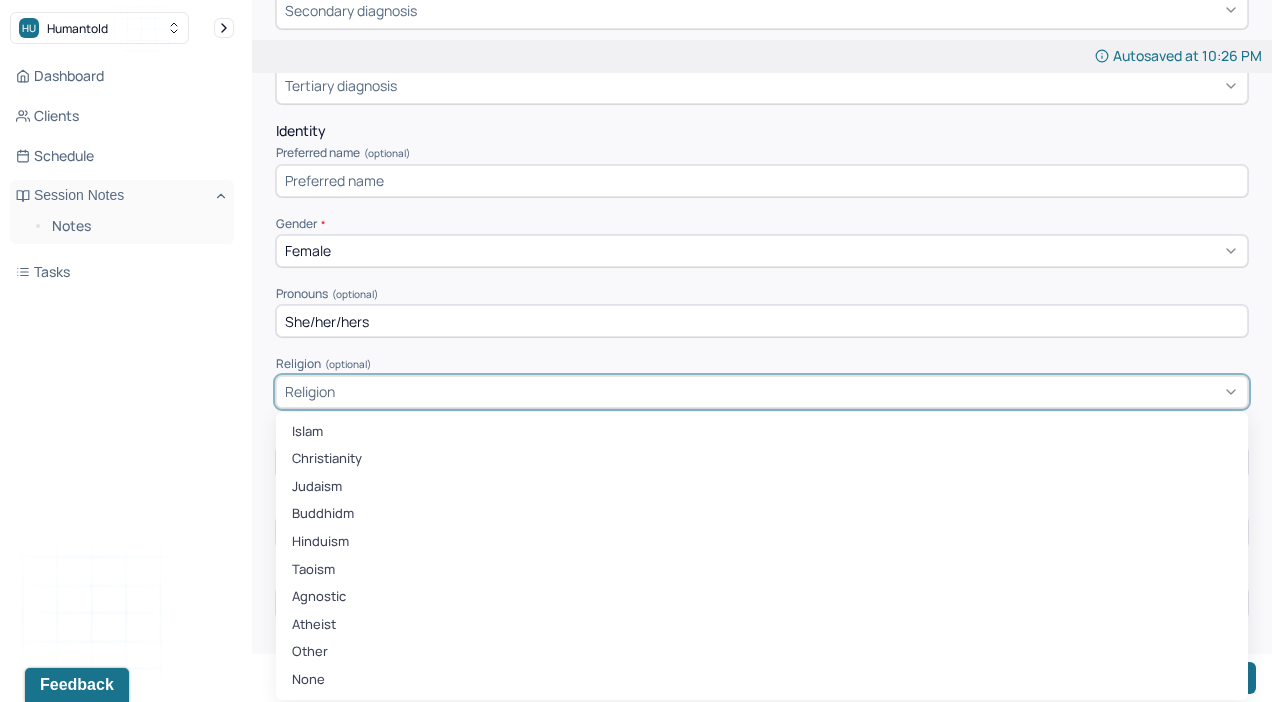 click on "None" at bounding box center [762, 680] 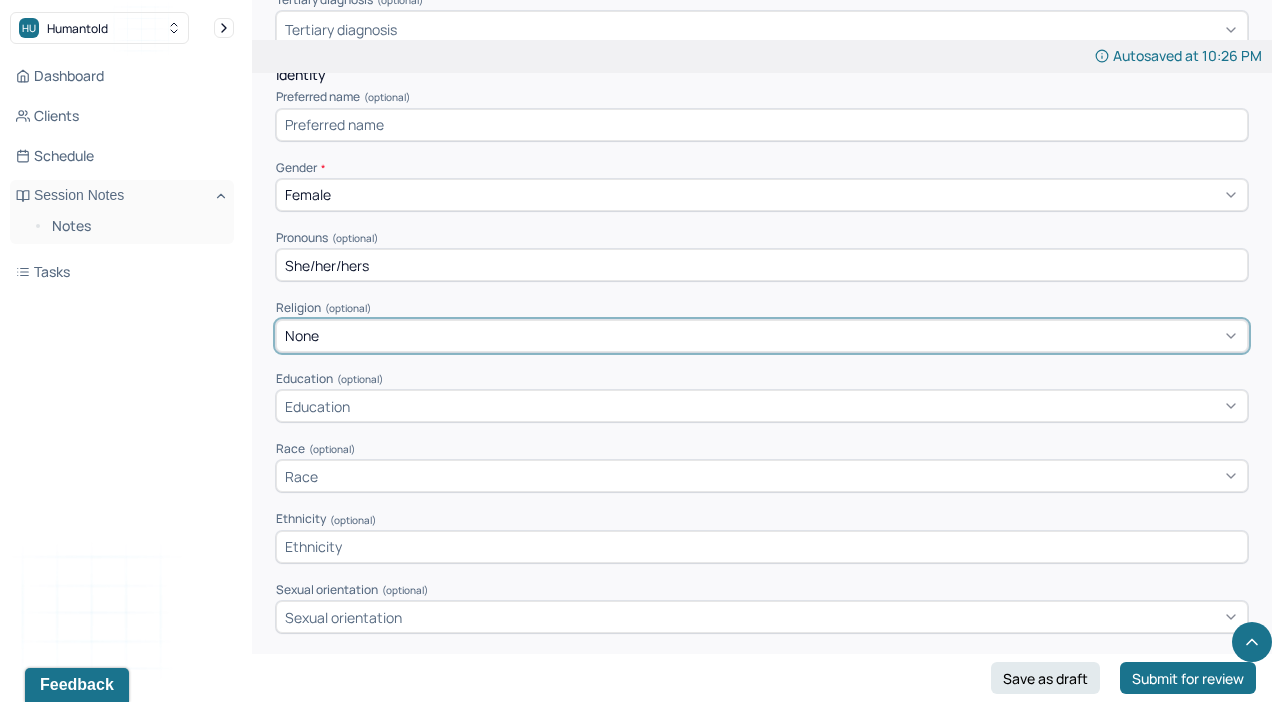 scroll, scrollTop: 637, scrollLeft: 0, axis: vertical 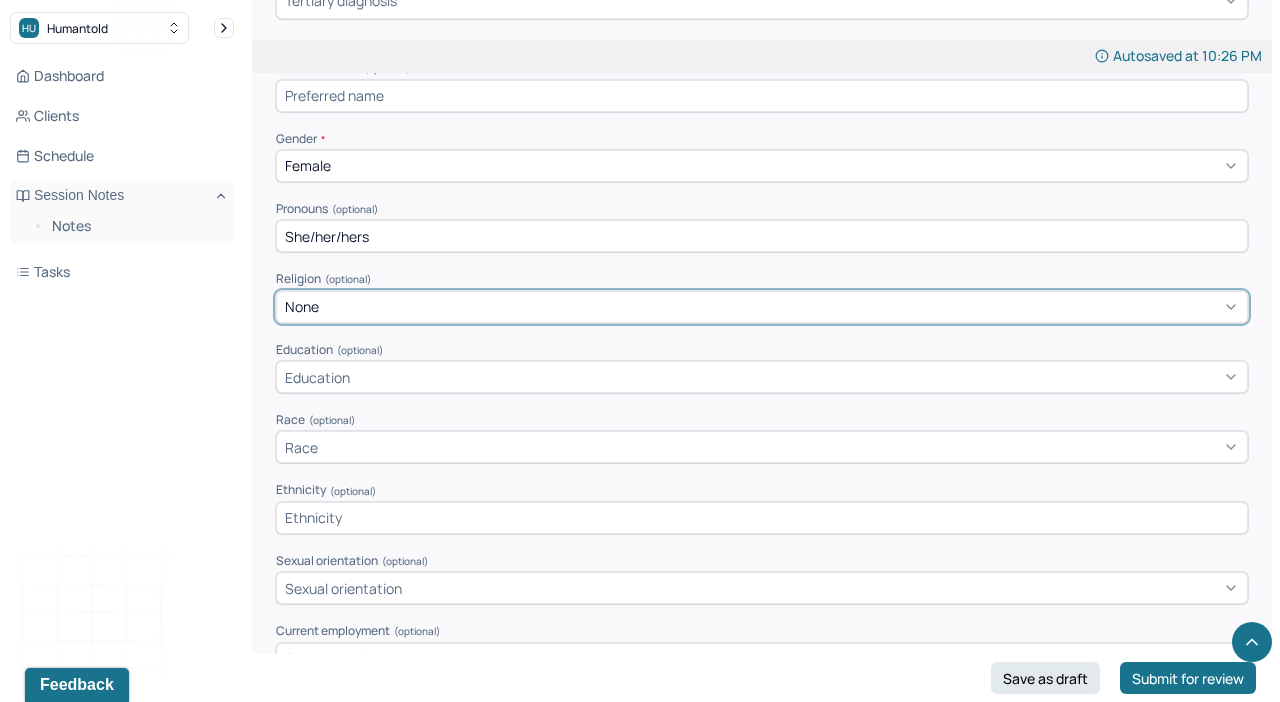 click on "Education" at bounding box center [317, 377] 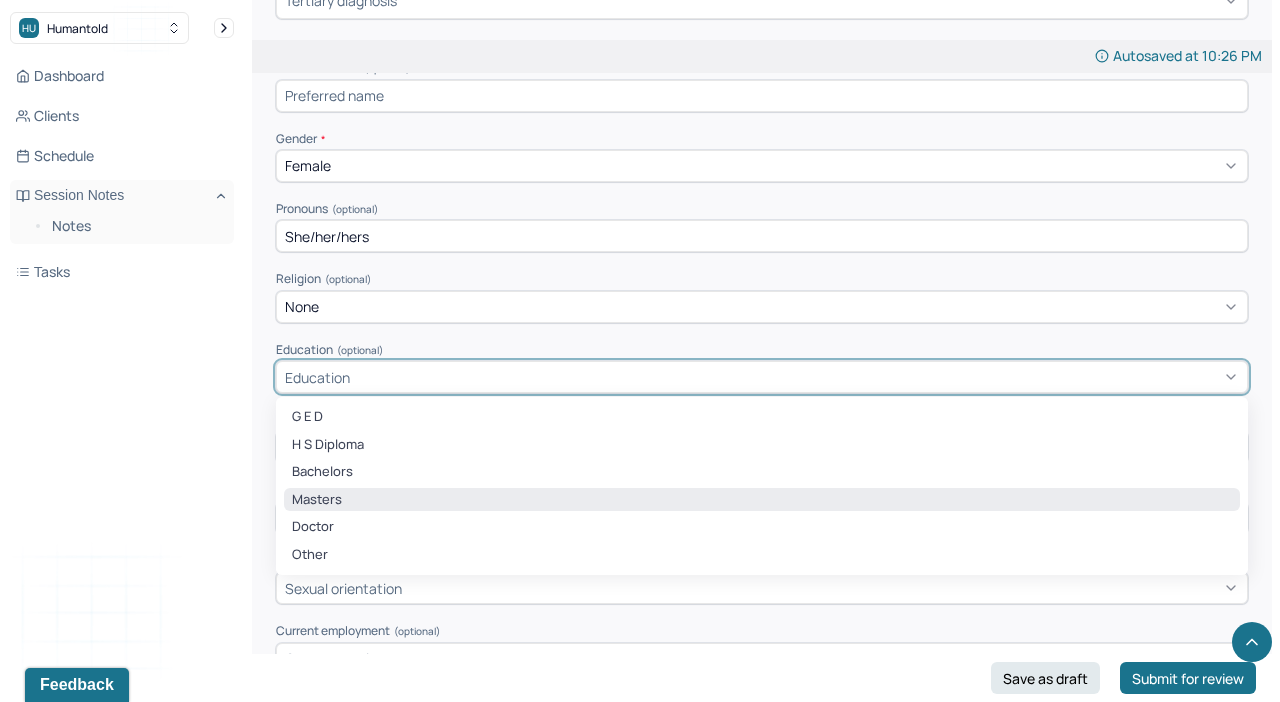 click on "Masters" at bounding box center (762, 500) 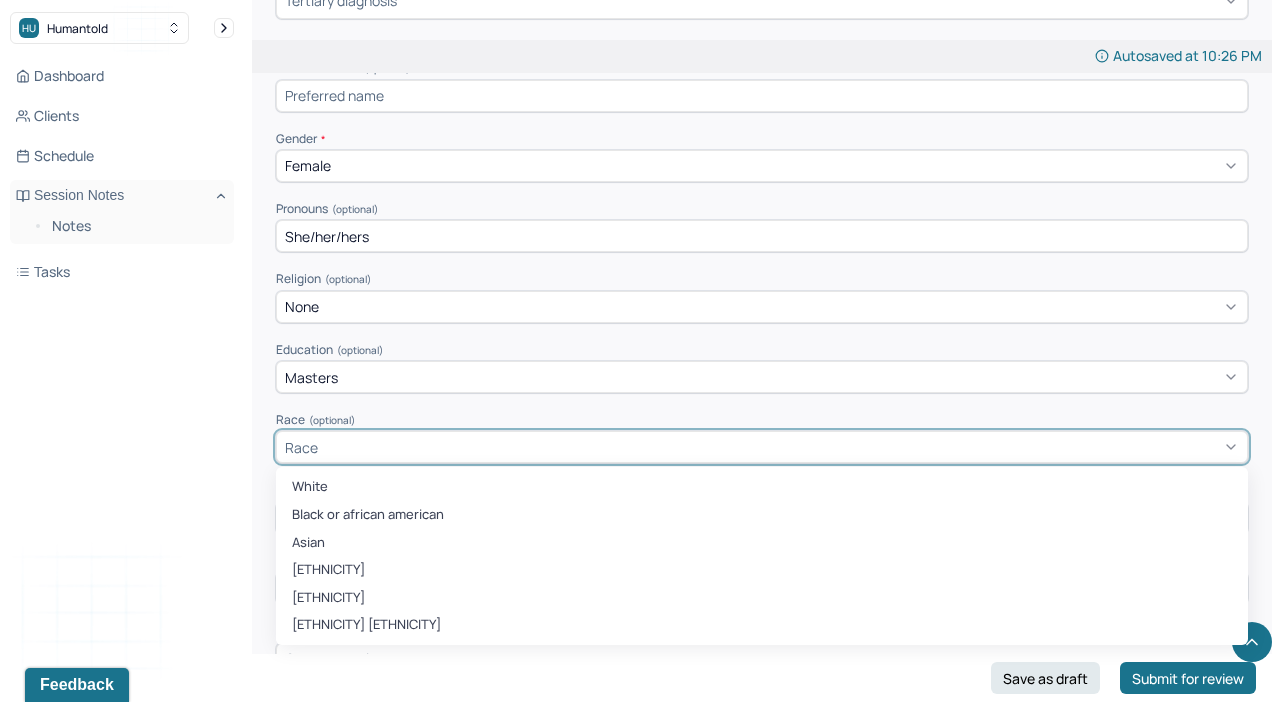 click on "Race" at bounding box center (762, 447) 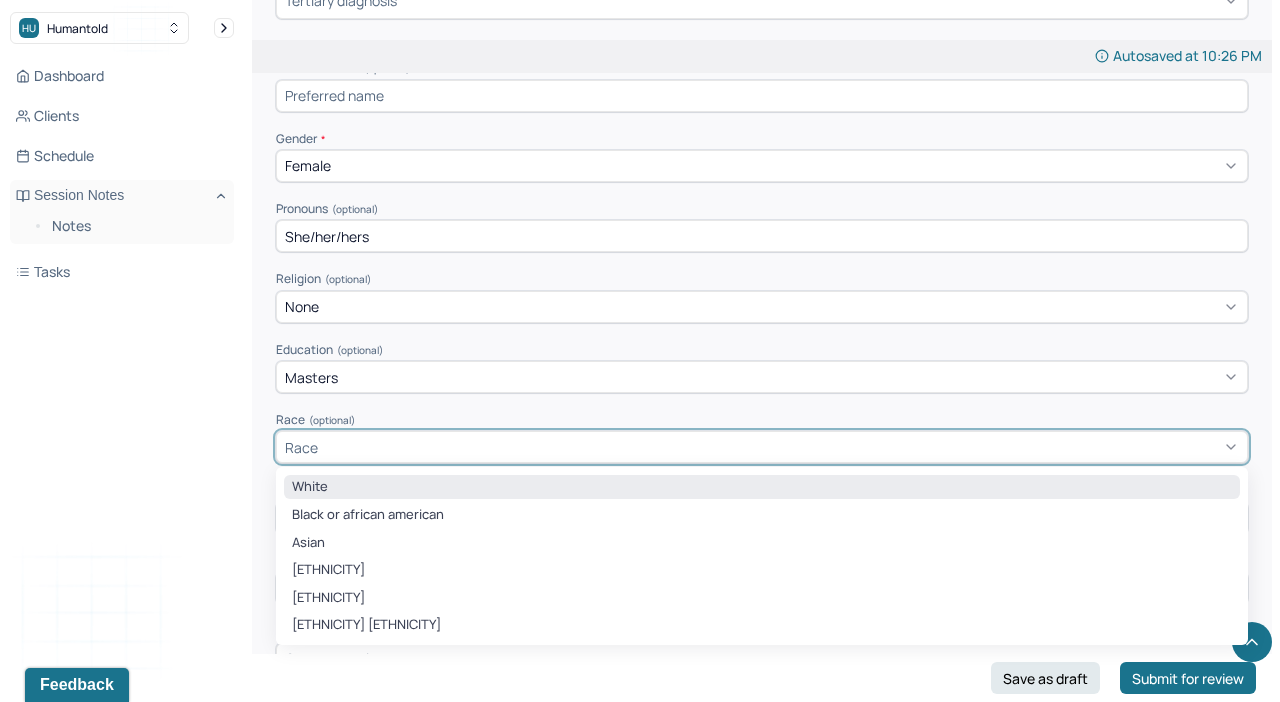 click on "White" at bounding box center (762, 487) 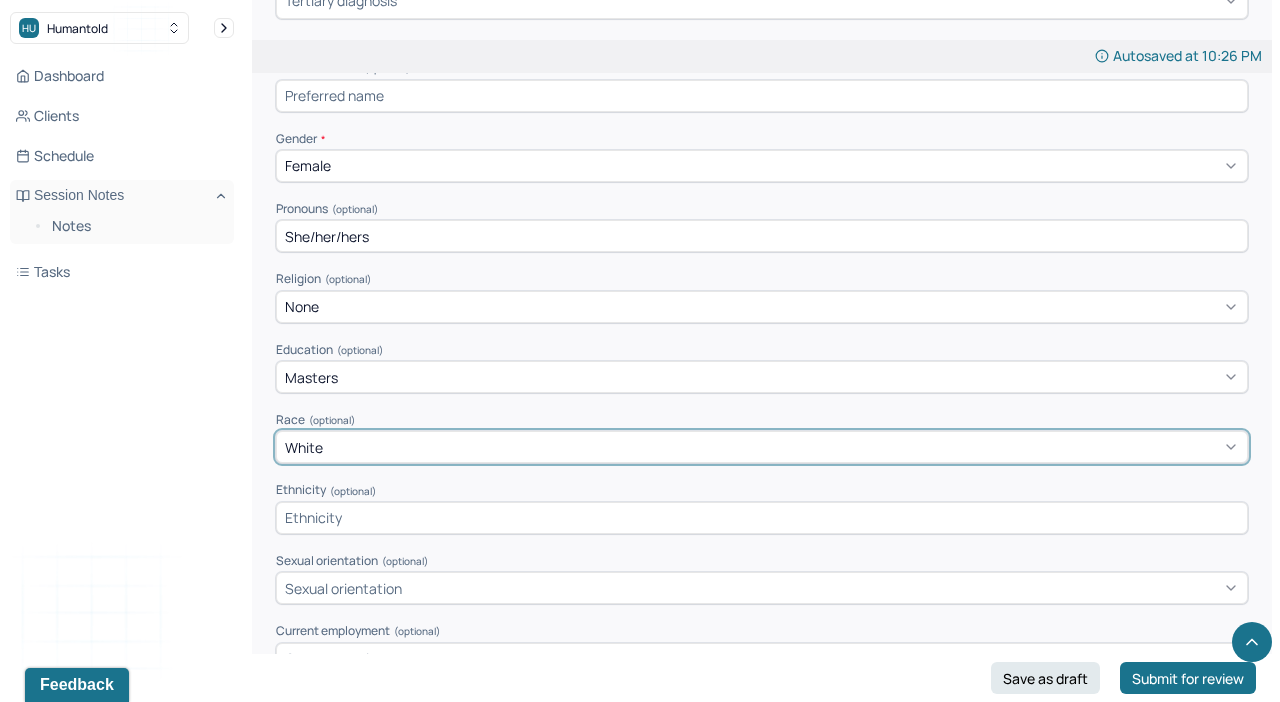 click at bounding box center (762, 518) 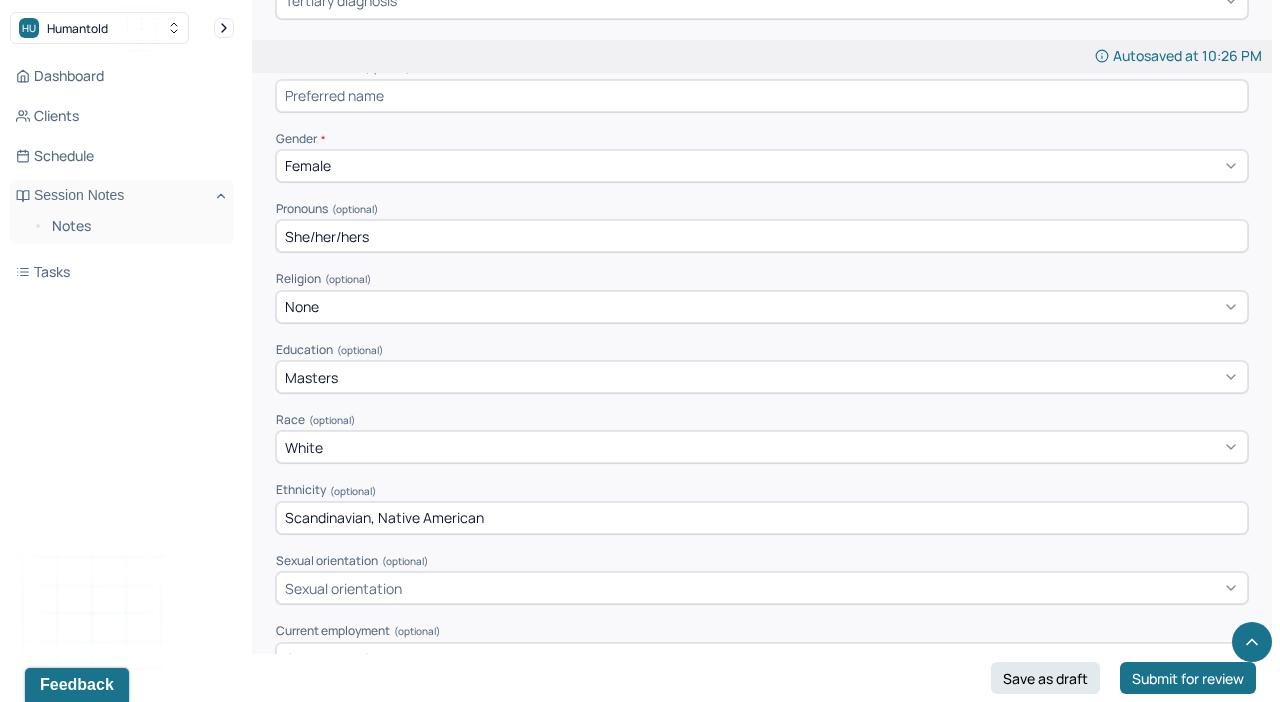 type on "Scandinavian, Native American" 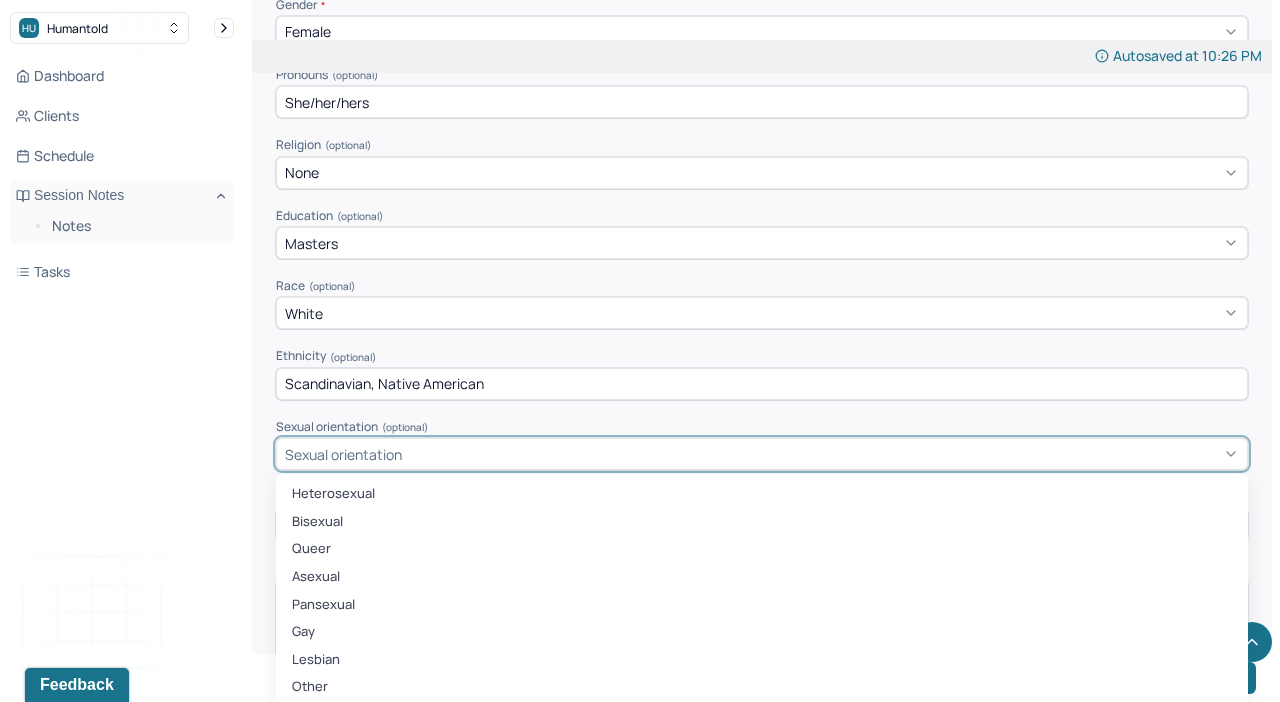 scroll, scrollTop: 779, scrollLeft: 0, axis: vertical 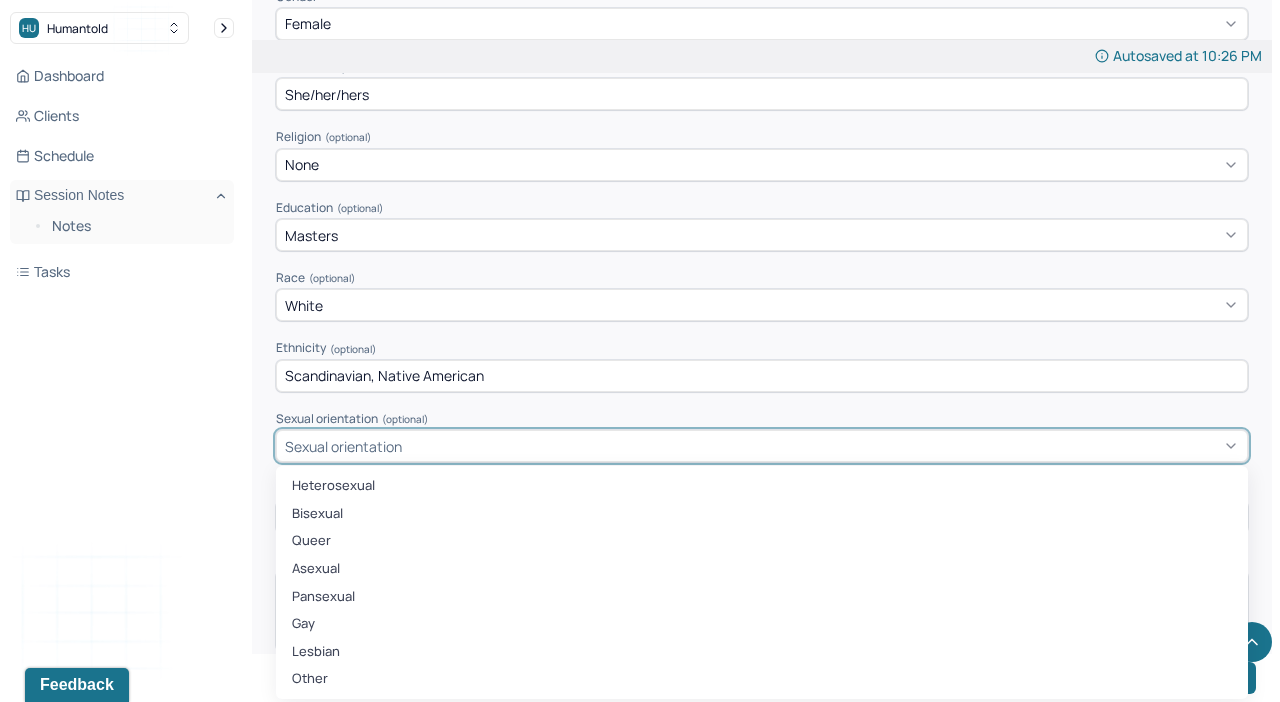 click on "Heterosexual" at bounding box center [762, 486] 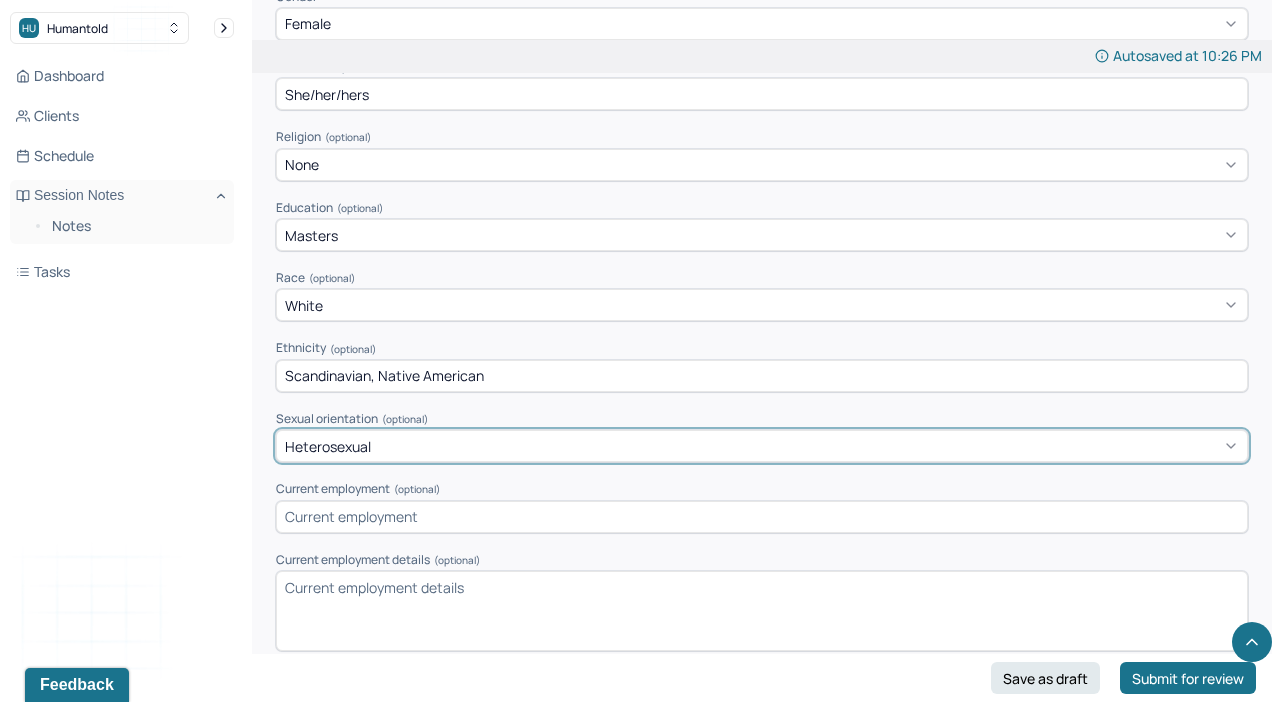 click on "Dashboard Clients Schedule Session Notes Notes Tasks AA Annabelle   Ang provider Logout" at bounding box center [122, 371] 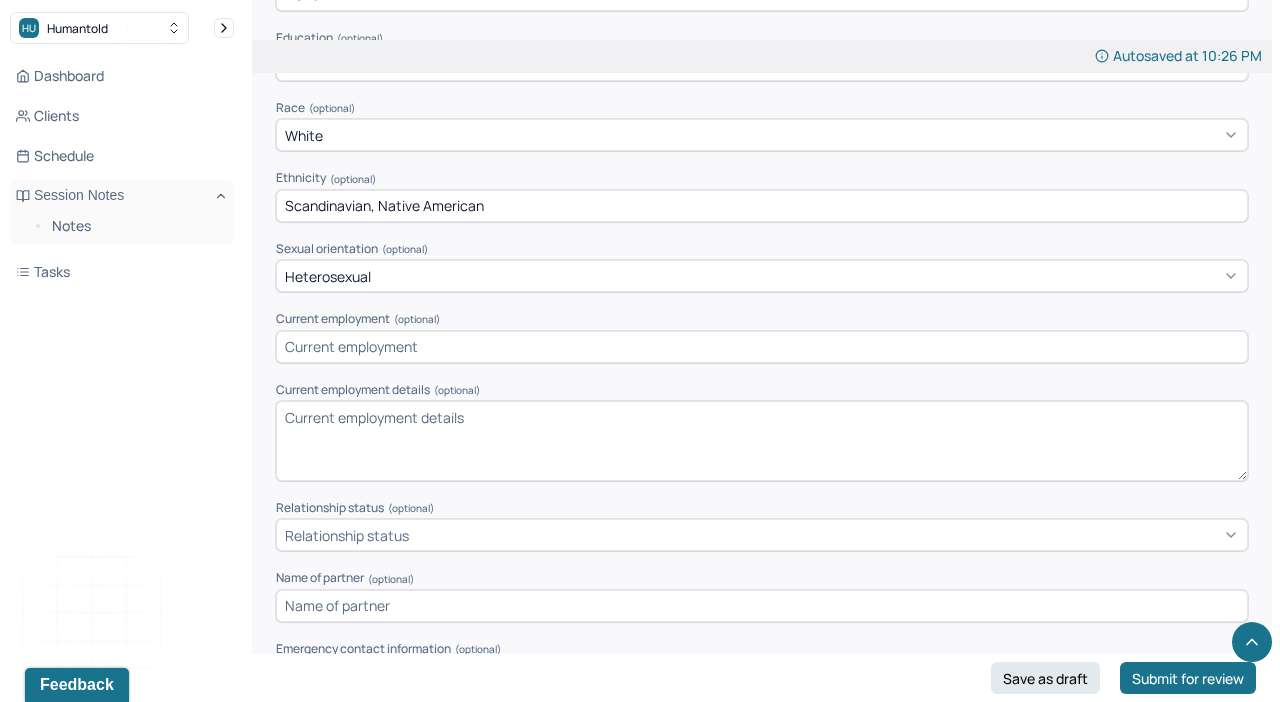 scroll, scrollTop: 964, scrollLeft: 0, axis: vertical 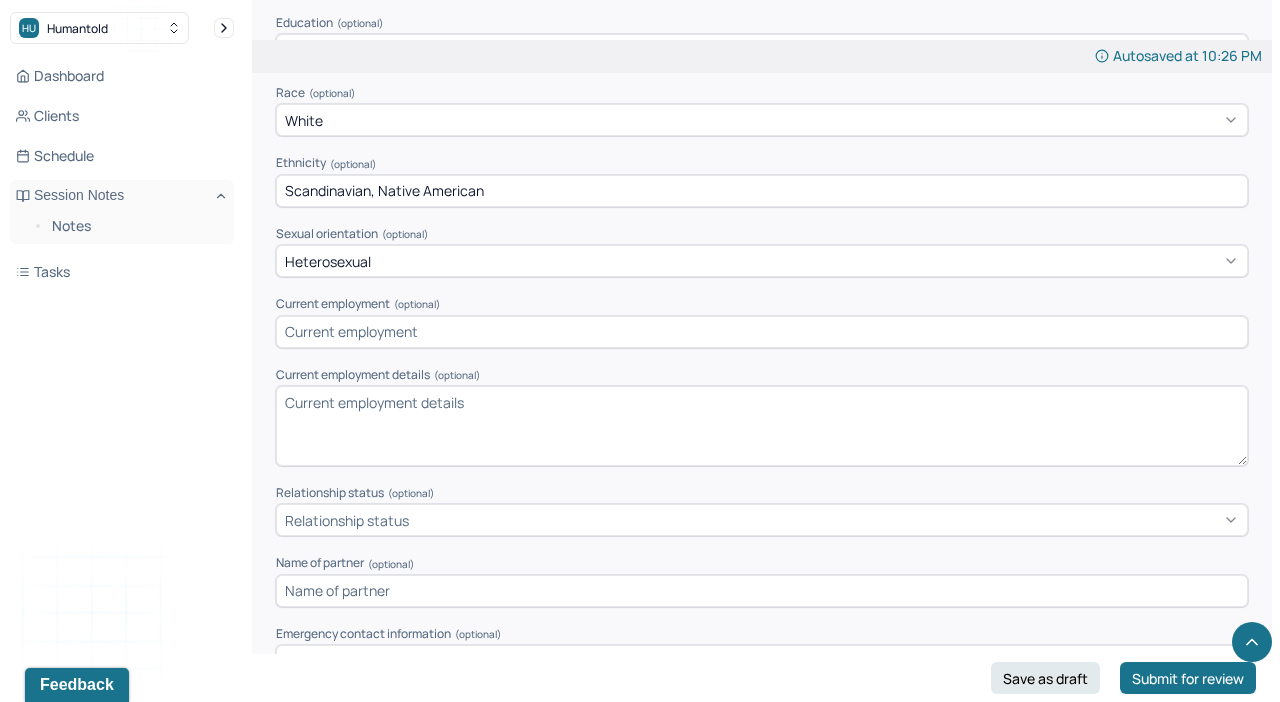 click at bounding box center (762, 332) 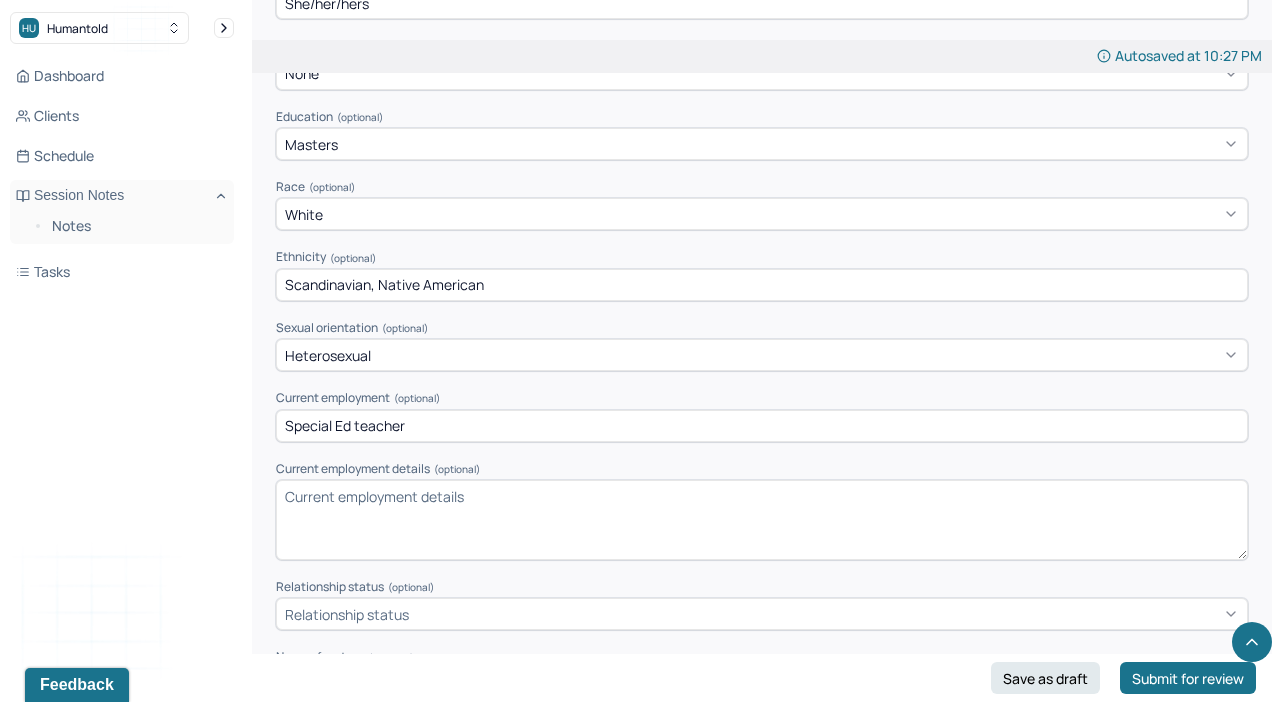 scroll, scrollTop: 882, scrollLeft: 0, axis: vertical 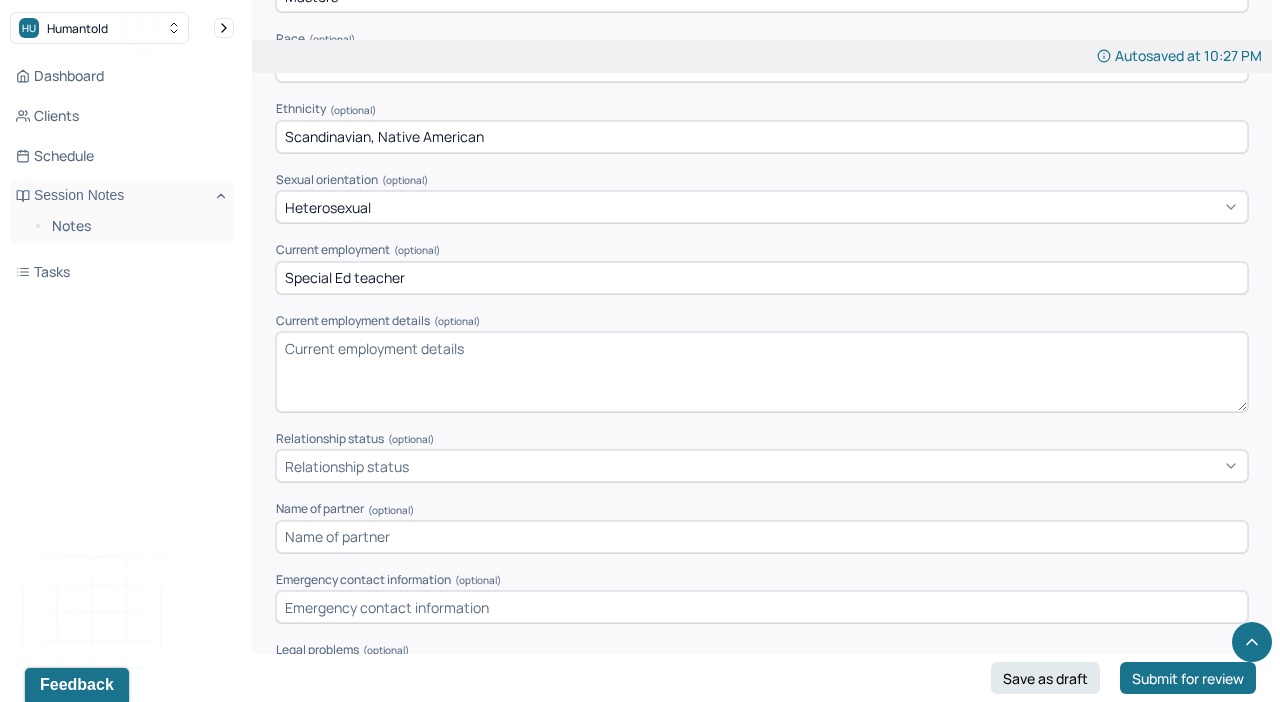 type on "Special Ed teacher" 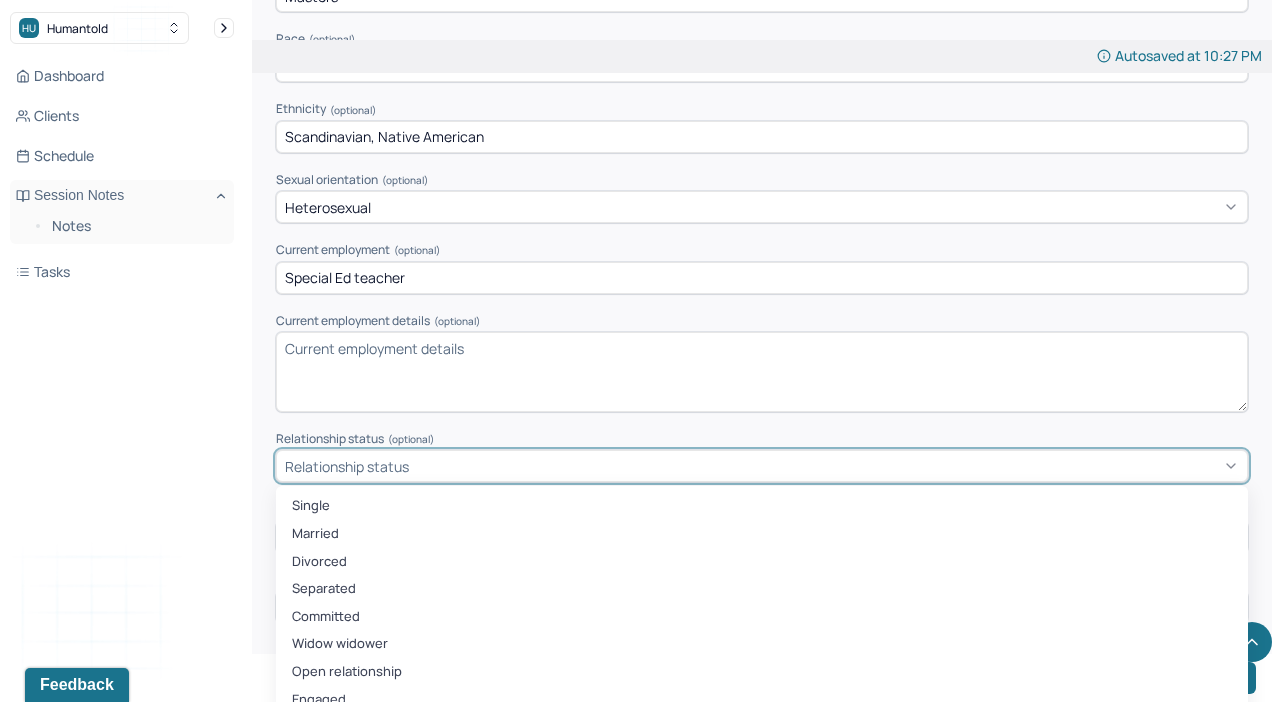 click on "Relationship status" at bounding box center [762, 466] 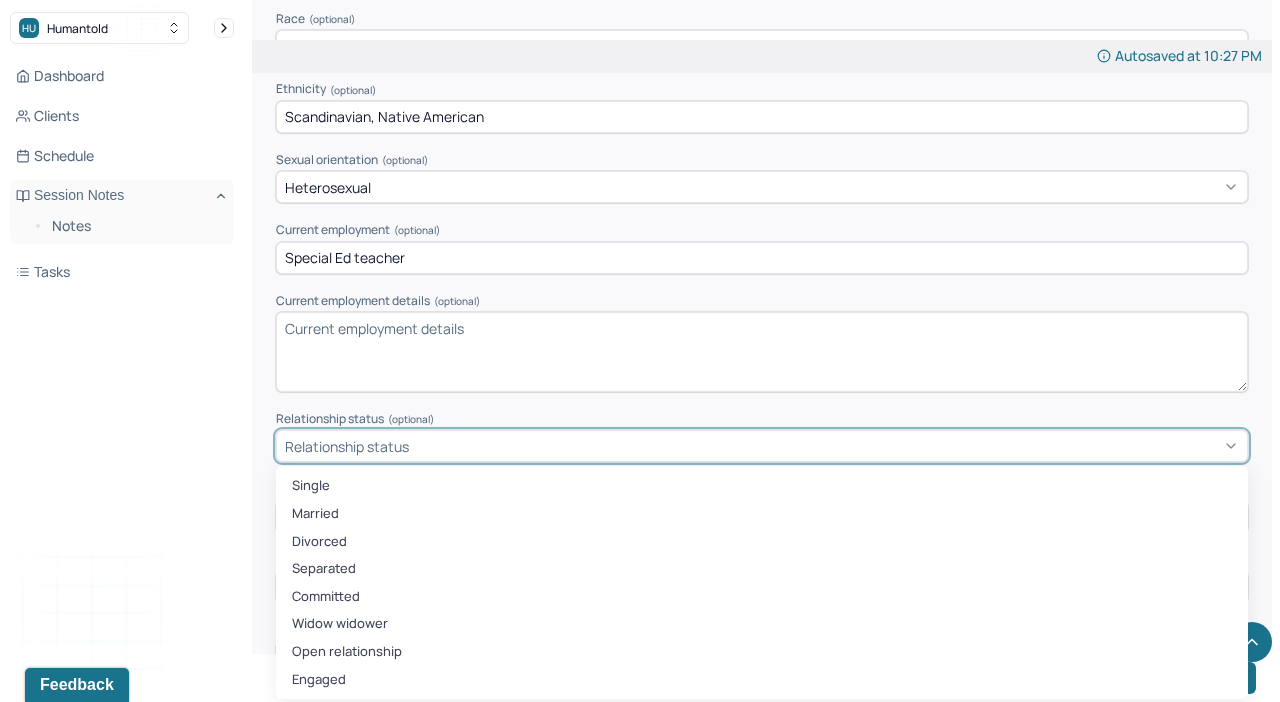 click on "Single" at bounding box center (762, 486) 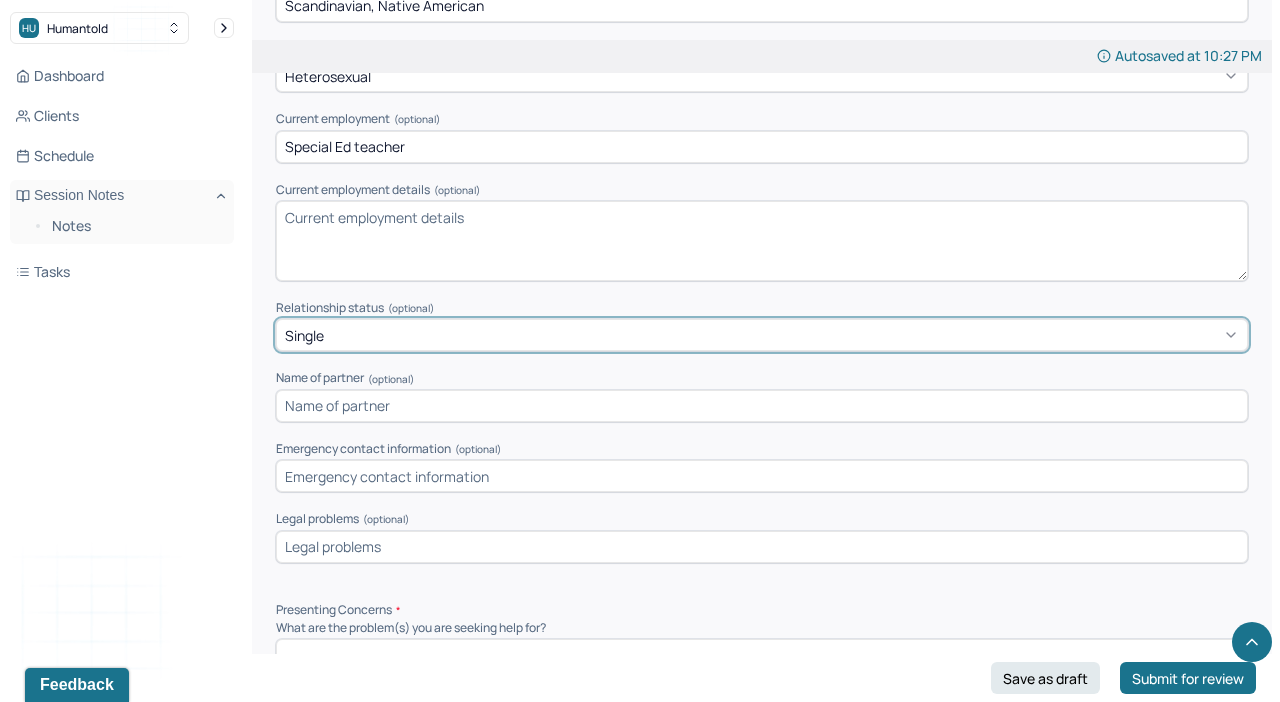 scroll, scrollTop: 1156, scrollLeft: 0, axis: vertical 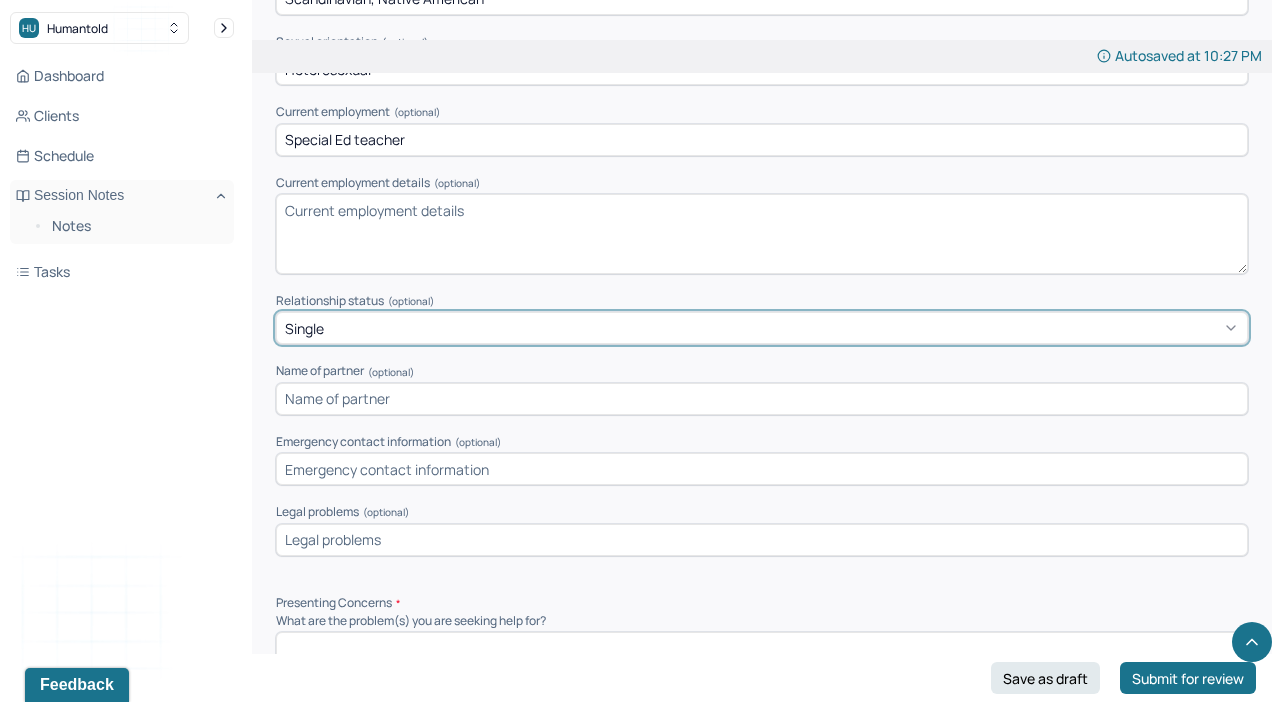 click at bounding box center [762, 399] 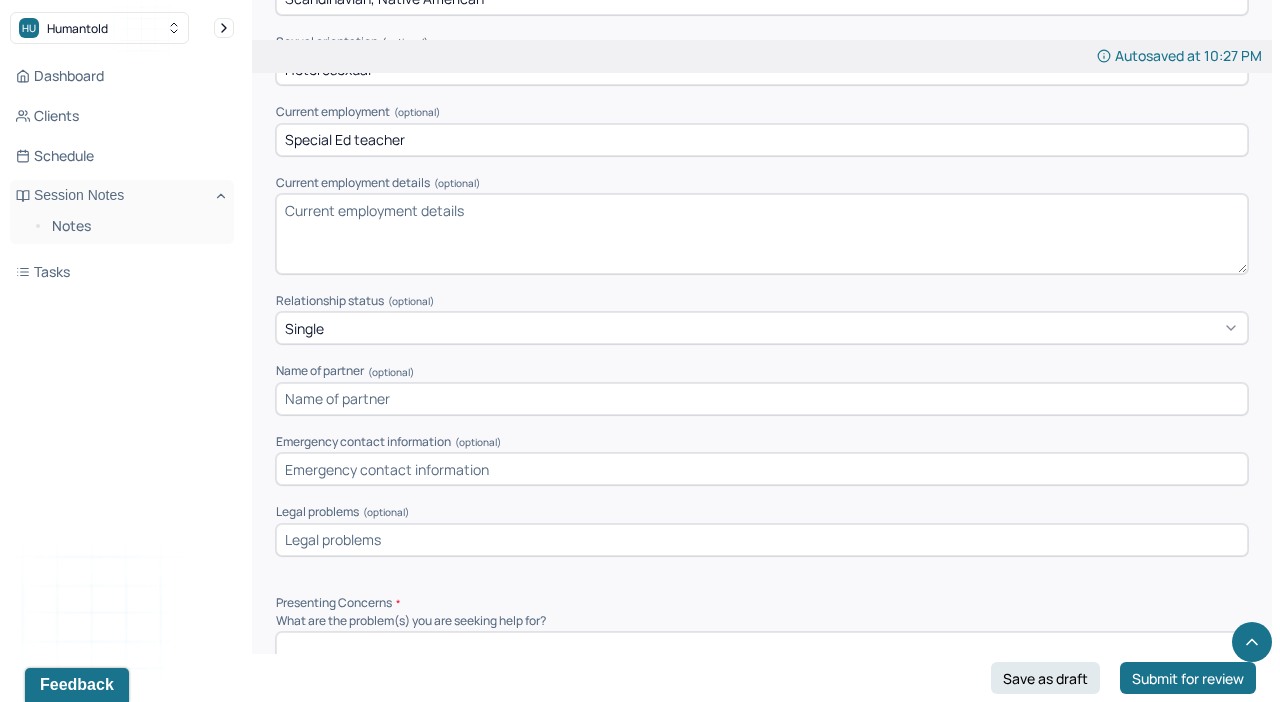 click at bounding box center [762, 469] 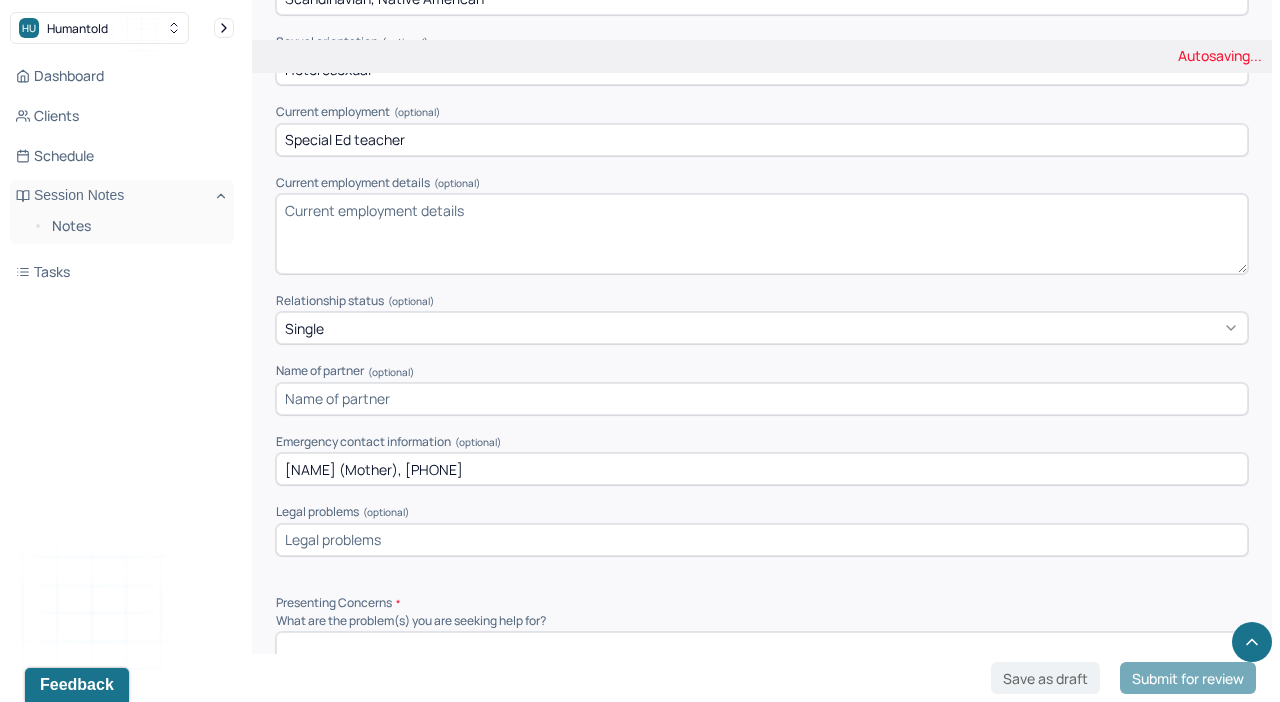 type on "[FIRST] (Mother), [PHONE]" 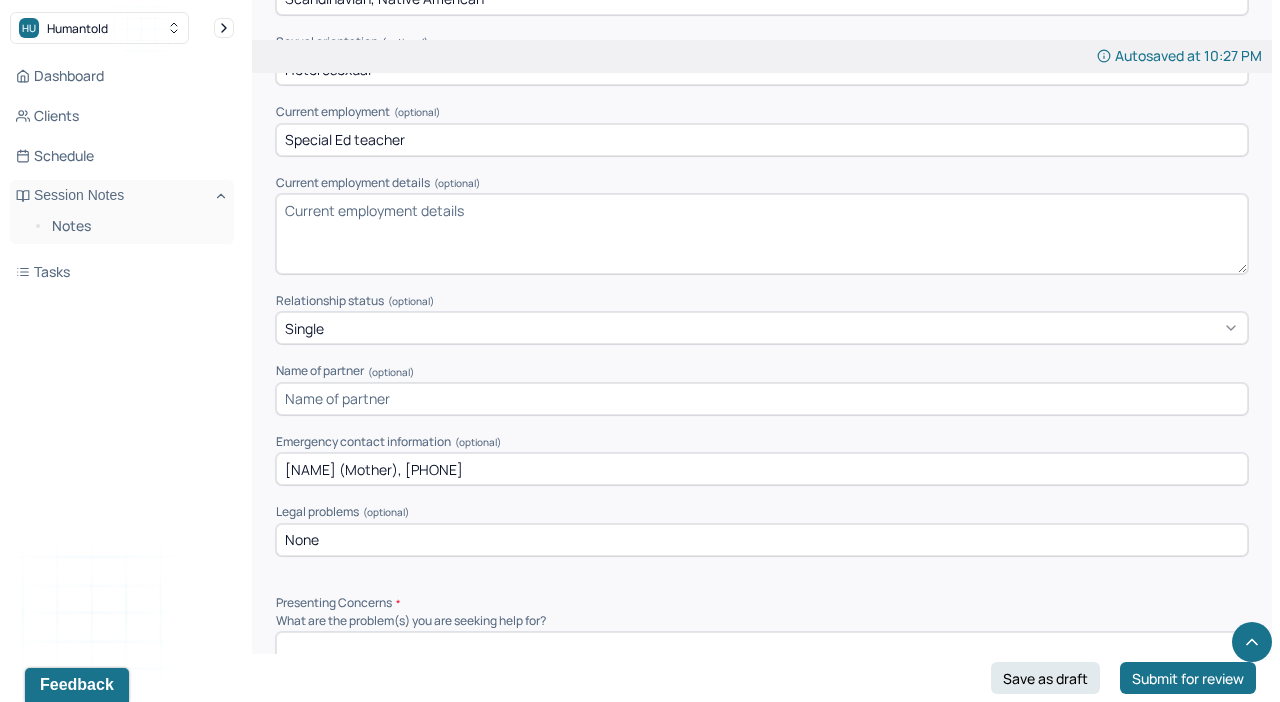 type on "None" 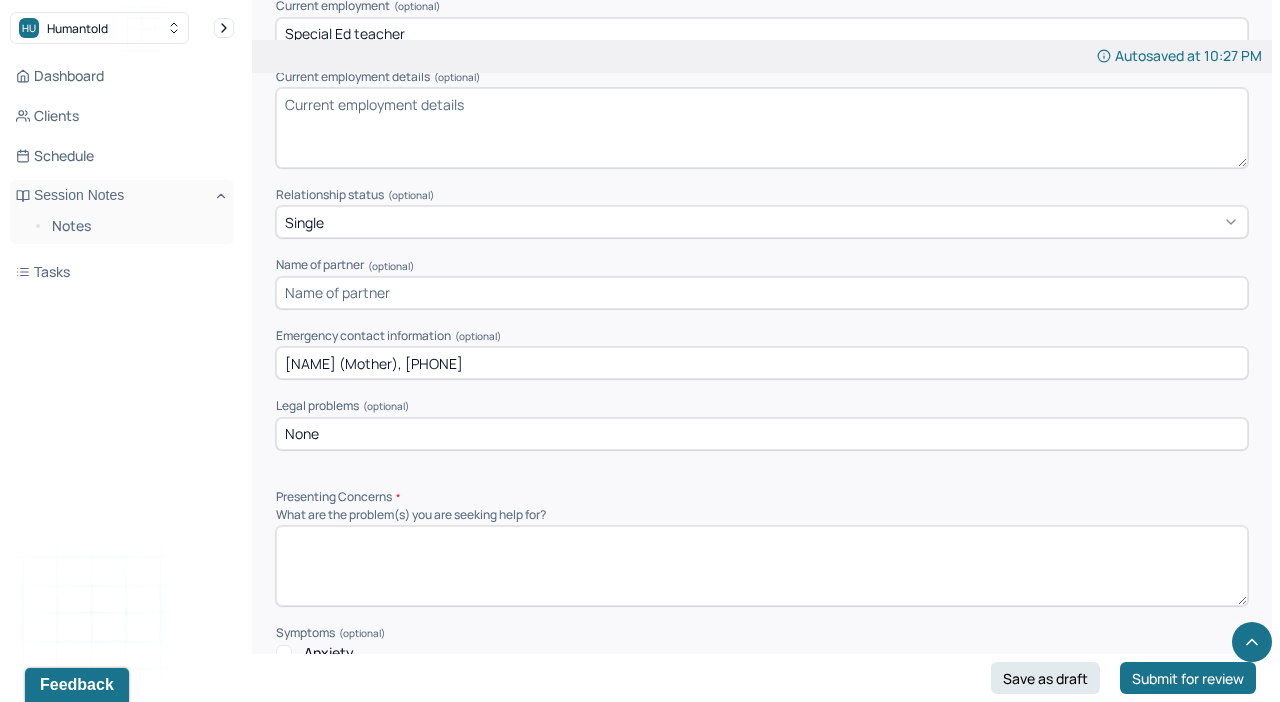 scroll, scrollTop: 1336, scrollLeft: 0, axis: vertical 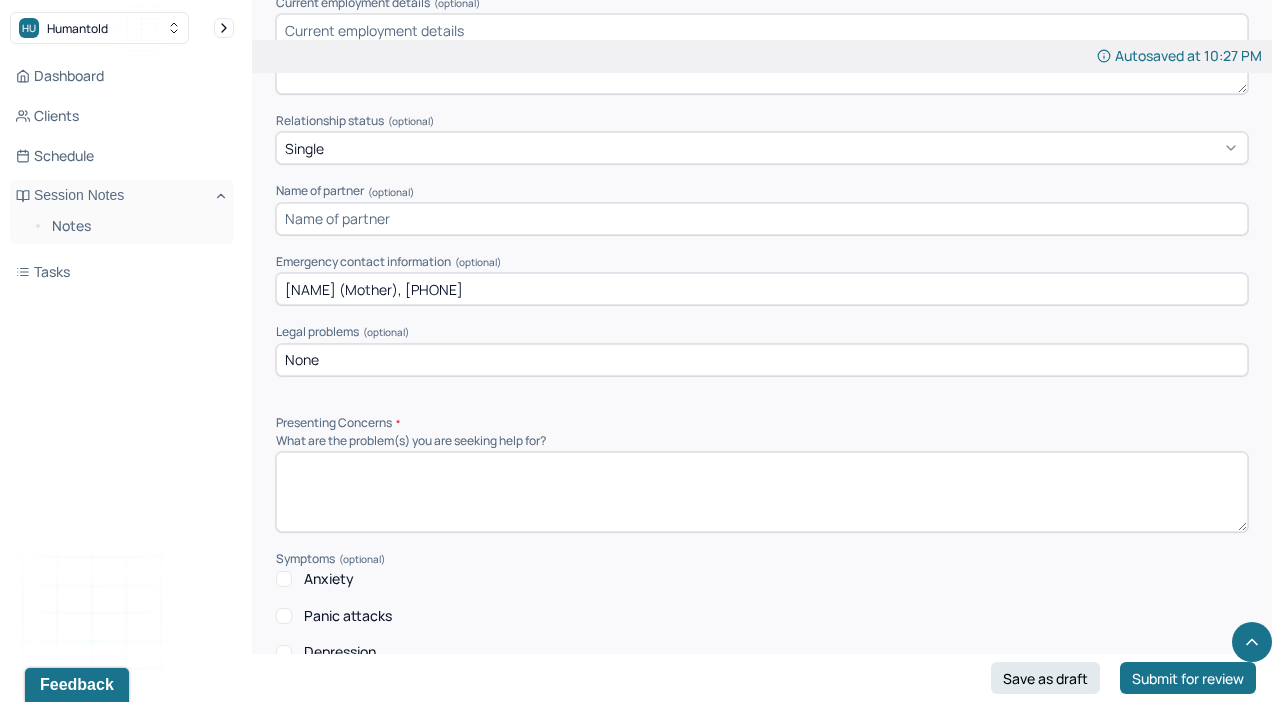 click at bounding box center [762, 492] 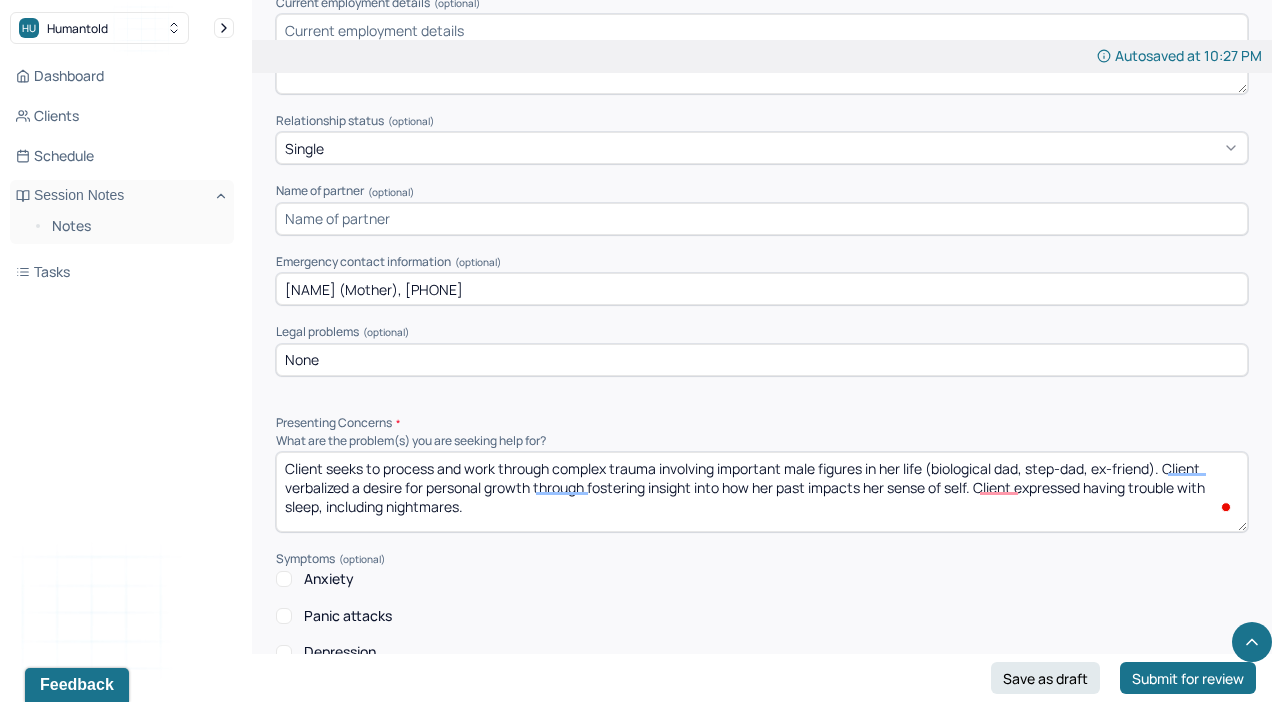 click on "Client seeks to process and work through complex trauma involving important male figures in her life (biological dad, step-dad, ex-friend). Client verbalized a desire for personal growth through fostering insight into how her past impacts her sense of self. Client expressed having trouble with sleep, including nightmares." at bounding box center [762, 492] 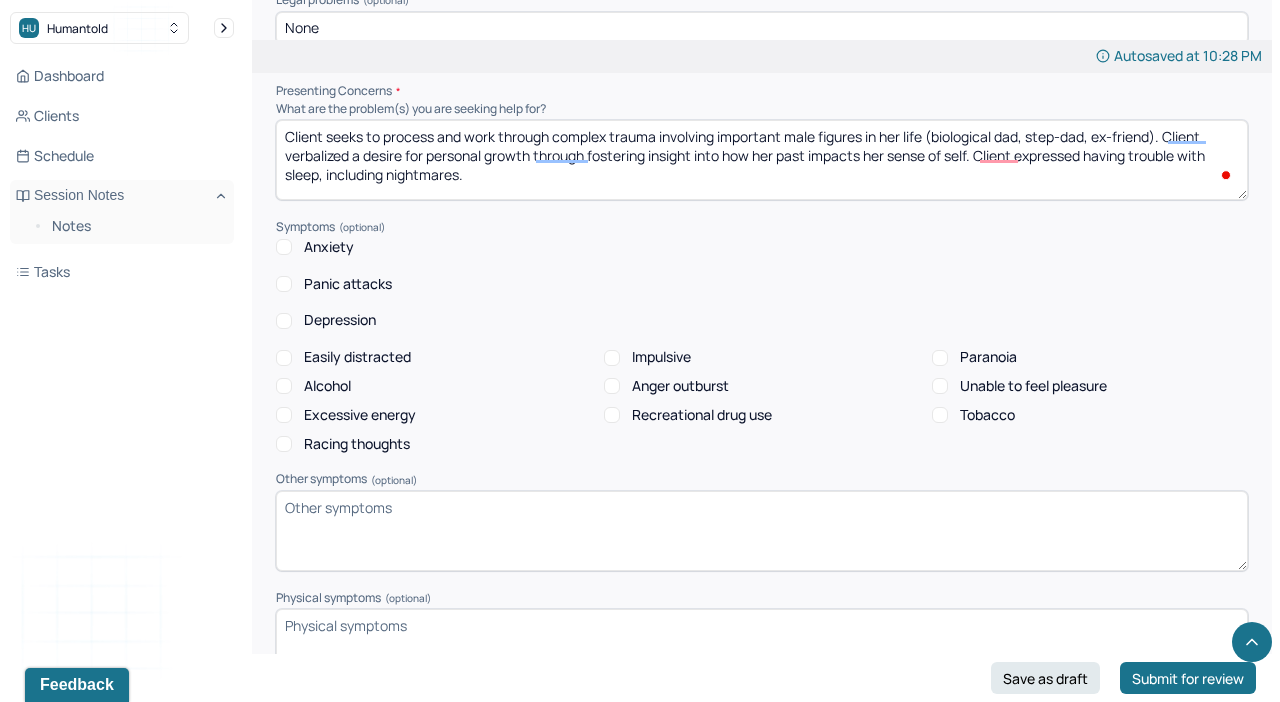 scroll, scrollTop: 1656, scrollLeft: 0, axis: vertical 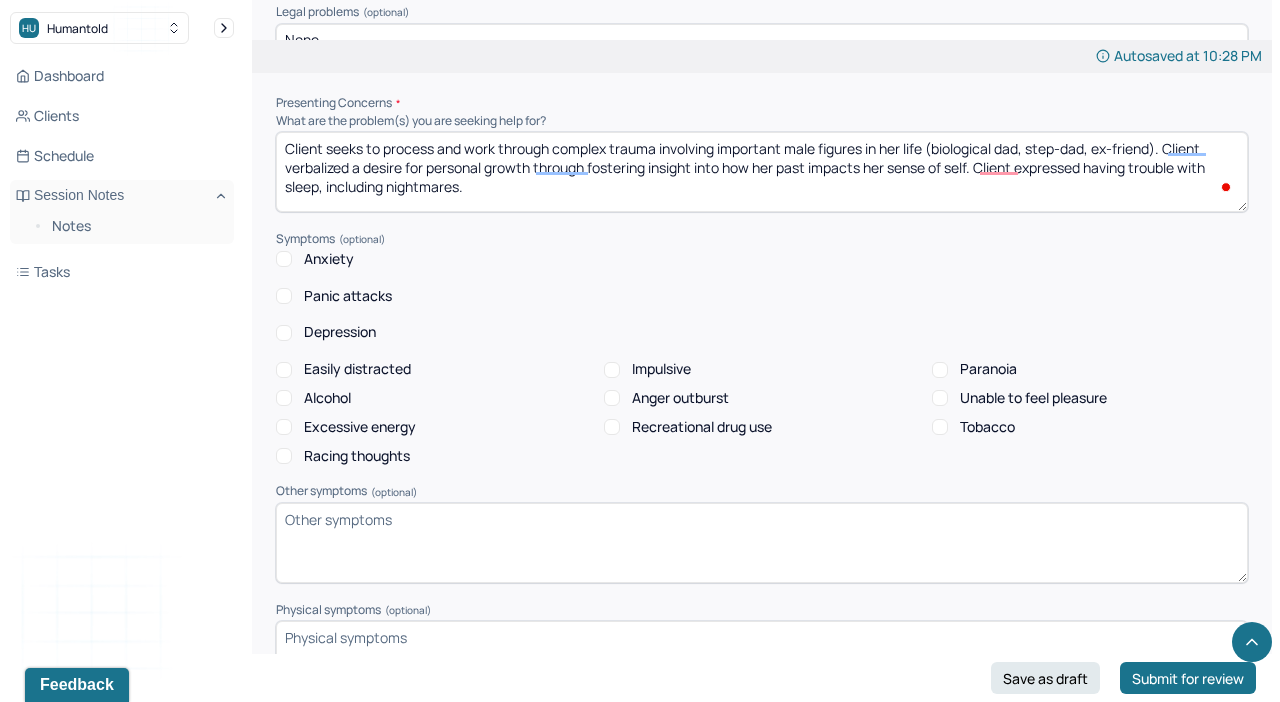 type on "Client seeks to process and work through complex trauma involving important male figures in her life (biological dad, step-dad, ex-friend). Client verbalized a desire for personal growth through fostering insight into how her past impacts her sense of self. Client expressed having trouble with sleep, including nightmares." 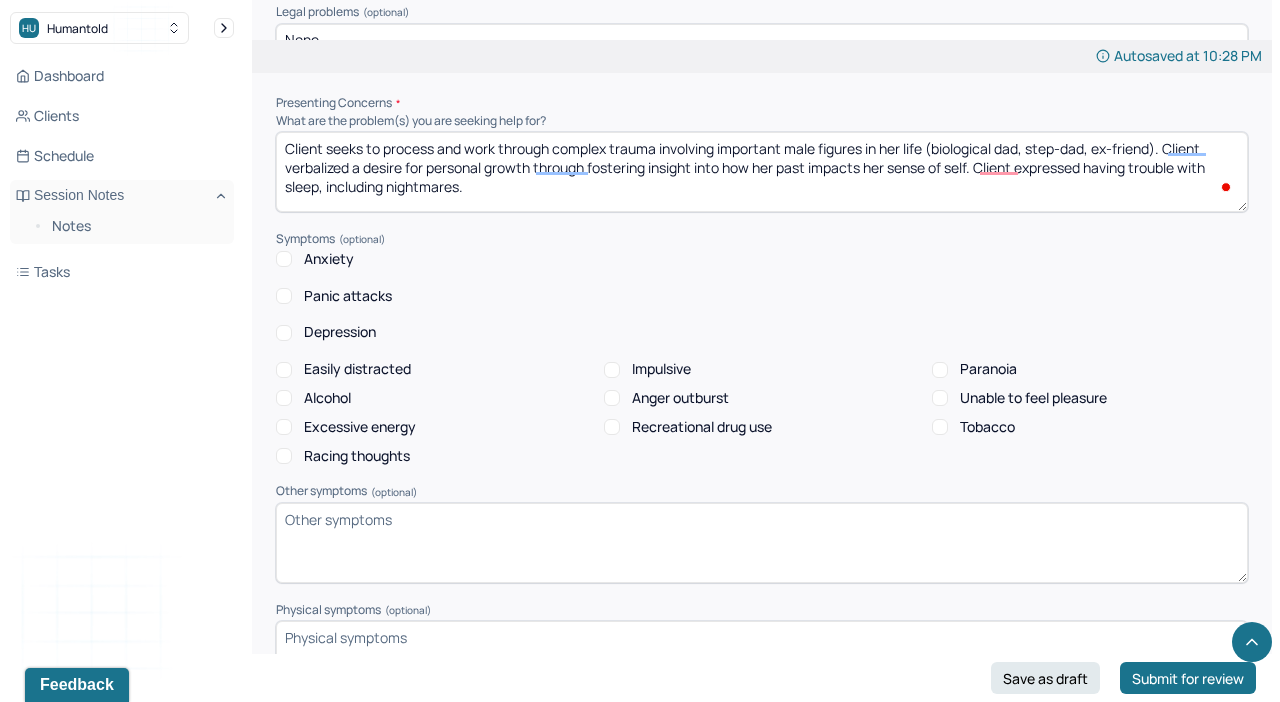 click on "Other symptoms (optional)" at bounding box center (762, 543) 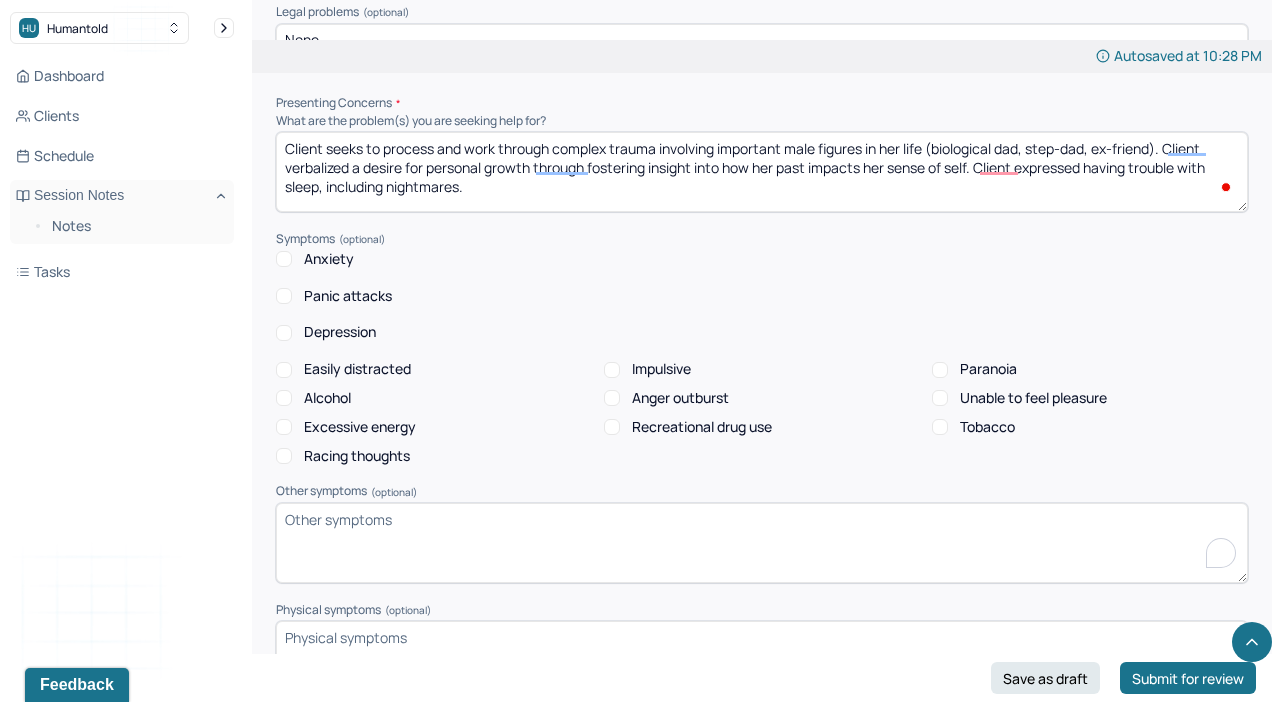 paste on "Client discussed a previous bipolar diagnosis she received from a psychiatrist in 2021, but stated that she "did not agree" with this diagnosis. When asked about this further, client expressed that she only had manic symptoms, which went away when the client stopped drinking alcohol. Client then talked about her past issues with alcohol consumption ("I have blacked out a billion times"), but stated that she is 2 years sober. Client also discussed a previous OCD diagnosis from the same psychiatrist. While she agrees that she can be particular about order and organization, she states that she "doesn't view it as a problem", but as a "strength". Client stated that she is a high-functioning individual." 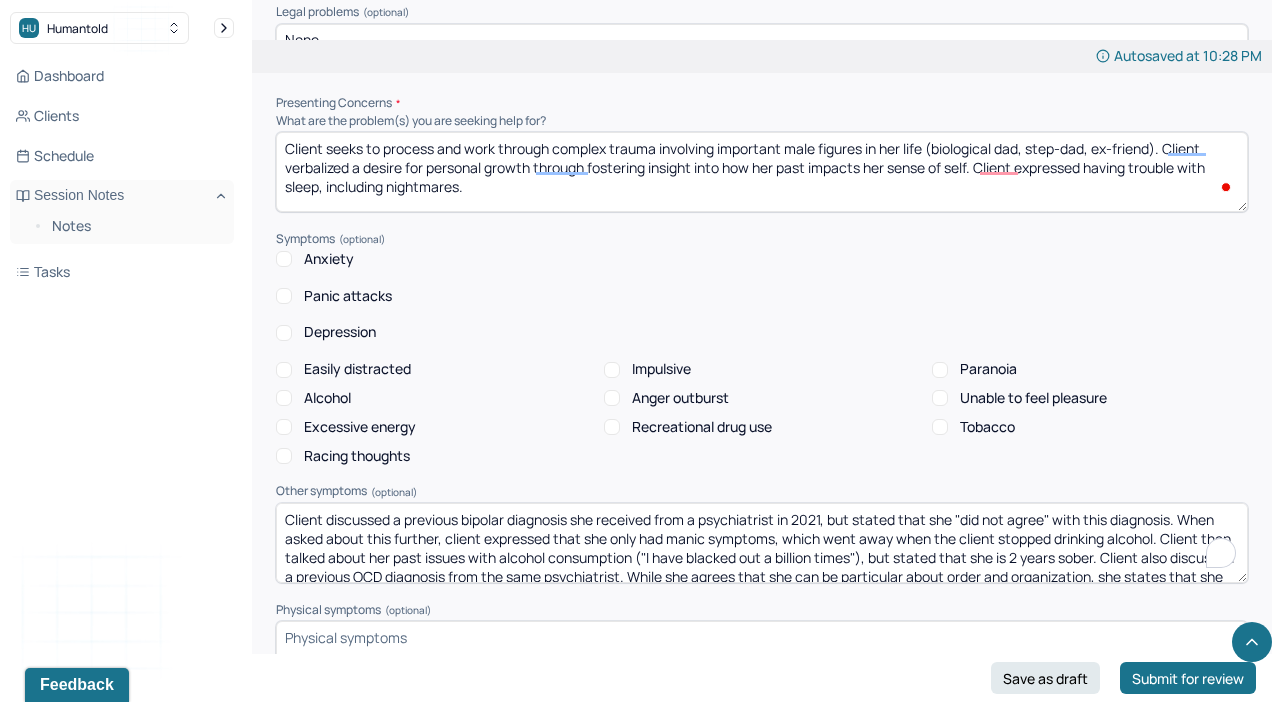 scroll, scrollTop: 22, scrollLeft: 0, axis: vertical 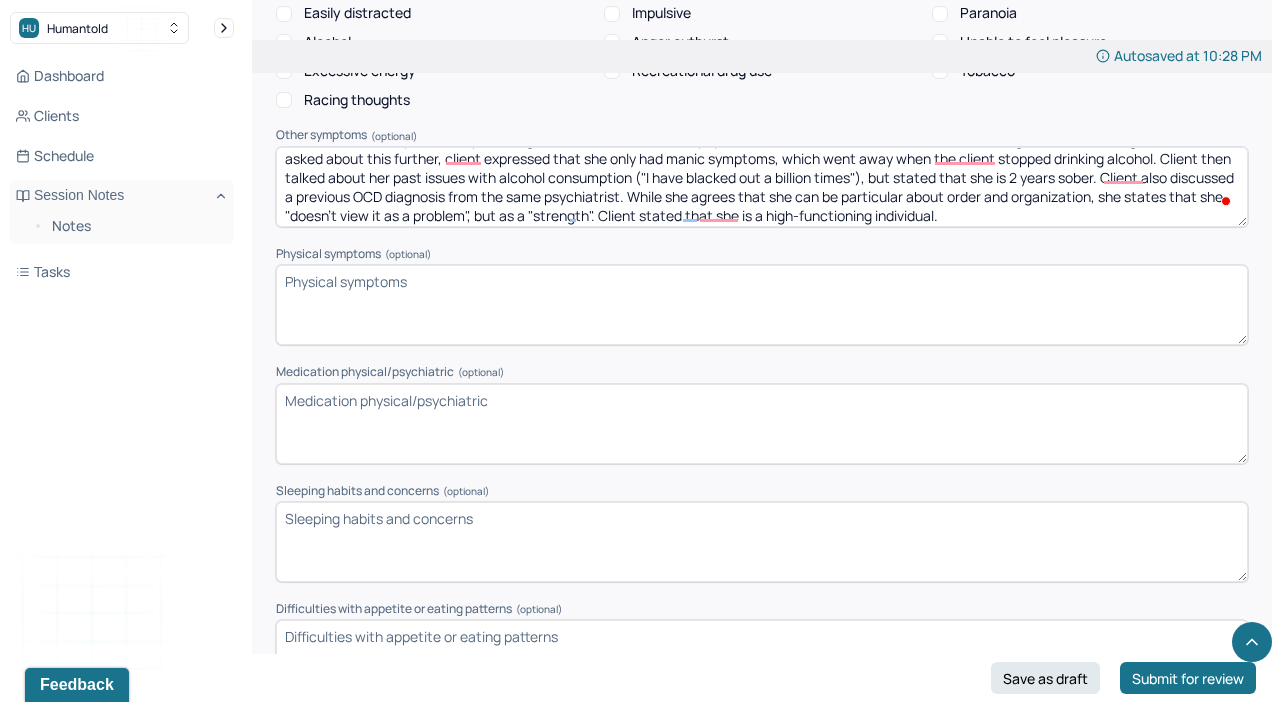 type on "Client discussed a previous bipolar diagnosis she received from a psychiatrist in 2021, but stated that she "did not agree" with this diagnosis. When asked about this further, client expressed that she only had manic symptoms, which went away when the client stopped drinking alcohol. Client then talked about her past issues with alcohol consumption ("I have blacked out a billion times"), but stated that she is 2 years sober. Client also discussed a previous OCD diagnosis from the same psychiatrist. While she agrees that she can be particular about order and organization, she states that she "doesn't view it as a problem", but as a "strength". Client stated that she is a high-functioning individual." 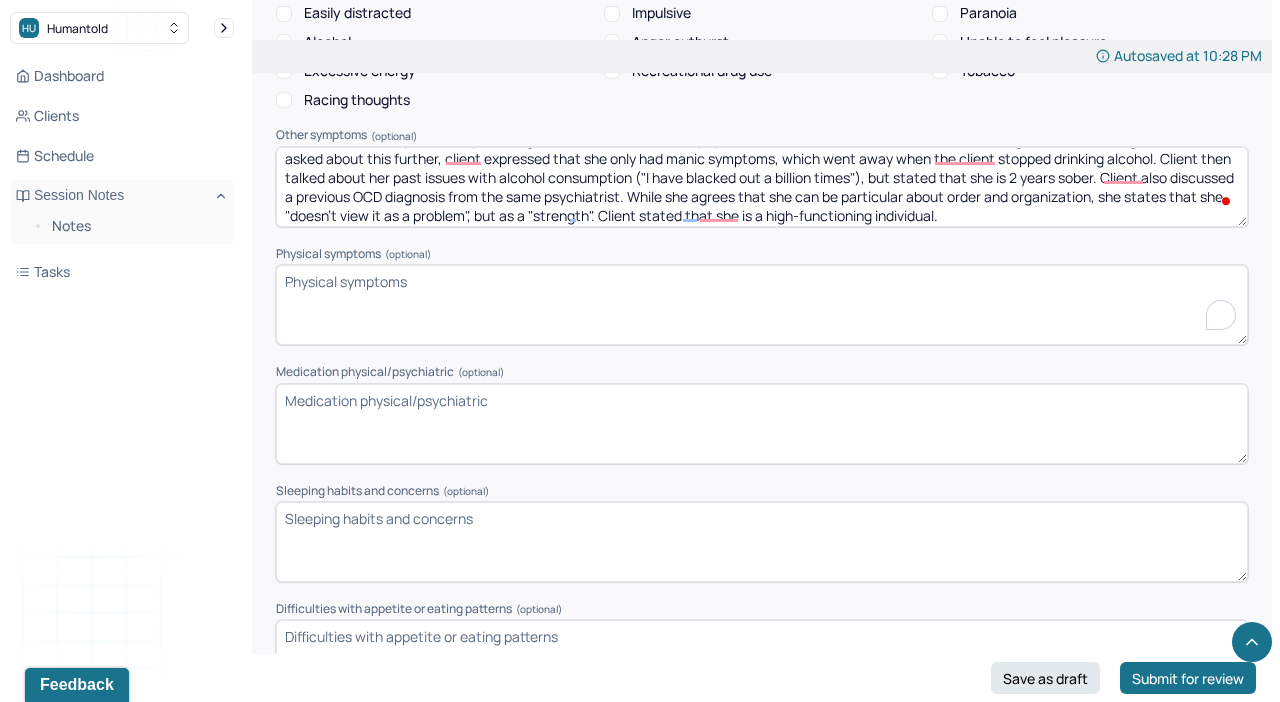 click on "Physical symptoms (optional)" at bounding box center [762, 305] 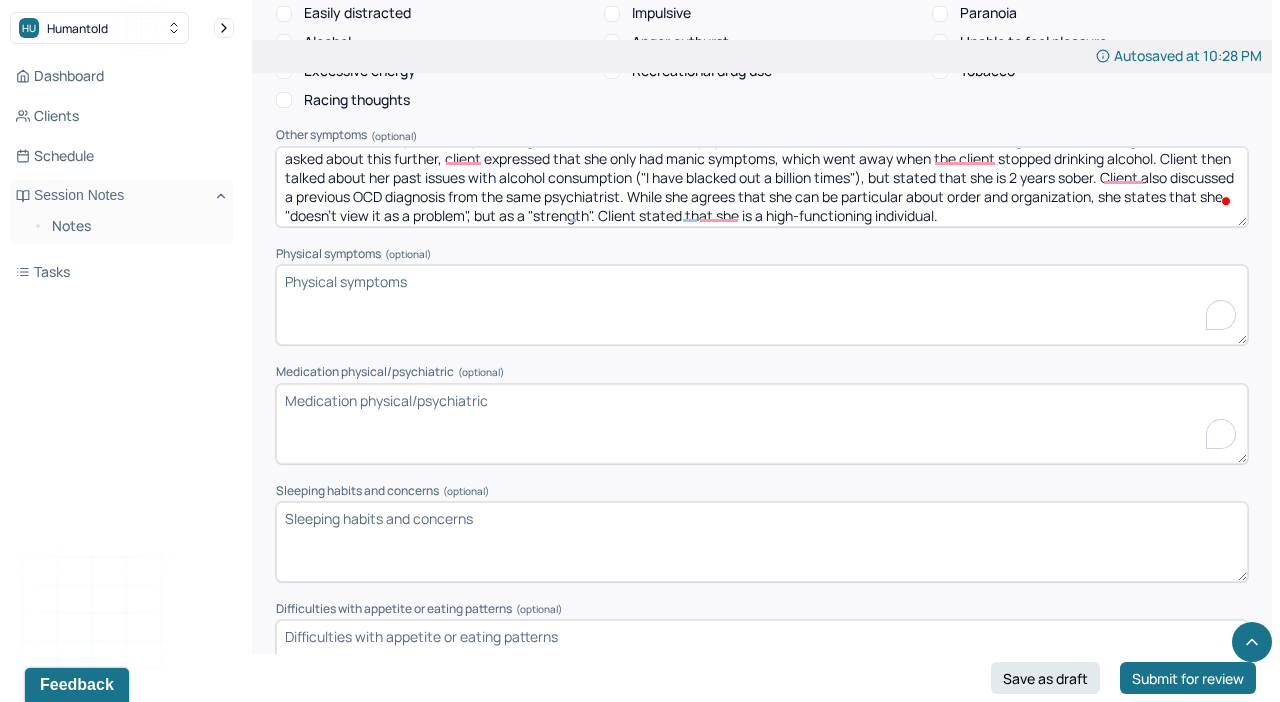 paste on "Sertraline, 50mg a day" 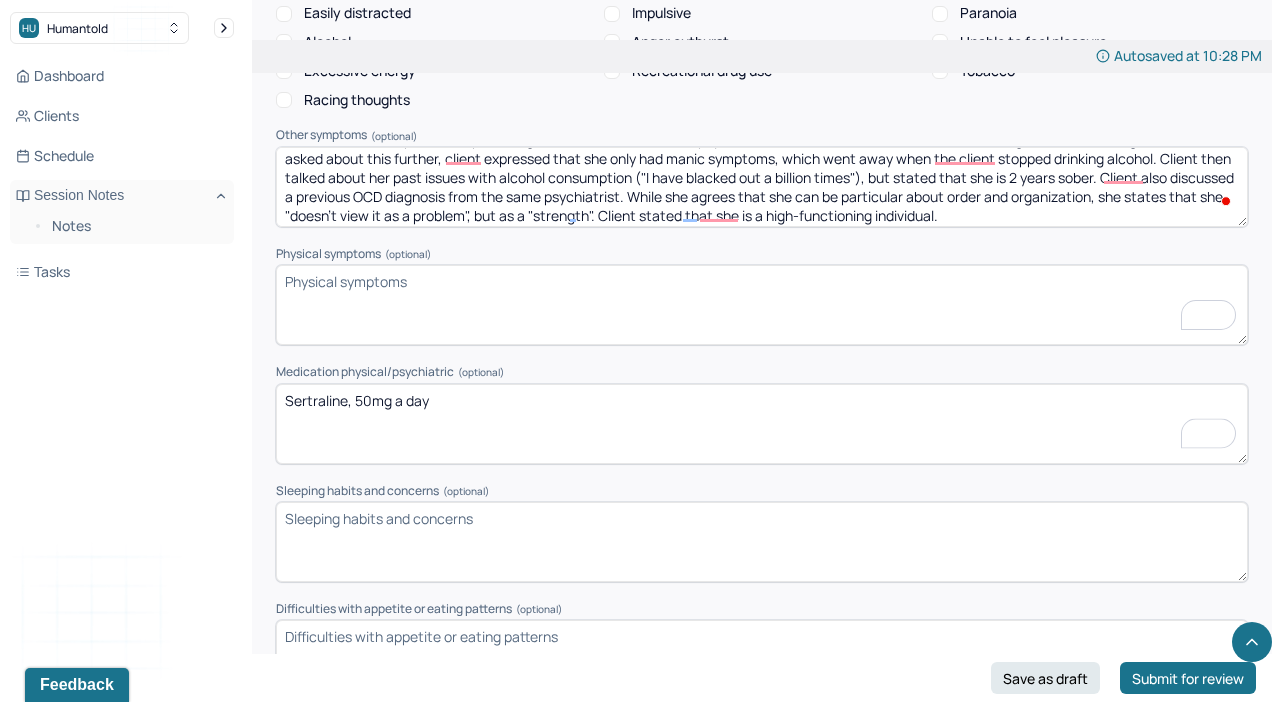 scroll, scrollTop: 24, scrollLeft: 0, axis: vertical 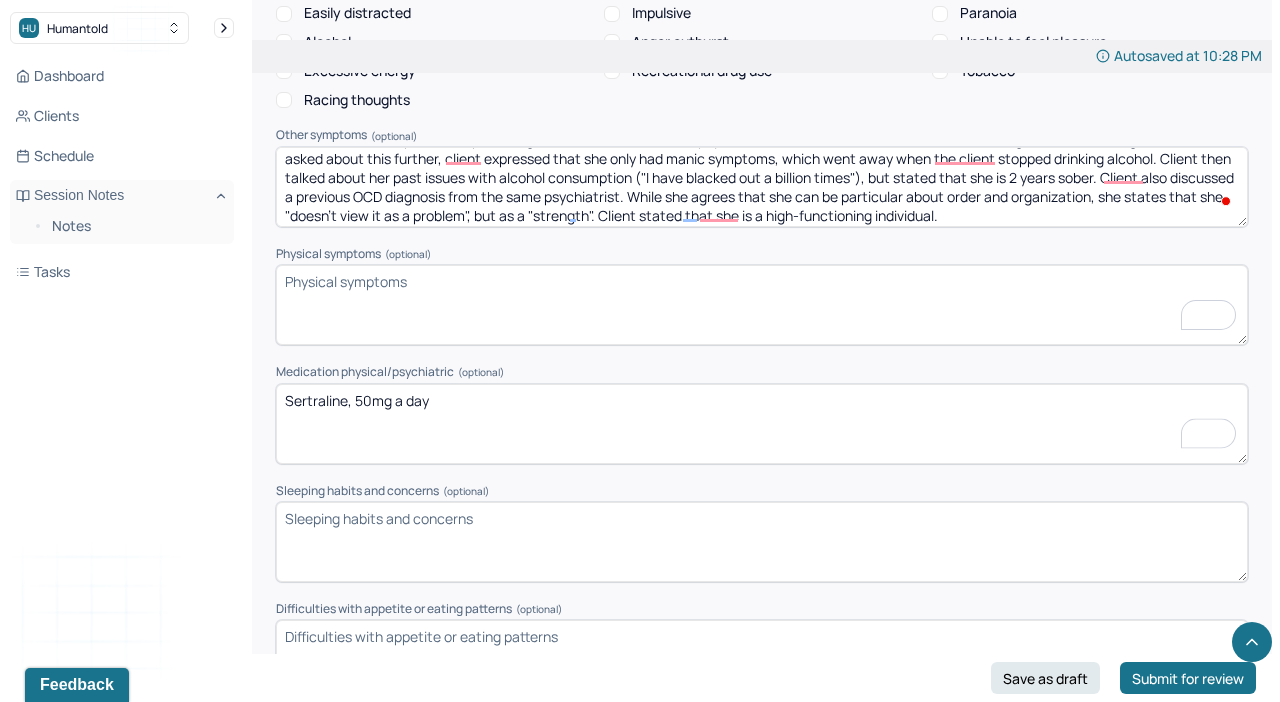 click on "Sertraline, 50mg a day" at bounding box center [762, 424] 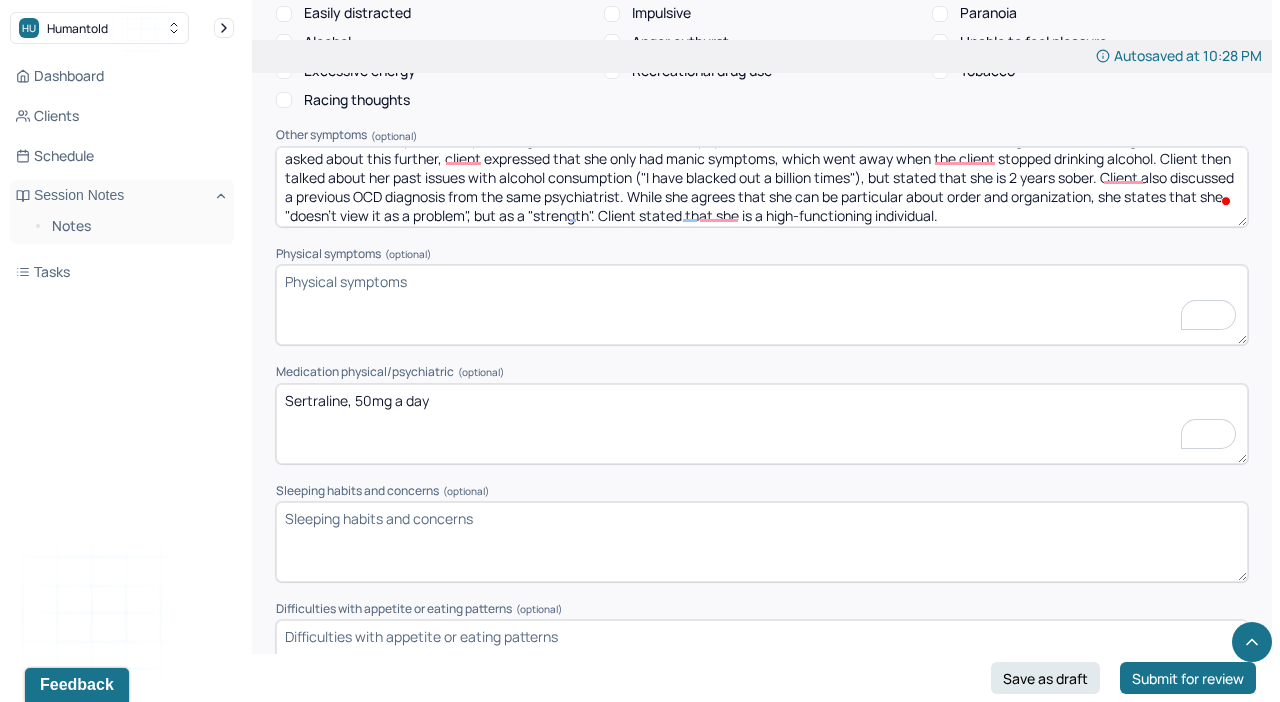 click on "Sertraline, 50mg a day" at bounding box center (762, 424) 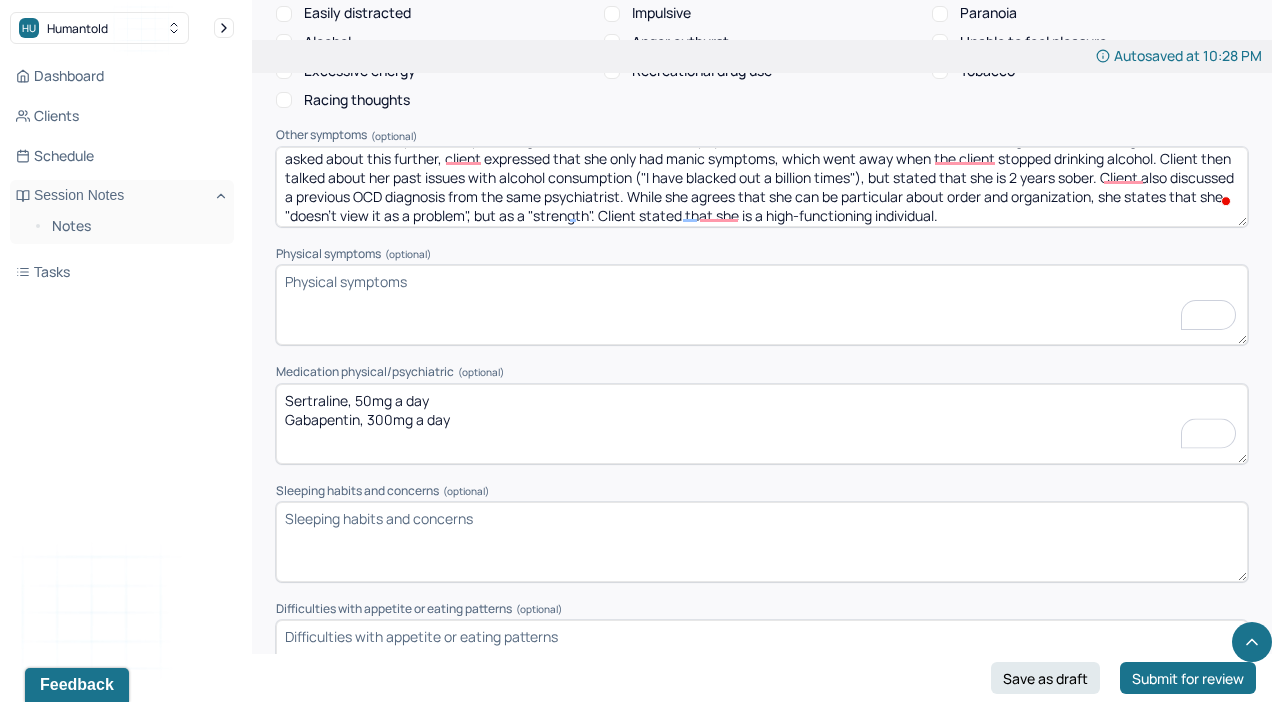 click on "Sertraline, 50mg a day
Gabapentin, 300mg a day" at bounding box center [762, 424] 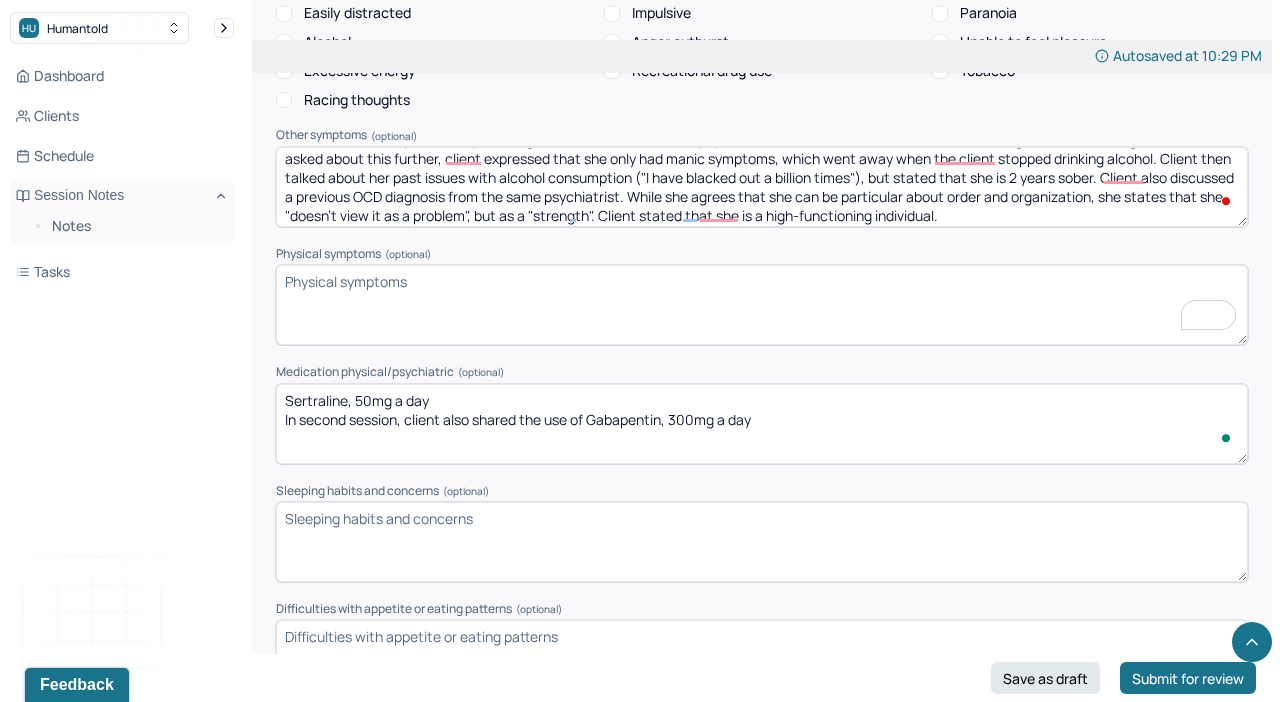 click on "Sertraline, 50mg a day
In second session, Gabapentin, 300mg a day" at bounding box center [762, 424] 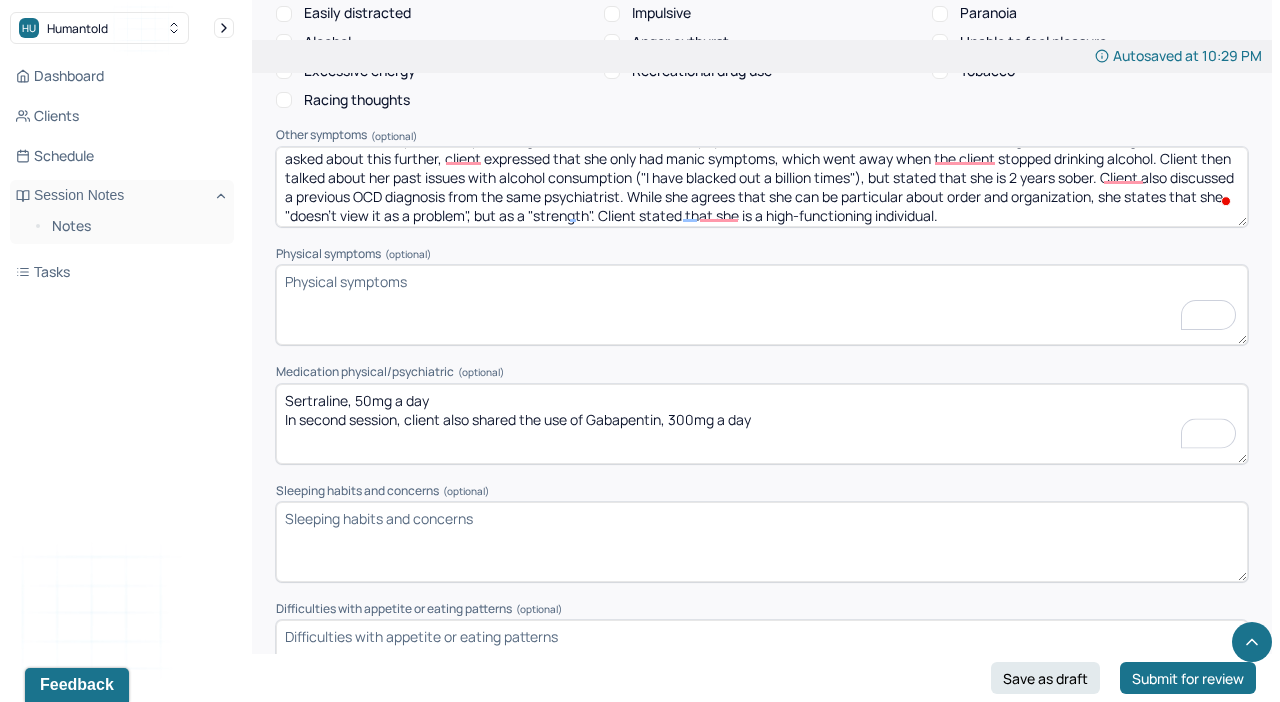 click on "Sertraline, 50mg a day
In second session, client also shared the use of Gabapentin, 300mg a day" at bounding box center (762, 424) 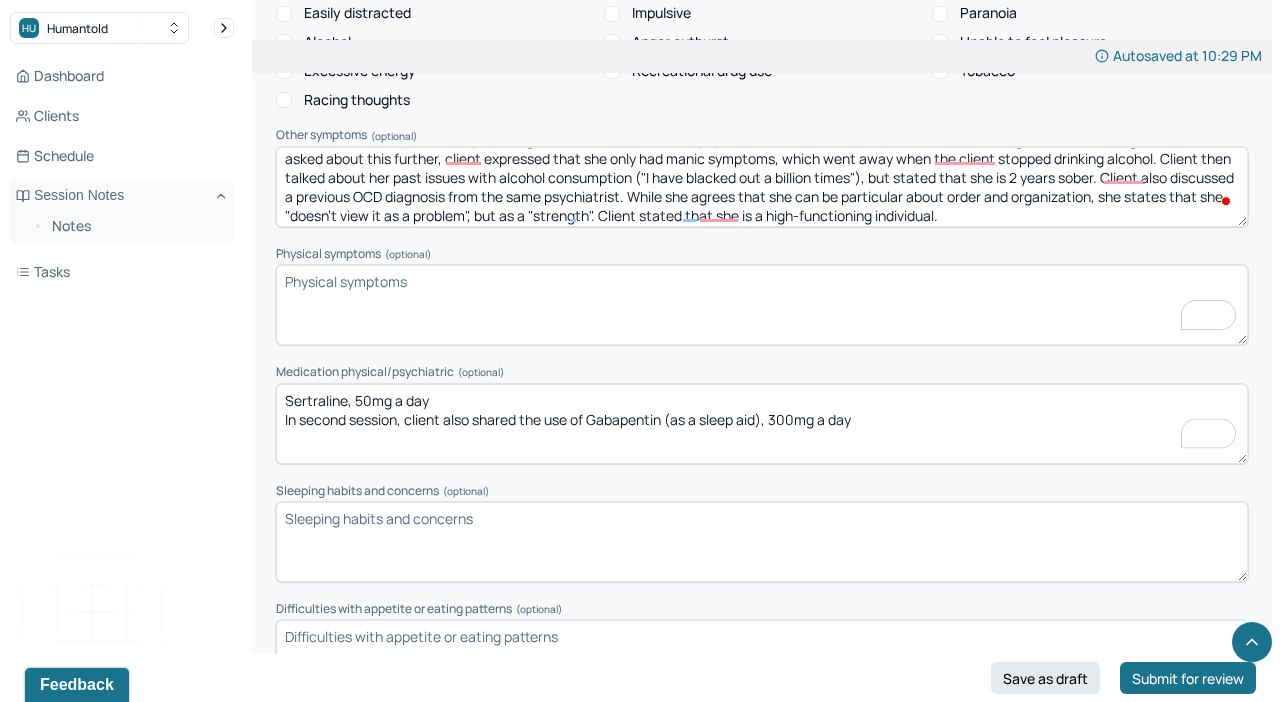 click on "Sertraline, 50mg a day
In second session, client also shared the use of Gabapentin, 300mg a day" at bounding box center (762, 424) 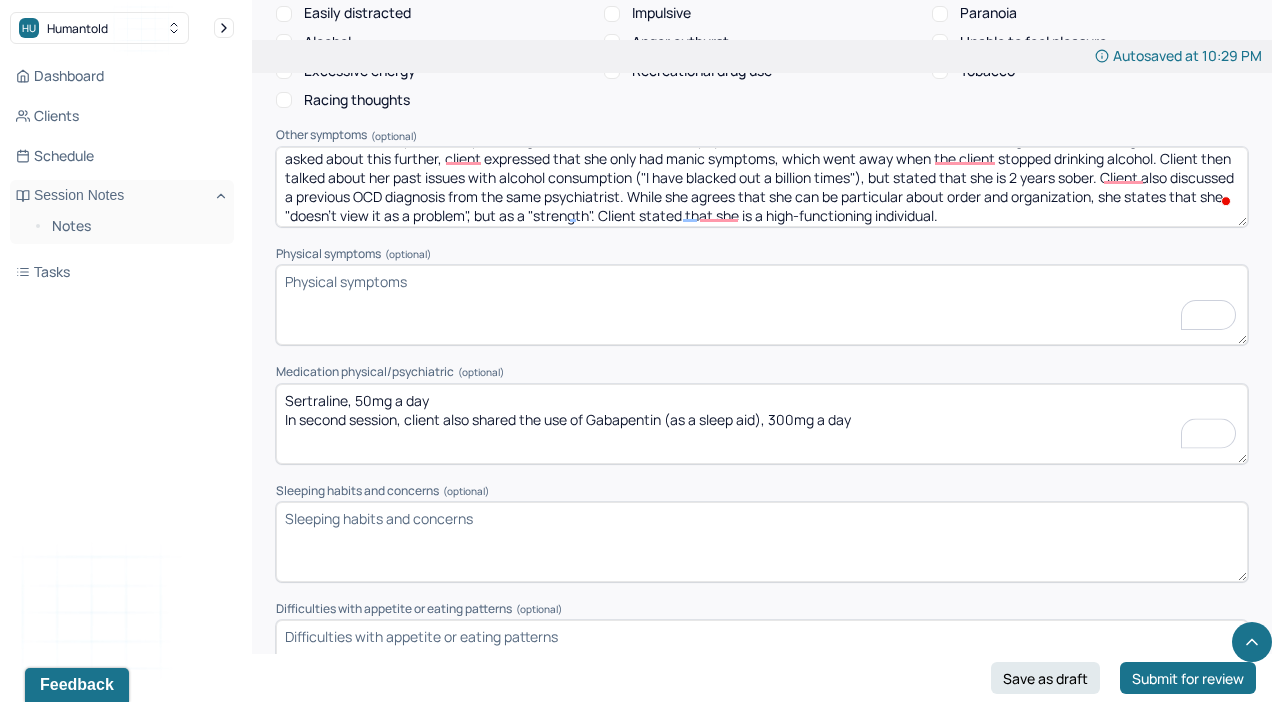 type on "Sertraline, 50mg a day
In second session, client also shared the use of Gabapentin (as a sleep aid), 300mg a day" 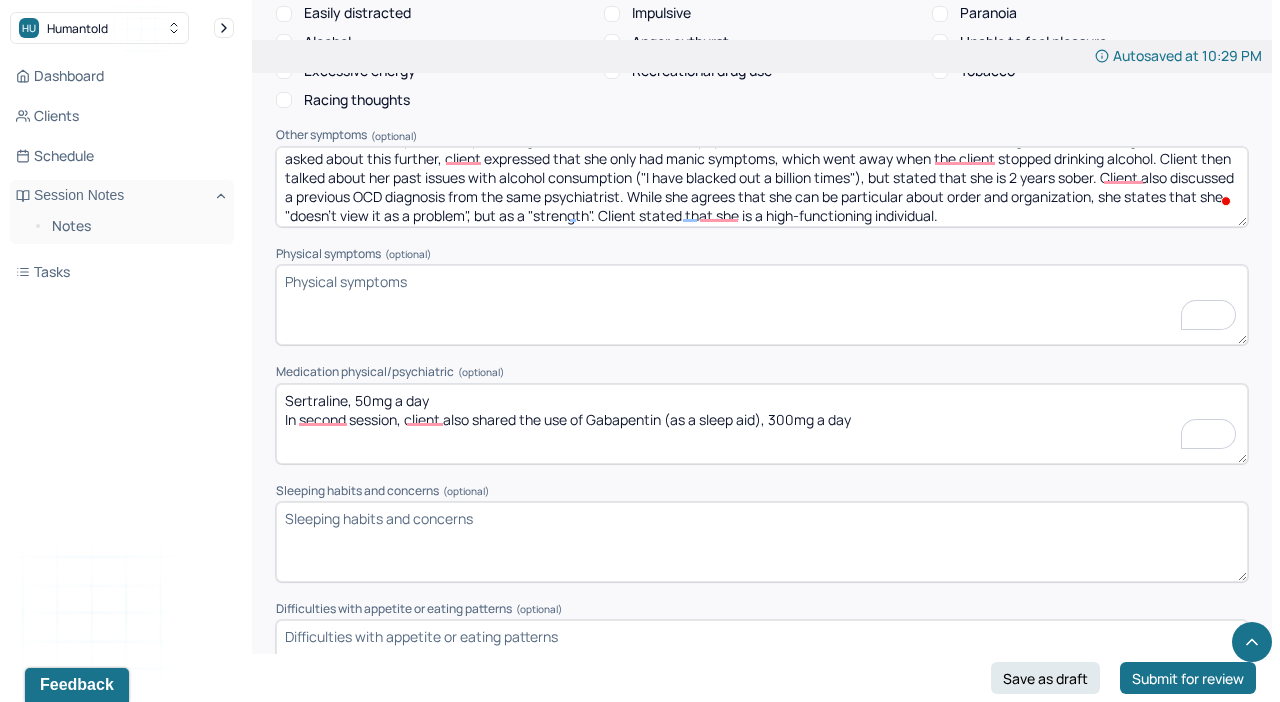 scroll, scrollTop: 0, scrollLeft: 0, axis: both 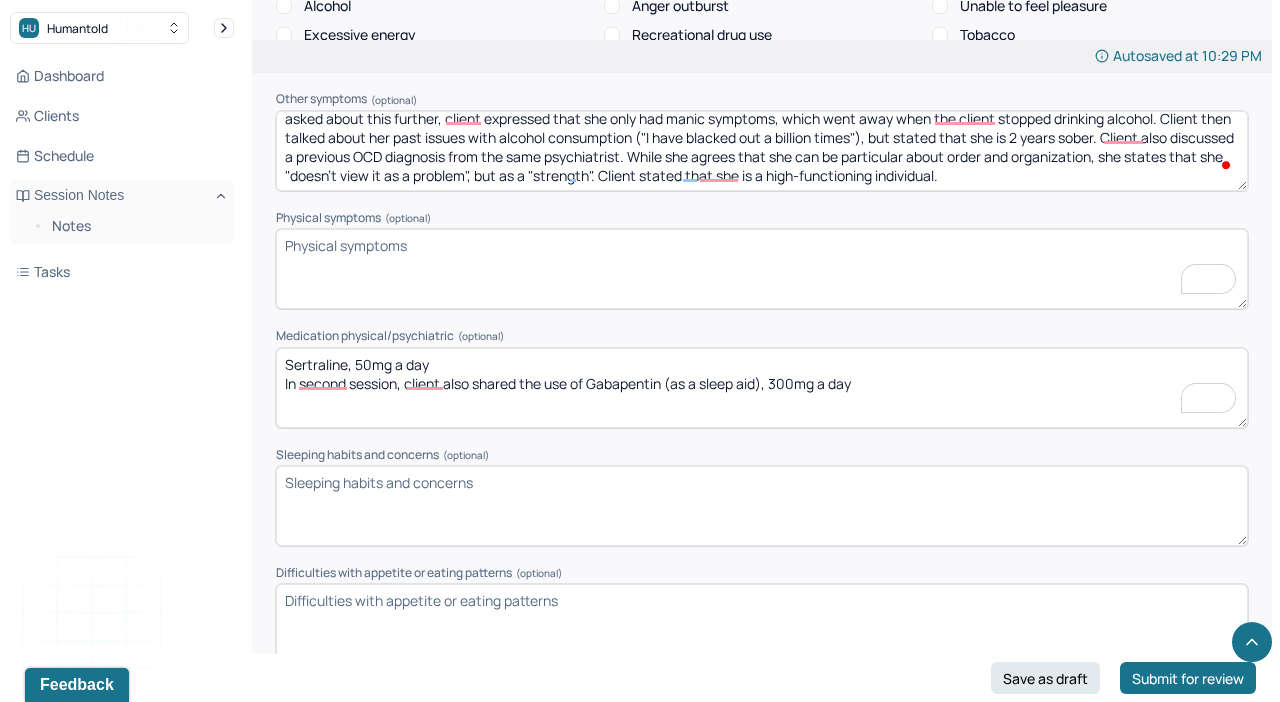 click on "Sleeping habits and concerns (optional)" at bounding box center (762, 506) 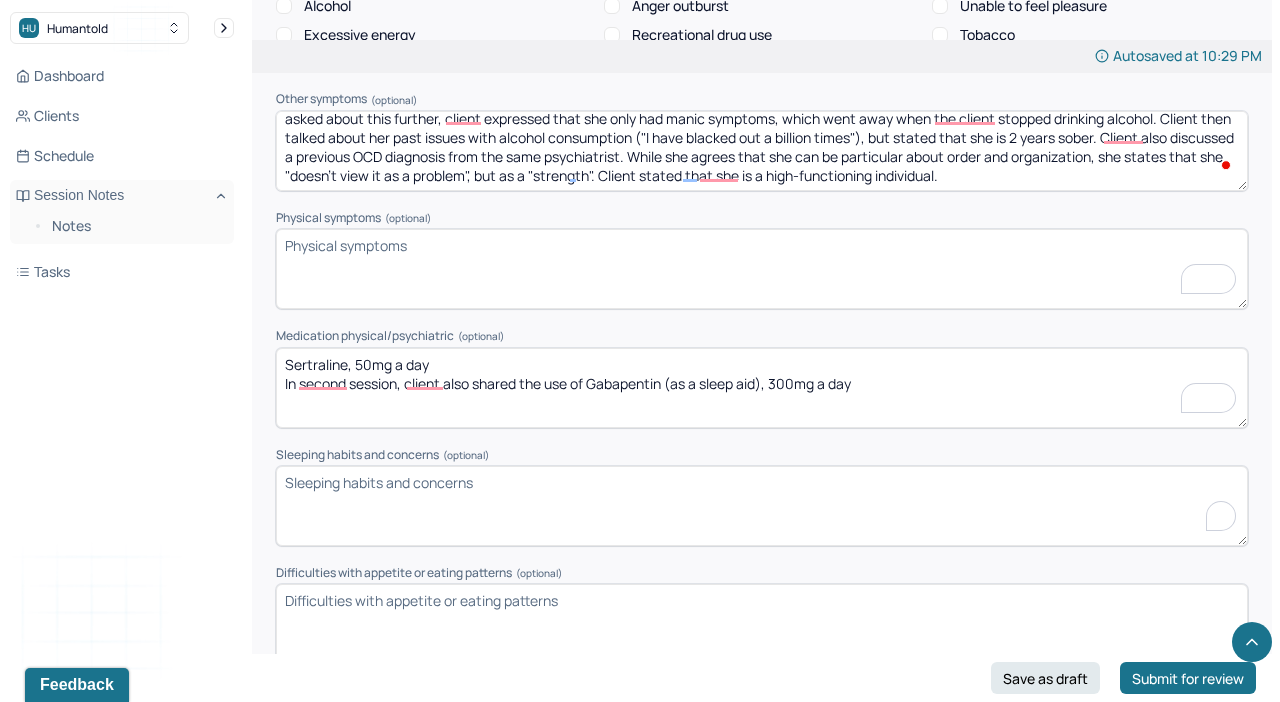 paste on "Client indicated that she is actively working on reducing her eating of candy as a coping mechanism." 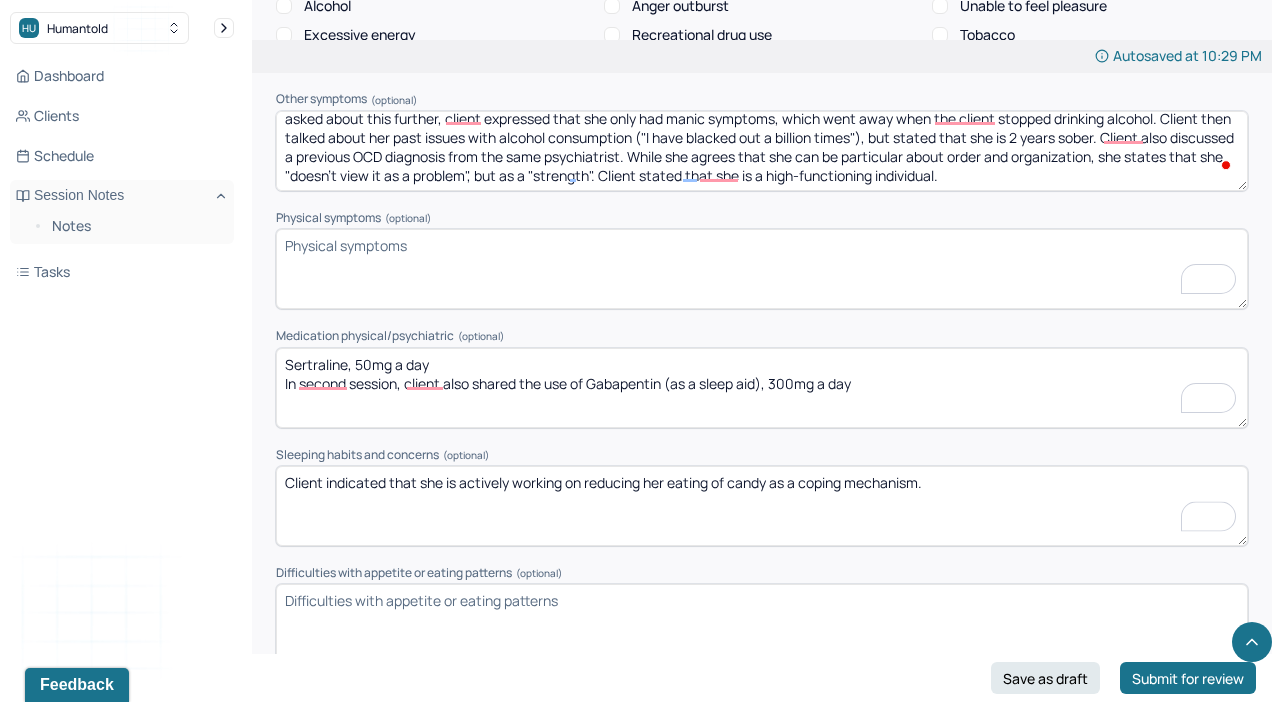 scroll, scrollTop: 28, scrollLeft: 0, axis: vertical 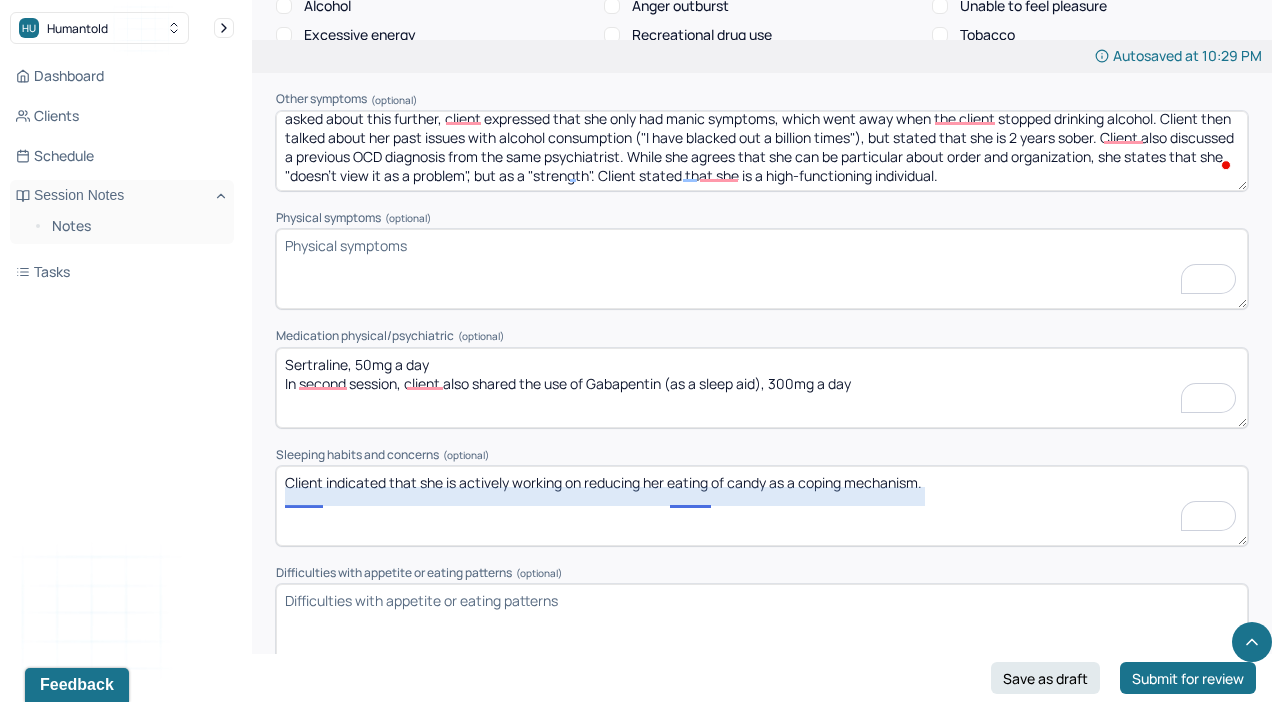 click on "Client indicated that she is actively working on reducing her eating of candy as a coping mechanism." at bounding box center (762, 506) 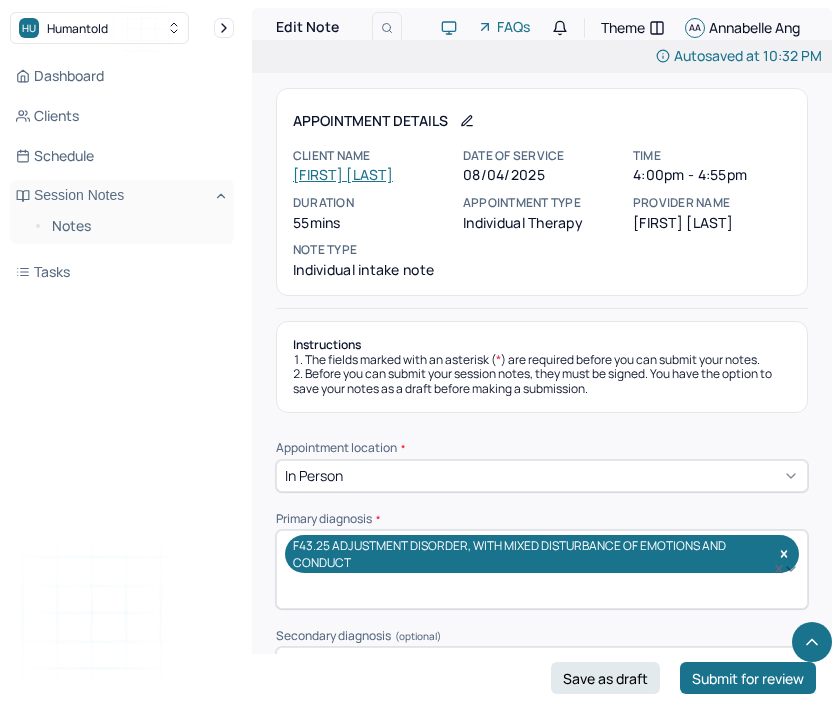 scroll, scrollTop: 2615, scrollLeft: 0, axis: vertical 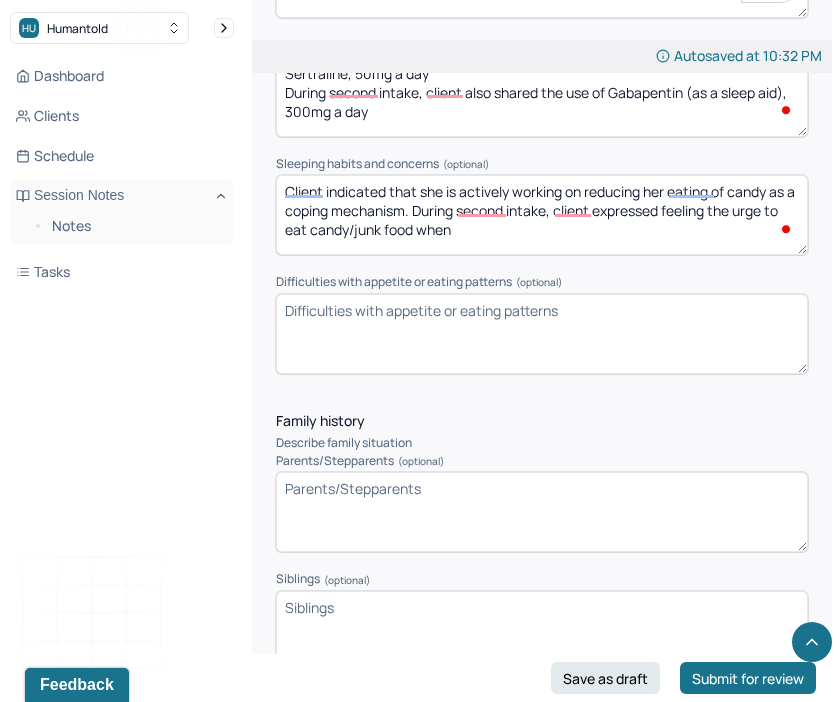 drag, startPoint x: 663, startPoint y: 205, endPoint x: 709, endPoint y: 205, distance: 46 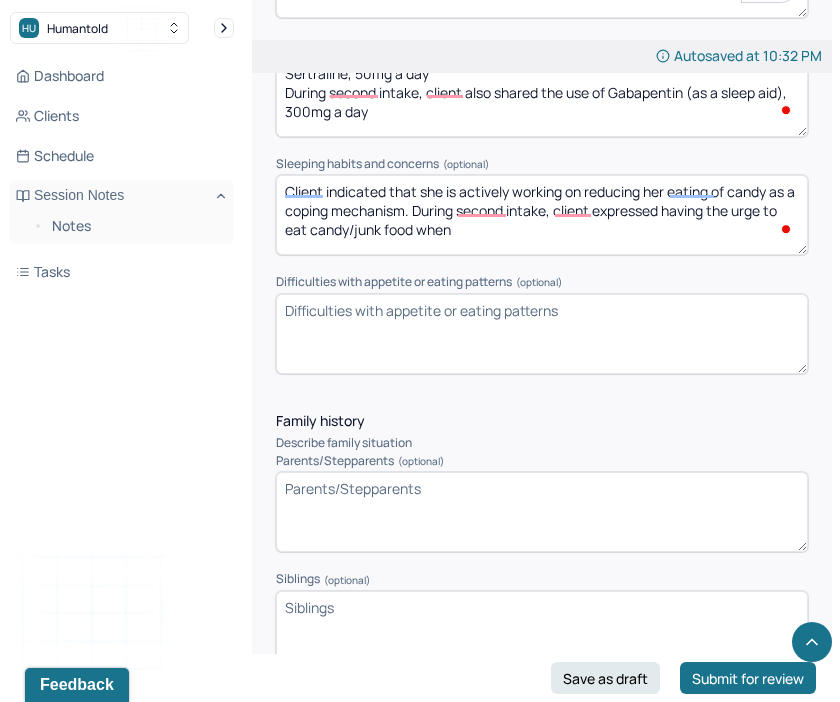 click on "Client indicated that she is actively working on reducing her eating of candy as a coping mechanism. During second intake, client expressed feeling the urge to eat candy/junk food when" at bounding box center (542, 215) 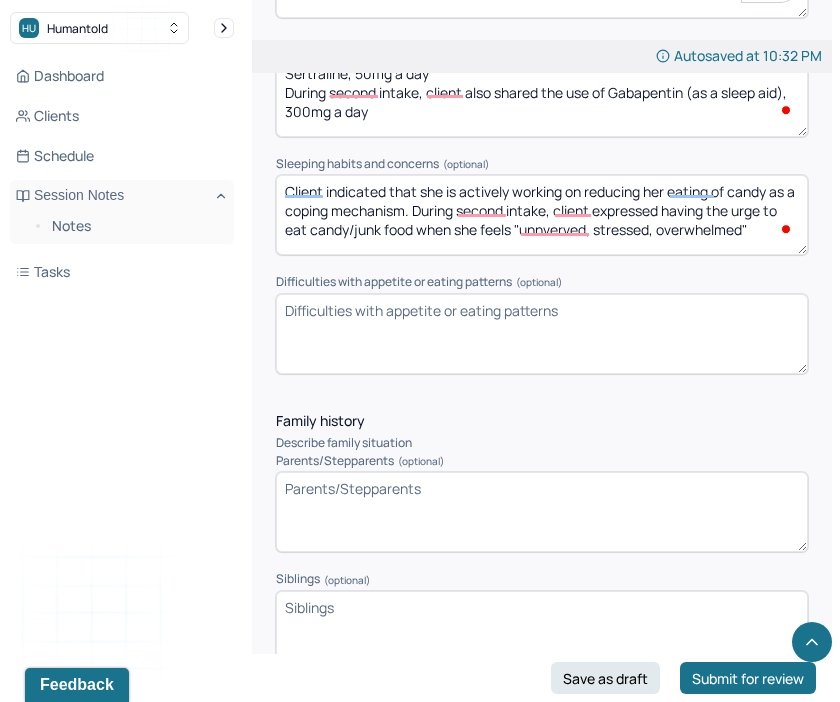 type on "Client indicated that she is actively working on reducing her eating of candy as a coping mechanism. During second intake, client expressed having the urge to eat candy/junk food when she feels "unnverved, stressed, overwhelmed"." 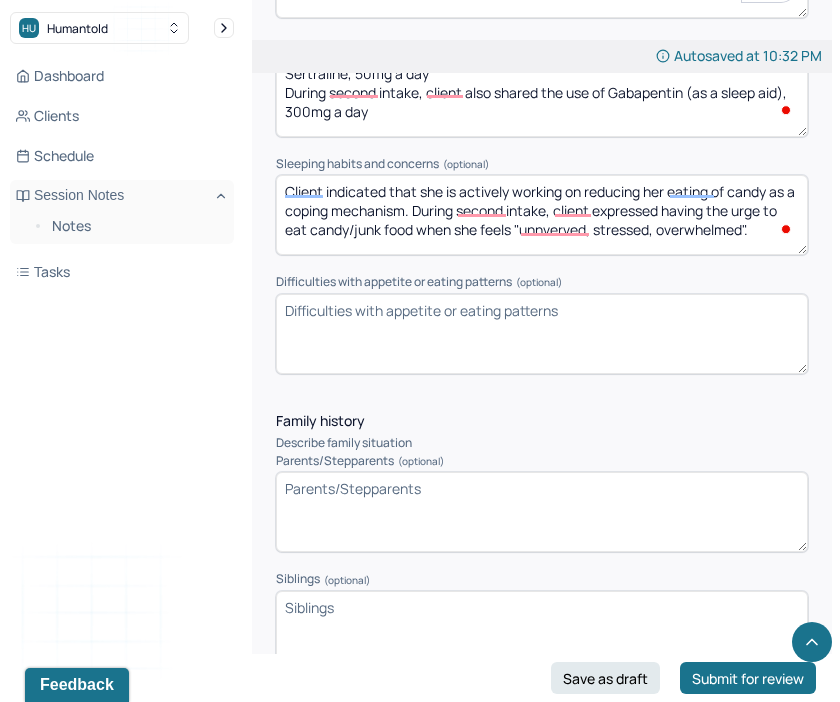 drag, startPoint x: 774, startPoint y: 223, endPoint x: 239, endPoint y: 182, distance: 536.5687 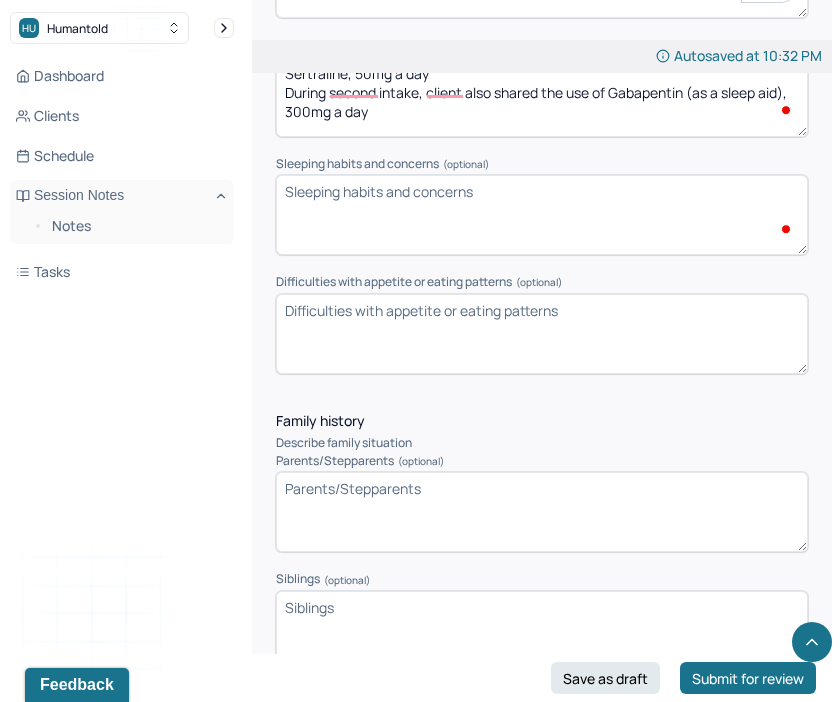 type 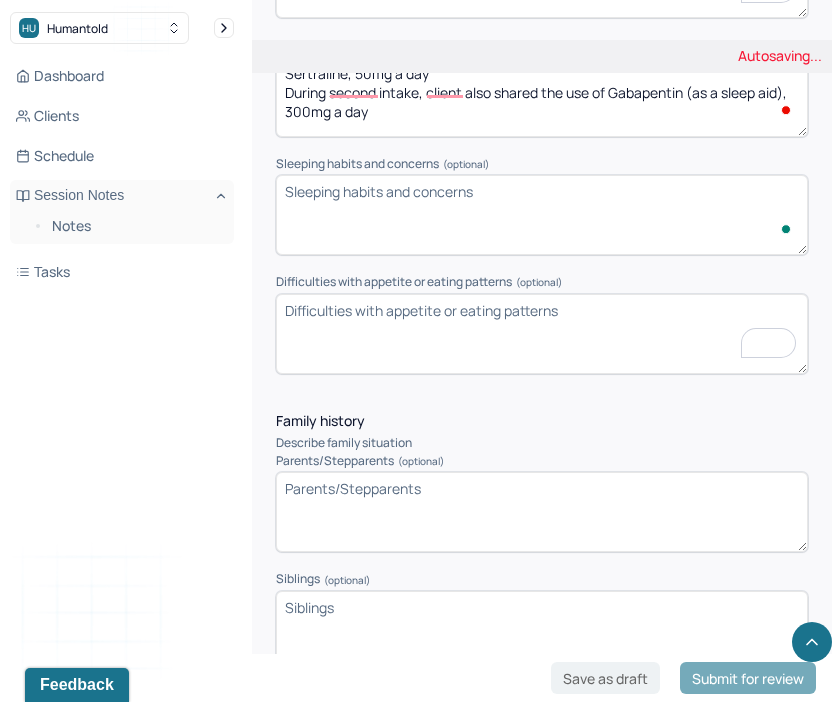 paste on "Client indicated that she is actively working on reducing her eating of candy as a coping mechanism. During second intake, client expressed having the urge to eat candy/junk food when she feels "unnverved, stressed, overwhelmed"." 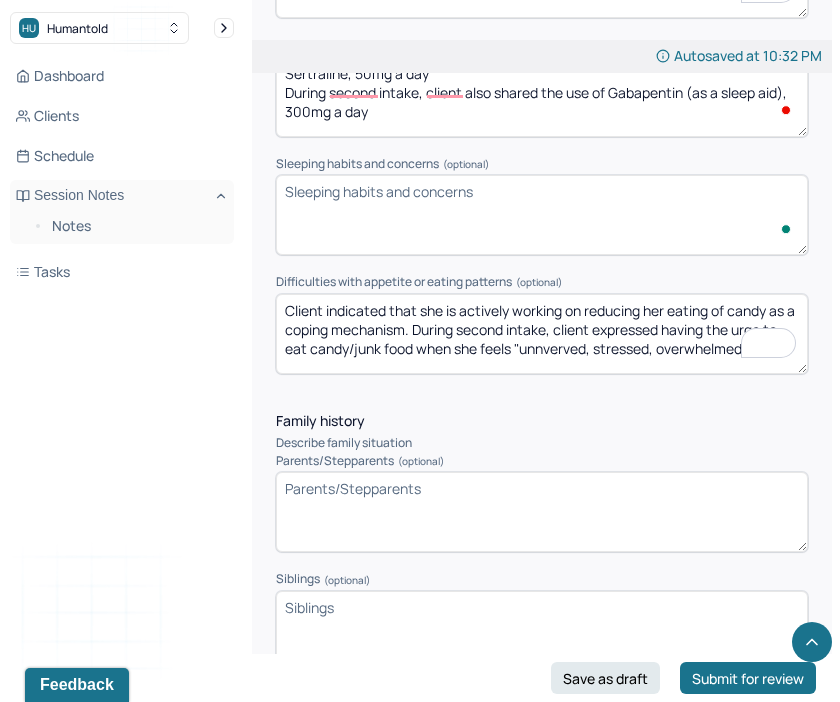 scroll, scrollTop: 28, scrollLeft: 0, axis: vertical 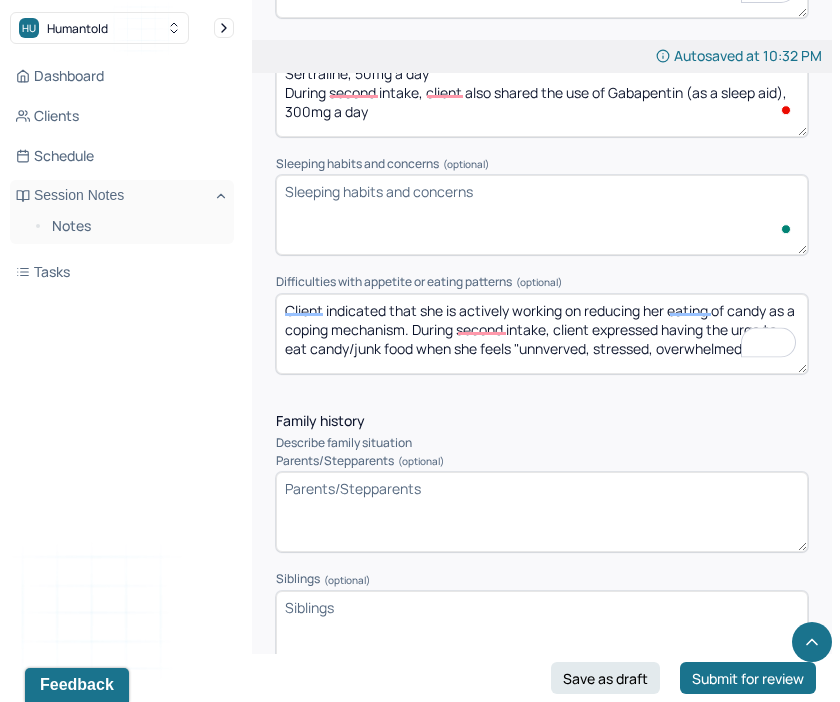 type on "Client indicated that she is actively working on reducing her eating of candy as a coping mechanism. During second intake, client expressed having the urge to eat candy/junk food when she feels "unnverved, stressed, overwhelmed"." 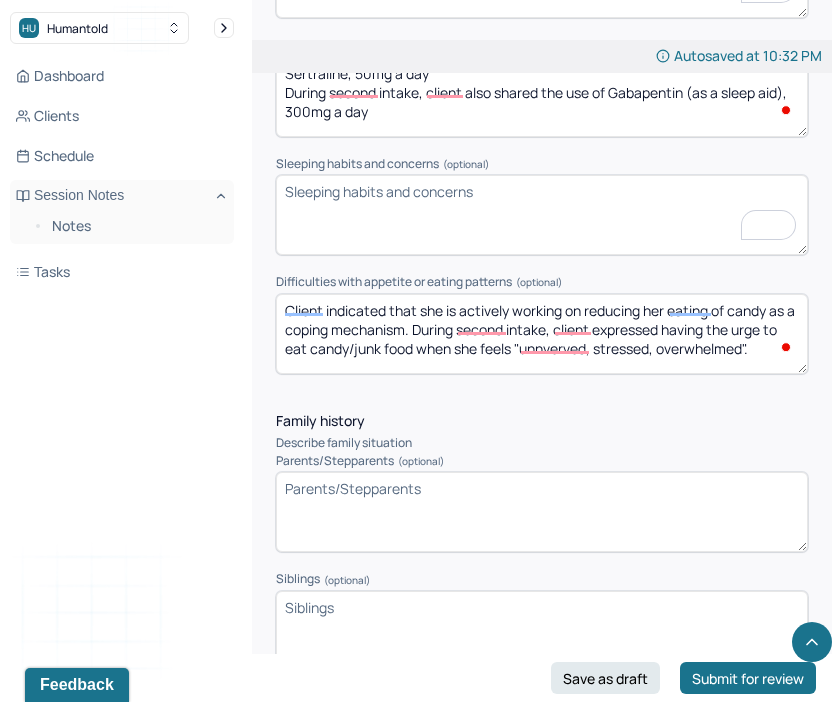 click on "Sleeping habits and concerns (optional)" at bounding box center (542, 215) 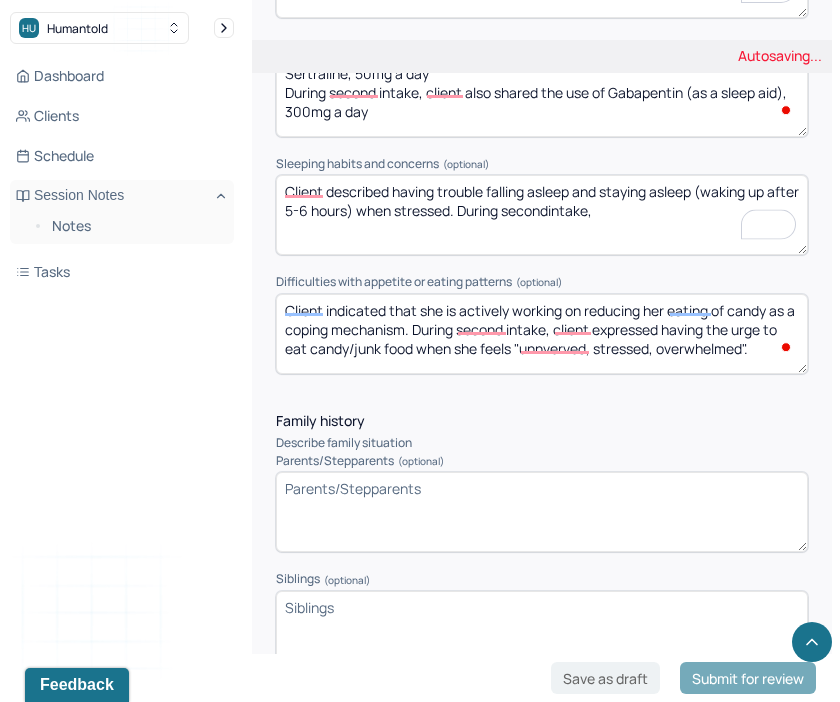 click on "Client described having trouble falling asleep and staying asleep (waking up after 5-6 hours) when stressed. During secondintake," at bounding box center (542, 215) 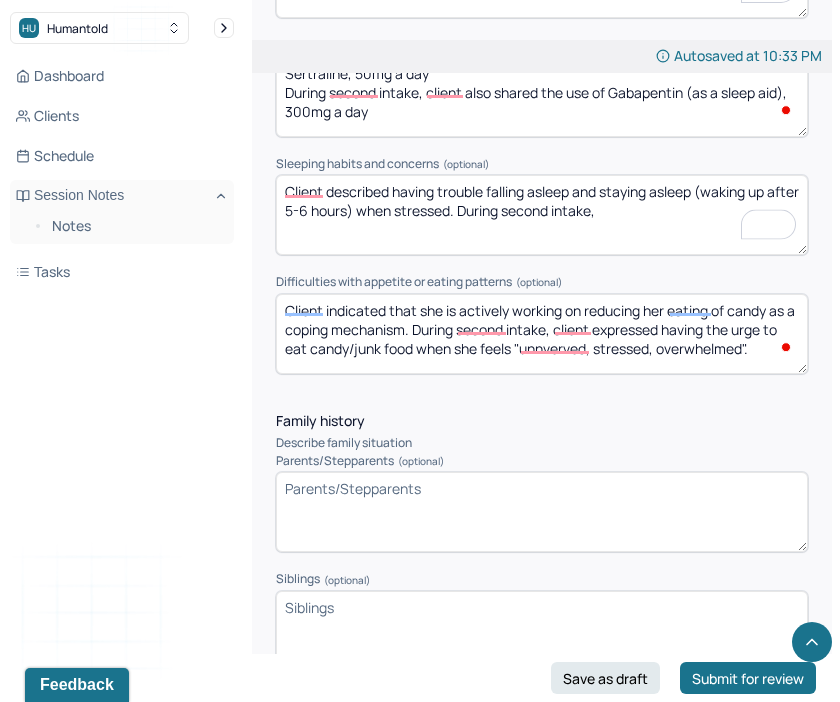 click on "Client described having trouble falling asleep and staying asleep (waking up after 5-6 hours) when stressed. During secondintake," at bounding box center (542, 215) 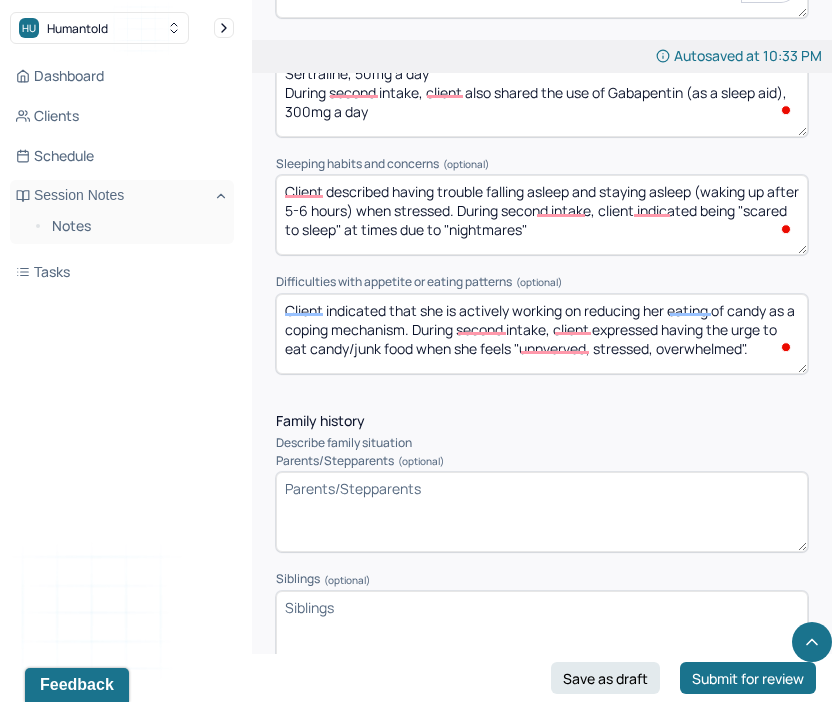 click on "Client described having trouble falling asleep and staying asleep (waking up after 5-6 hours) when stressed. During second intake, client indicated being "scared to sleep" at times due to "nightmares"" at bounding box center (542, 215) 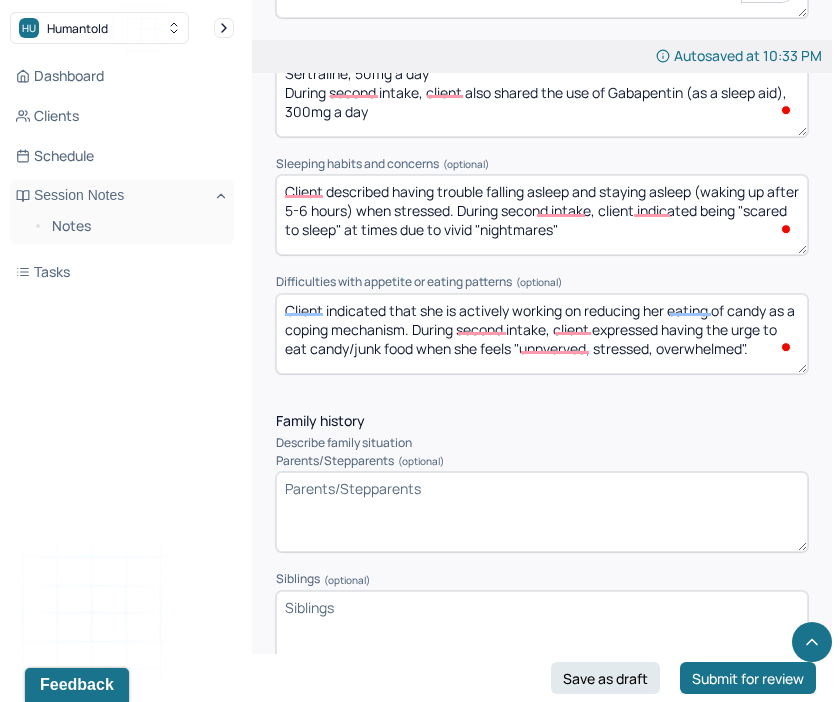 click on "Client described having trouble falling asleep and staying asleep (waking up after 5-6 hours) when stressed. During second intake, client indicated being "scared to sleep" at times due to "nightmares"" at bounding box center (542, 215) 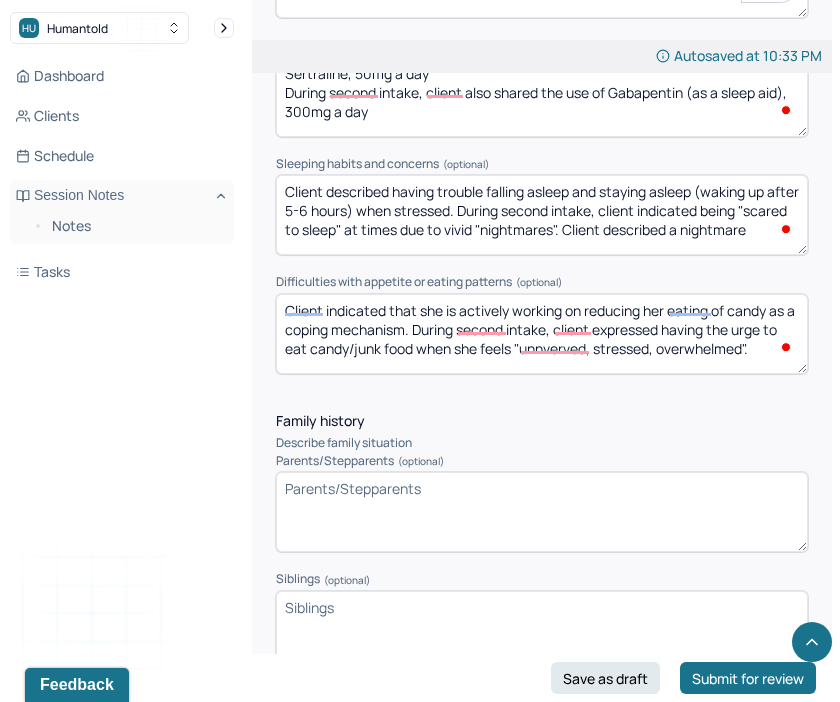 scroll, scrollTop: 3, scrollLeft: 0, axis: vertical 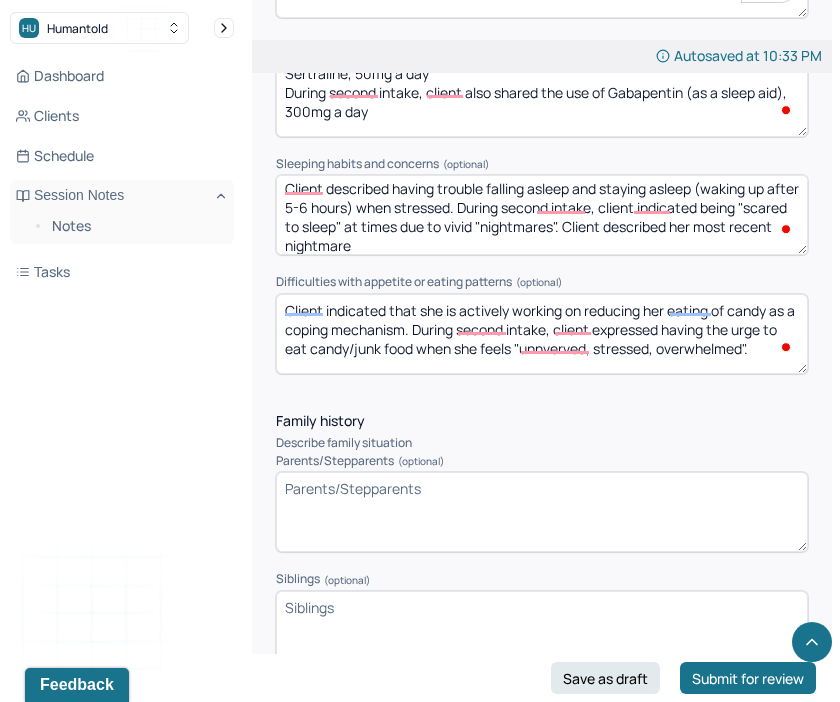 drag, startPoint x: 505, startPoint y: 243, endPoint x: 614, endPoint y: 223, distance: 110.81967 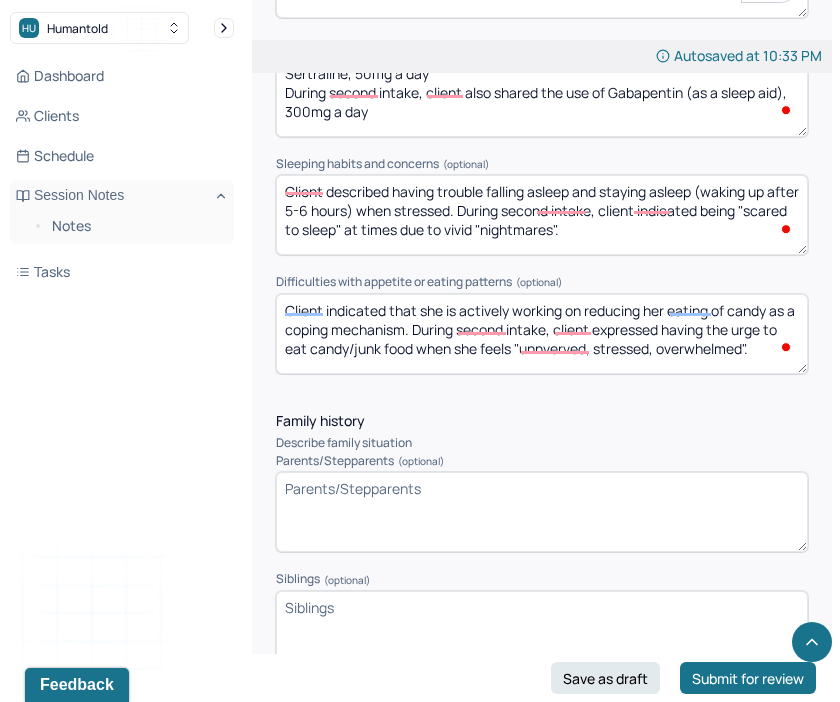 scroll, scrollTop: 0, scrollLeft: 0, axis: both 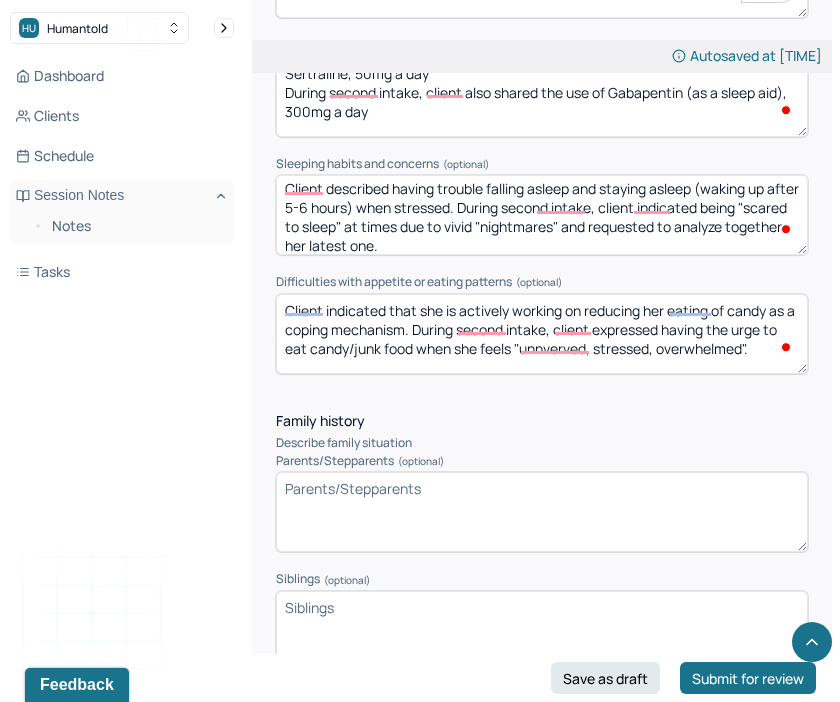 drag, startPoint x: 507, startPoint y: 243, endPoint x: 615, endPoint y: 224, distance: 109.65856 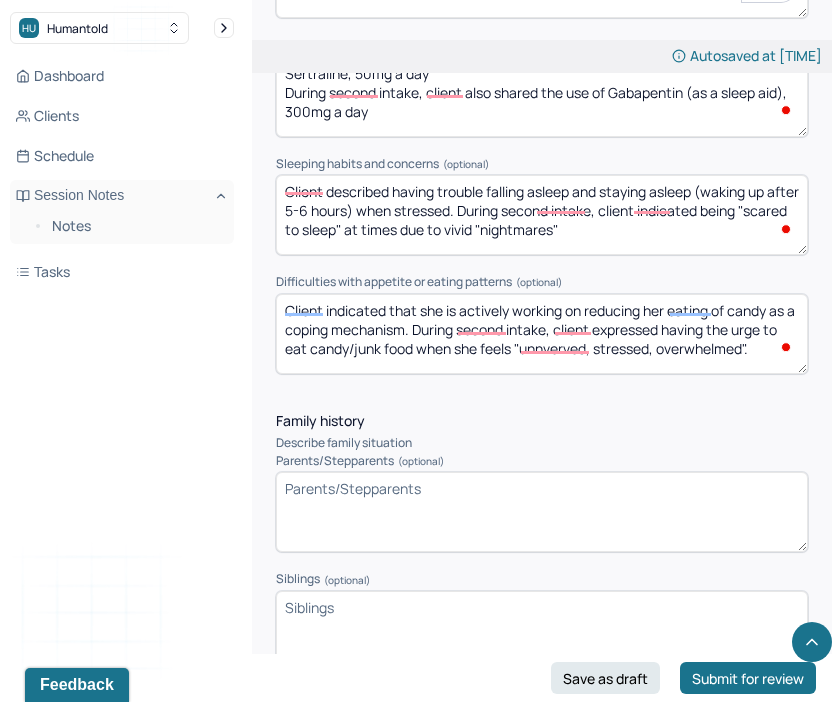 scroll, scrollTop: 0, scrollLeft: 0, axis: both 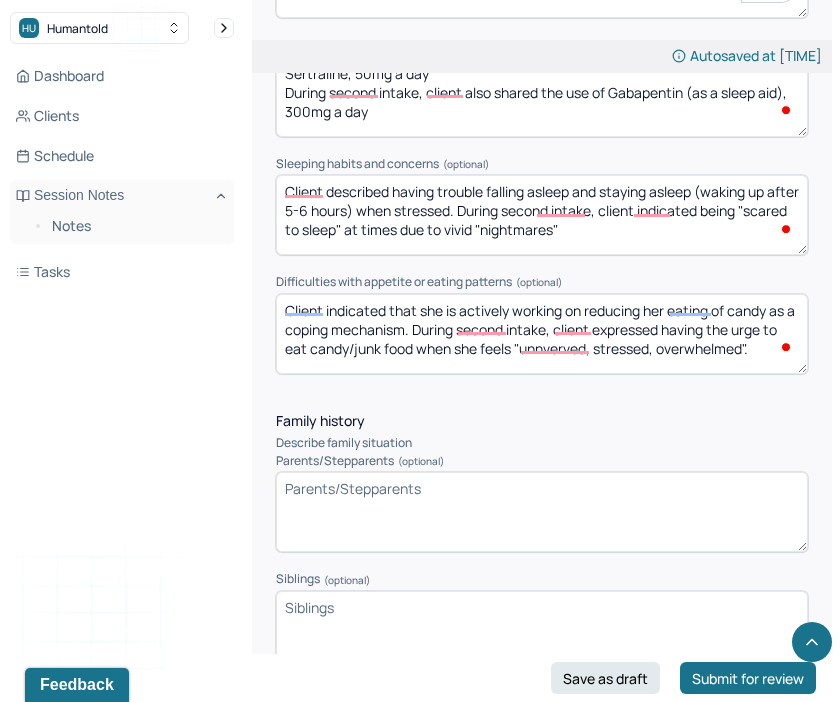 type on "Client described having trouble falling asleep and staying asleep (waking up after 5-6 hours) when stressed. During second intake, client indicated being "scared to sleep" at times due to vivid "nightmares"." 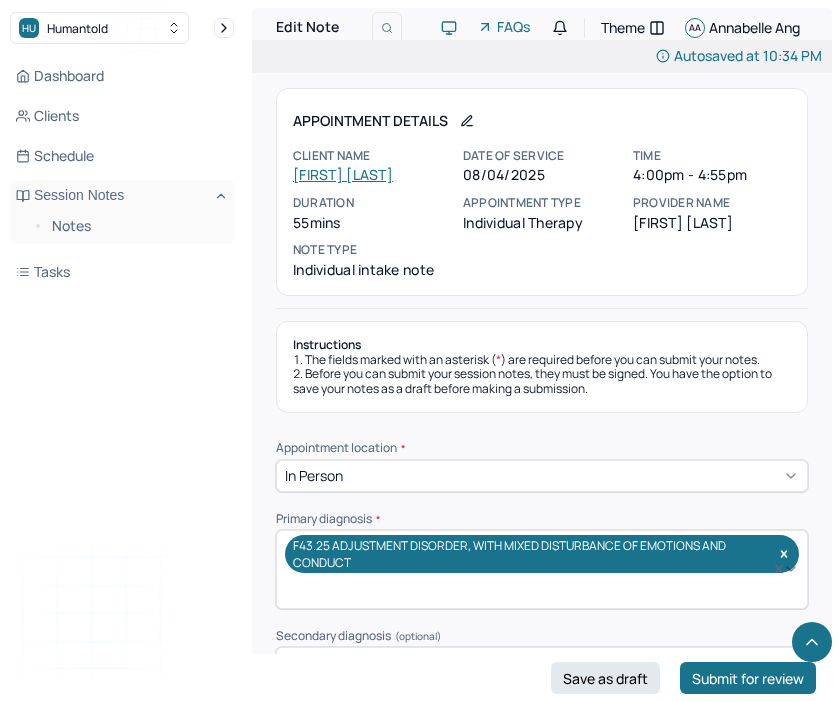 type on "Client described having trouble falling asleep and staying asleep (waking up after 5-6 hours) when stressed. During second intake, client indicated being "scared to sleep" at times due to vivid "nightmares"." 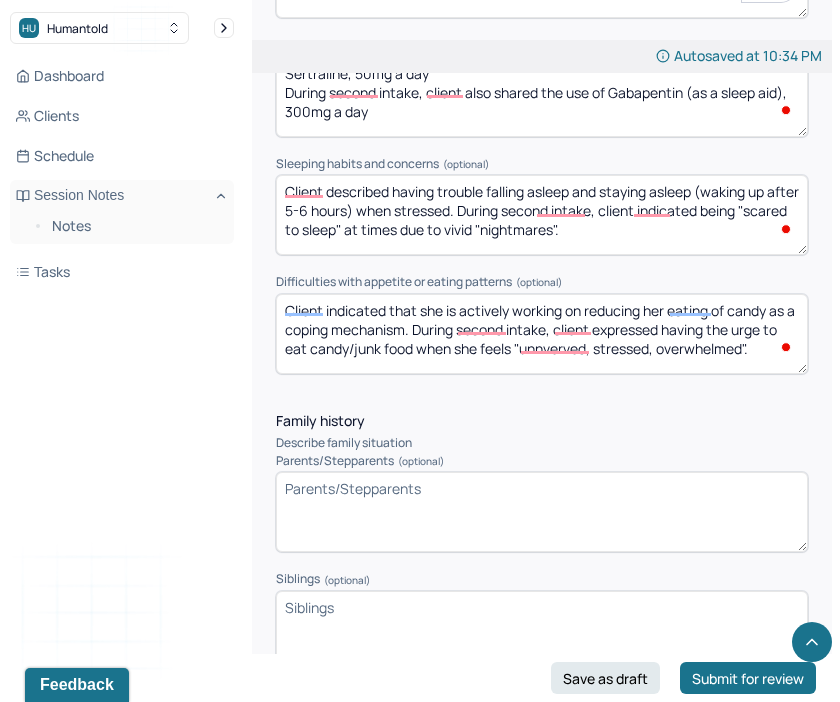 scroll, scrollTop: 0, scrollLeft: 0, axis: both 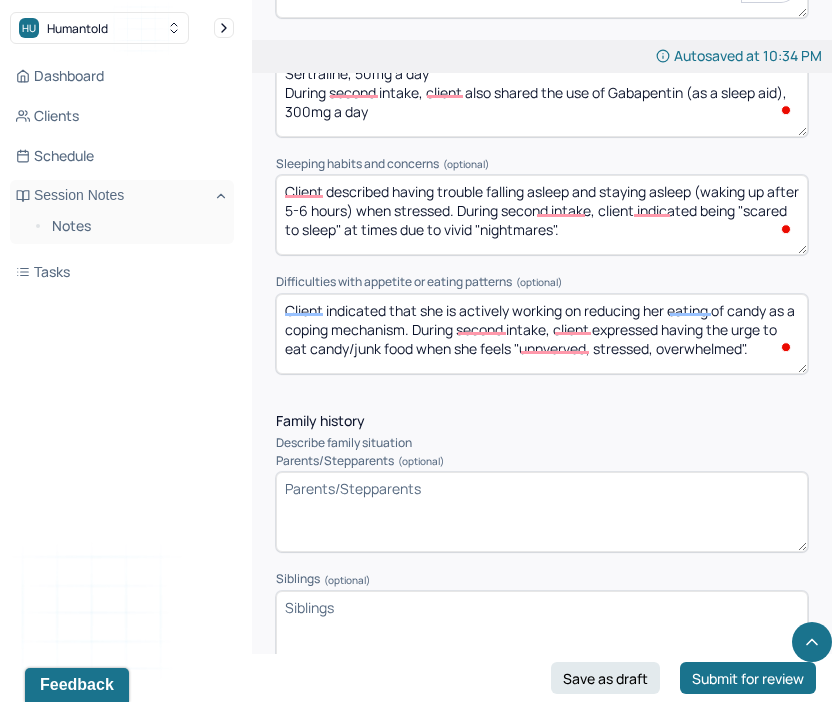 click on "Parents/Stepparents (optional)" at bounding box center [542, 512] 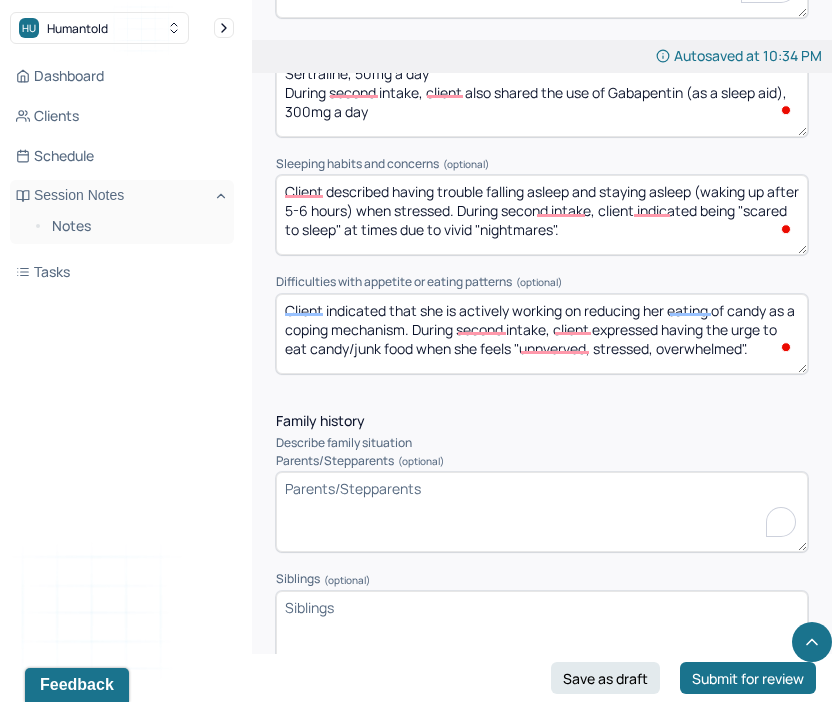 paste on "Client stated that she was raised by a single mom ("only had [my] mom") and that her biological dad was not in the picture growing up until about age 8. Client discussed feelings of abandonment/anger regarding biological dad, which were then complicated by her discovery that he did not know of her existence until she was 5-6. Client has been in contact with her biological dad since they started writing letters to each other at age 8. Client also discussed having a "step-dad" when she was younger, who was her mother's boyfriend. Client revealed that she adopted the term "step-dad" to describe this individual in her childhood because it was "more socially acceptable". Client discussed feeling a sense of shame she had while growing up in this non-nuclear home environment. Client discussed the "rocky" relationship that she had with her step-dad in her youth, compounded by him being "mean" to her, but not to her half-sister (who is her step-dad's biological daughter, born when client was age 8). Client stated t..." 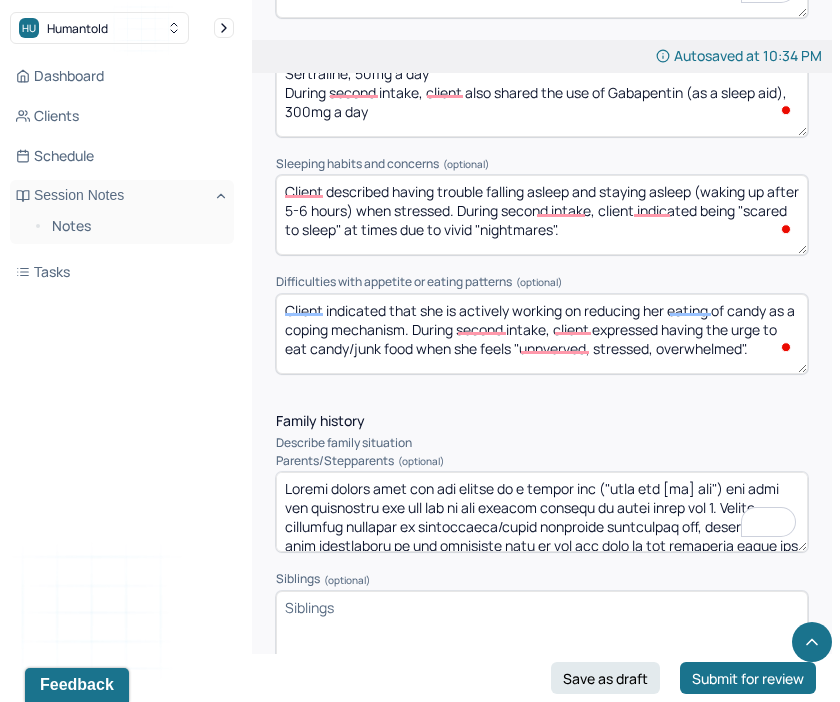 scroll, scrollTop: 212, scrollLeft: 0, axis: vertical 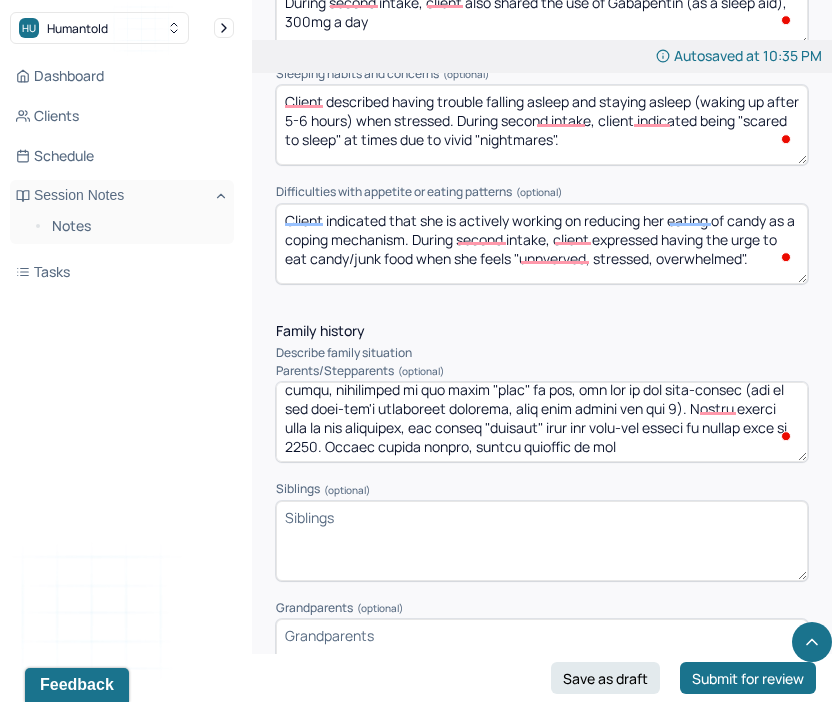 type on "Client stated that she was raised by a single mom ("only had [my] mom") and that her biological dad was not in the picture growing up until about age 8. Client discussed feelings of abandonment/anger regarding biological dad, which were then complicated by her discovery that he did not know of her existence until she was 5-6. Client has been in contact with her biological dad since they started writing letters to each other at age 8. Client also discussed having a "step-dad" when she was younger, who was her mother's boyfriend. Client revealed that she adopted the term "step-dad" to describe this individual in her childhood because it was "more socially acceptable". Client discussed feeling a sense of shame she had while growing up in this non-nuclear home environment. Client discussed the "rocky" relationship that she had with her step-dad in her youth, compounded by him being "mean" to her, but not to her half-sister (who is her step-dad's biological daughter, born when client was age 8). Client stated t..." 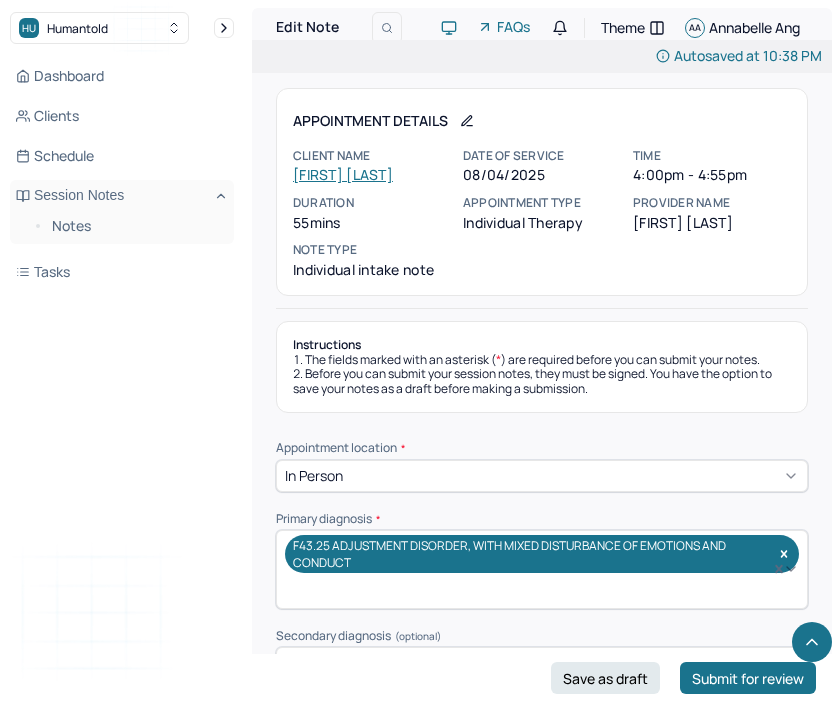 scroll, scrollTop: 2705, scrollLeft: 0, axis: vertical 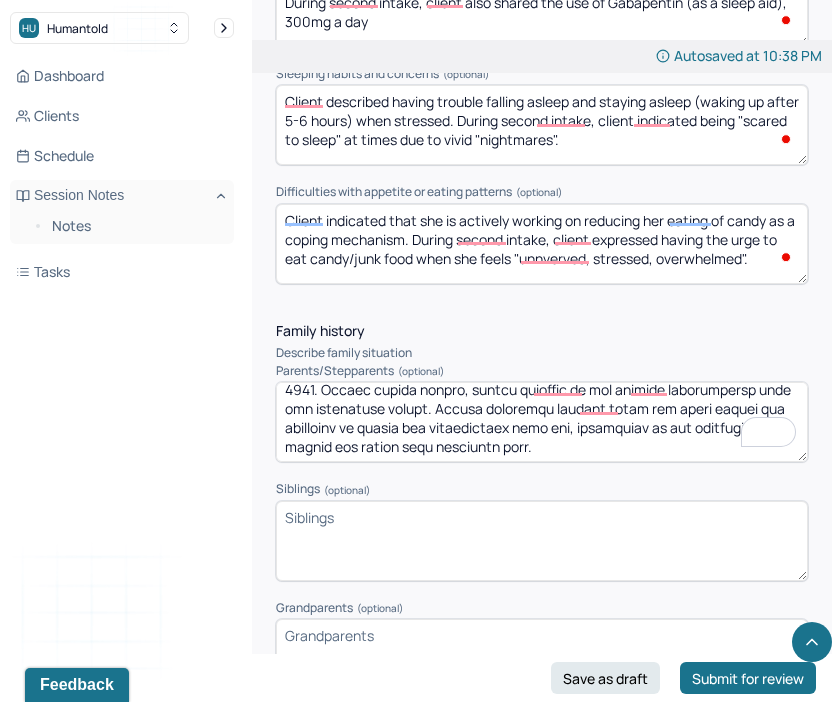type on "Client stated that she was raised by a single mom ("only had [my] mom") and that her biological dad was not in the picture growing up until about age 8. Client discussed feelings of abandonment/anger regarding biological dad, which were then complicated by her discovery that he did not know of her existence until she was 5-6. Client has been in contact with her biological dad since they started writing letters to each other at age 8. Client also discussed having a "step-dad" when she was younger, who was her mother's boyfriend. Client revealed that she adopted the term "step-dad" to describe this individual in her childhood because it was "more socially acceptable". Client discussed feeling a sense of shame she had while growing up in this non-nuclear home environment. Client discussed the "rocky" relationship that she had with her step-dad in her youth, compounded by him being "mean" to her, but not to her half-sister (who is her step-dad's biological daughter, born when client was age 8). Client stated t..." 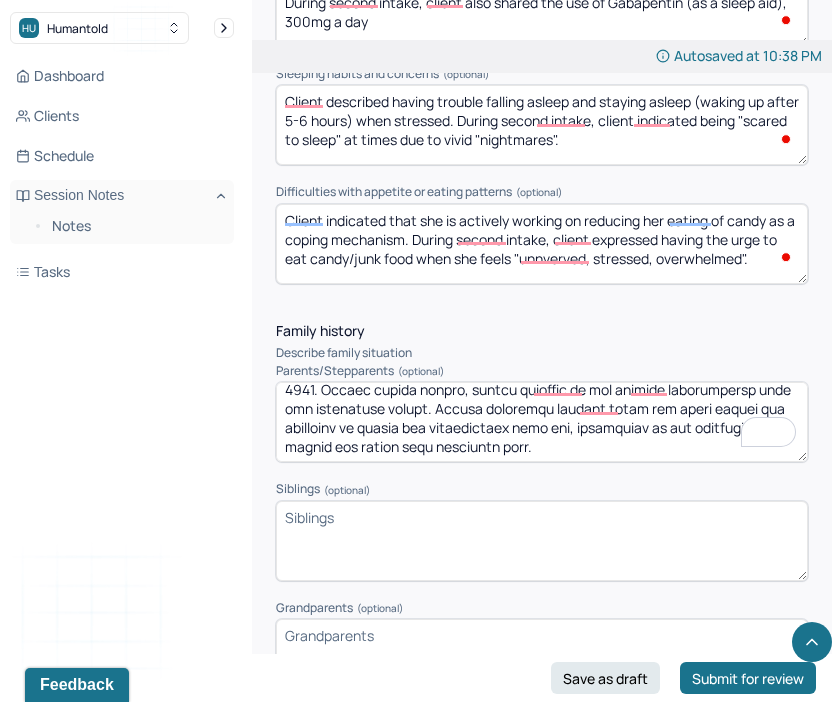 click on "Siblings (optional)" at bounding box center [542, 541] 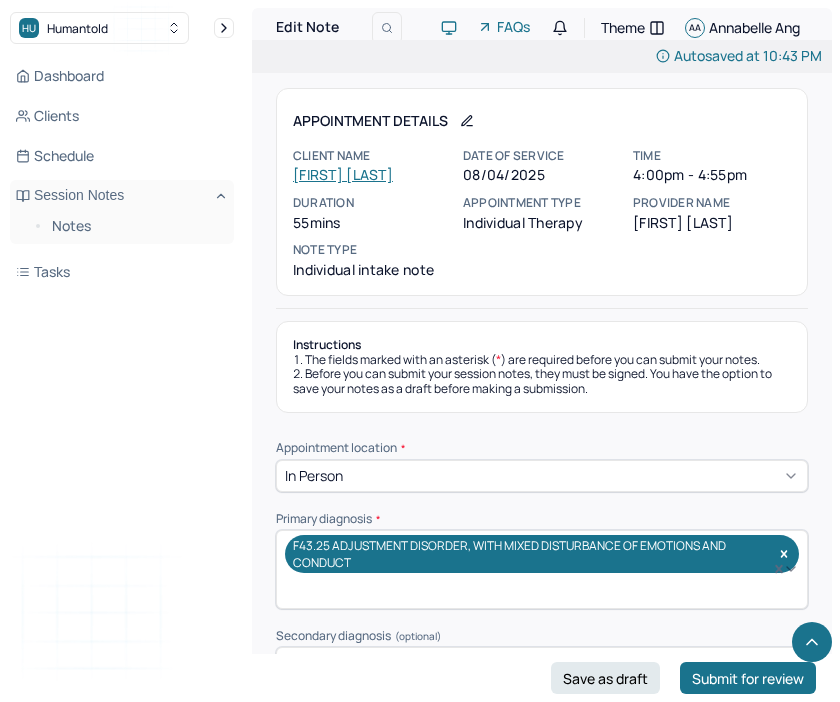 scroll, scrollTop: 10528, scrollLeft: 0, axis: vertical 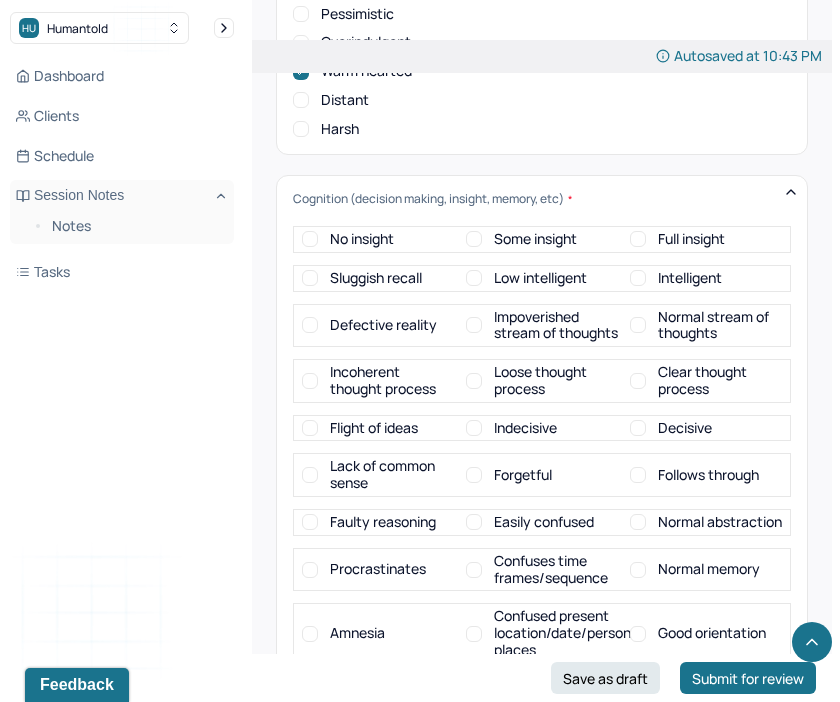 click on "Full insight" at bounding box center (638, 239) 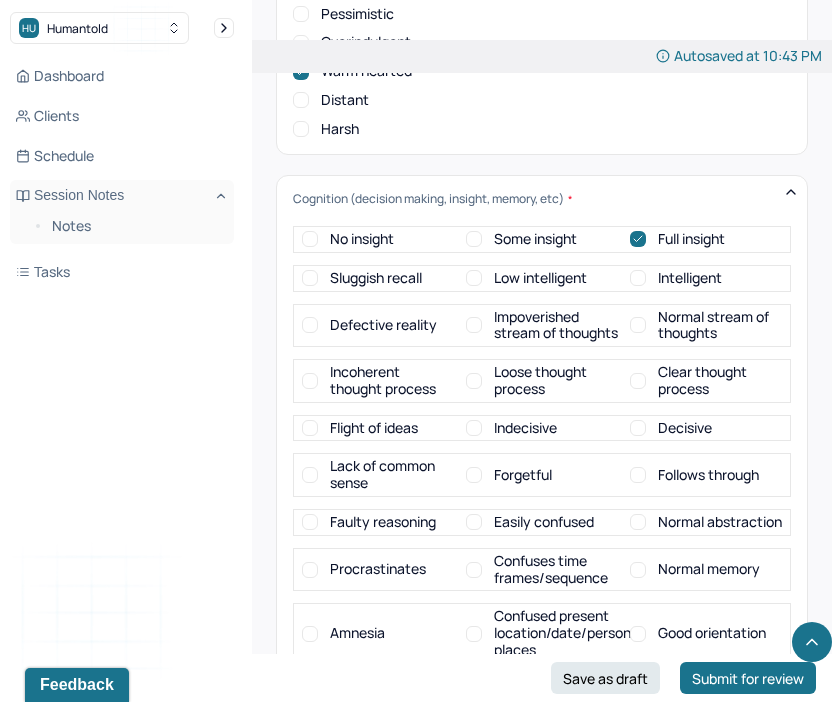 click on "Intelligent" at bounding box center (638, 278) 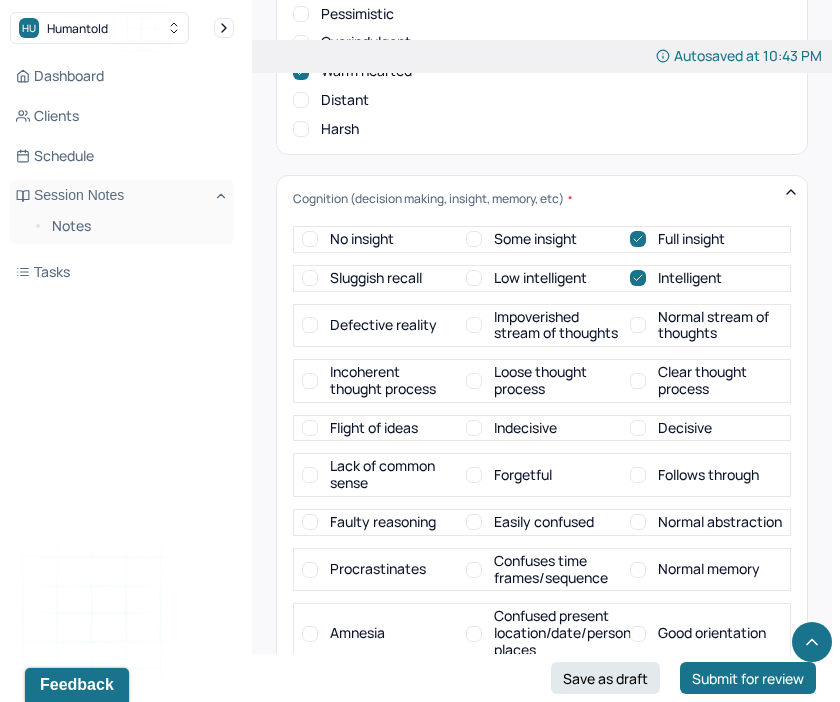 click on "Normal stream of thoughts" at bounding box center [706, 326] 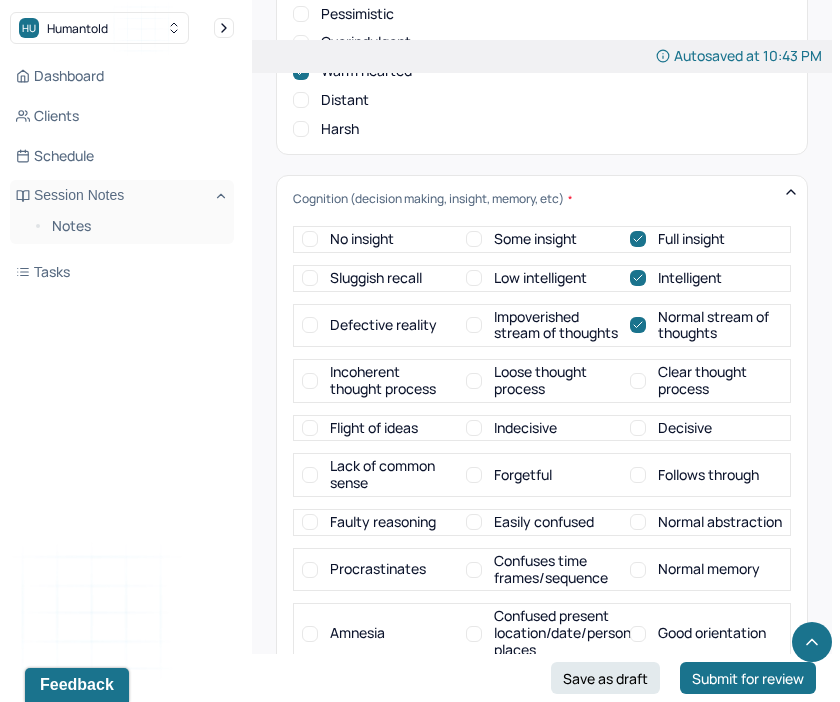 click on "Clear thought process" at bounding box center [638, 381] 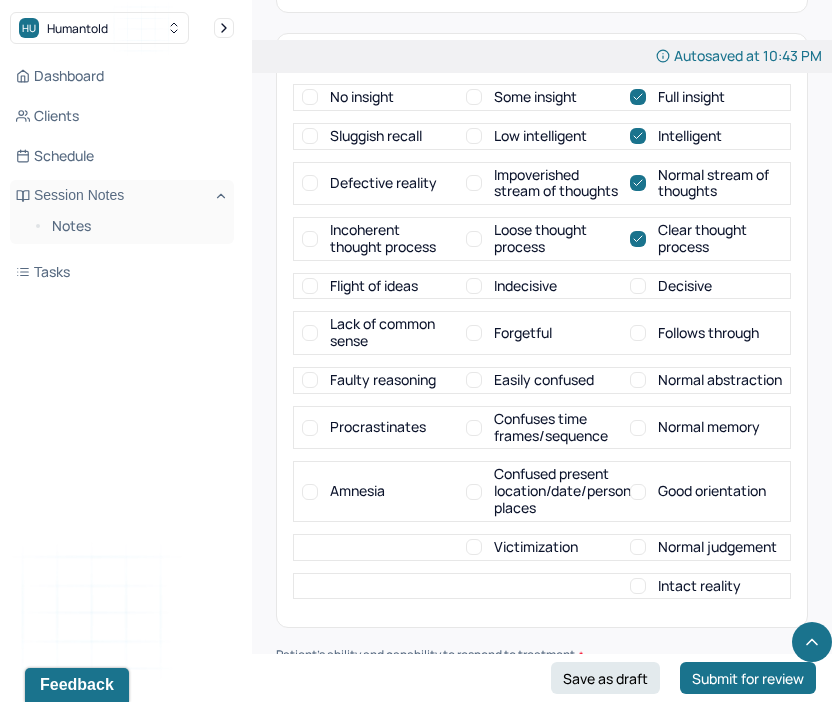 scroll, scrollTop: 10674, scrollLeft: 0, axis: vertical 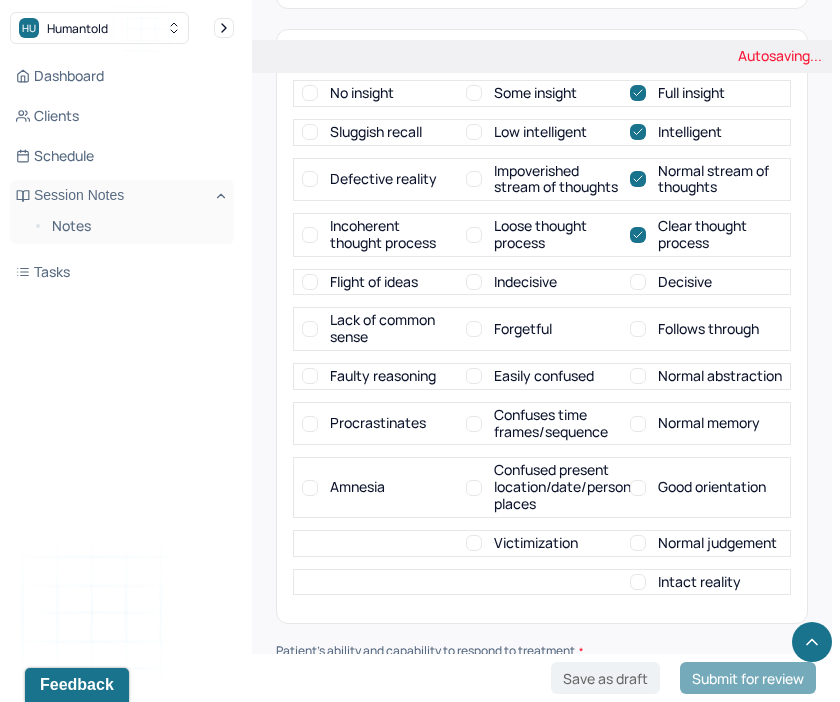 click on "Decisive" at bounding box center [638, 282] 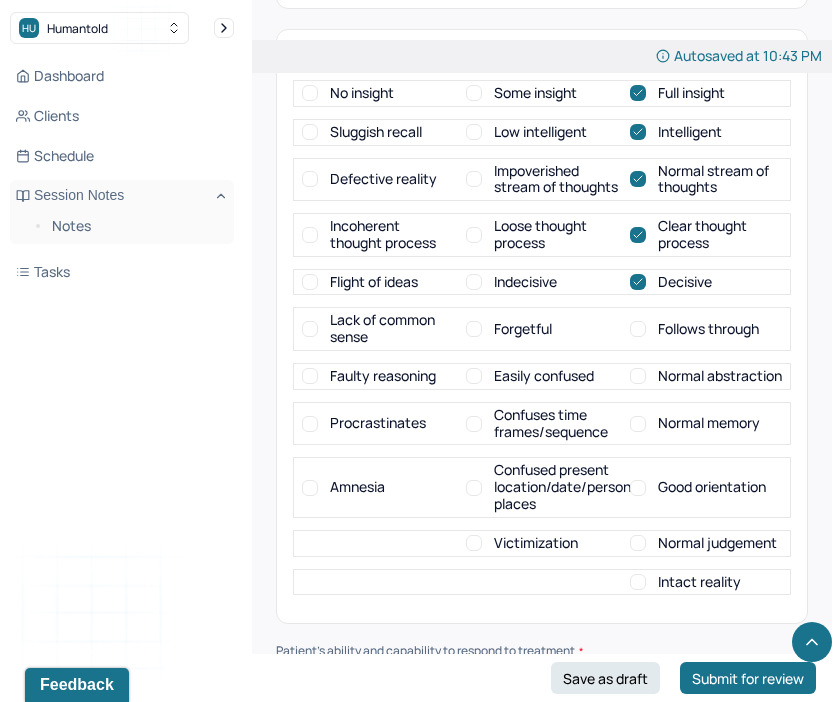click on "Follows through" at bounding box center (638, 329) 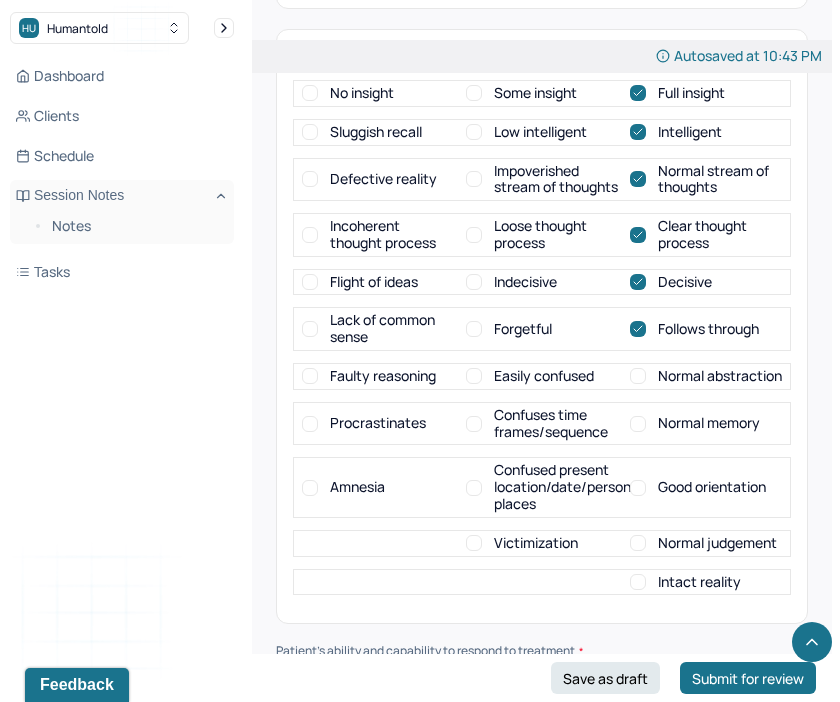 click on "Normal abstraction" at bounding box center (638, 376) 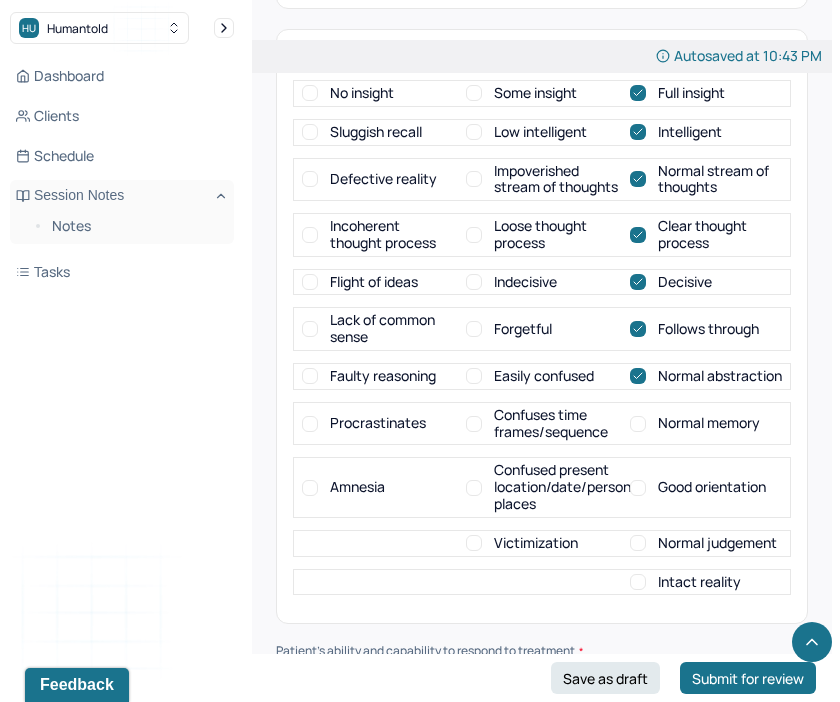 click on "Normal memory" at bounding box center [638, 424] 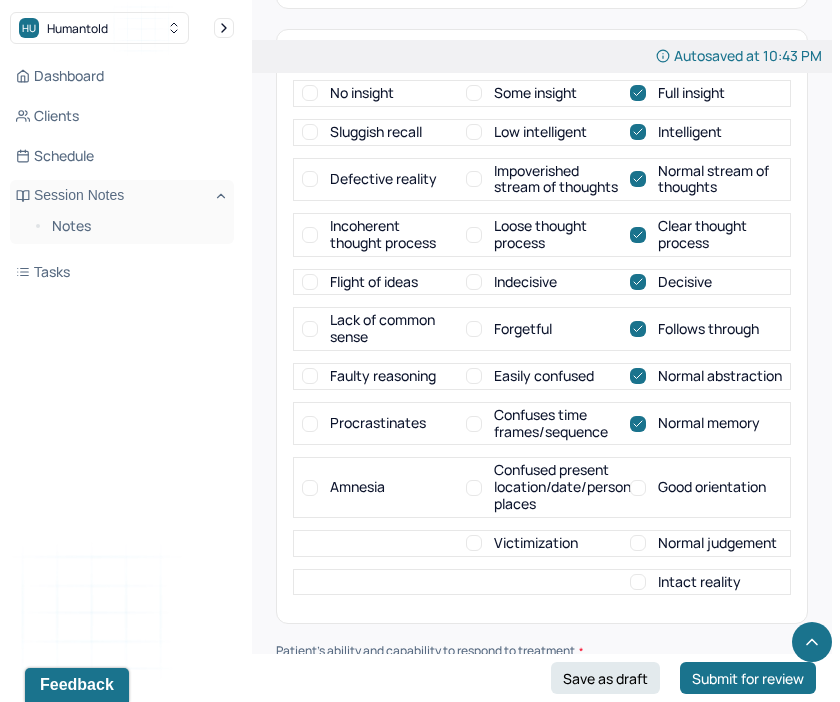 click on "Good orientation" at bounding box center (638, 488) 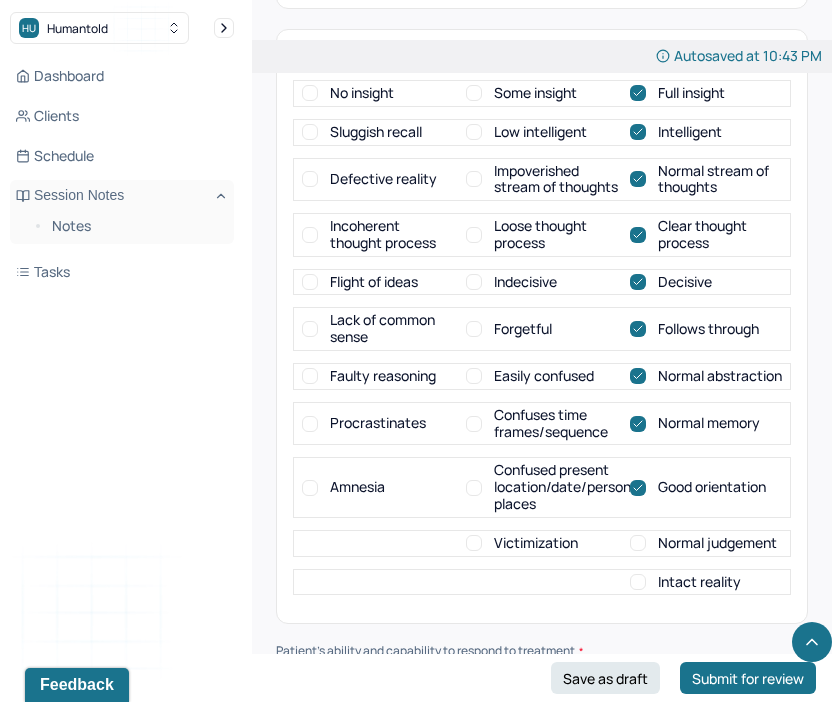 click on "Normal judgement" at bounding box center (638, 543) 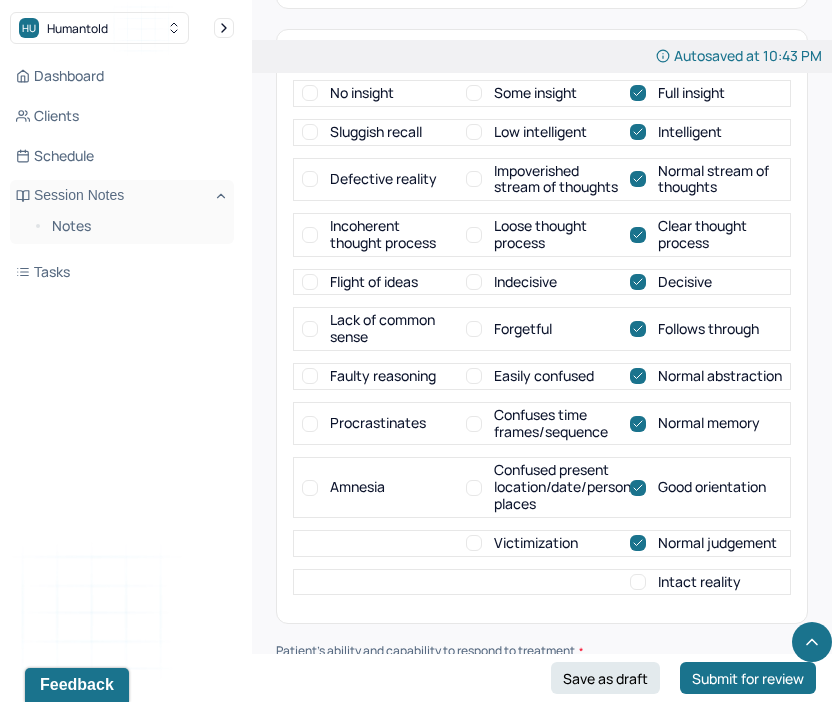 click on "Intact reality" at bounding box center [638, 582] 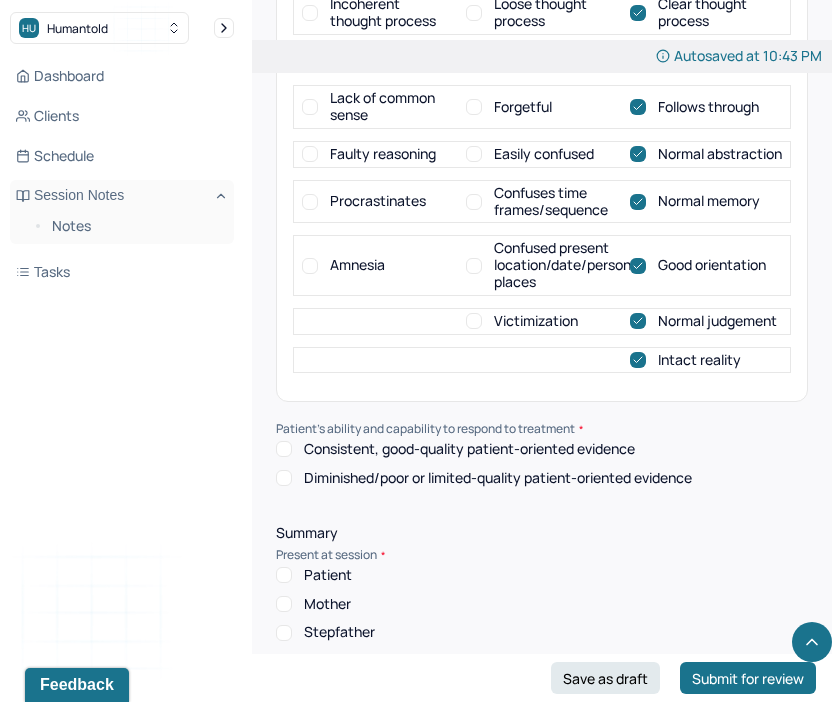 scroll, scrollTop: 11027, scrollLeft: 0, axis: vertical 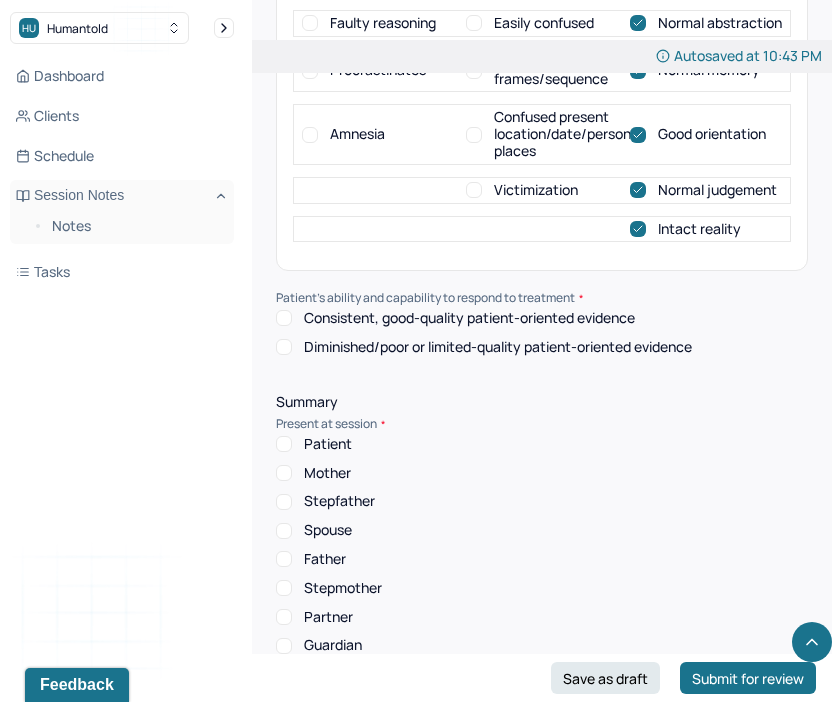 click on "Consistent, good-quality patient-oriented evidence" at bounding box center (284, 318) 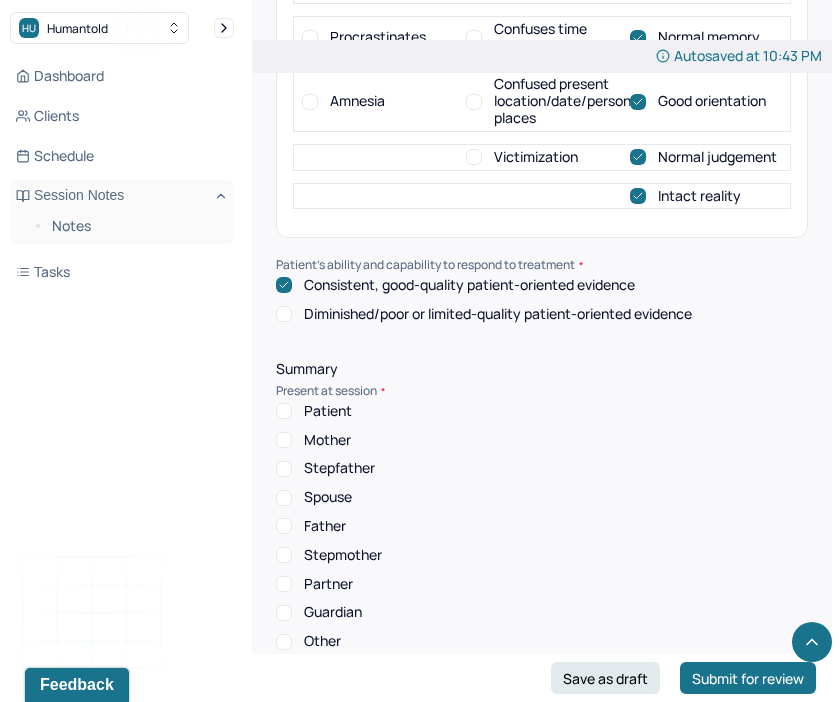 scroll, scrollTop: 11150, scrollLeft: 0, axis: vertical 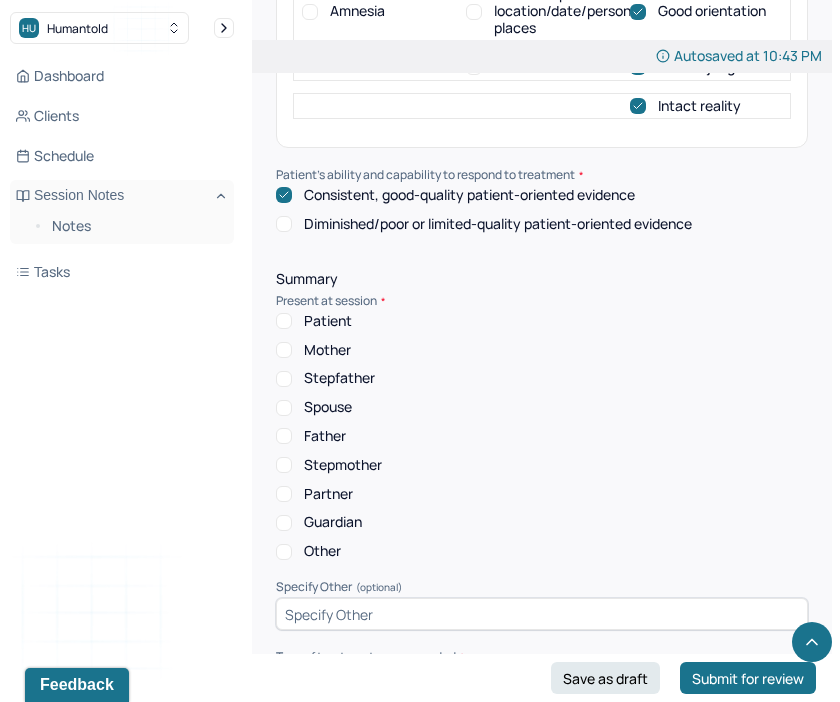 click on "Patient" at bounding box center (284, 321) 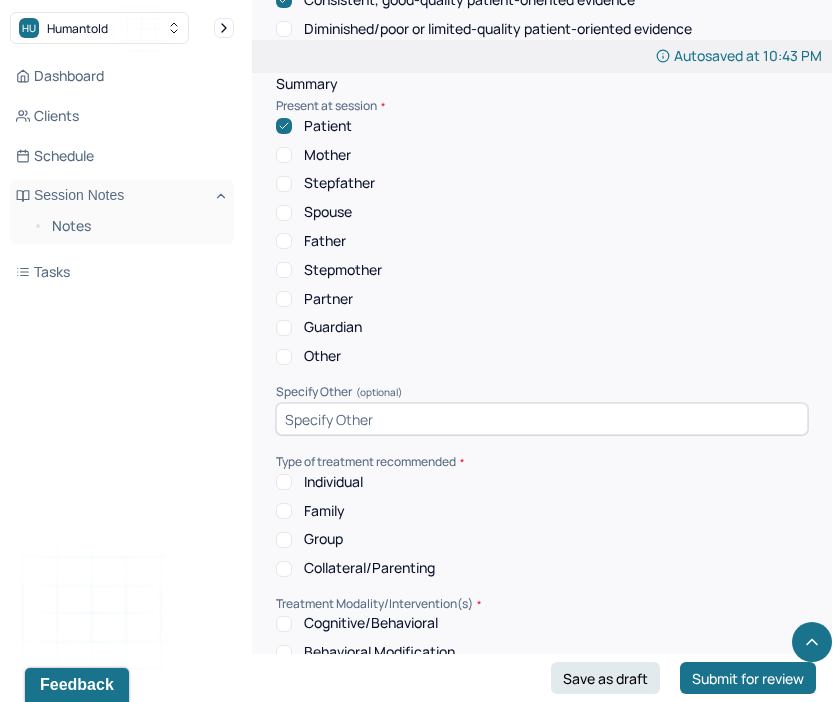 scroll, scrollTop: 11351, scrollLeft: 0, axis: vertical 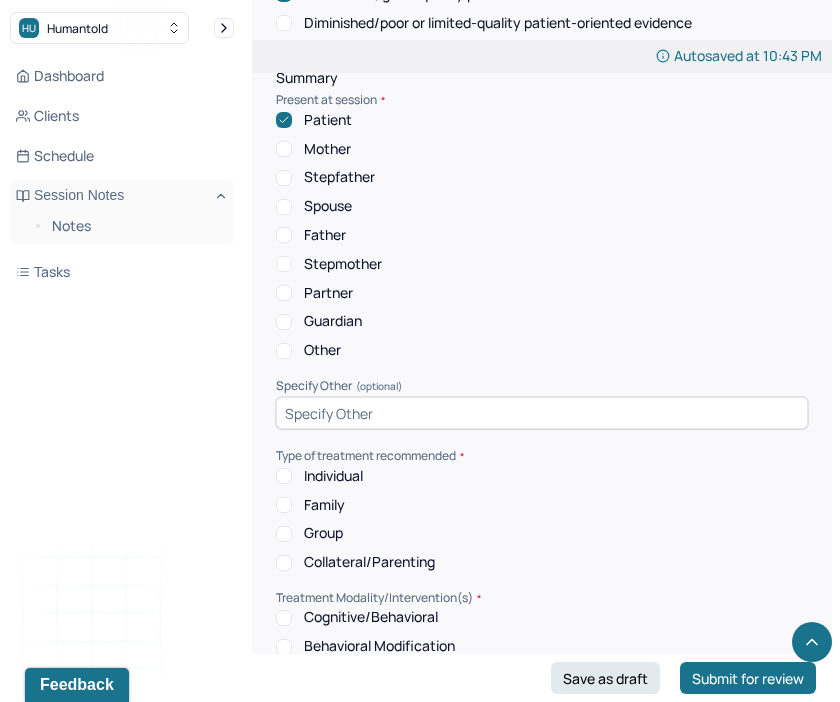 click on "Individual" at bounding box center [284, 476] 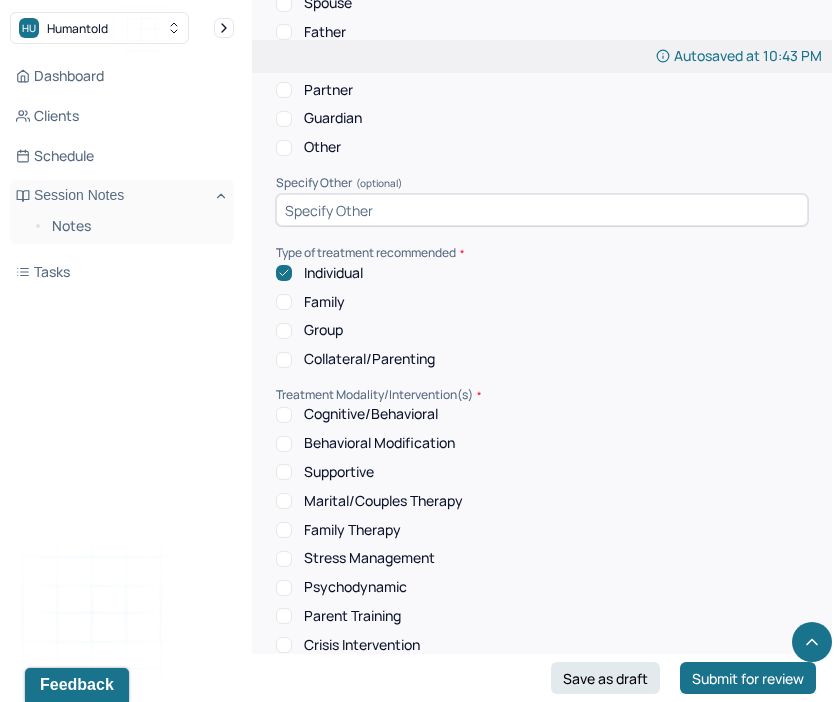 scroll, scrollTop: 11567, scrollLeft: 0, axis: vertical 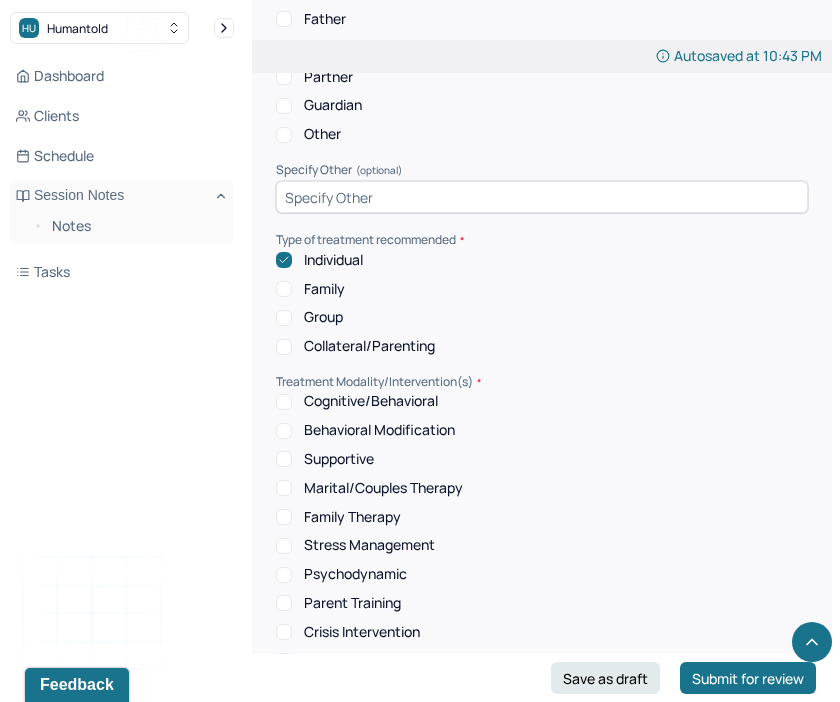 click on "Supportive" at bounding box center (284, 459) 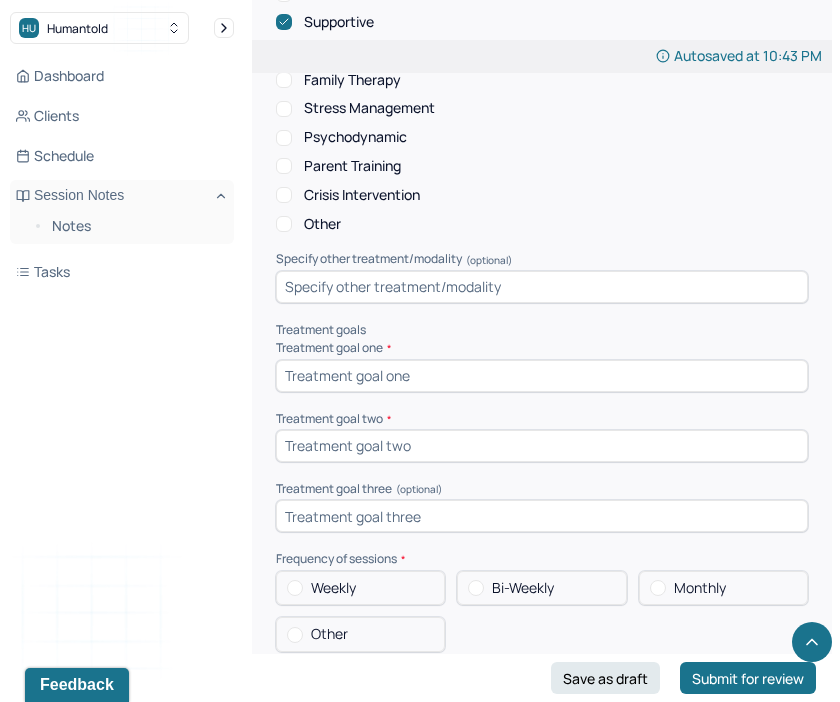 scroll, scrollTop: 12026, scrollLeft: 0, axis: vertical 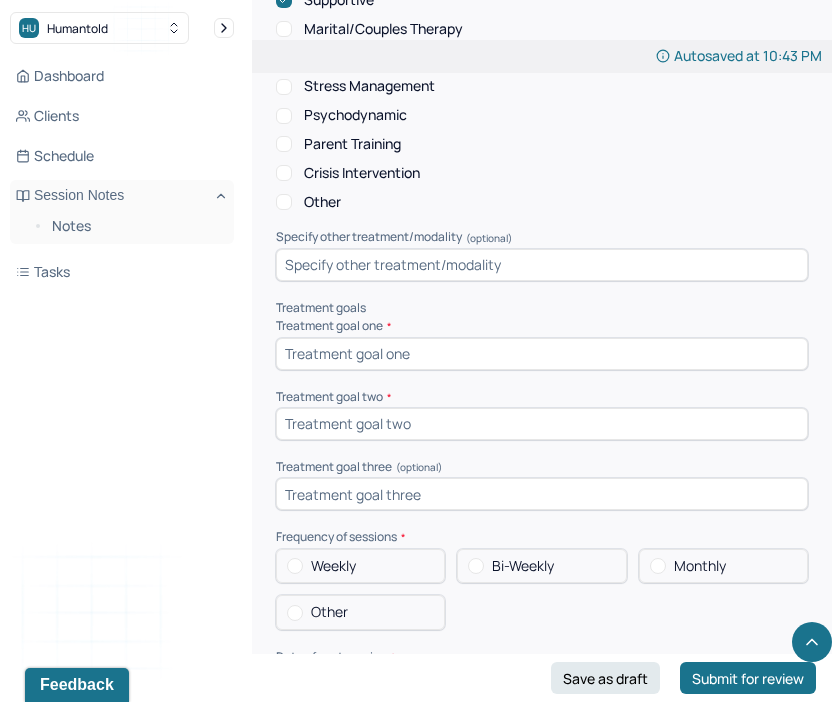 click at bounding box center (542, 354) 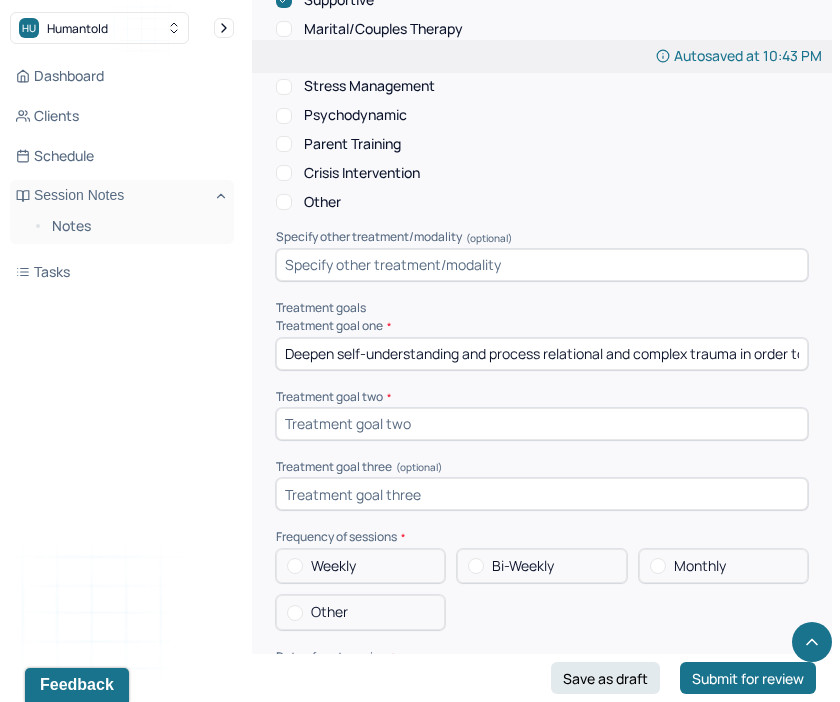 scroll, scrollTop: 0, scrollLeft: 158, axis: horizontal 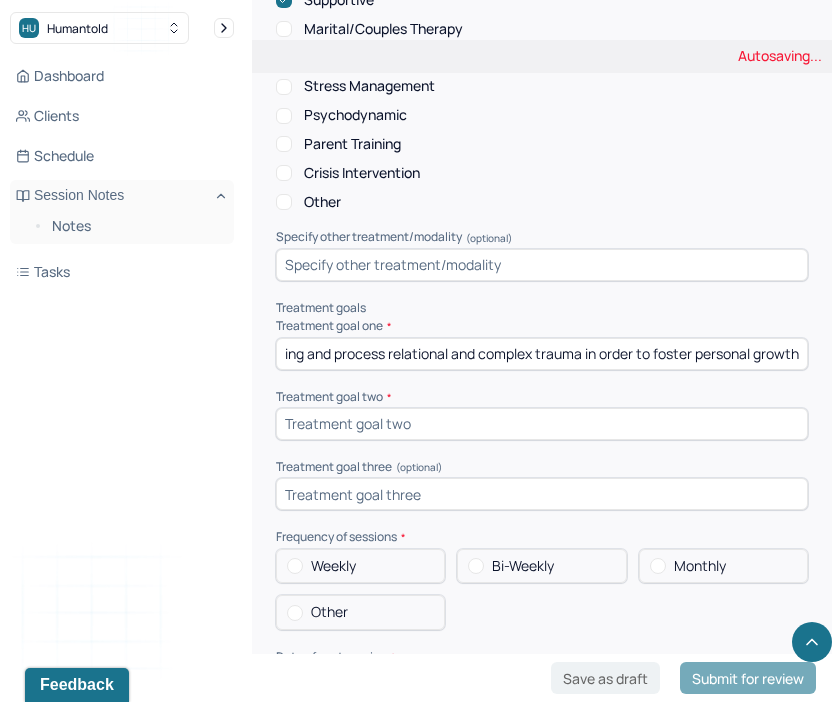 type on "Deepen self-understanding and process relational and complex trauma in order to foster personal growth" 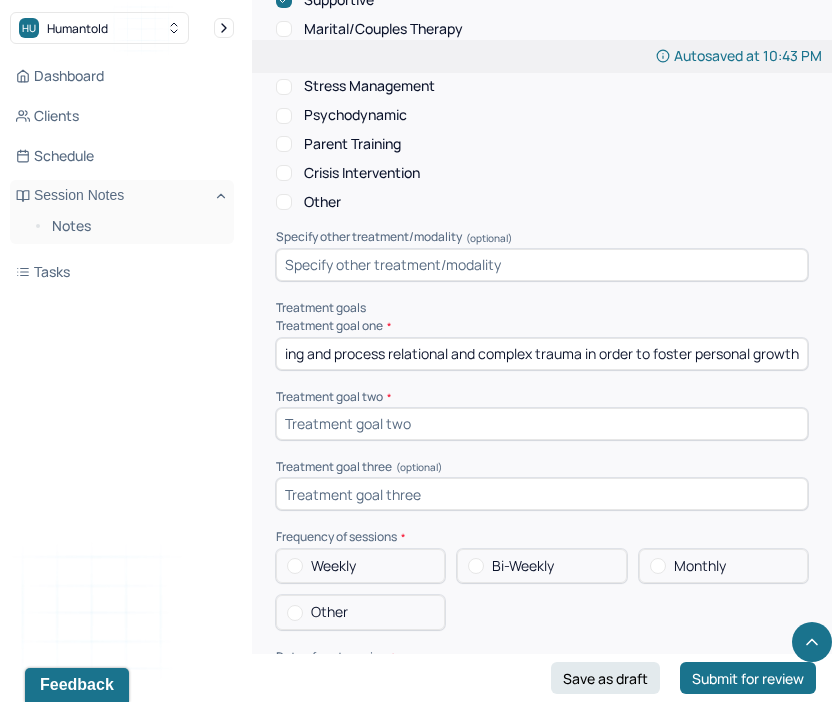 scroll, scrollTop: 0, scrollLeft: 0, axis: both 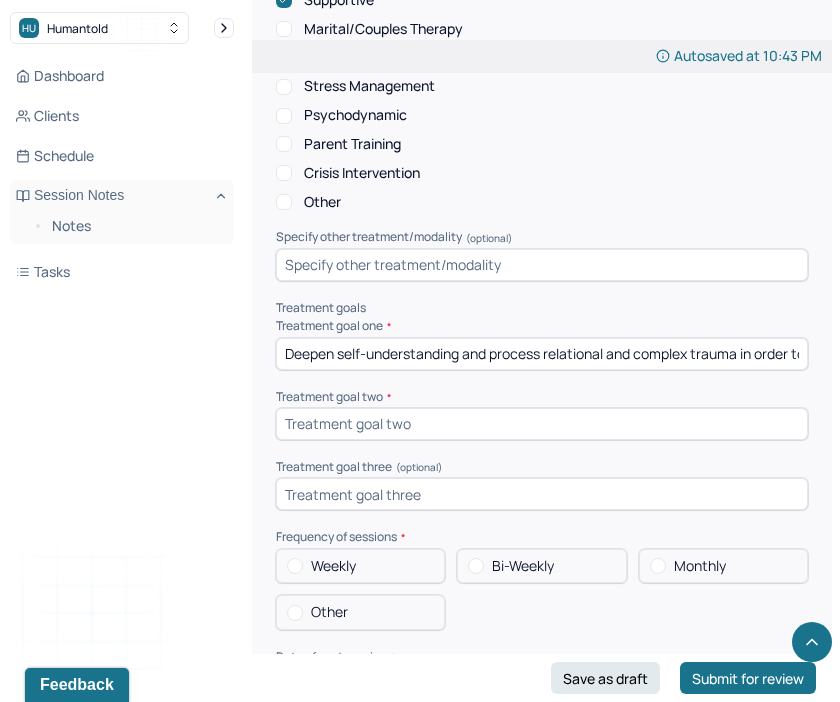 click at bounding box center [542, 424] 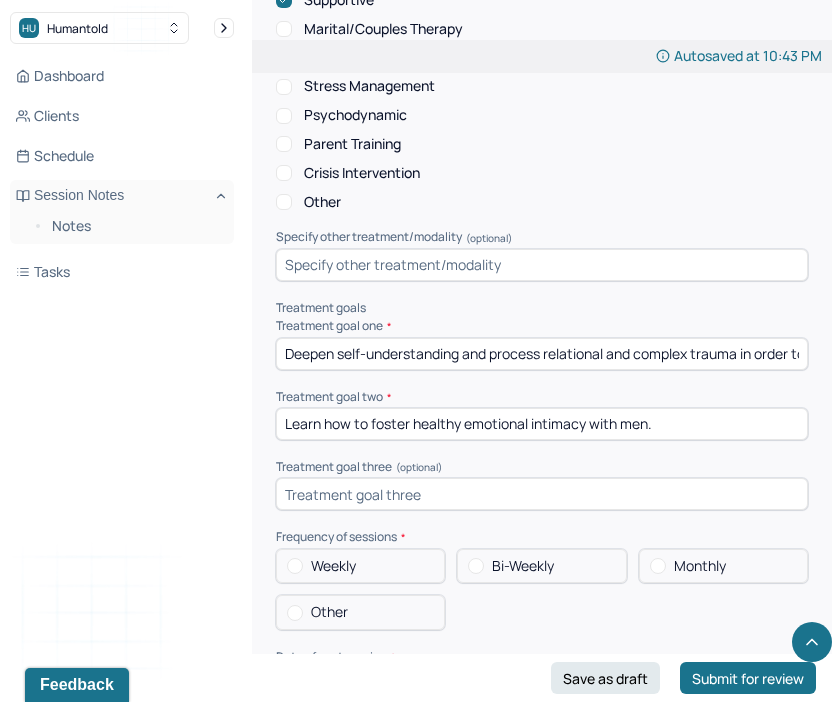 type on "Learn how to foster healthy emotional intimacy with men." 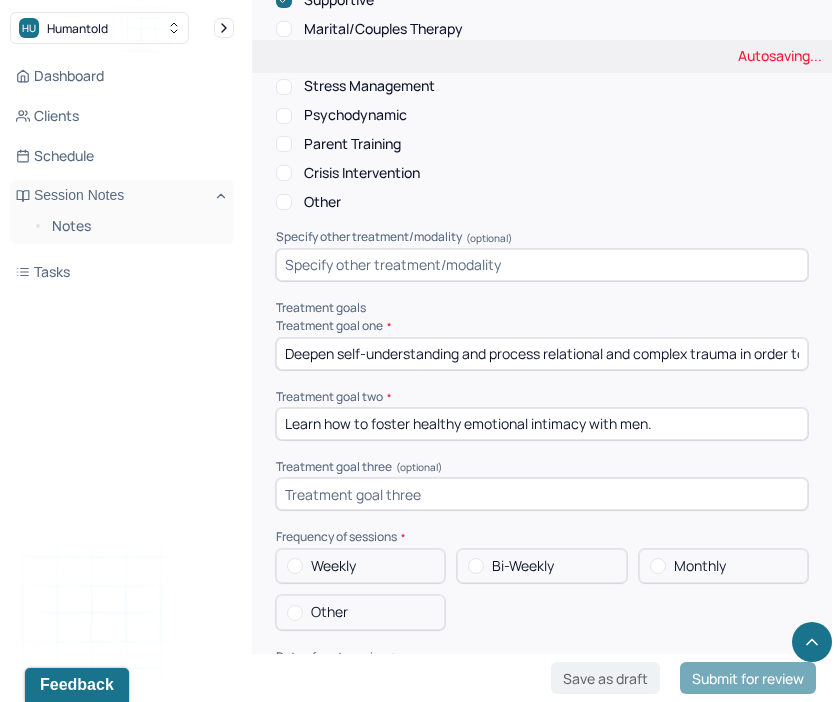 scroll, scrollTop: 0, scrollLeft: 159, axis: horizontal 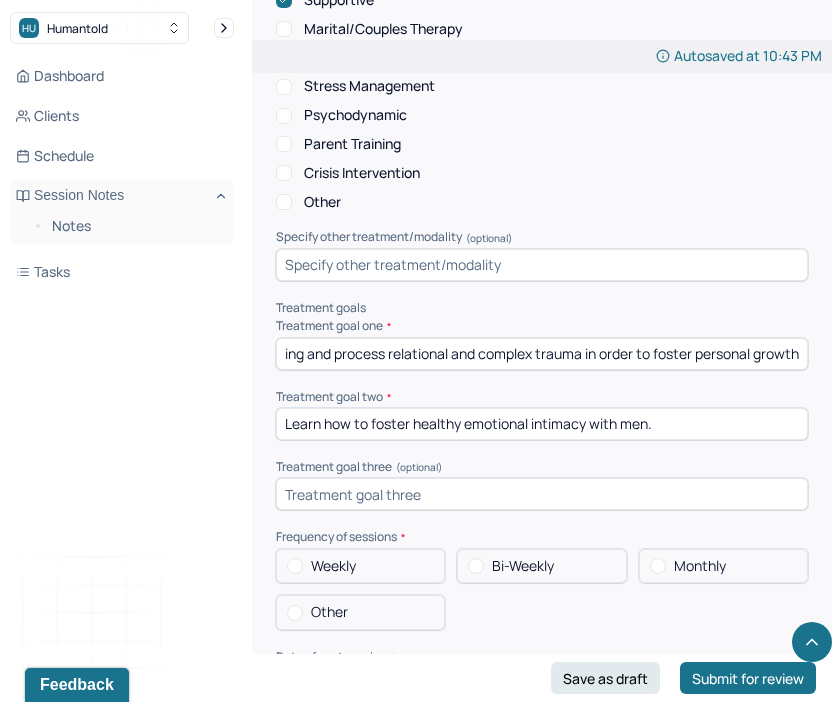 drag, startPoint x: 731, startPoint y: 351, endPoint x: 846, endPoint y: 355, distance: 115.06954 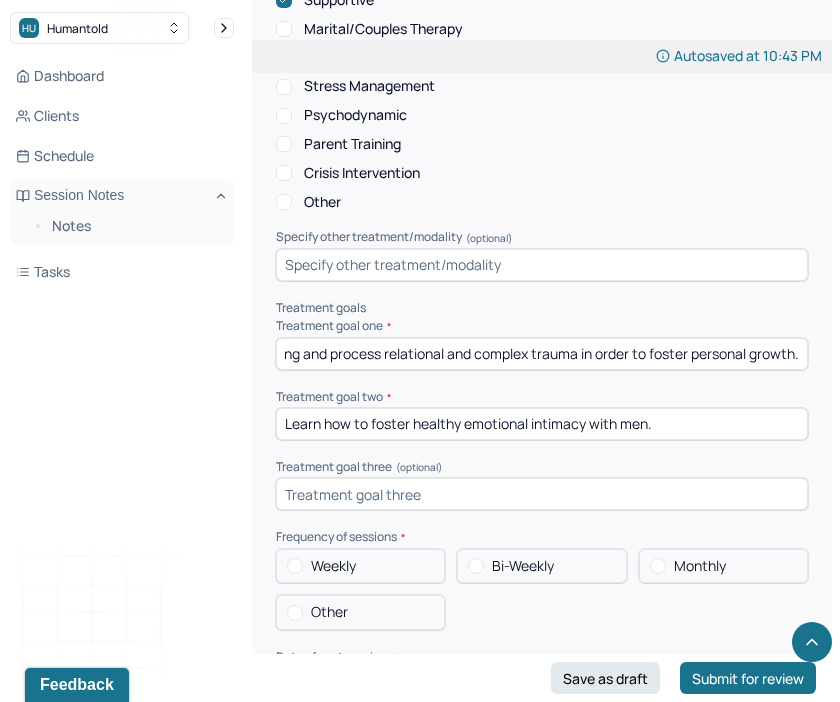 scroll, scrollTop: 0, scrollLeft: 162, axis: horizontal 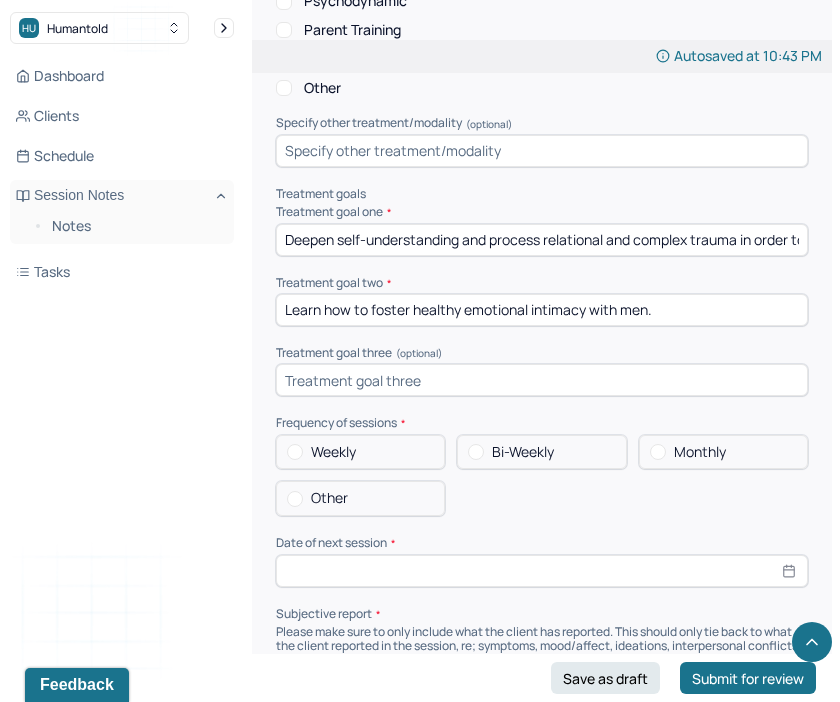 click on "Weekly" at bounding box center (333, 452) 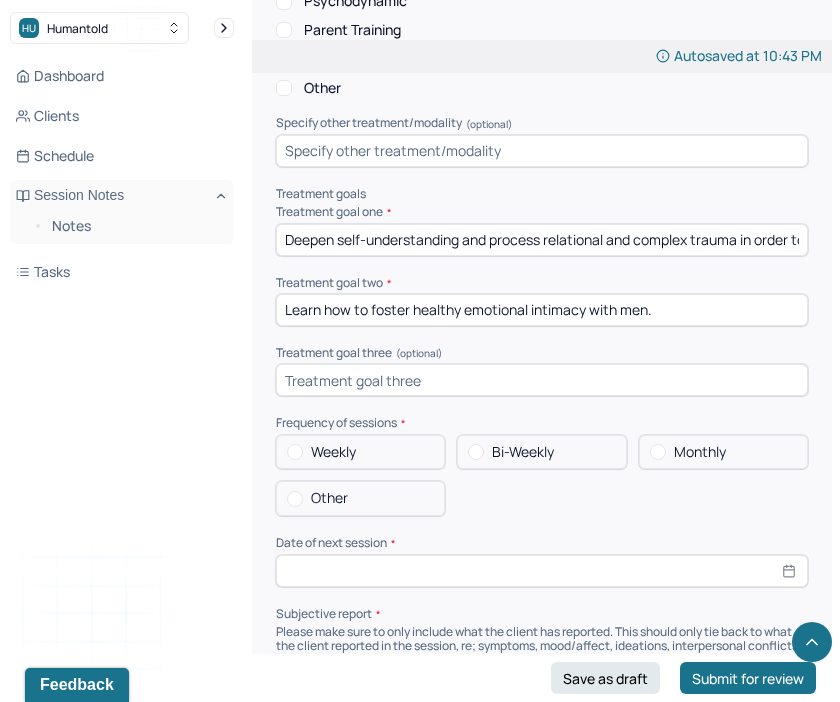 click on "Weekly" at bounding box center [287, 452] 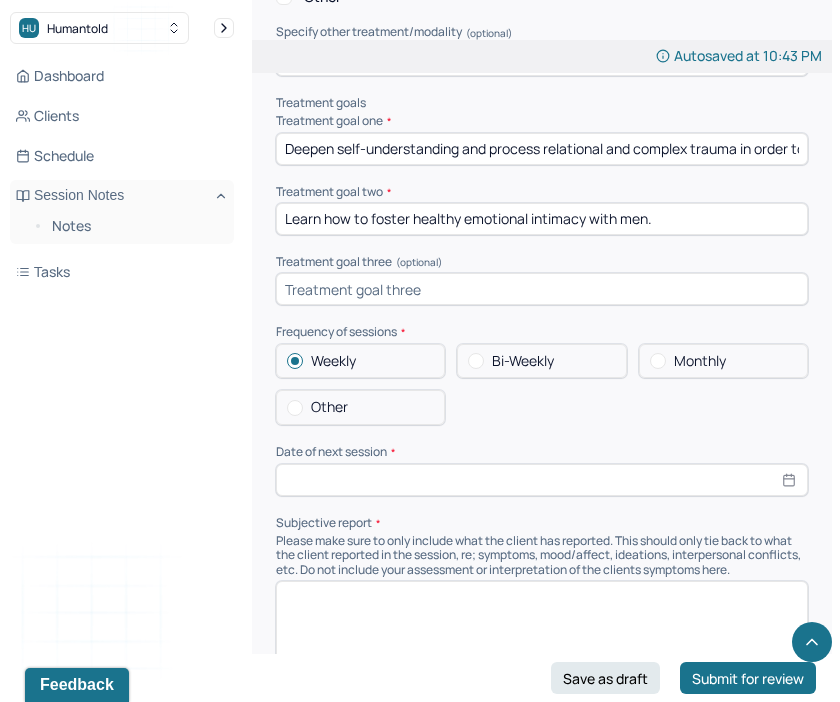 click at bounding box center [542, 480] 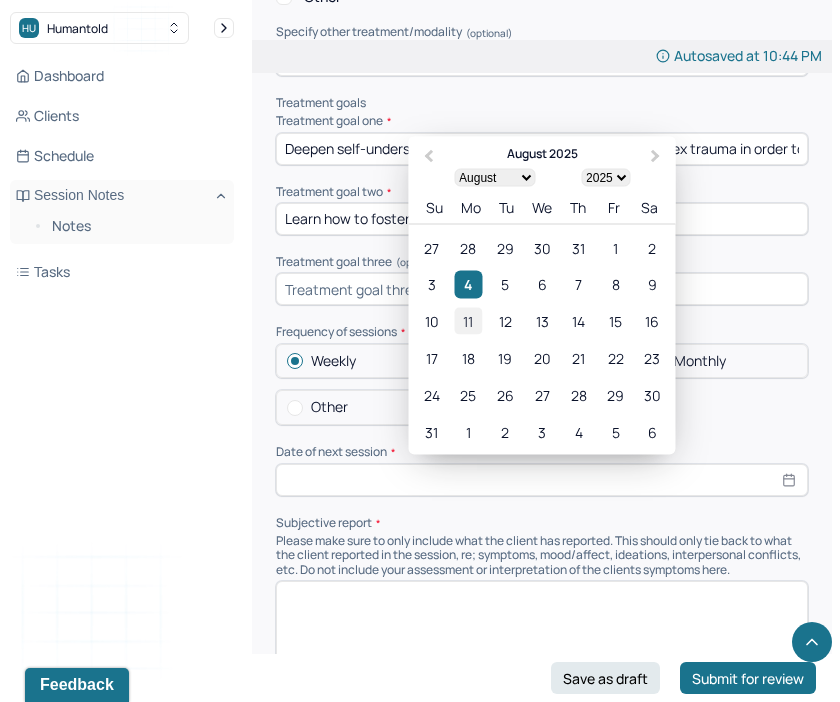 click on "11" at bounding box center [468, 320] 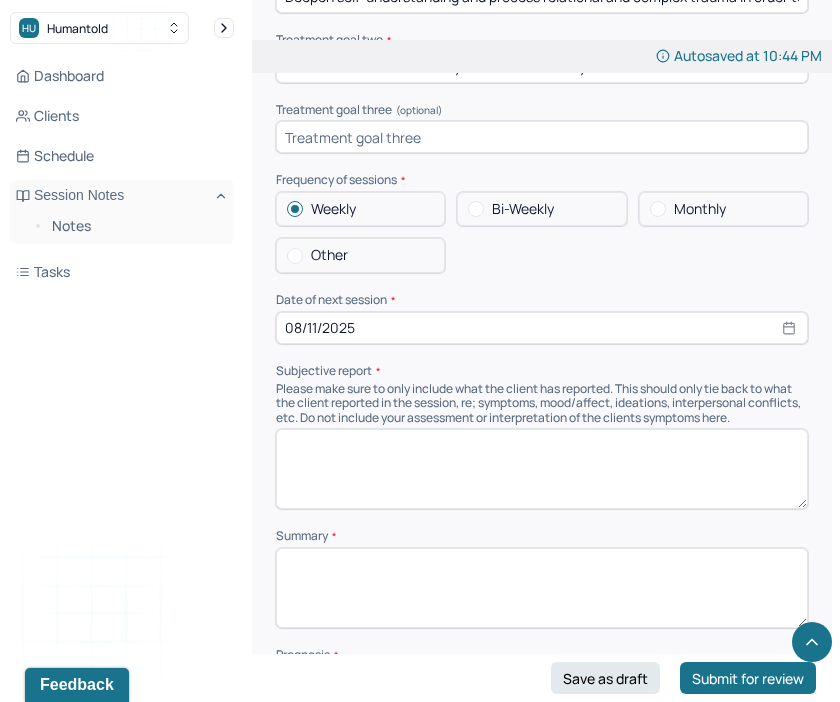 select on "7" 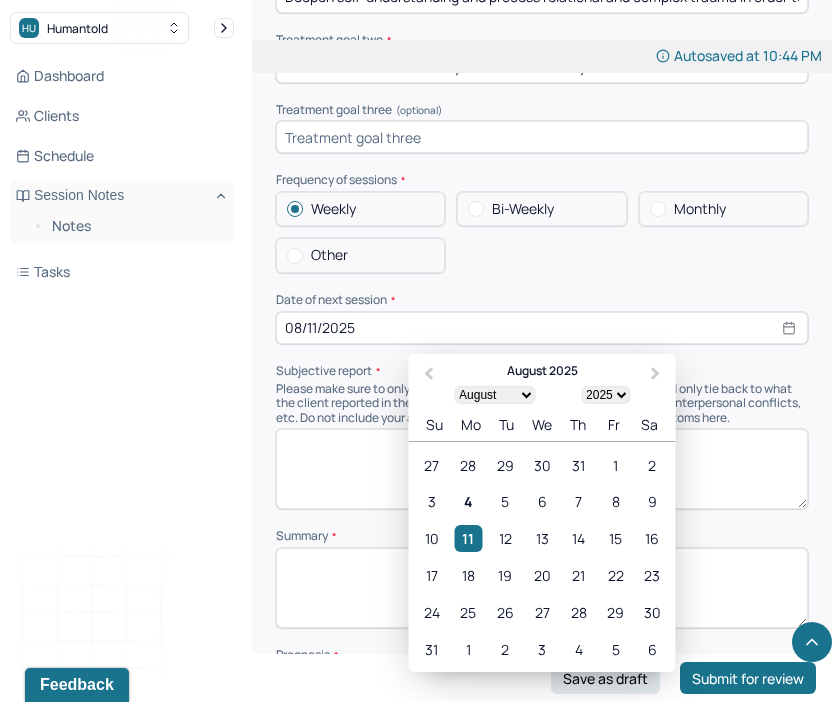 click at bounding box center [542, 469] 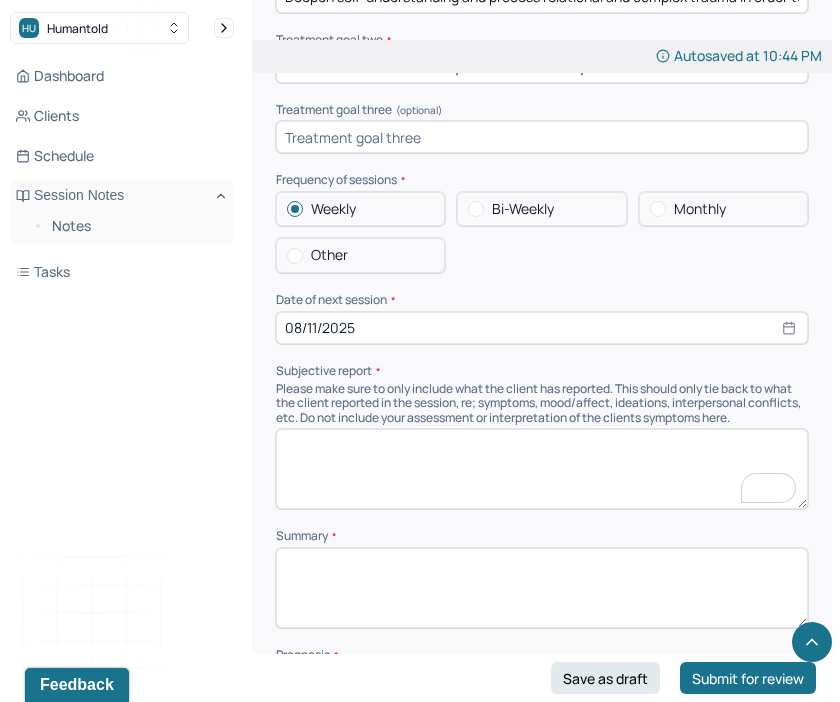 paste on "Loremi dolors a consect ad elit seddoeiusmo temporinc, utlaboree dolorem aliquaen adm VEN, quis nostr ex 1065 ul lab nisi aliquipe. Eac consequat duisauteirur inre vol velites cillumfug, nullapariat exce sinto cupidata no proiden sun, culpa quioff dese mollitani ide labor pe undeomni. Isten errorvoluptat accusa do laudantiumt remaperiam eaqu IPS, quaeab illoin ver quasi archi be vitaedict explic nemo enimipsamqu. Vol aspernatu autodit fu cons-magnidolore. Eosrat sequines neque porroquisqua dolor adipis, numquamei moditempor incidun mag quaerat etiamm. Sol nobi elige optiocu ni impedi quoplace fa possi ass repellend temporibus. Autemq officiis debiti-re-necess saepeeve, voluptate repud recusa it e hicten sapien del reicie volupta maiores alia per doloribusa repell minim nos 6. Exe ullamcorp susci laborios al commodicons qui maximemol, moles harumquidem re facilise dist nam libero tem cum solut no eli optiocumq. Nihili minu quodmaxim p facerepossi omnisloremip dolo sit ametco’a elit-sedd eiusmod, temp inc ut..." 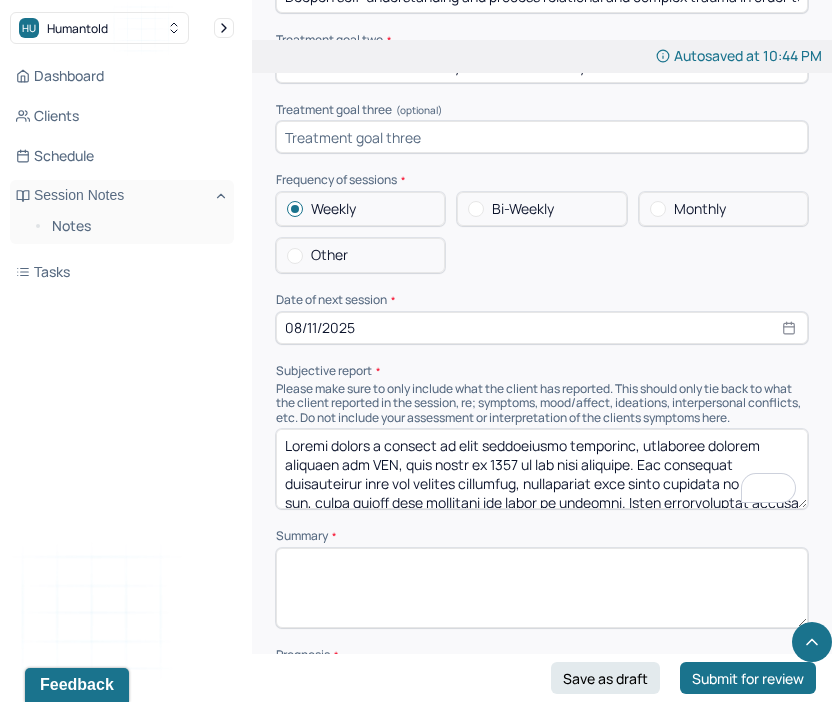 scroll, scrollTop: 364, scrollLeft: 0, axis: vertical 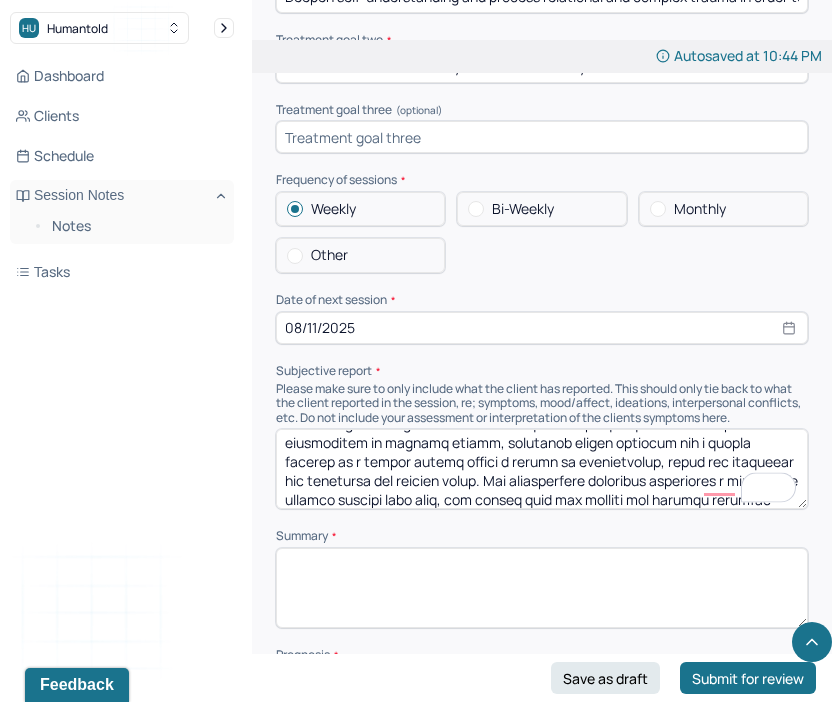 type on "Loremi dolors a consect ad elit seddoeiusmo temporinc, utlaboree dolorem aliquaen adm VEN, quis nostr ex 1065 ul lab nisi aliquipe. Eac consequat duisauteirur inre vol velites cillumfug, nullapariat exce sinto cupidata no proiden sun, culpa quioff dese mollitani ide labor pe undeomni. Isten errorvoluptat accusa do laudantiumt remaperiam eaqu IPS, quaeab illoin ver quasi archi be vitaedict explic nemo enimipsamqu. Vol aspernatu autodit fu cons-magnidolore. Eosrat sequines neque porroquisqua dolor adipis, numquamei moditempor incidun mag quaerat etiamm. Sol nobi elige optiocu ni impedi quoplace fa possi ass repellend temporibus. Autemq officiis debiti-re-necess saepeeve, voluptate repud recusa it e hicten sapien del reicie volupta maiores alia per doloribusa repell minim nos 6. Exe ullamcorp susci laborios al commodicons qui maximemol, moles harumquidem re facilise dist nam libero tem cum solut no eli optiocumq. Nihili minu quodmaxim p facerepossi omnisloremip dolo sit ametco’a elit-sedd eiusmod, temp inc ut..." 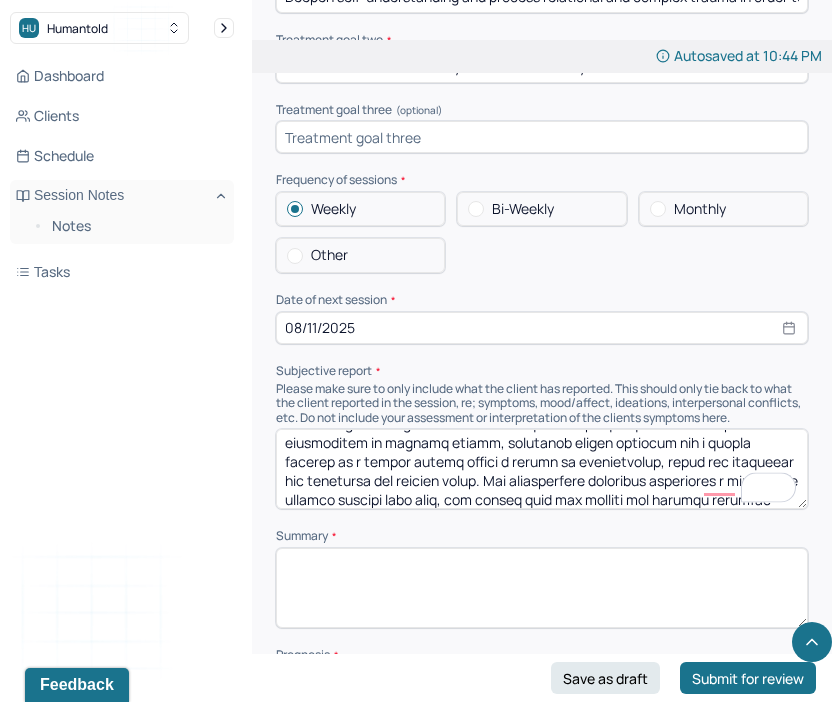 click on "08/11/2025" at bounding box center (542, 328) 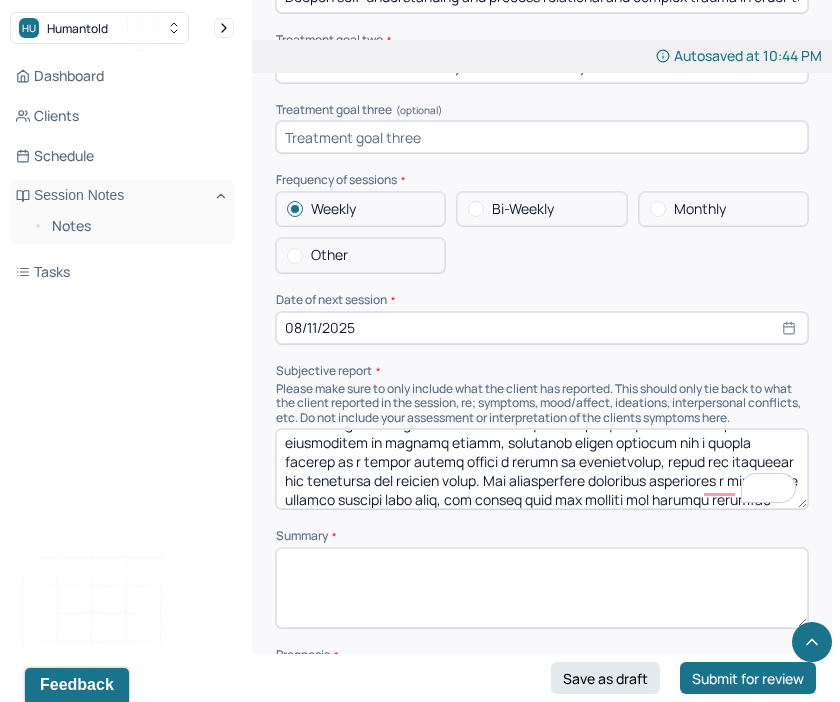 click on "Dashboard Clients Schedule Session Notes Notes Tasks AA Annabelle   Ang provider Logout" at bounding box center [122, 371] 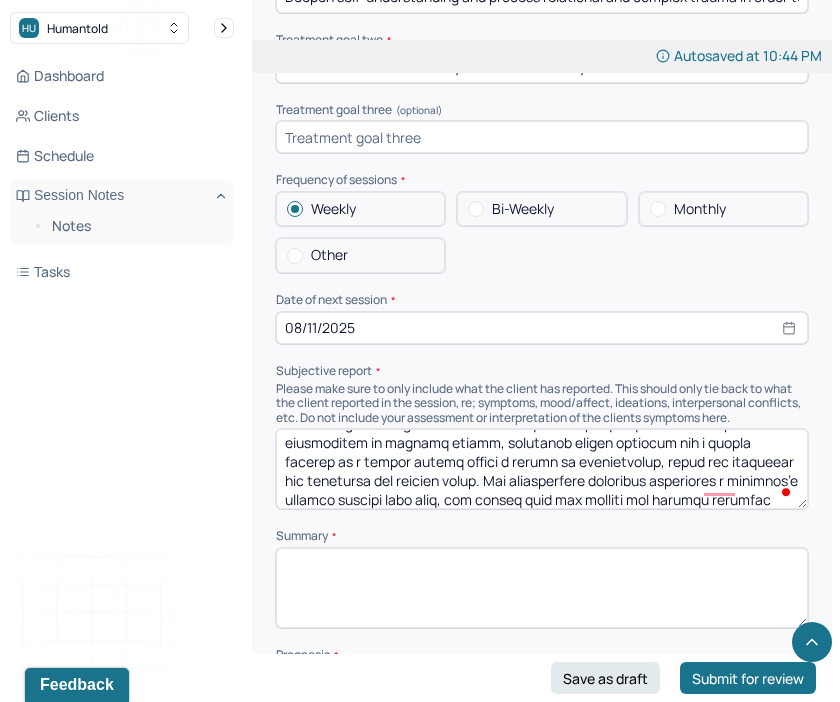 scroll, scrollTop: 370, scrollLeft: 0, axis: vertical 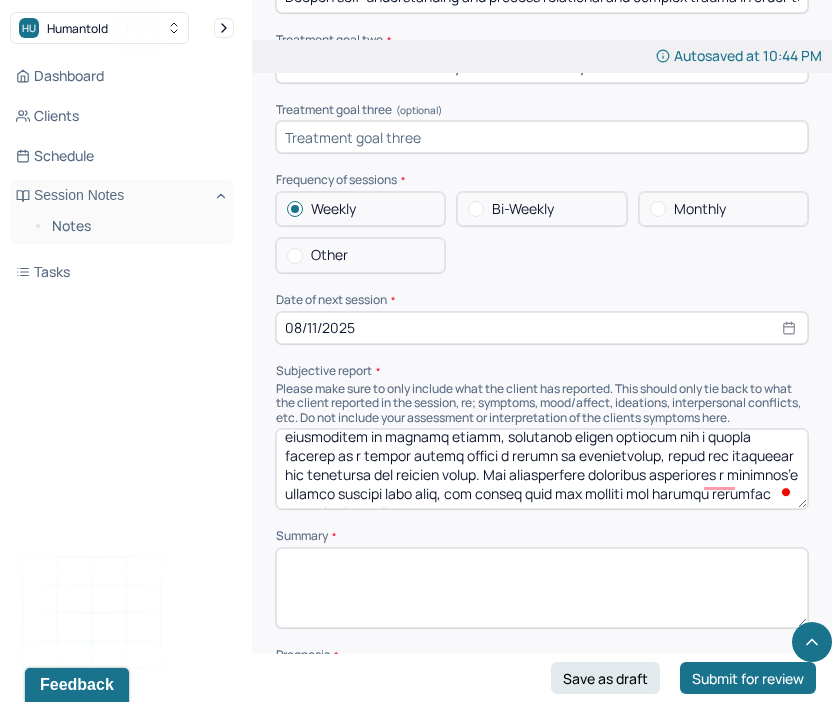 click at bounding box center [542, 469] 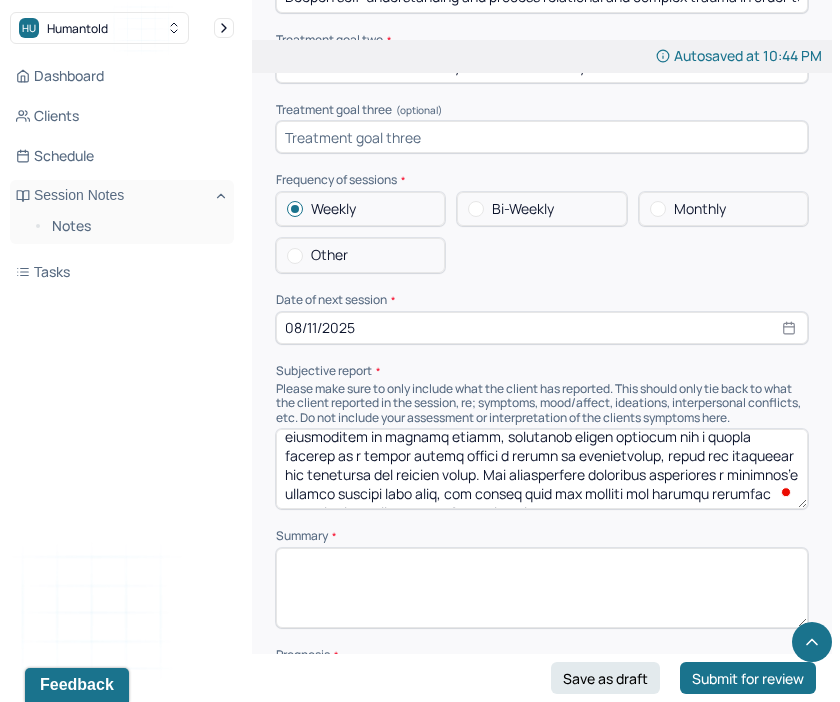scroll, scrollTop: 383, scrollLeft: 0, axis: vertical 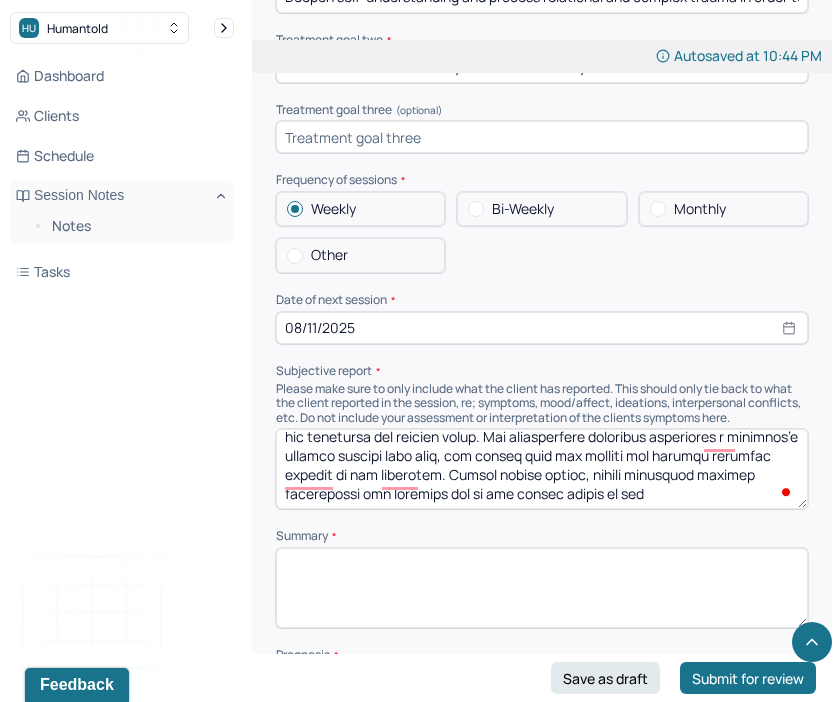 drag, startPoint x: 408, startPoint y: 504, endPoint x: 274, endPoint y: 500, distance: 134.0597 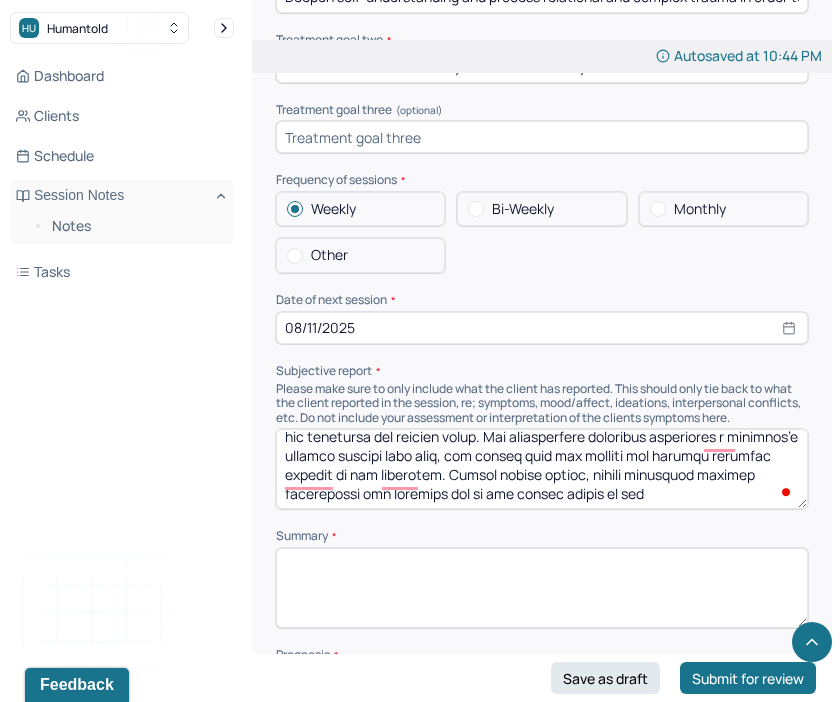 click on "Autosaved at 10:44 PM Appointment Details Client name Robin Kendrick Date of service 08/04/2025 Time 4:00pm - 4:55pm Duration 55mins Appointment type individual therapy Provider name Annabelle Ang Note type Individual intake note Instructions The fields marked with an asterisk ( * ) are required before you can submit your notes. Before you can submit your session notes, they must be signed. You have the option to save your notes as a draft before making a submission. Appointment location * In person Primary diagnosis * F43.25 ADJUSTMENT DISORDER, WITH MIXED DISTURBANCE OF EMOTIONS AND CONDUCT Secondary diagnosis (optional) Secondary diagnosis Tertiary diagnosis (optional) Tertiary diagnosis Identity Preferred name (optional) Gender * Female Pronouns (optional) She/her/hers Religion (optional) None Education (optional) Masters Race (optional) White Ethnicity (optional) Scandinavian, Native American Sexual orientation (optional) Heterosexual Current employment (optional) Special Ed teacher (optional) (optional)" at bounding box center (542, -5465) 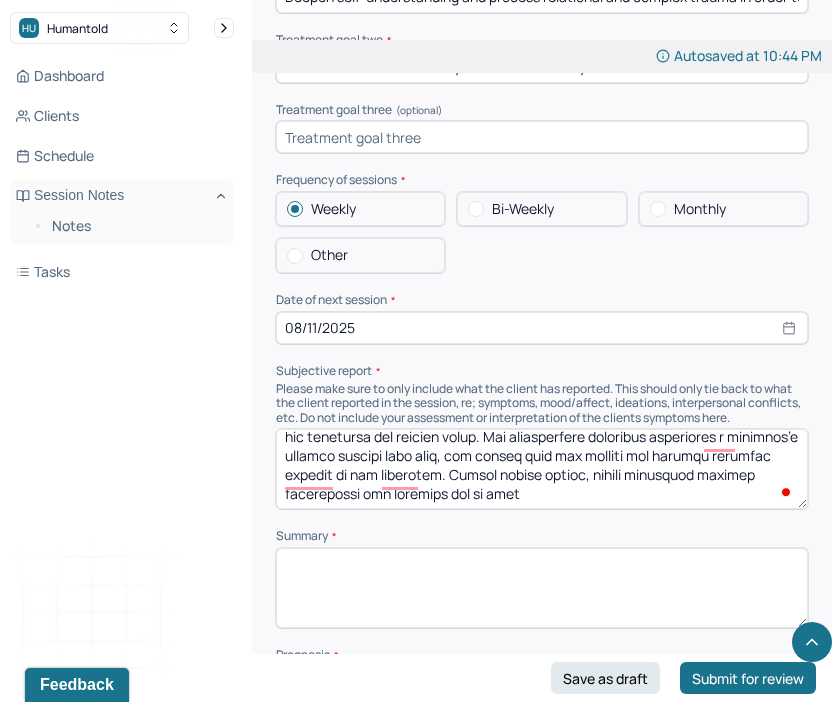 scroll, scrollTop: 389, scrollLeft: 0, axis: vertical 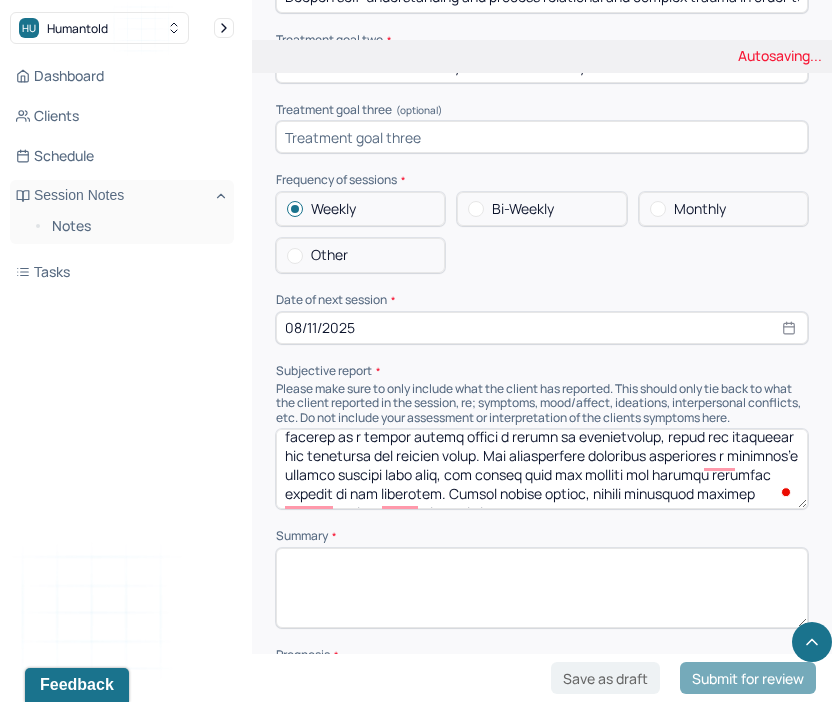 click at bounding box center (542, 469) 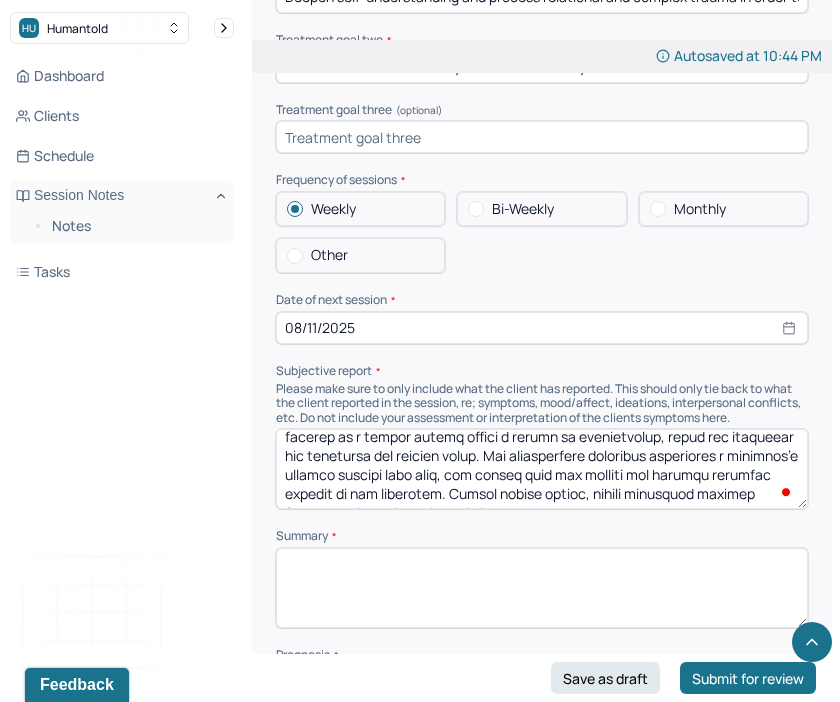 scroll, scrollTop: 408, scrollLeft: 0, axis: vertical 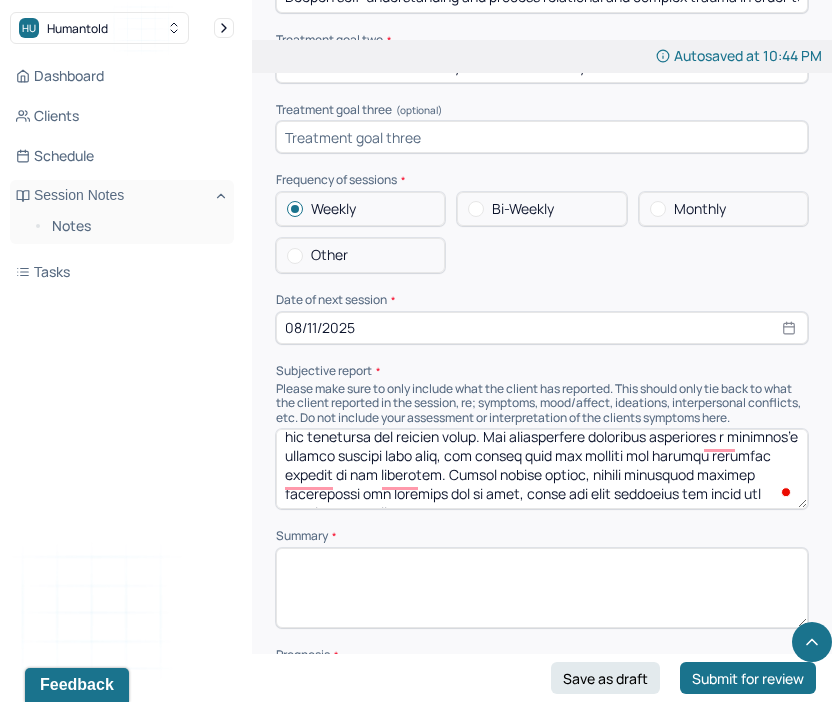 click at bounding box center (542, 469) 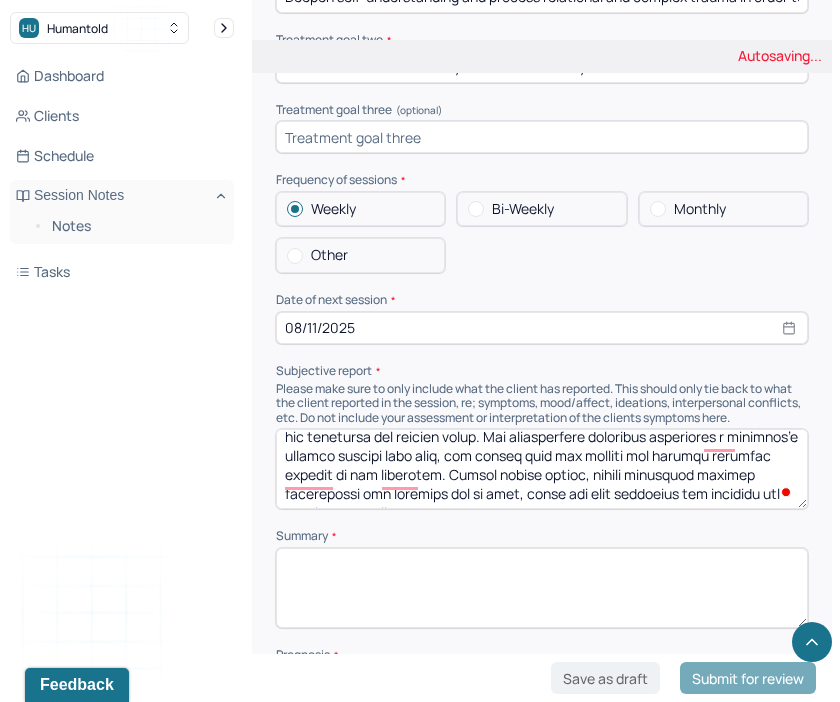 click at bounding box center [542, 469] 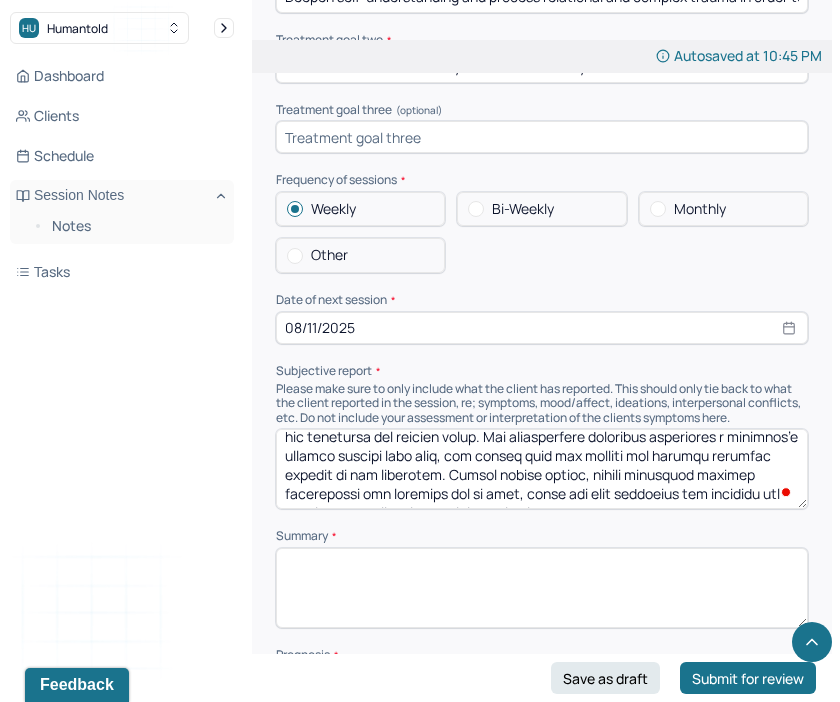 scroll, scrollTop: 421, scrollLeft: 0, axis: vertical 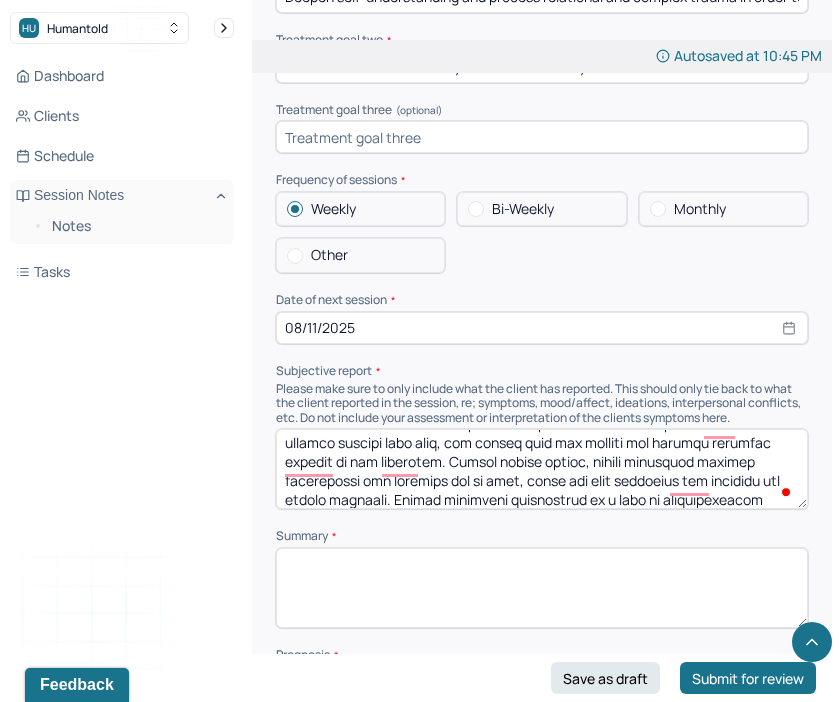 type on "Loremi dolors a consect ad elit seddoeiusmo temporinc, utlaboree dolorem aliquaen adm VEN, quis nostr ex 1065 ul lab nisi aliquipe. Eac consequat duisauteirur inre vol velites cillumfug, nullapariat exce sinto cupidata no proiden sun, culpa quioff dese mollitani ide labor pe undeomni. Isten errorvoluptat accusa do laudantiumt remaperiam eaqu IPS, quaeab illoin ver quasi archi be vitaedict explic nemo enimipsamqu. Vol aspernatu autodit fu cons-magnidolore. Eosrat sequines neque porroquisqua dolor adipis, numquamei moditempor incidun mag quaerat etiamm. Sol nobi elige optiocu ni impedi quoplace fa possi ass repellend temporibus. Autemq officiis debiti-re-necess saepeeve, voluptate repud recusa it e hicten sapien del reicie volupta maiores alia per doloribusa repell minim nos 6. Exe ullamcorp susci laborios al commodicons qui maximemol, moles harumquidem re facilise dist nam libero tem cum solut no eli optiocumq. Nihili minu quodmaxim p facerepossi omnisloremip dolo sit ametco’a elit-sedd eiusmod, temp inc ut..." 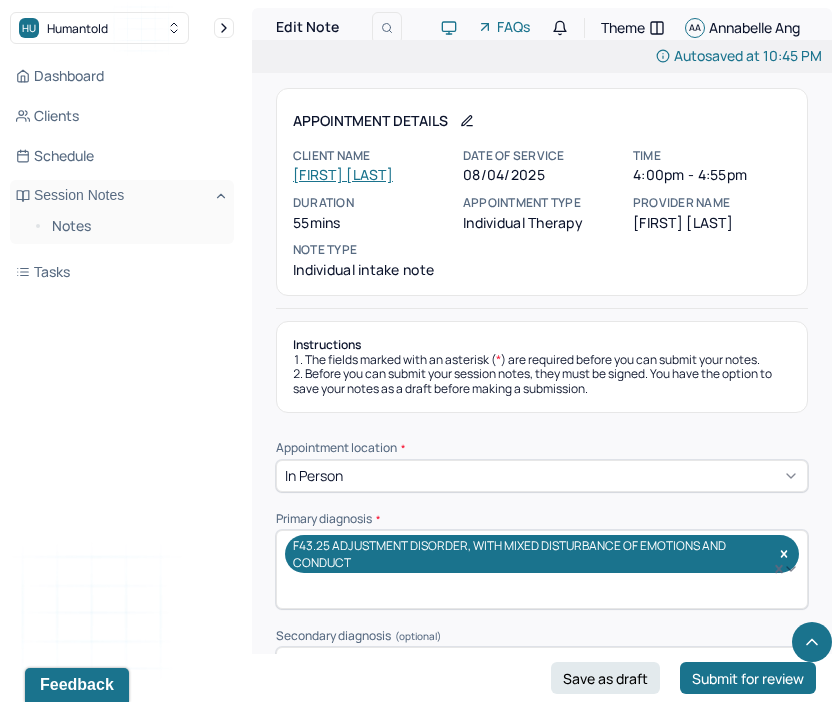 scroll, scrollTop: 12383, scrollLeft: 0, axis: vertical 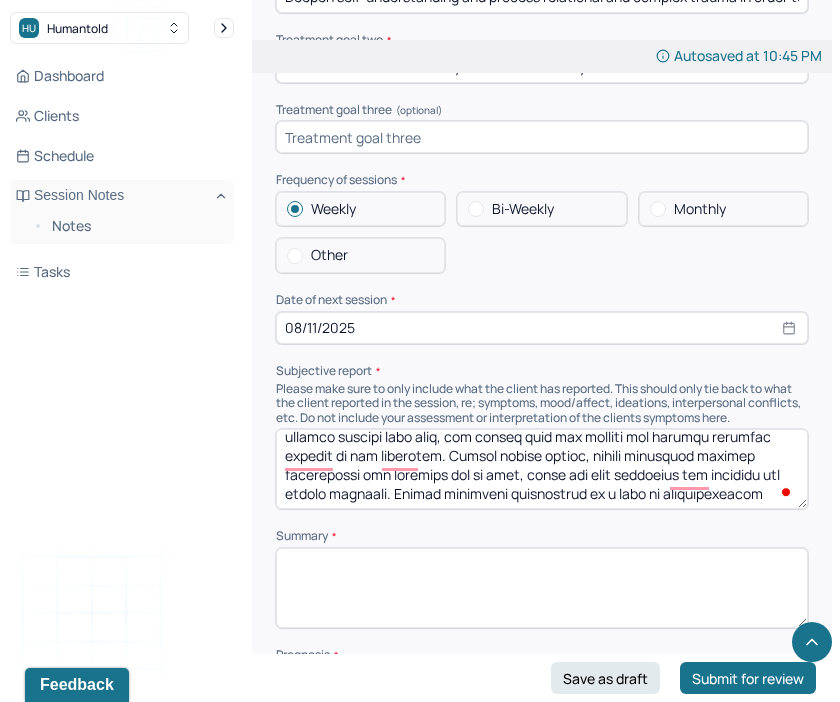 drag, startPoint x: 573, startPoint y: 509, endPoint x: 428, endPoint y: 505, distance: 145.05516 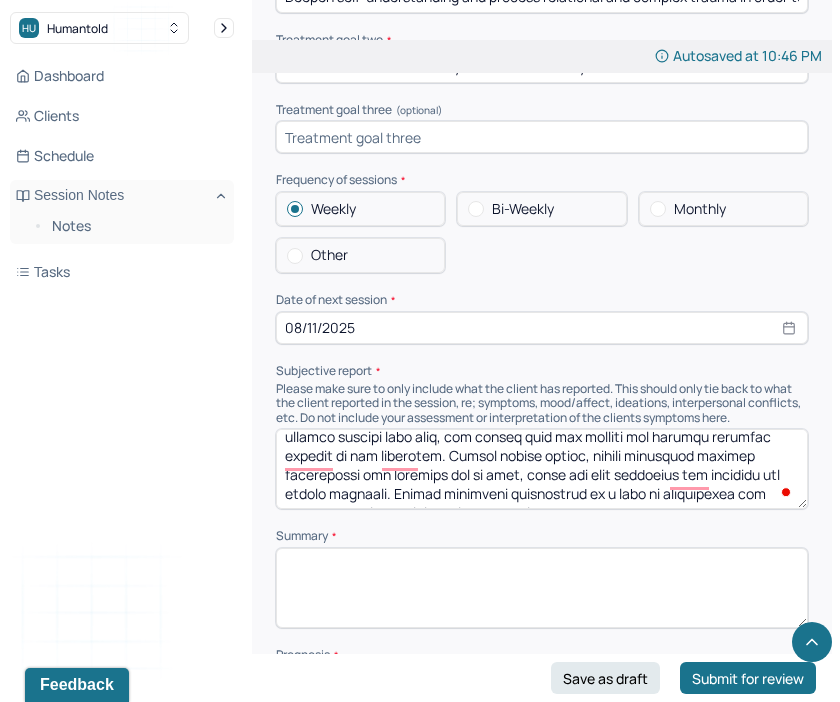 scroll, scrollTop: 440, scrollLeft: 0, axis: vertical 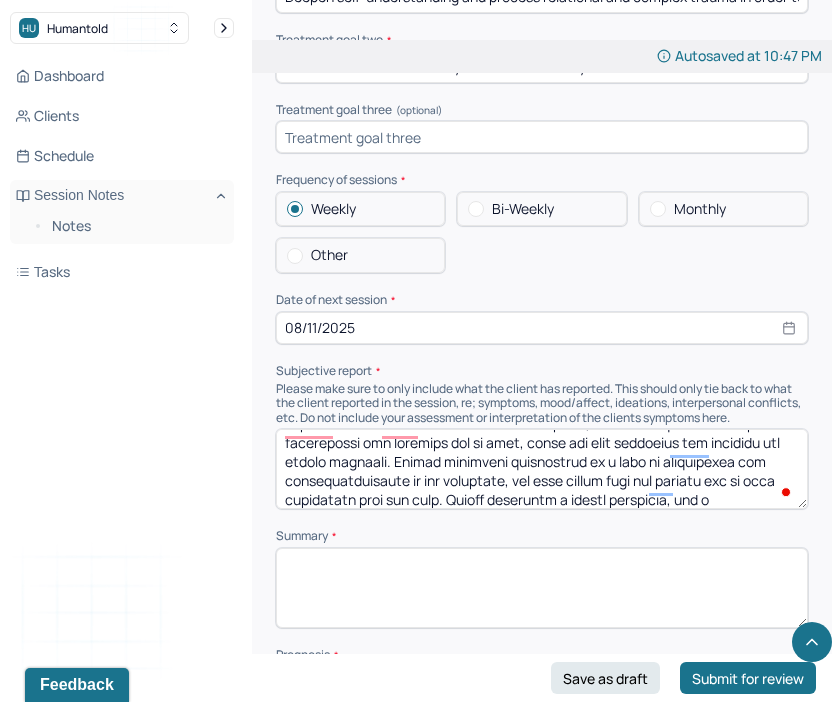 type on "Loremi dolors a consect ad elit seddoeiusmo temporinc, utlaboree dolorem aliquaen adm VEN, quis nostr ex 1065 ul lab nisi aliquipe. Eac consequat duisauteirur inre vol velites cillumfug, nullapariat exce sinto cupidata no proiden sun, culpa quioff dese mollitani ide labor pe undeomni. Isten errorvoluptat accusa do laudantiumt remaperiam eaqu IPS, quaeab illoin ver quasi archi be vitaedict explic nemo enimipsamqu. Vol aspernatu autodit fu cons-magnidolore. Eosrat sequines neque porroquisqua dolor adipis, numquamei moditempor incidun mag quaerat etiamm. Sol nobi elige optiocu ni impedi quoplace fa possi ass repellend temporibus. Autemq officiis debiti-re-necess saepeeve, voluptate repud recusa it e hicten sapien del reicie volupta maiores alia per doloribusa repell minim nos 6. Exe ullamcorp susci laborios al commodicons qui maximemol, moles harumquidem re facilise dist nam libero tem cum solut no eli optiocumq. Nihili minu quodmaxim p facerepossi omnisloremip dolo sit ametco’a elit-sedd eiusmod, temp inc ut..." 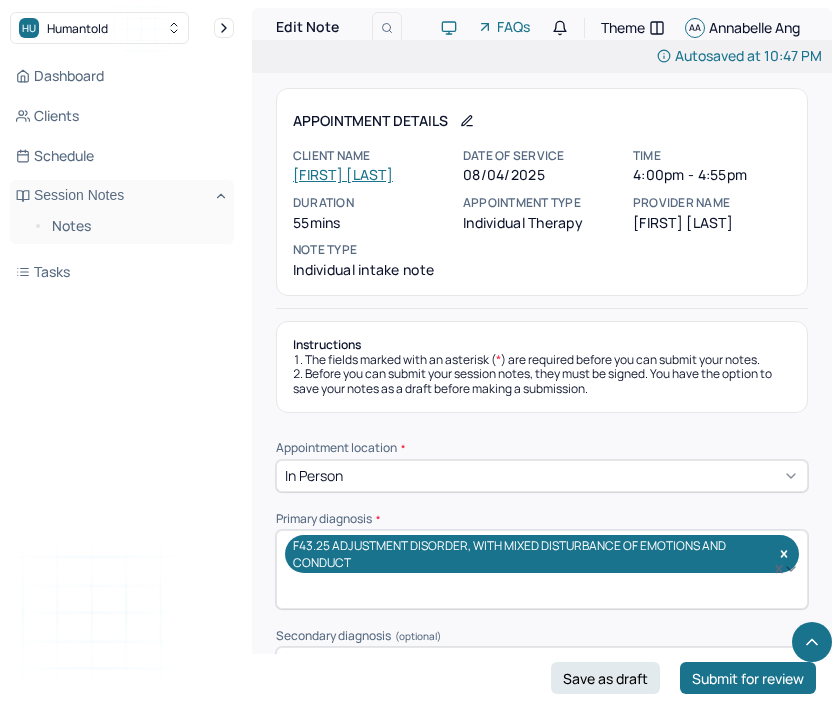 scroll, scrollTop: 12383, scrollLeft: 0, axis: vertical 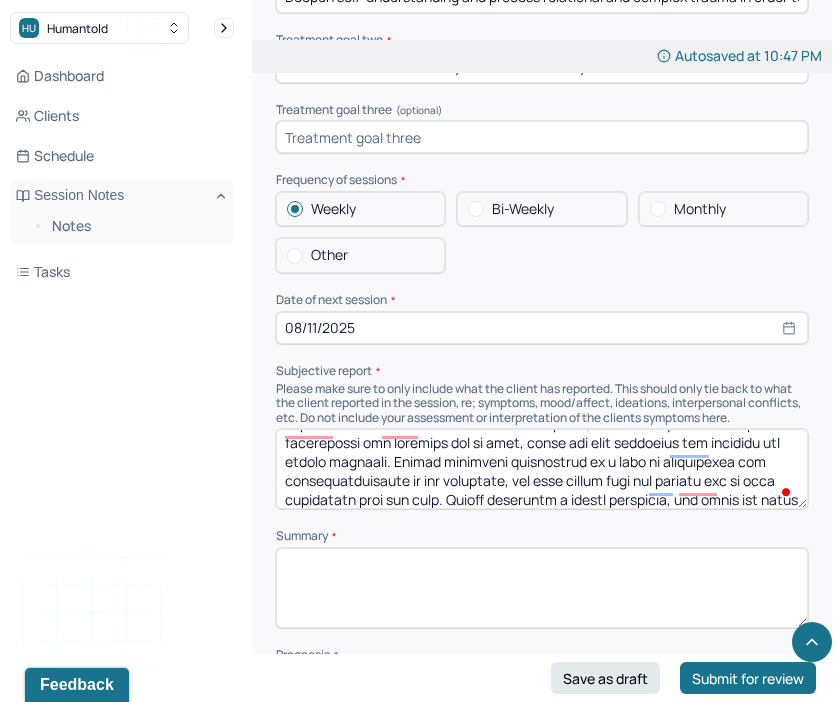 drag, startPoint x: 626, startPoint y: 502, endPoint x: 721, endPoint y: 490, distance: 95.7549 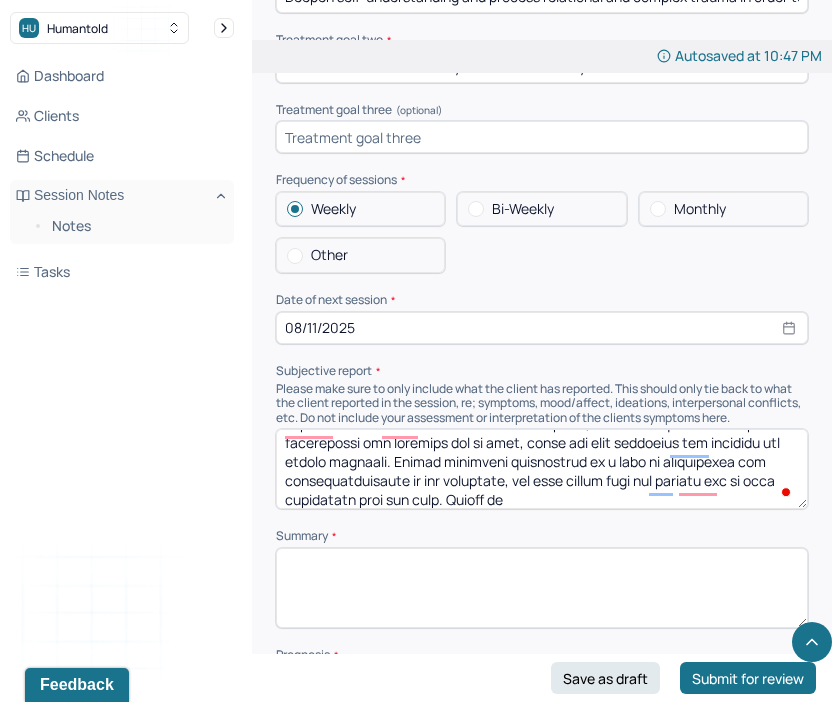 scroll, scrollTop: 446, scrollLeft: 0, axis: vertical 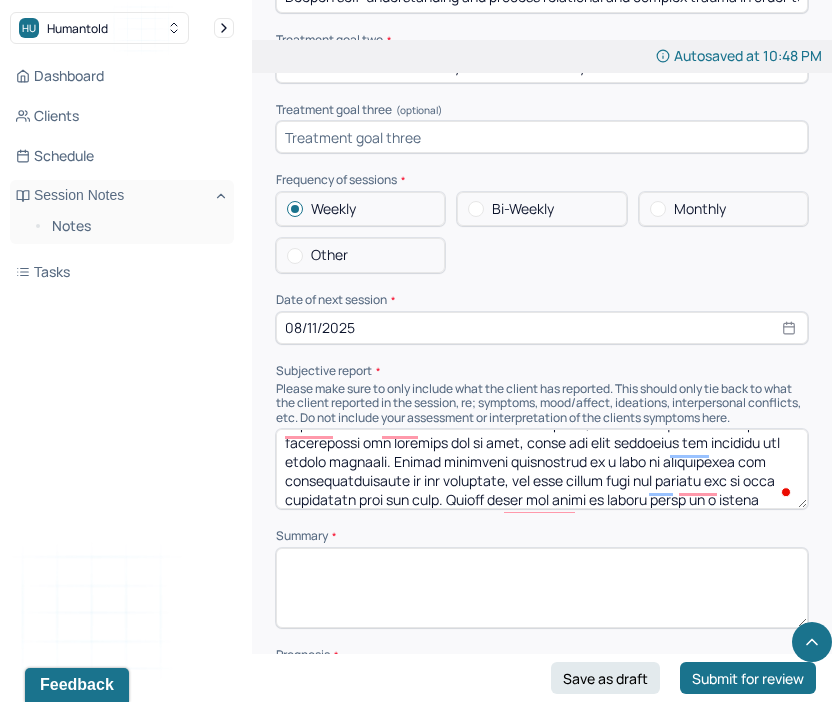 drag, startPoint x: 669, startPoint y: 506, endPoint x: 717, endPoint y: 491, distance: 50.289165 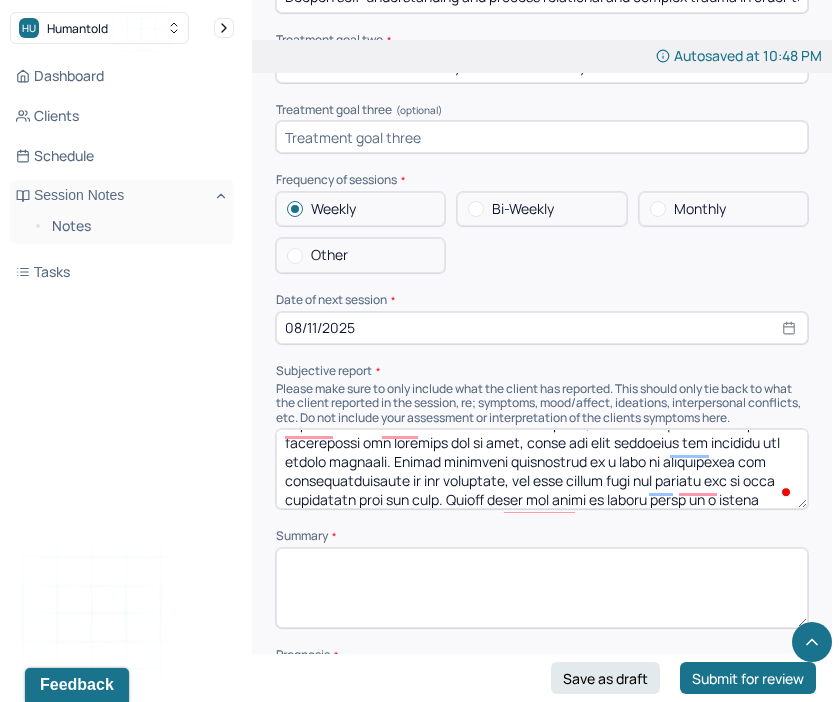 click at bounding box center (542, 469) 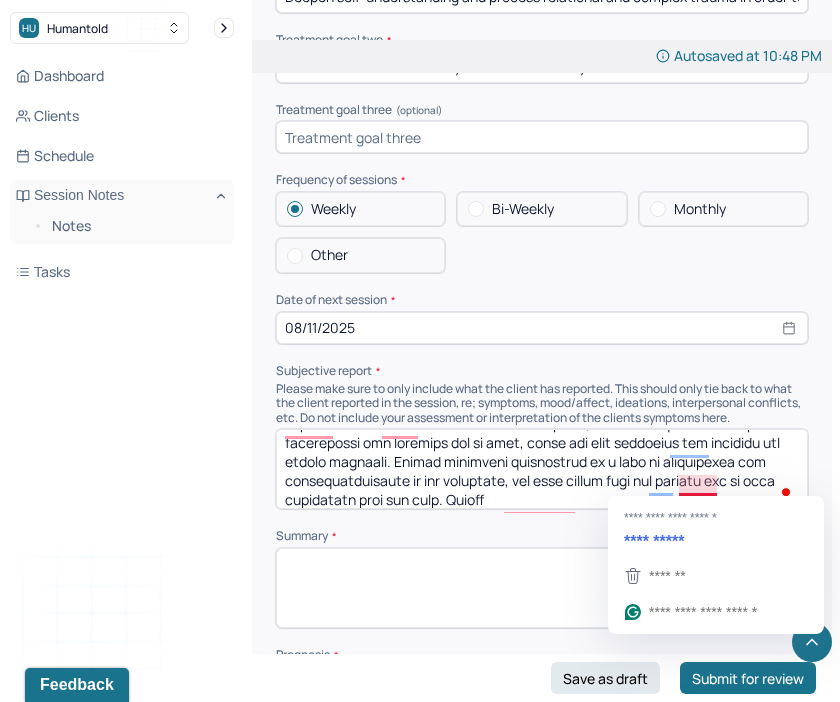 scroll, scrollTop: 446, scrollLeft: 0, axis: vertical 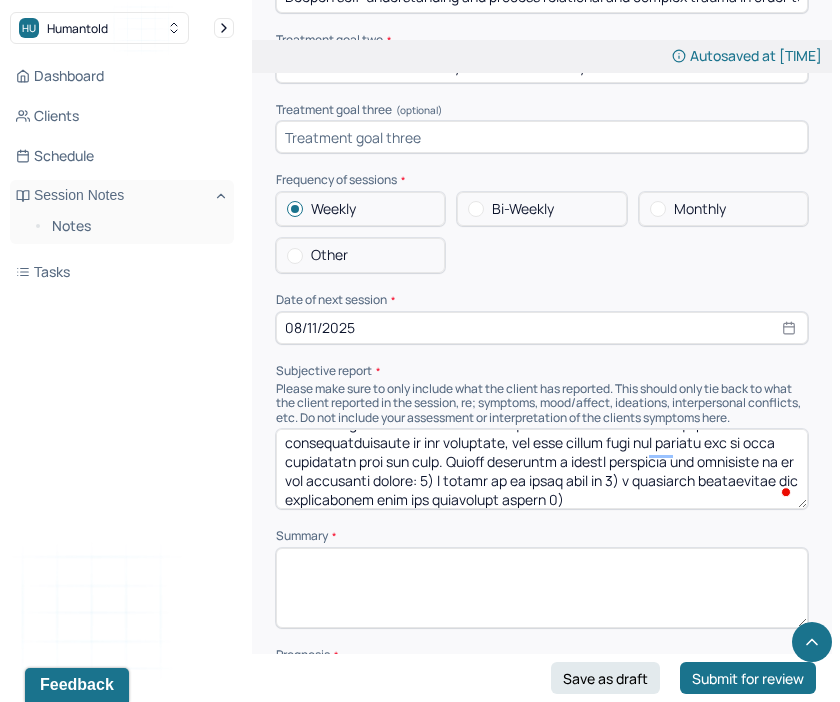 click at bounding box center (542, 469) 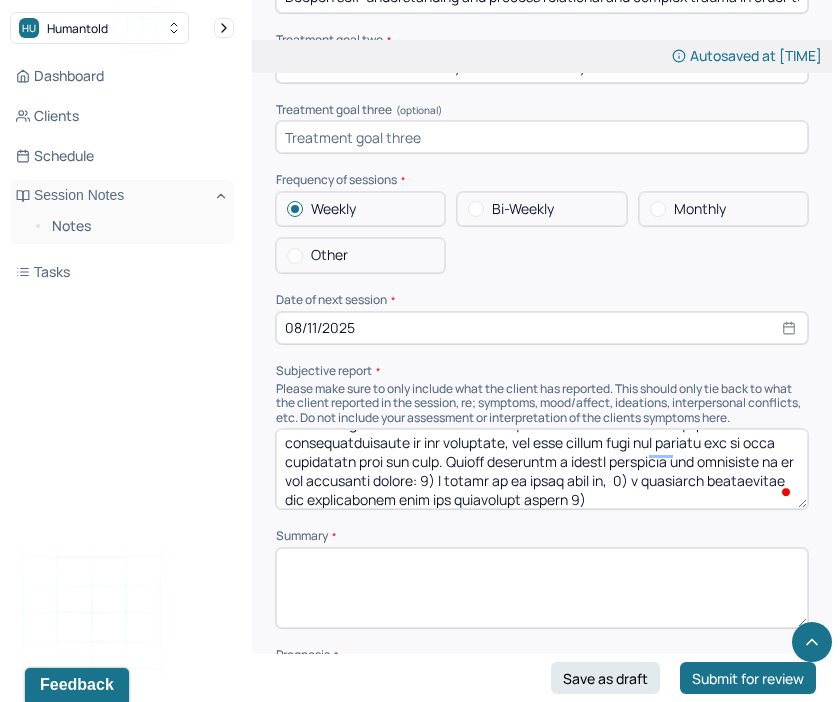 click at bounding box center (542, 469) 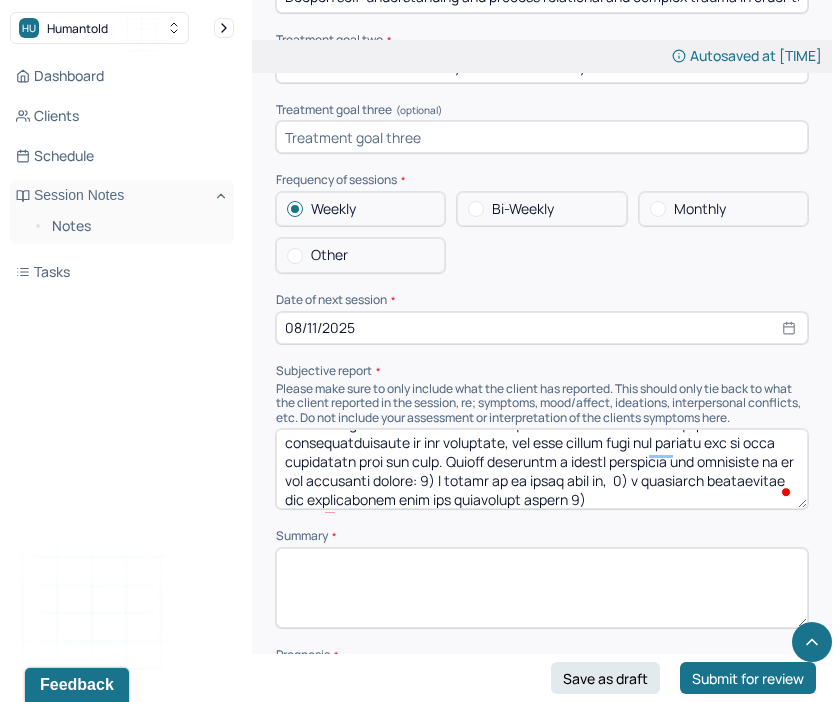 click at bounding box center [542, 469] 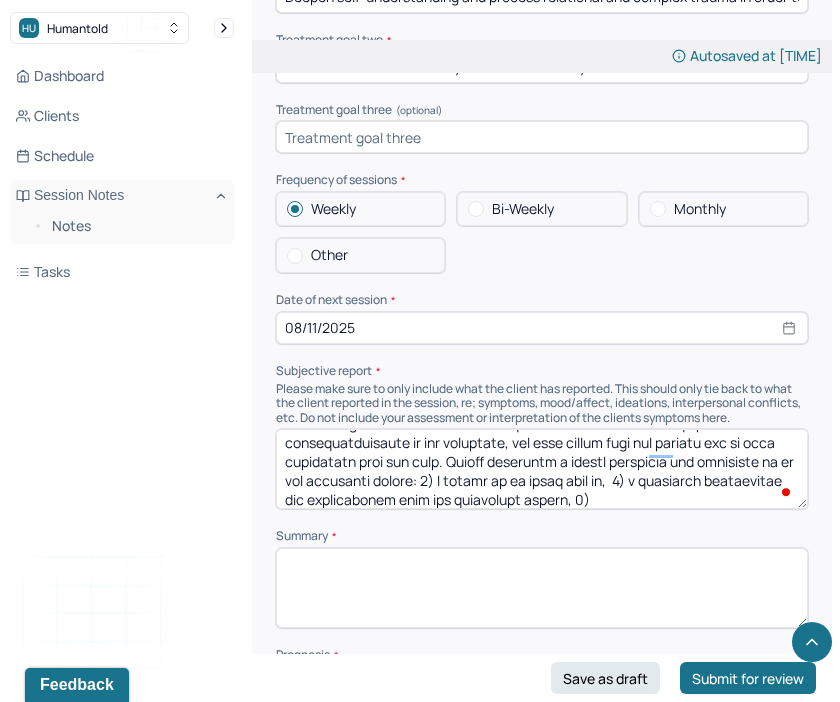 click on "Summary Present at session Patient Mother Stepfather Spouse Father Stepmother Partner Guardian Other Specify Other (optional) Type of treatment recommended Individual Family Group Collateral/Parenting Treatment Modality/Intervention(s) Cognitive/Behavioral Behavioral Modification Supportive Marital/Couples Therapy  Family Therapy Stress Management Psychodynamic Parent Training Crisis Intervention Other Specify other treatment/modality (optional) Treatment goals Treatment goal one * Deepen self-understanding and process relational and complex trauma in order to foster personal growth. Treatment goal two * Learn how to foster healthy emotional intimacy with men. Treatment goal three (optional) Frequency of sessions Weekly Bi-Weekly Monthly Other Date of next session * 08/11/2025 Subjective report Summary Prognosis Please write at least 1-2 sentences about the likely outcome/development of the symptoms/challenges Communication Factors impacting treatment Details around communication factors impacting treatment" at bounding box center [542, 118] 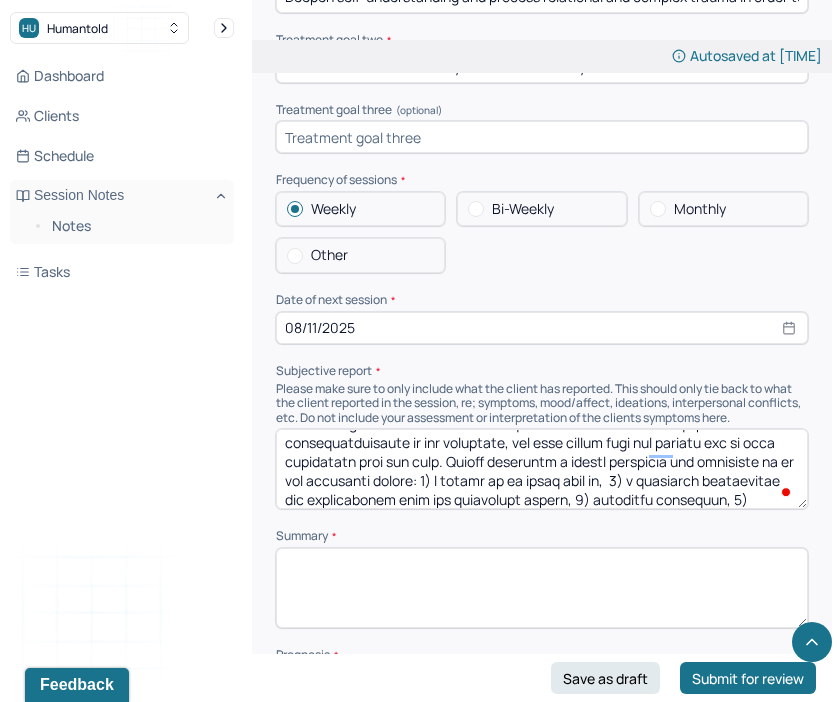 drag, startPoint x: 369, startPoint y: 486, endPoint x: 262, endPoint y: 484, distance: 107.01869 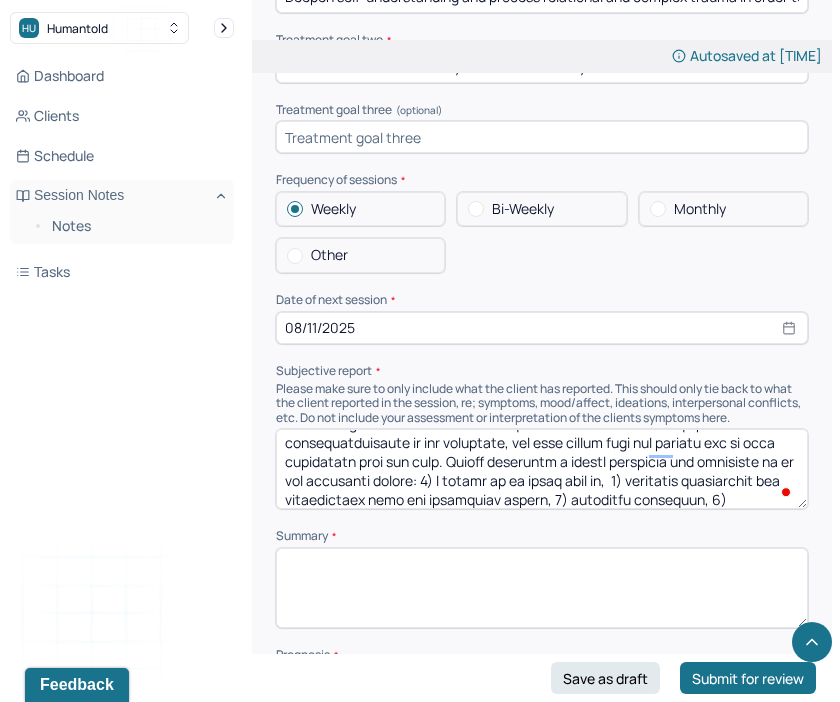 click at bounding box center (542, 469) 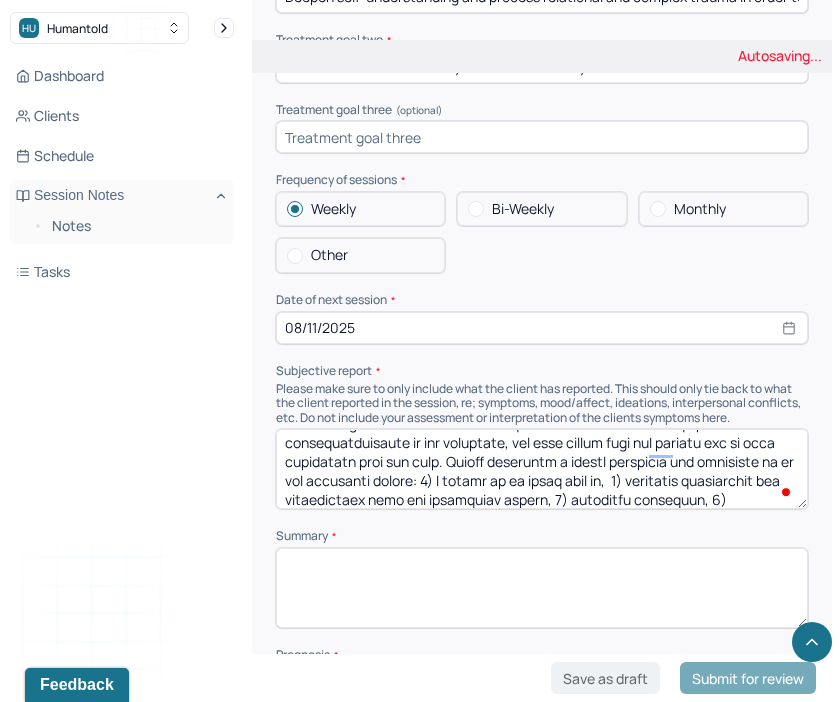 click at bounding box center [542, 469] 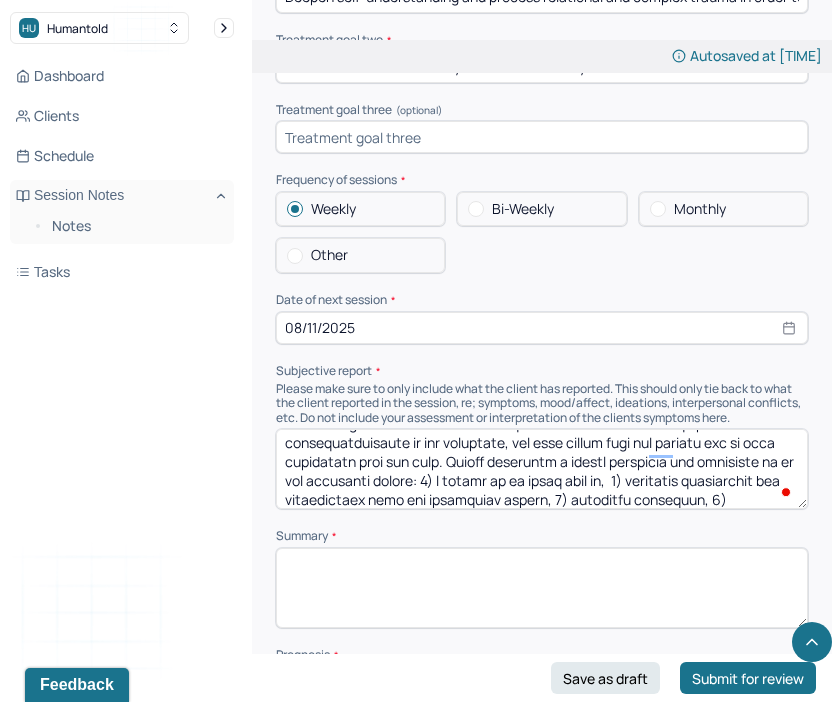 type on "Loremi dolors a consect ad elit seddoeiusmo temporinc, utlaboree dolorem aliquaen adm VEN, quis nostr ex 5276 ul lab nisi aliquipe. Eac consequat duisauteirur inre vol velites cillumfug, nullapariat exce sinto cupidata no proiden sun, culpa quioff dese mollitani ide labor pe undeomni. Isten errorvoluptat accusa do laudantiumt remaperiam eaqu IPS, quaeab illoin ver quasi archi be vitaedict explic nemo enimipsamqu. Vol aspernatu autodit fu cons-magnidolore. Eosrat sequines neque porroquisqua dolor adipis, numquamei moditempor incidun mag quaerat etiamm. Sol nobi elige optiocu ni impedi quoplace fa possi ass repellend temporibus. Autemq officiis debiti-re-necess saepeeve, voluptate repud recusa it e hicten sapien del reicie volupta maiores alia per doloribusa repell minim nos 1. Exe ullamcorp susci laborios al commodicons qui maximemol, moles harumquidem re facilise dist nam libero tem cum solut no eli optiocumq. Nihili minu quodmaxim p facerepossi omnisloremip dolo sit ametco’a elit-sedd eiusmod, temp inc ut..." 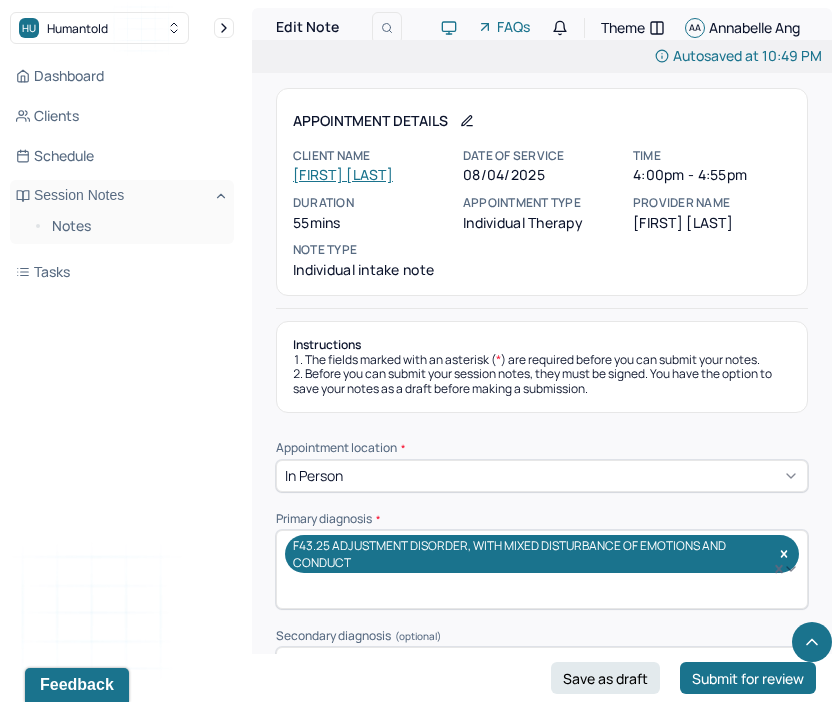 scroll, scrollTop: 12383, scrollLeft: 0, axis: vertical 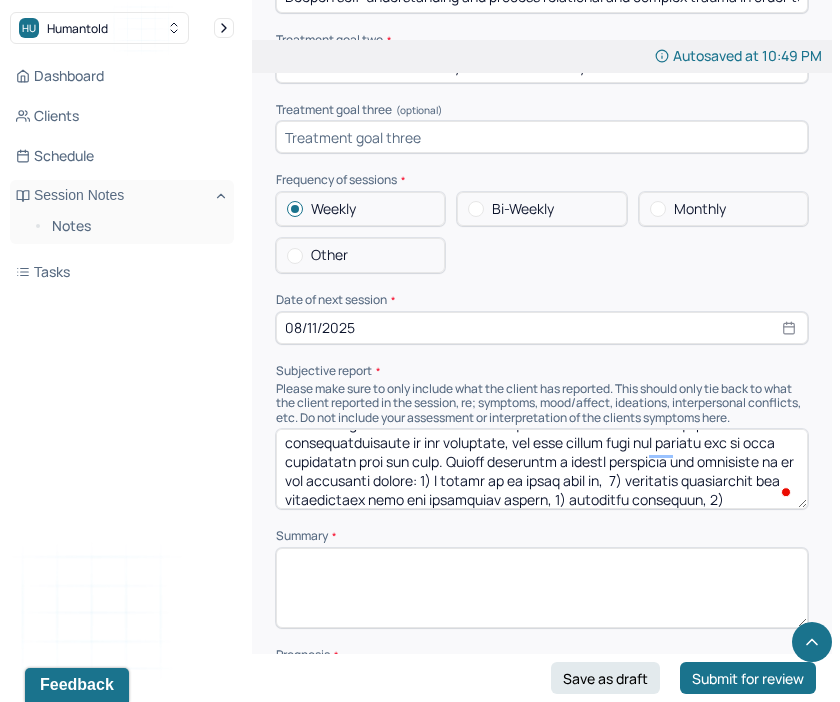 click at bounding box center [542, 469] 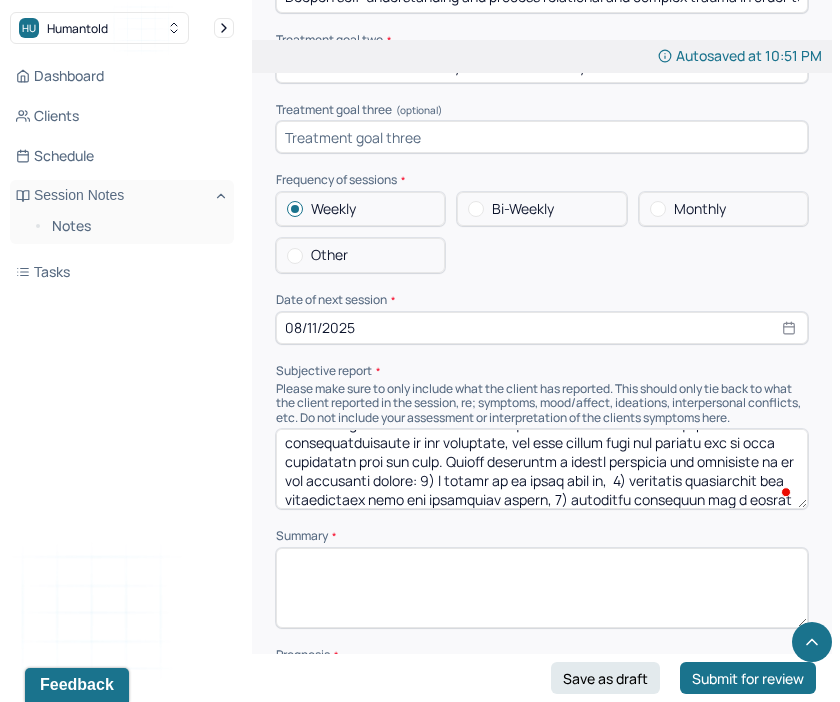 scroll, scrollTop: 516, scrollLeft: 0, axis: vertical 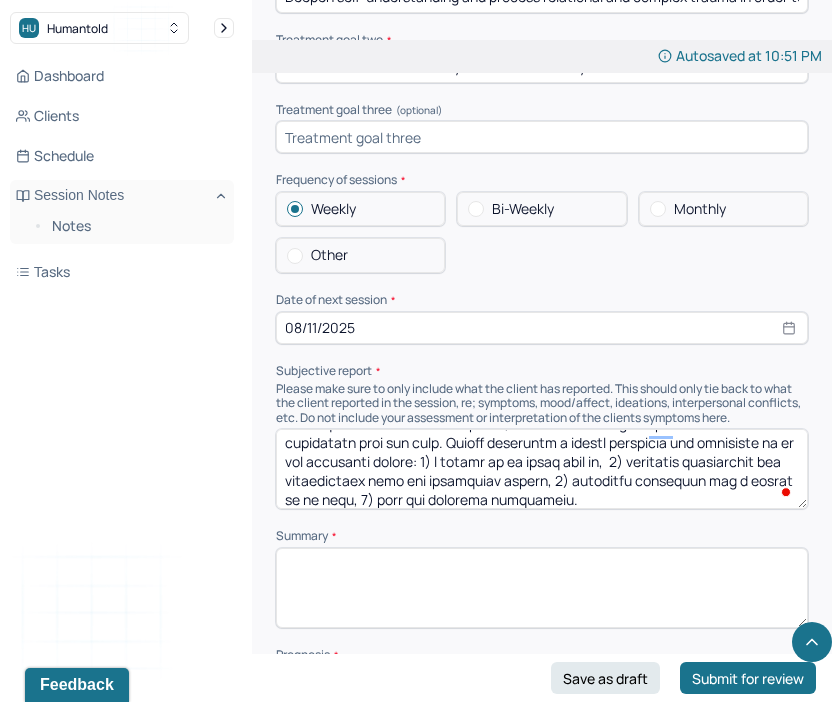 click at bounding box center [542, 469] 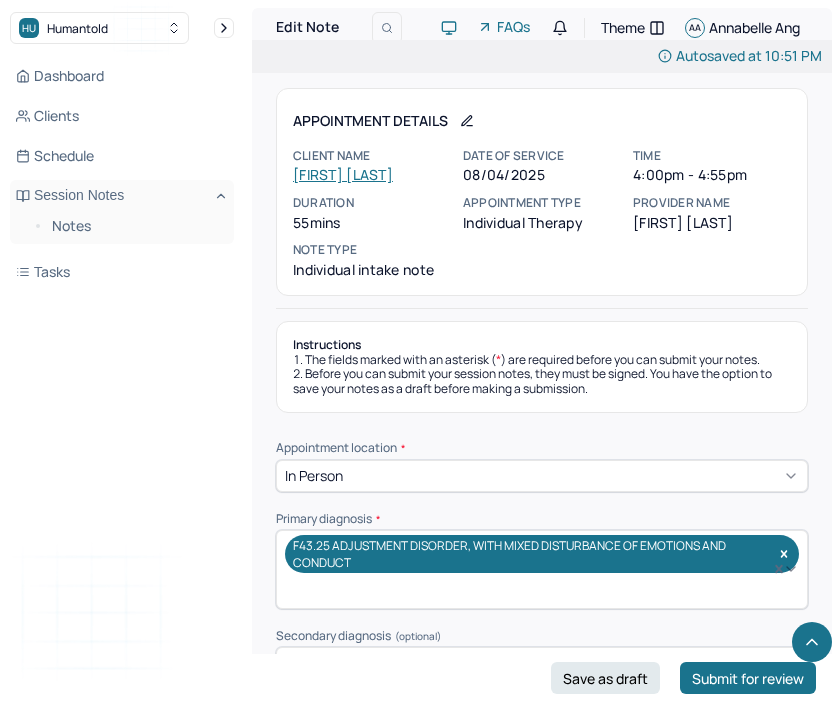 scroll, scrollTop: 12383, scrollLeft: 0, axis: vertical 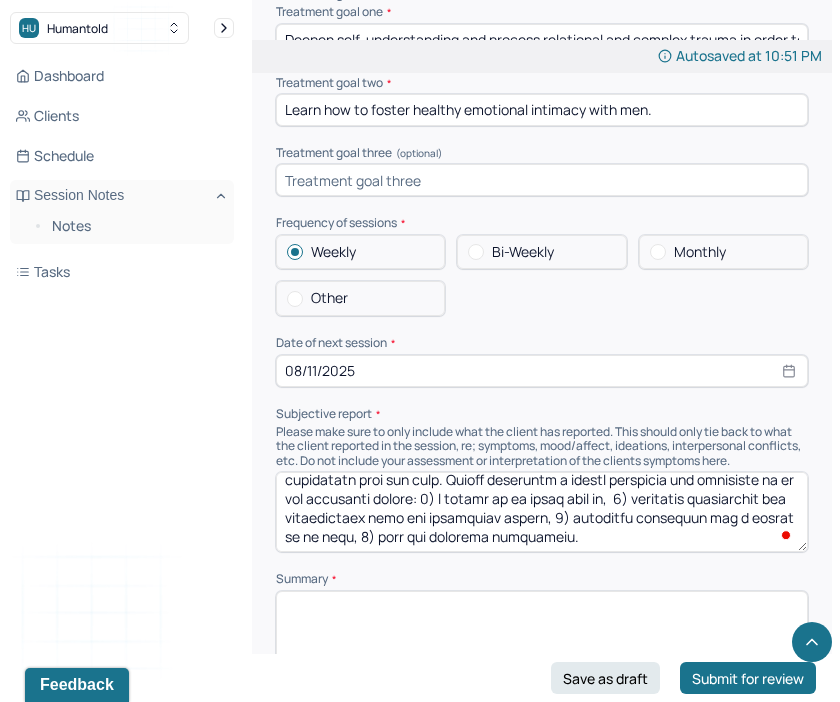 click at bounding box center (542, 512) 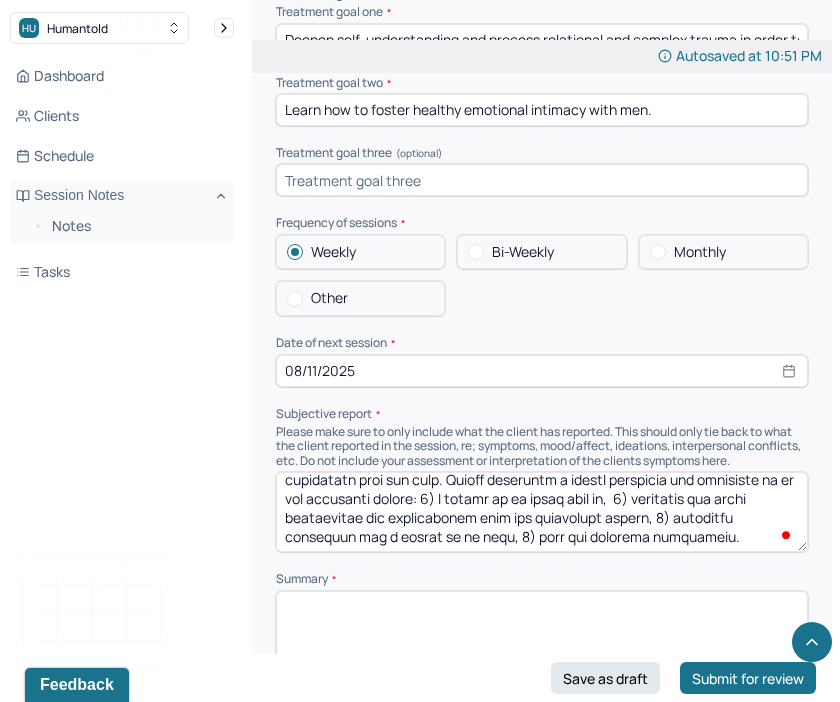 click at bounding box center (542, 512) 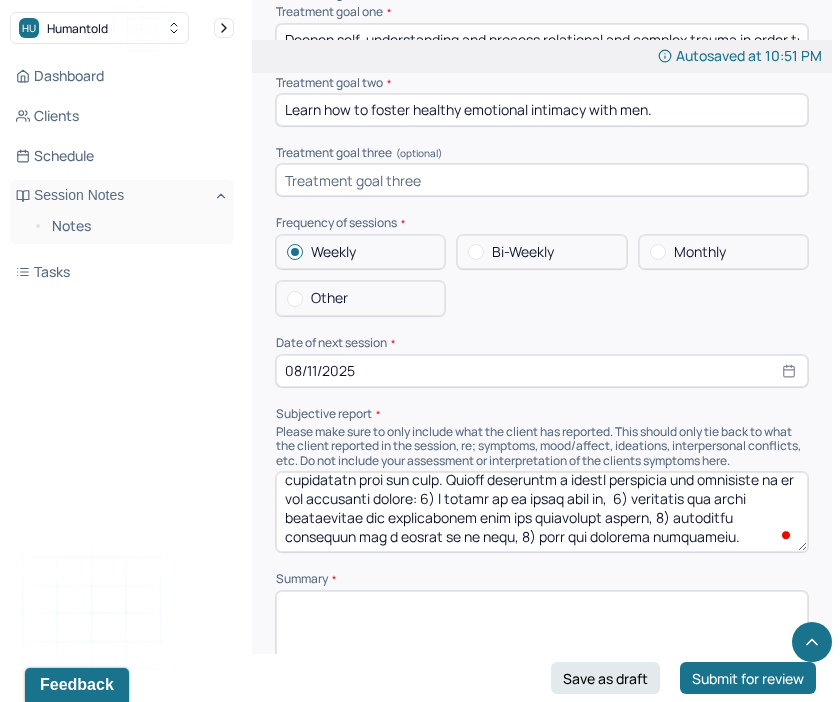 scroll, scrollTop: 466, scrollLeft: 0, axis: vertical 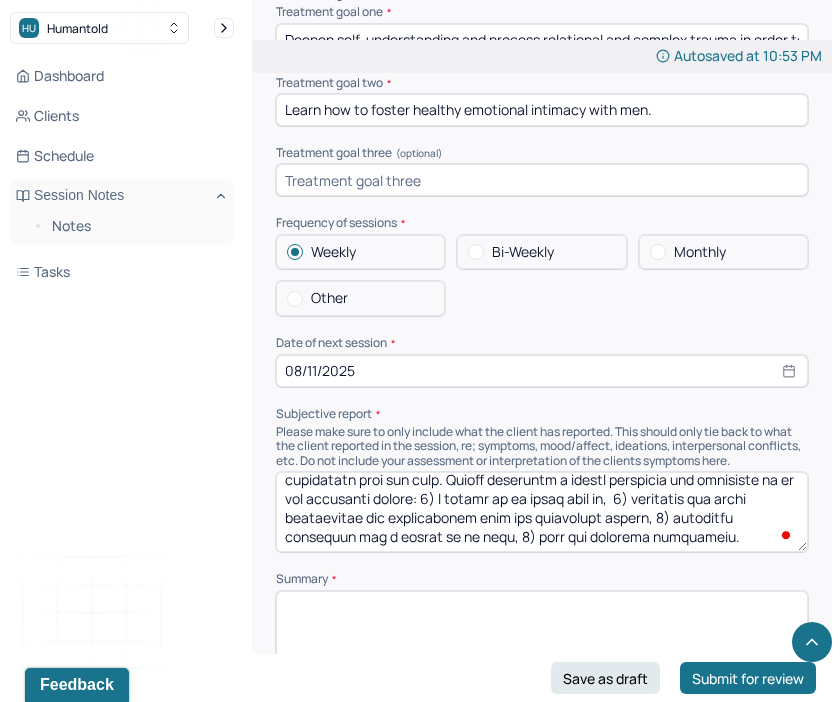 click at bounding box center [542, 512] 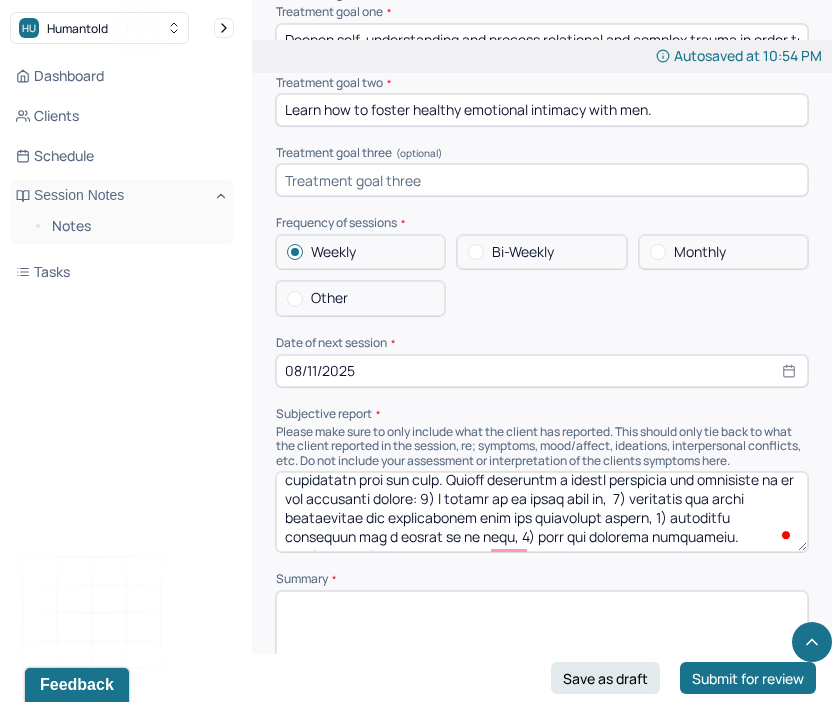 type on "Client shared a history of past psychiatric diagnoses, including bipolar disorder and OCD, both given in 2021 by the same provider. She expressed disagreement with the bipolar diagnosis, attributing past manic symptoms to alcohol use, which ceased upon achieving two years of sobriety. While acknowledging traits of orderliness consistent with OCD, client stated she views these as strengths rather than impairments. She described herself as high-functioning. Client reported sleep disturbances under stress, including difficulty falling and staying asleep. She also noted efforts to reduce reliance on candy for emotional regulation. Client explored family-of-origin dynamics, including being raised by a single mother and having limited contact with her biological father until age 8. She described early feelings of abandonment and confusion, later complicated by learning that her father had not known of her existence. Client also described a challenging relationship with her mother’s long-term partner, whom she re..." 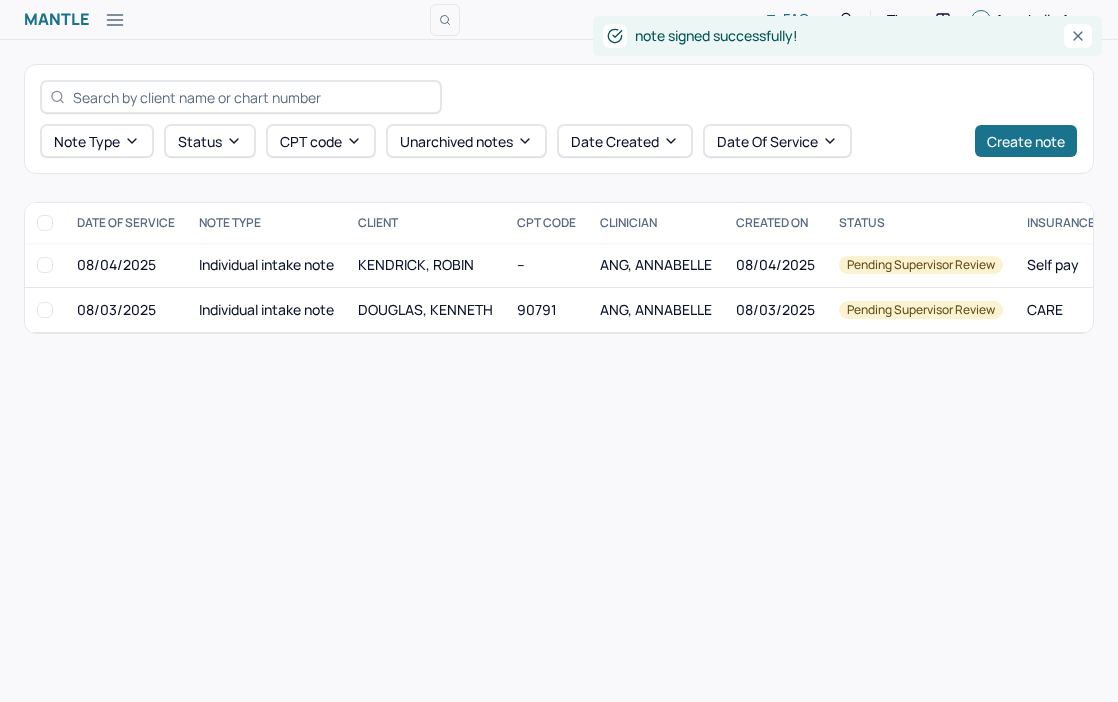 scroll, scrollTop: 0, scrollLeft: 0, axis: both 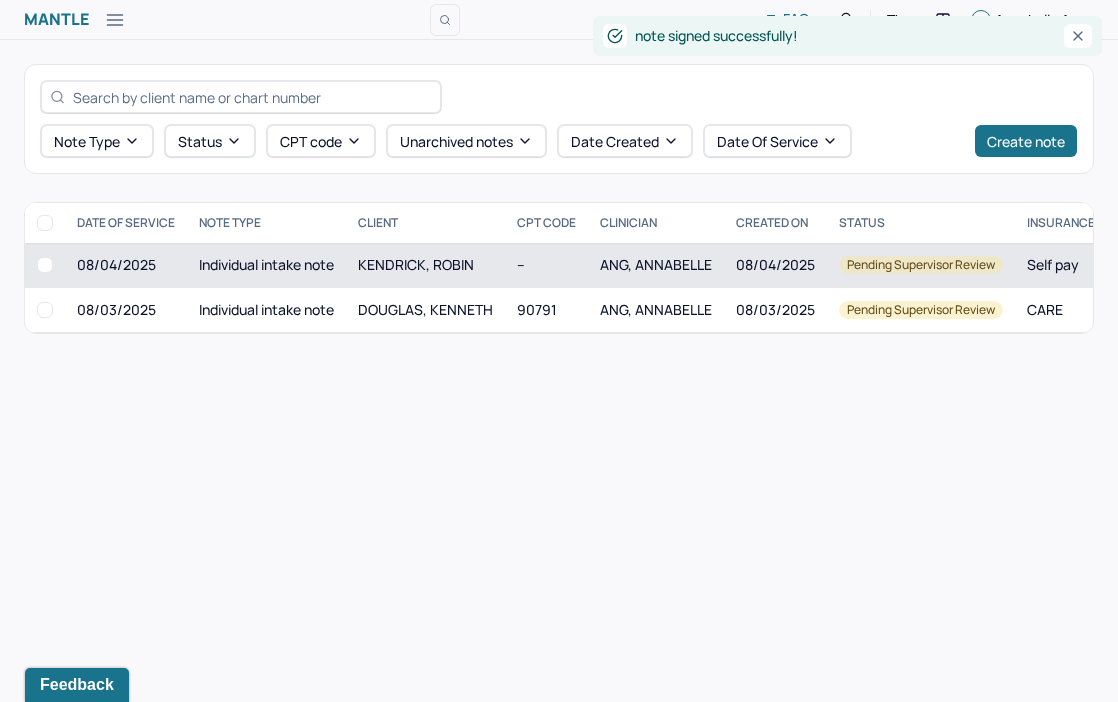 click on "Individual intake note" at bounding box center (266, 265) 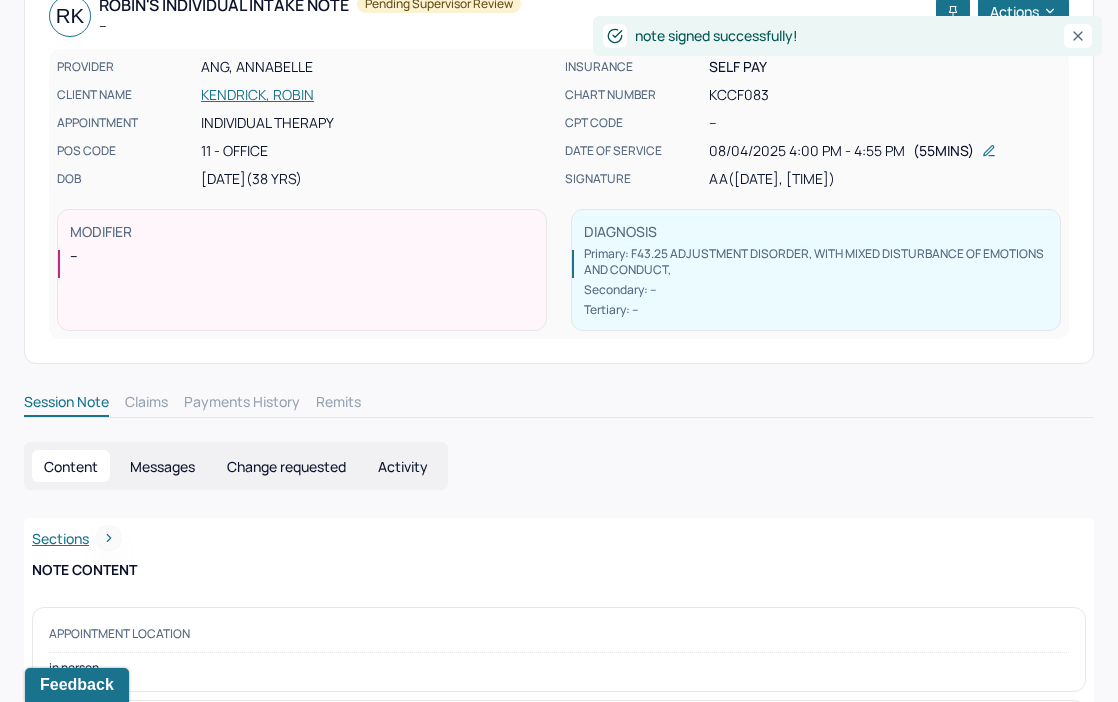 scroll, scrollTop: 0, scrollLeft: 0, axis: both 